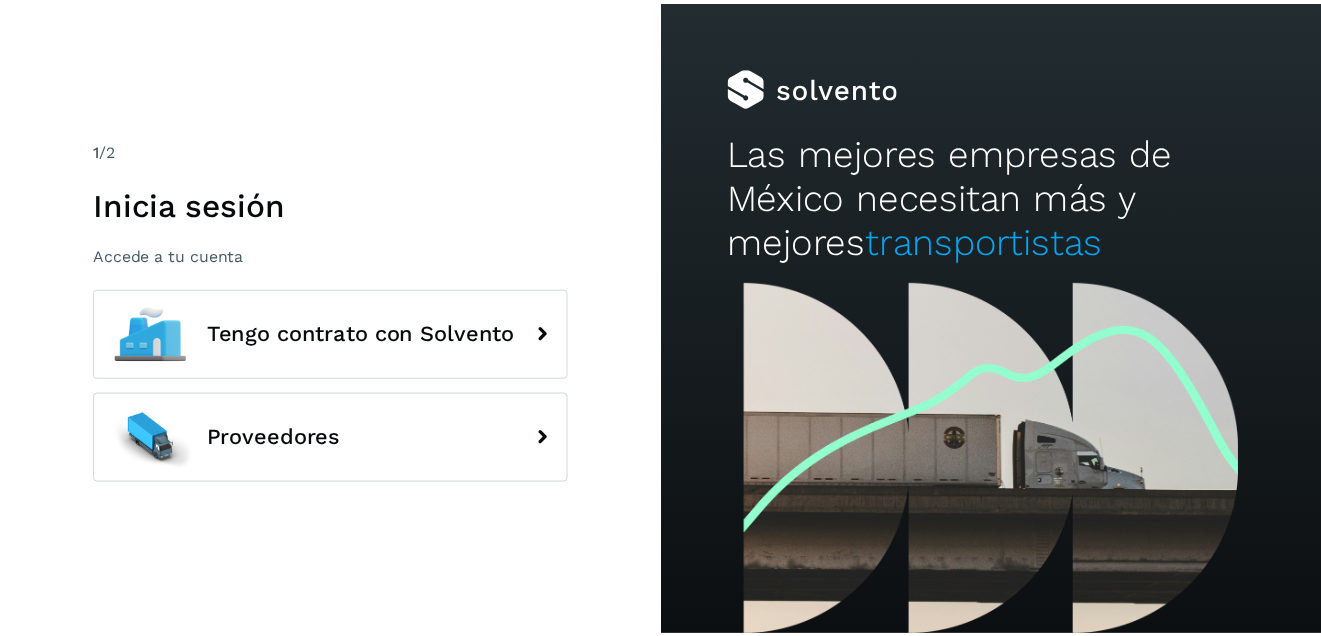 scroll, scrollTop: 0, scrollLeft: 0, axis: both 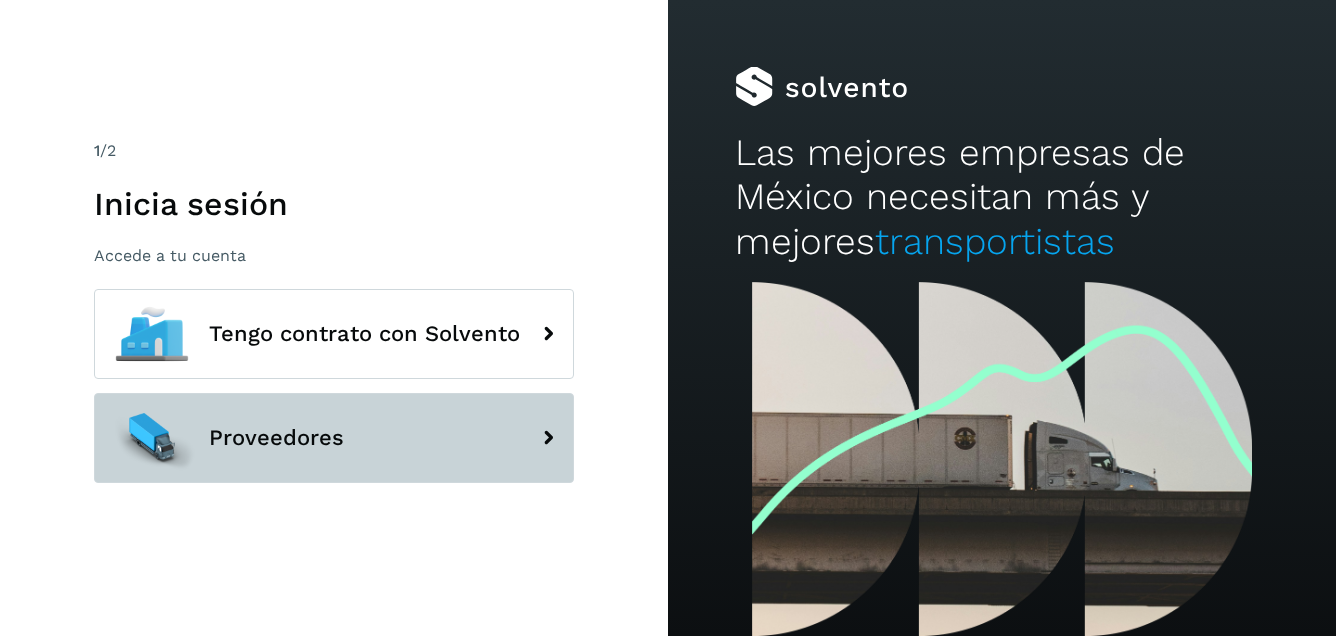 click on "Proveedores" 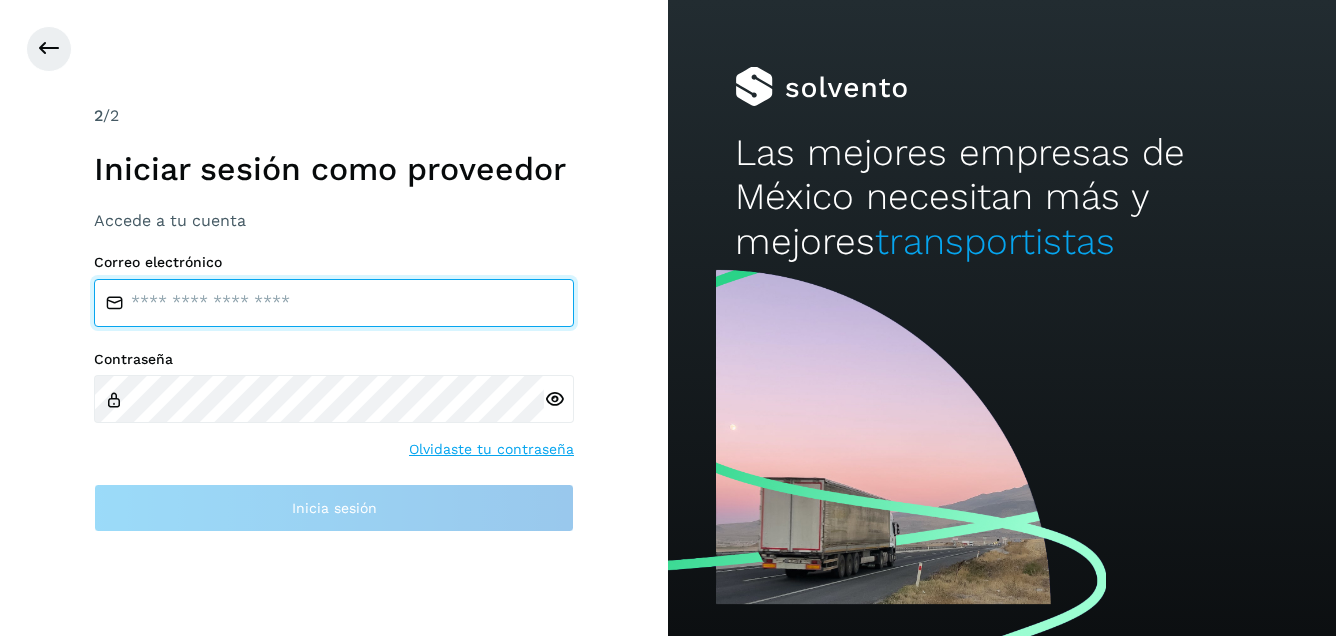type on "**********" 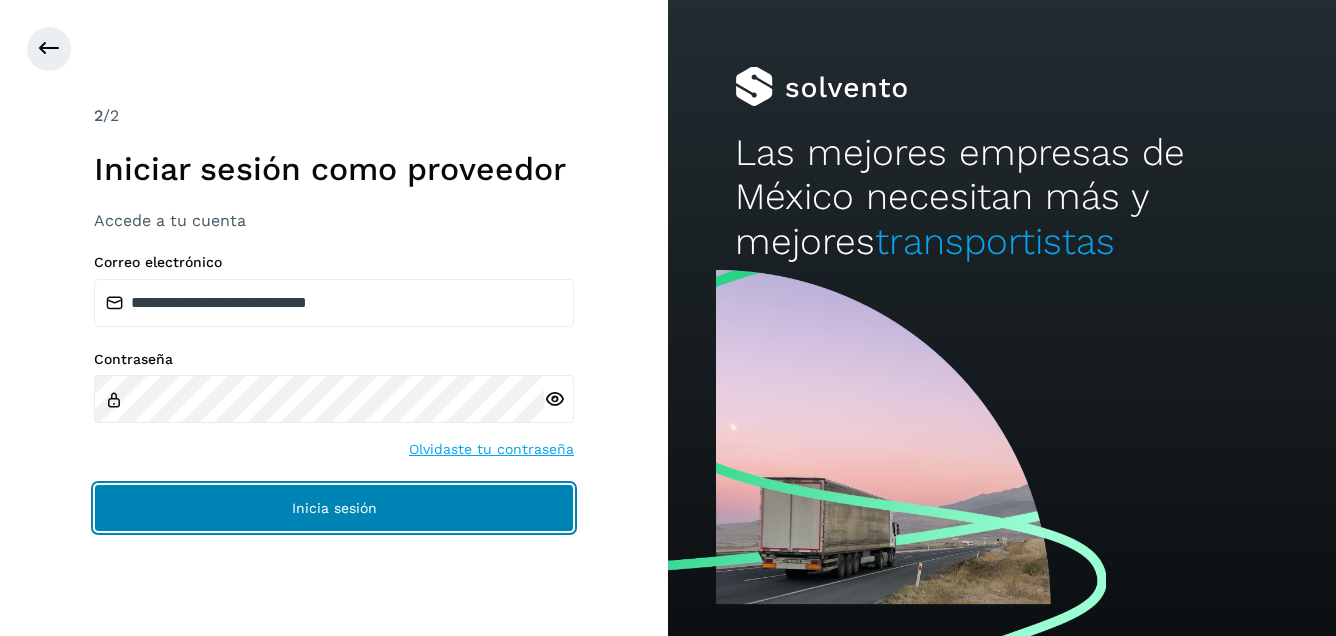 click on "Inicia sesión" 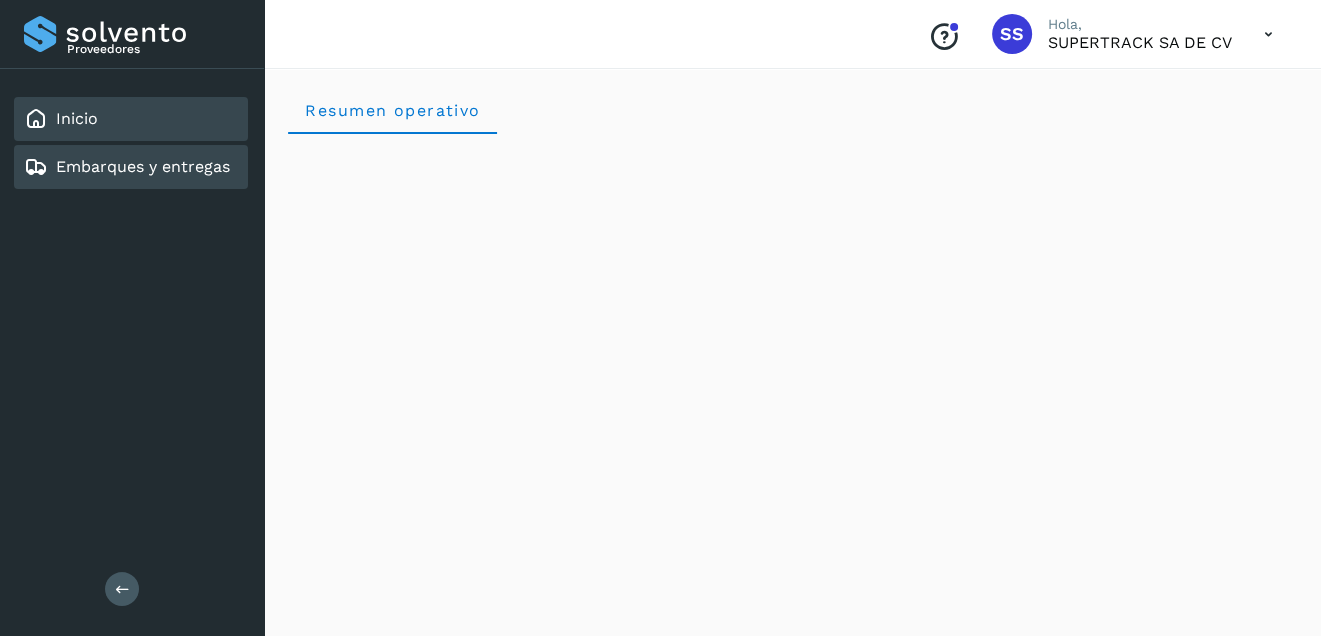 click on "Embarques y entregas" 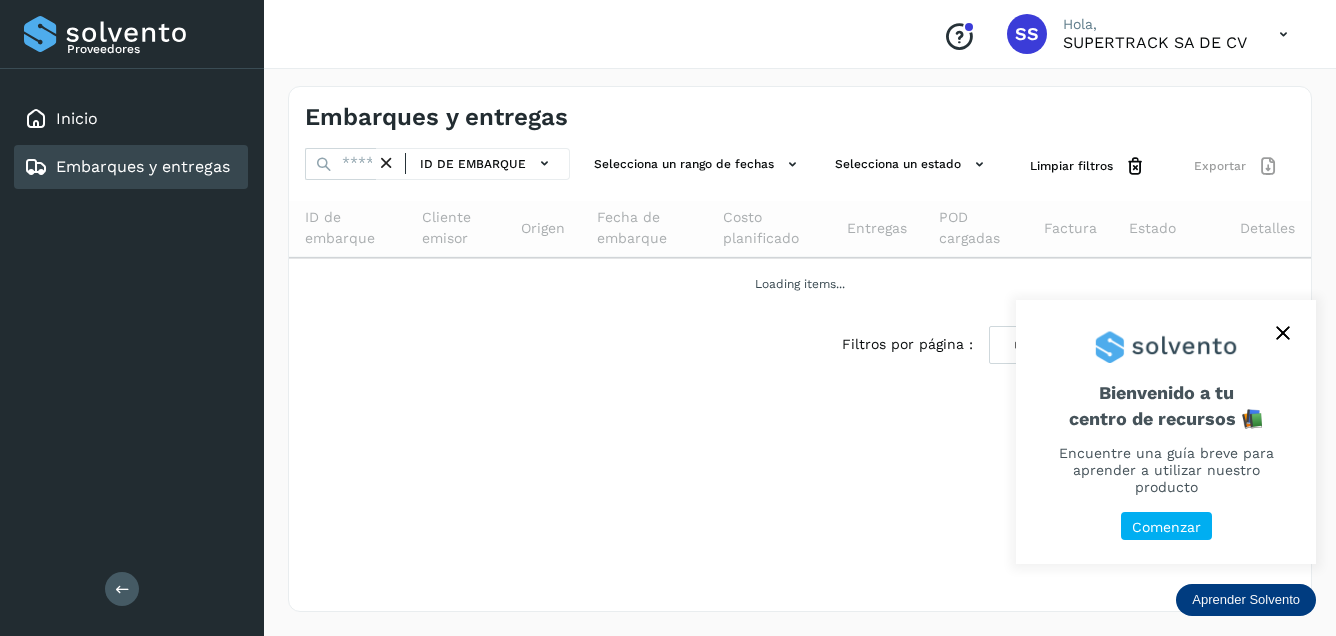 click 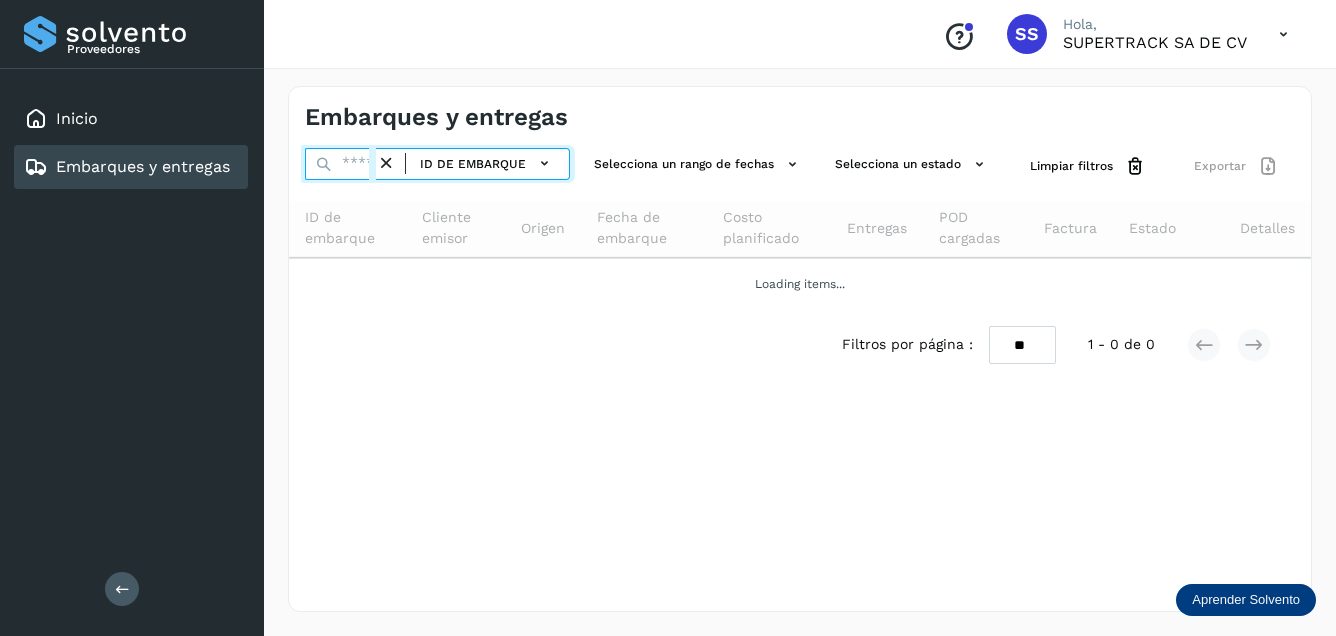 click at bounding box center (340, 164) 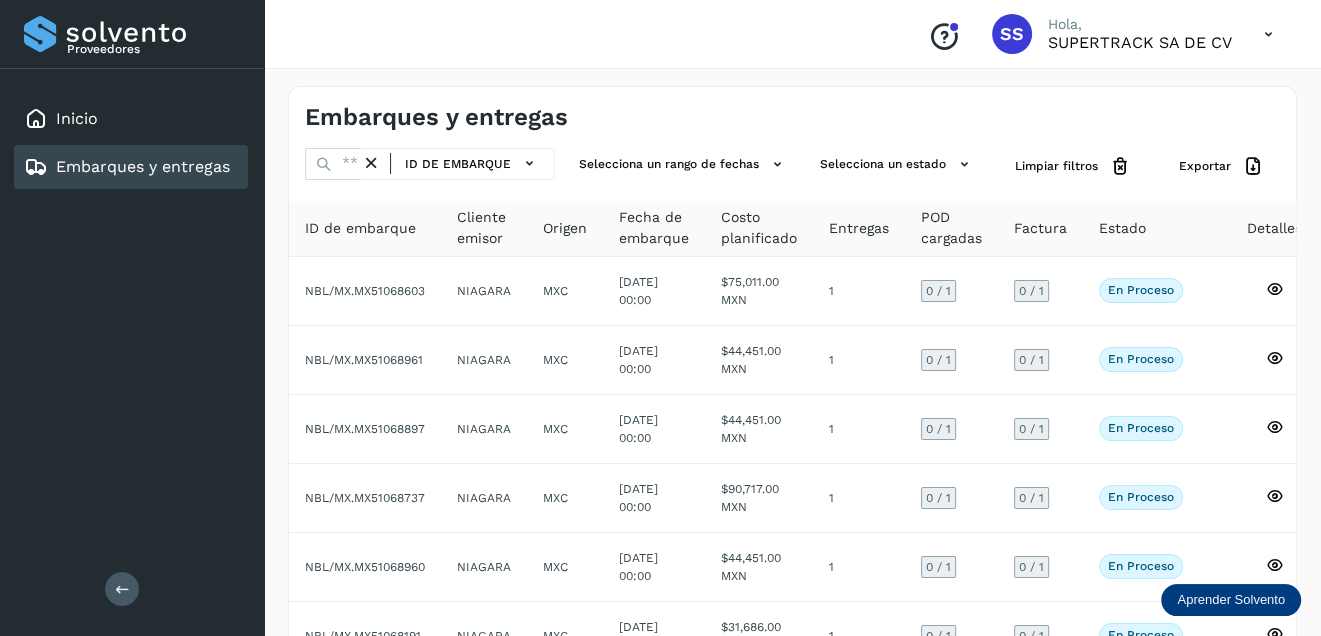 click on "Conoce nuestros beneficios
SS Hola, SUPERTRACK SA DE CV" at bounding box center (792, 34) 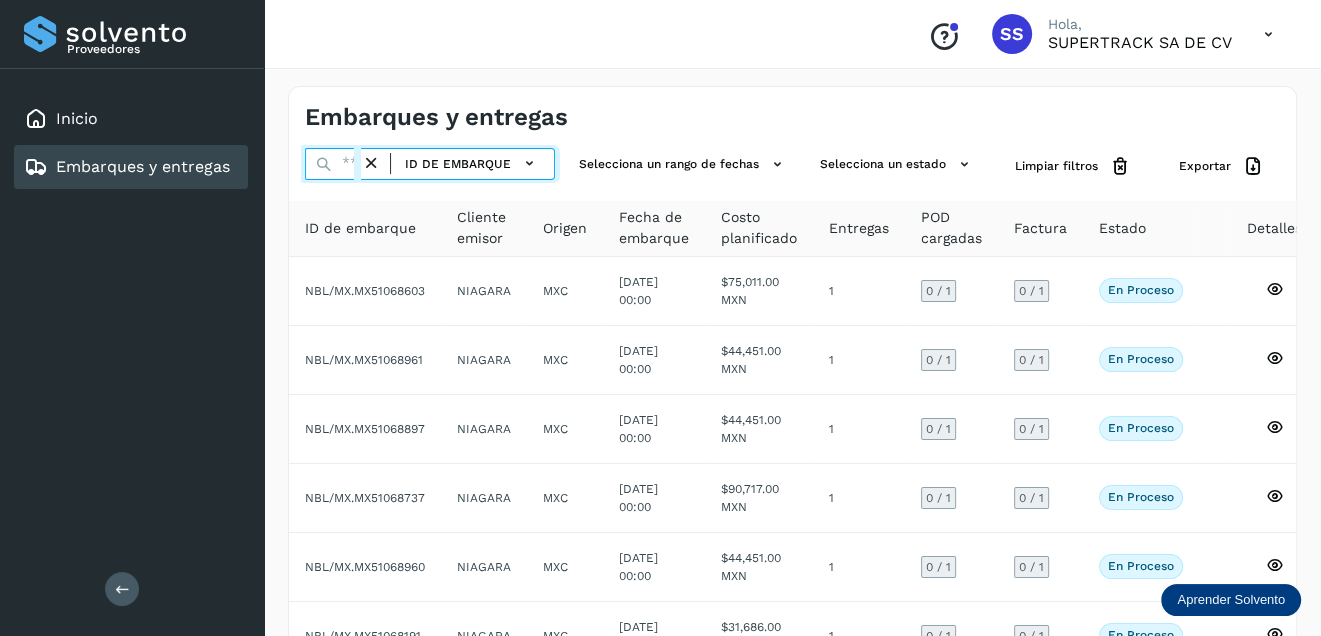 drag, startPoint x: 339, startPoint y: 153, endPoint x: 340, endPoint y: 166, distance: 13.038404 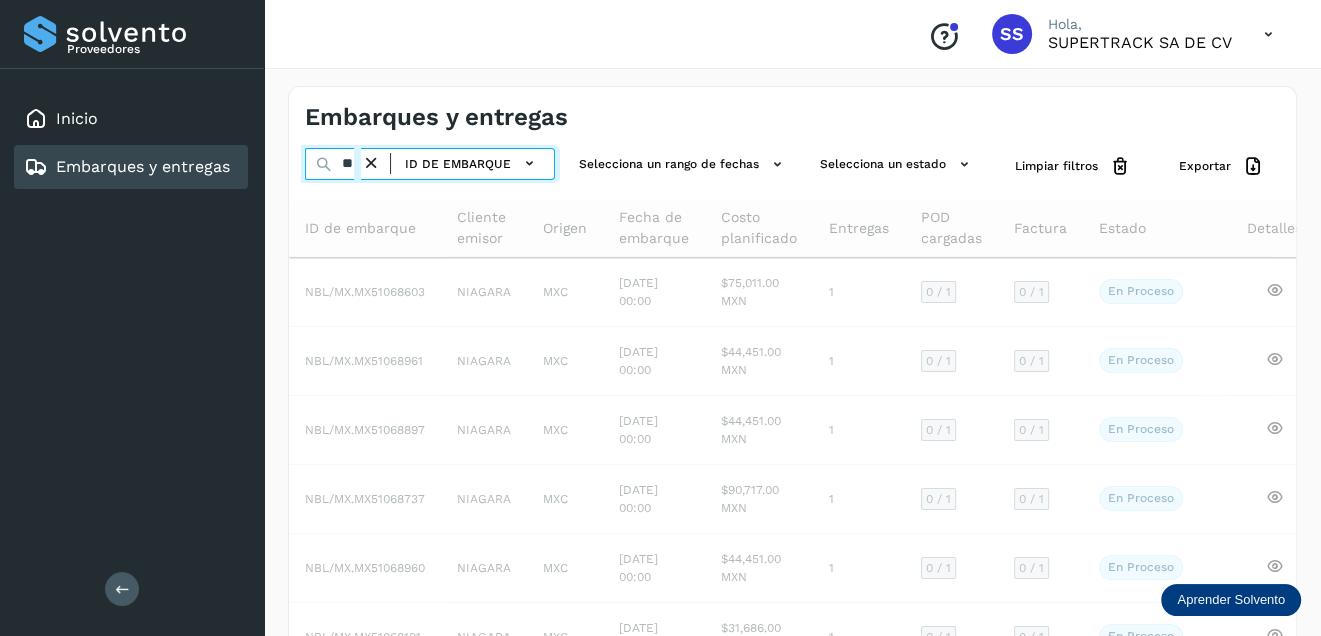 type on "*" 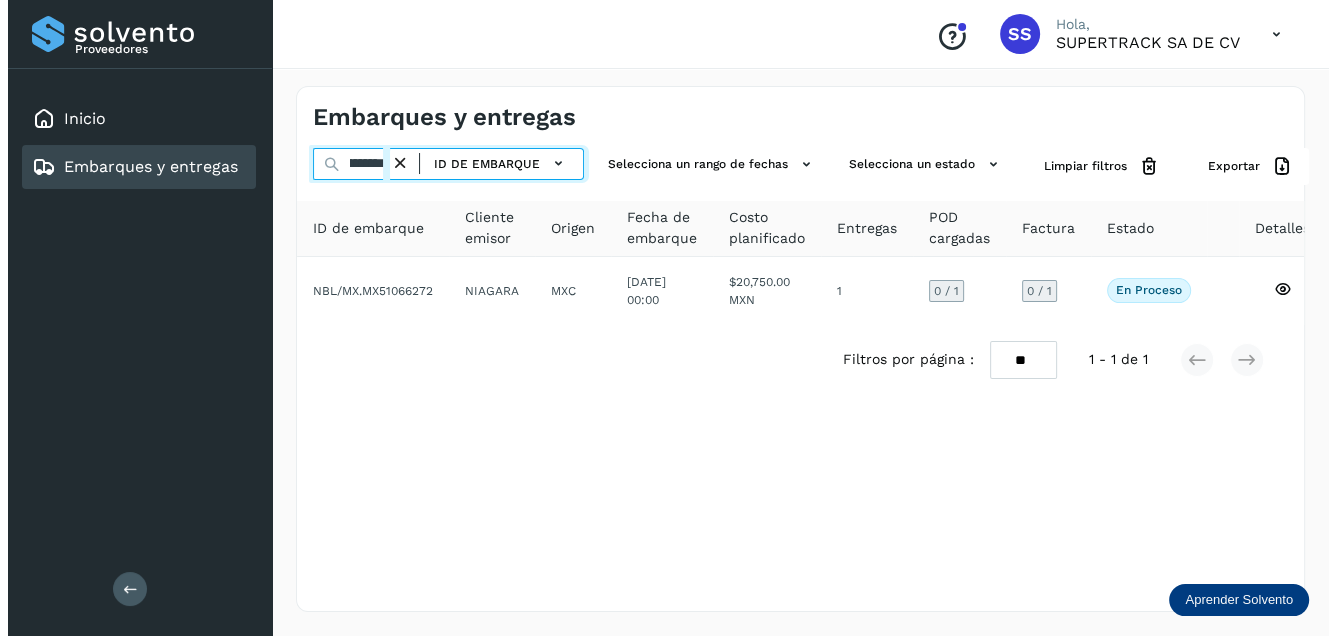 scroll, scrollTop: 0, scrollLeft: 48, axis: horizontal 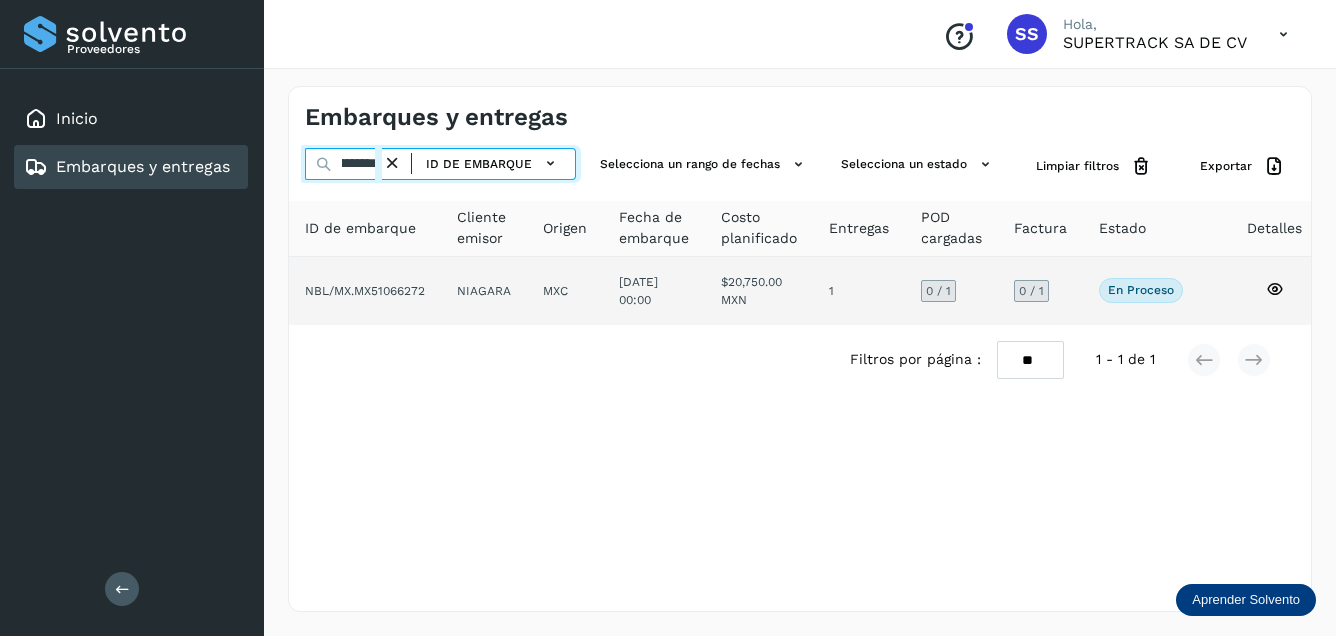type on "**********" 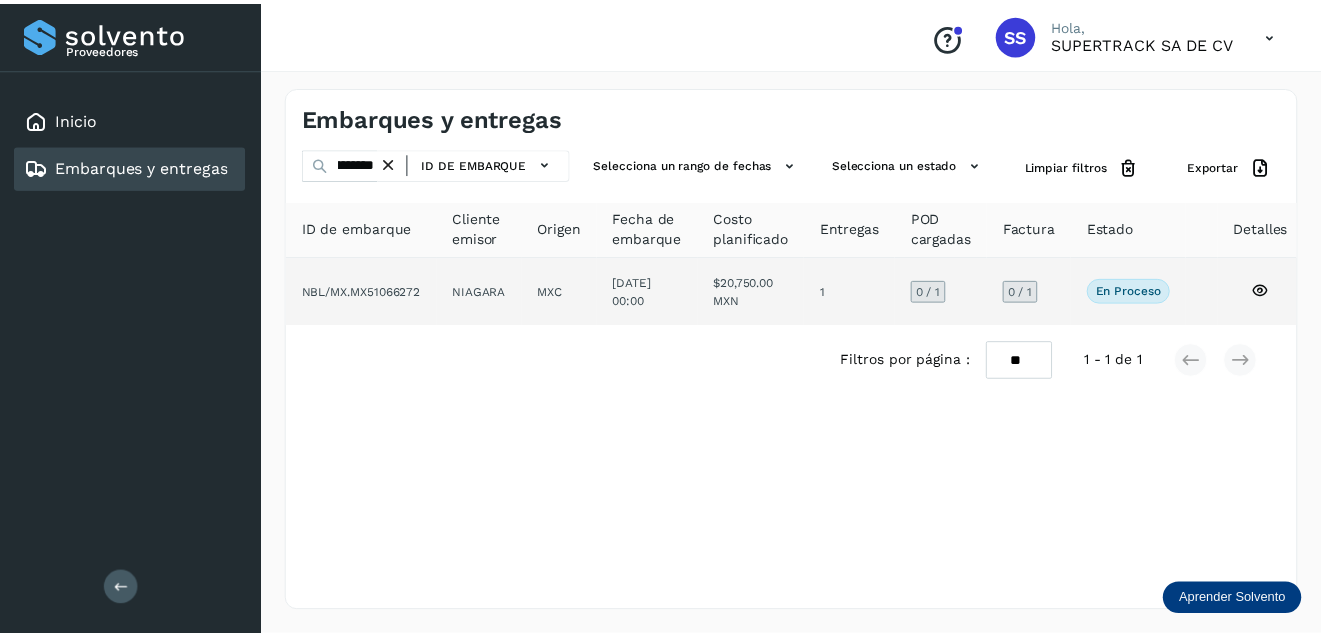 scroll, scrollTop: 0, scrollLeft: 0, axis: both 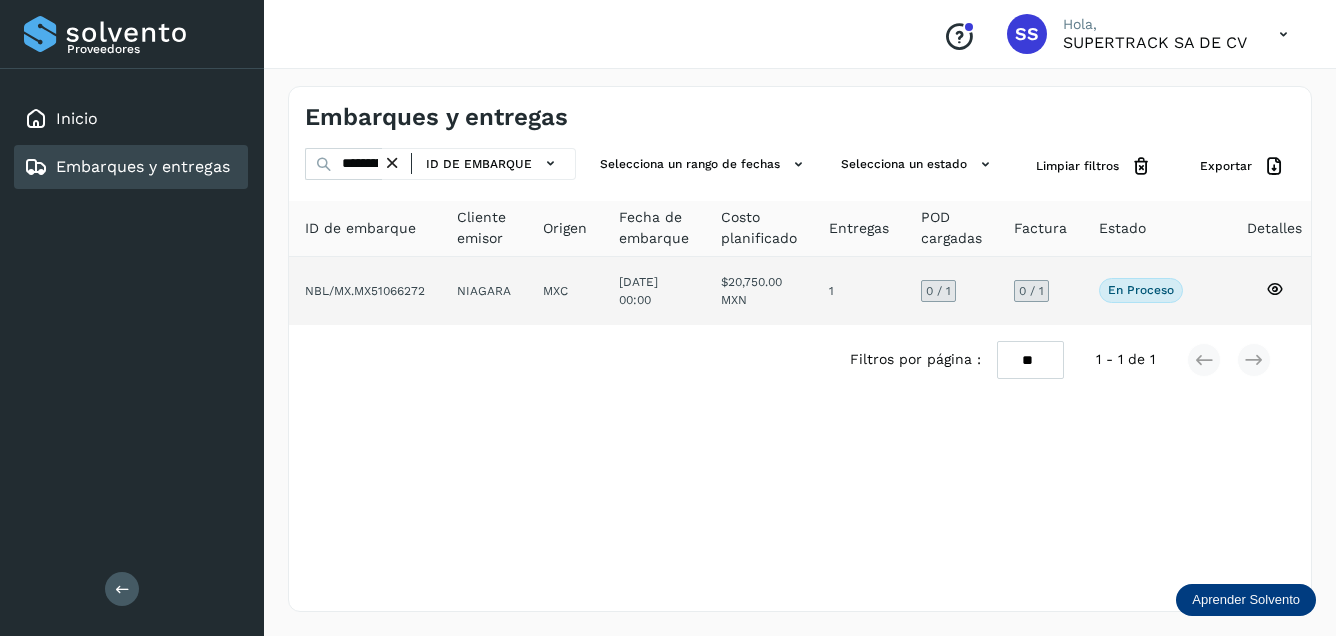 click on "NBL/MX.MX51066272" 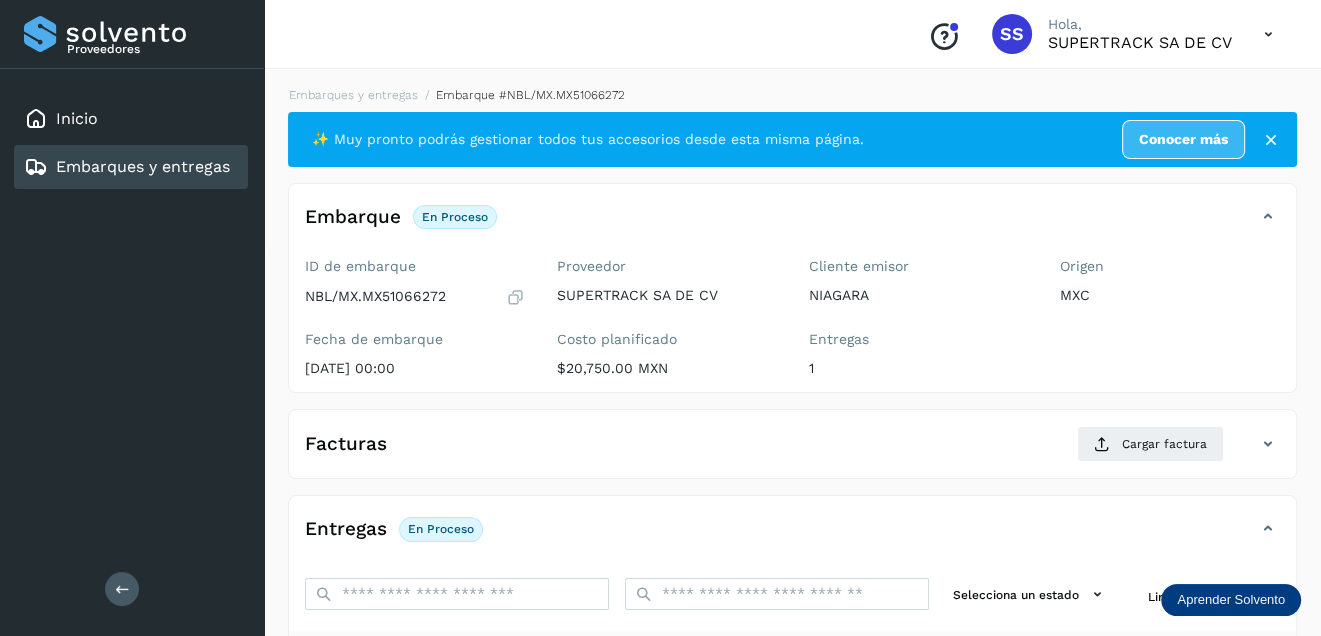 scroll, scrollTop: 100, scrollLeft: 0, axis: vertical 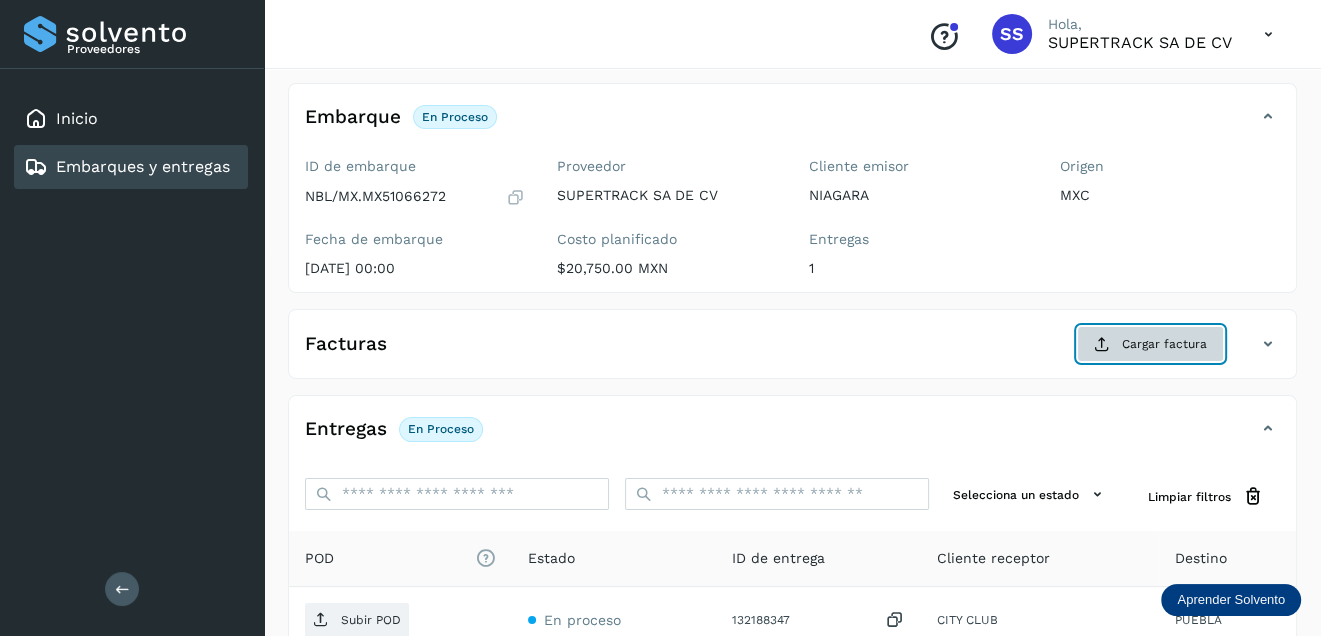 click on "Cargar factura" 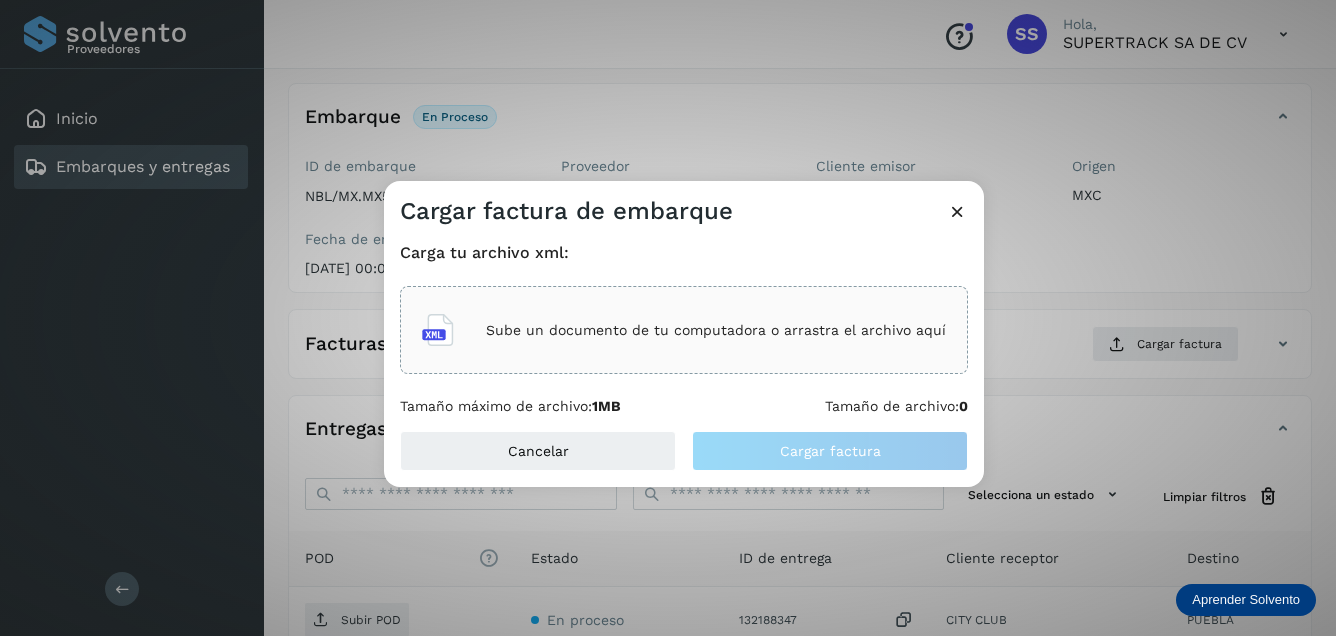 click on "Sube un documento de tu computadora o arrastra el archivo aquí" 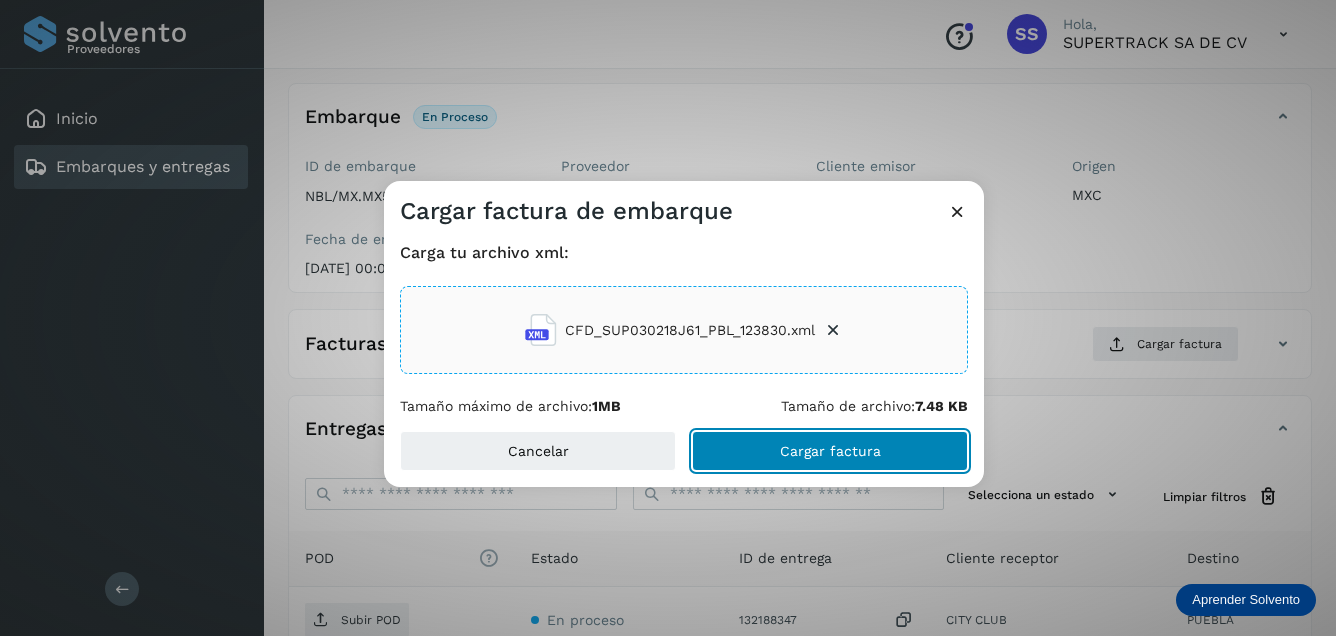 click on "Cargar factura" 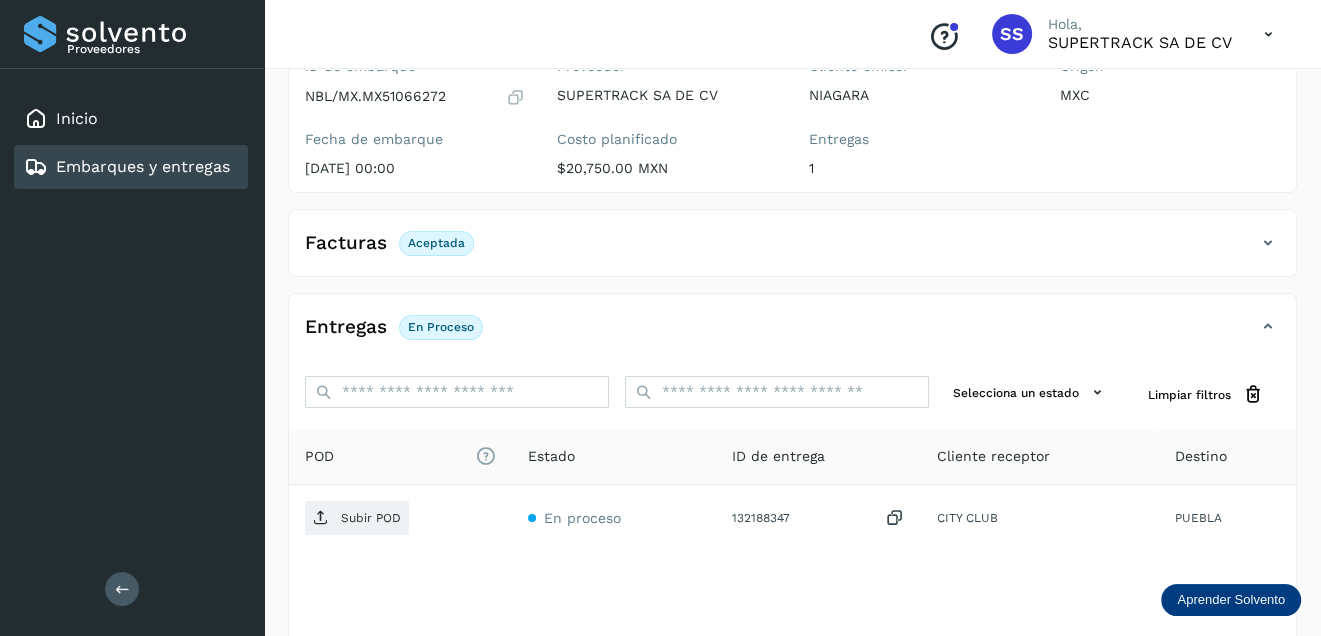 scroll, scrollTop: 300, scrollLeft: 0, axis: vertical 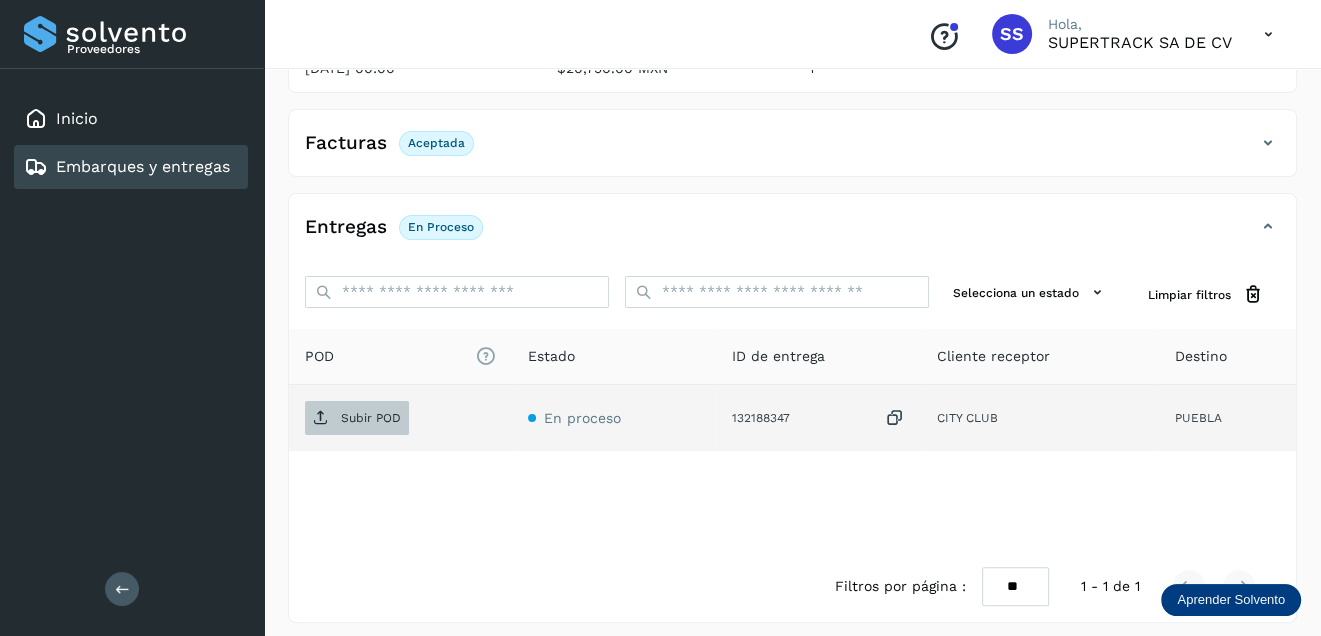 click on "Subir POD" at bounding box center [357, 418] 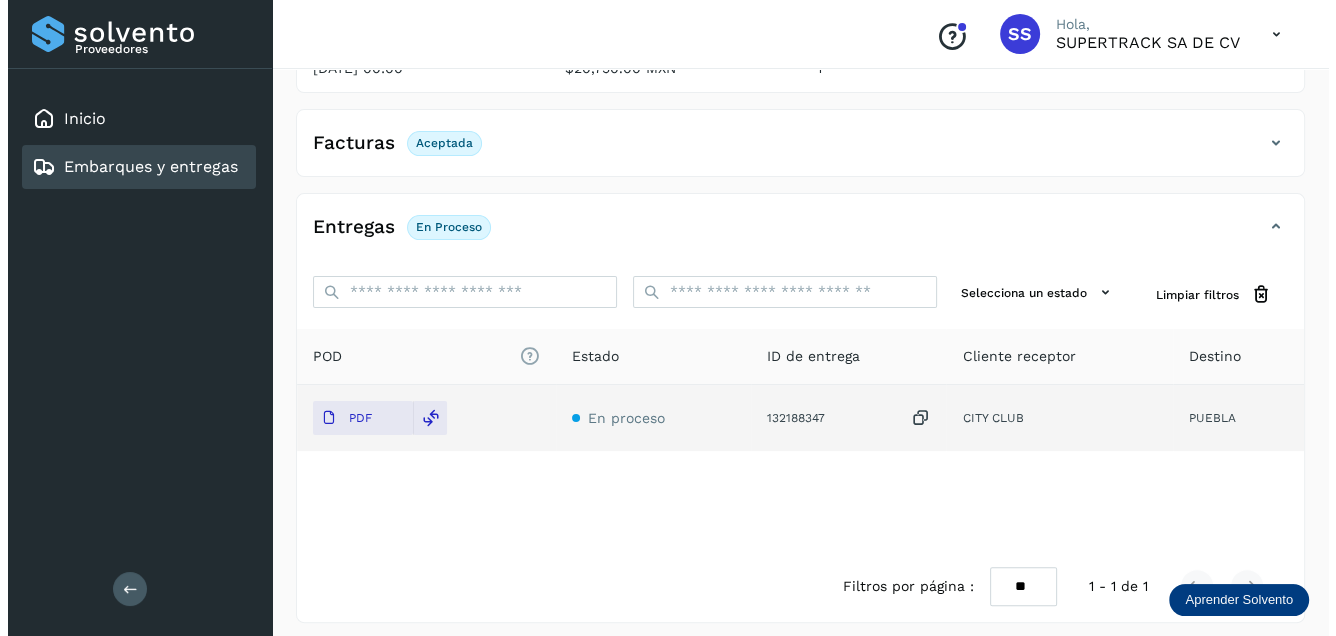 scroll, scrollTop: 0, scrollLeft: 0, axis: both 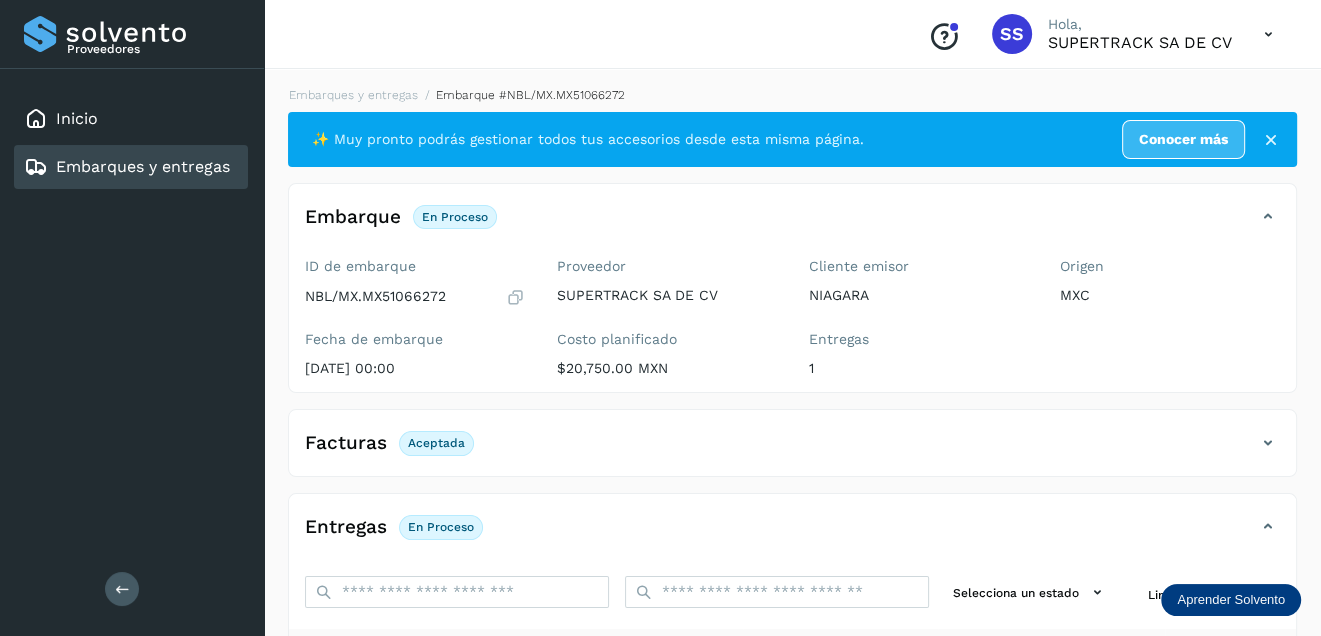 click on "Embarques y entregas" at bounding box center (143, 166) 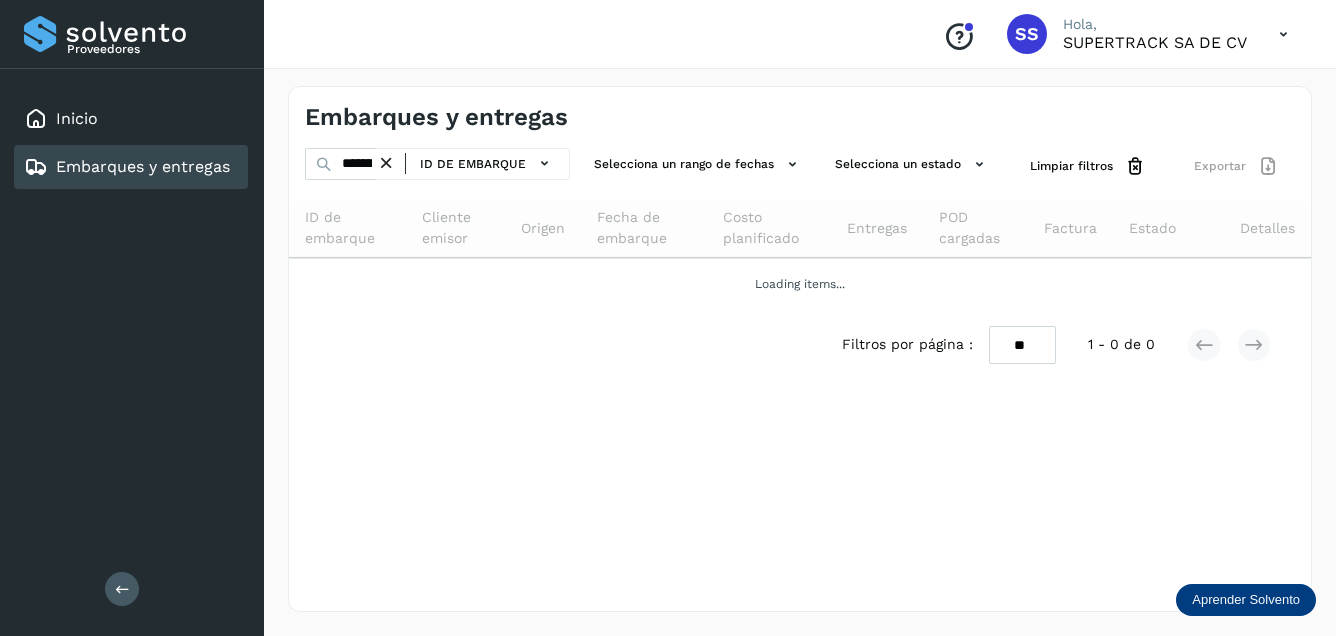 click at bounding box center (386, 163) 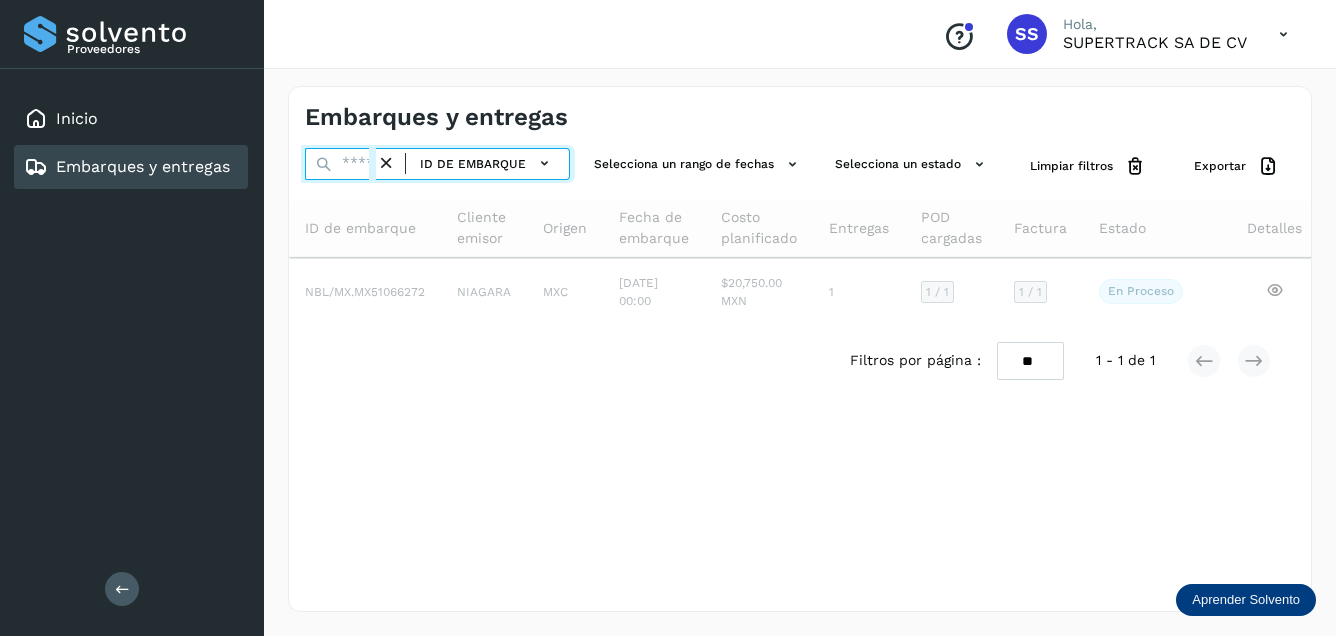 click at bounding box center [340, 164] 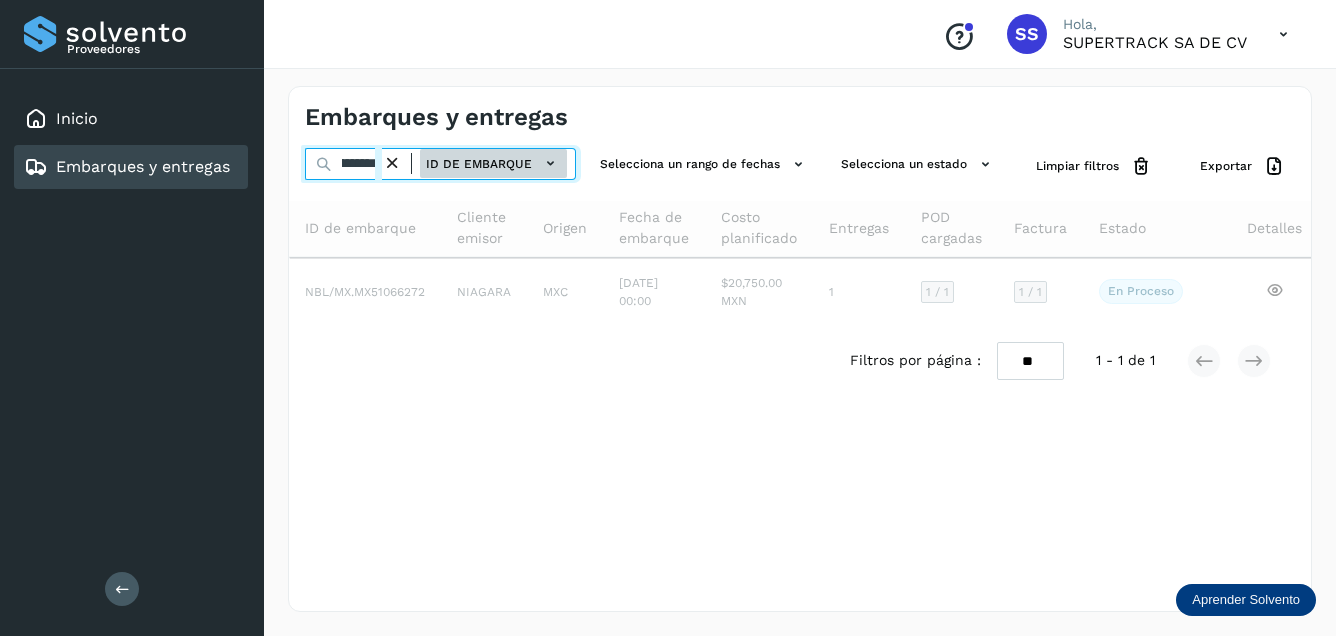scroll, scrollTop: 0, scrollLeft: 48, axis: horizontal 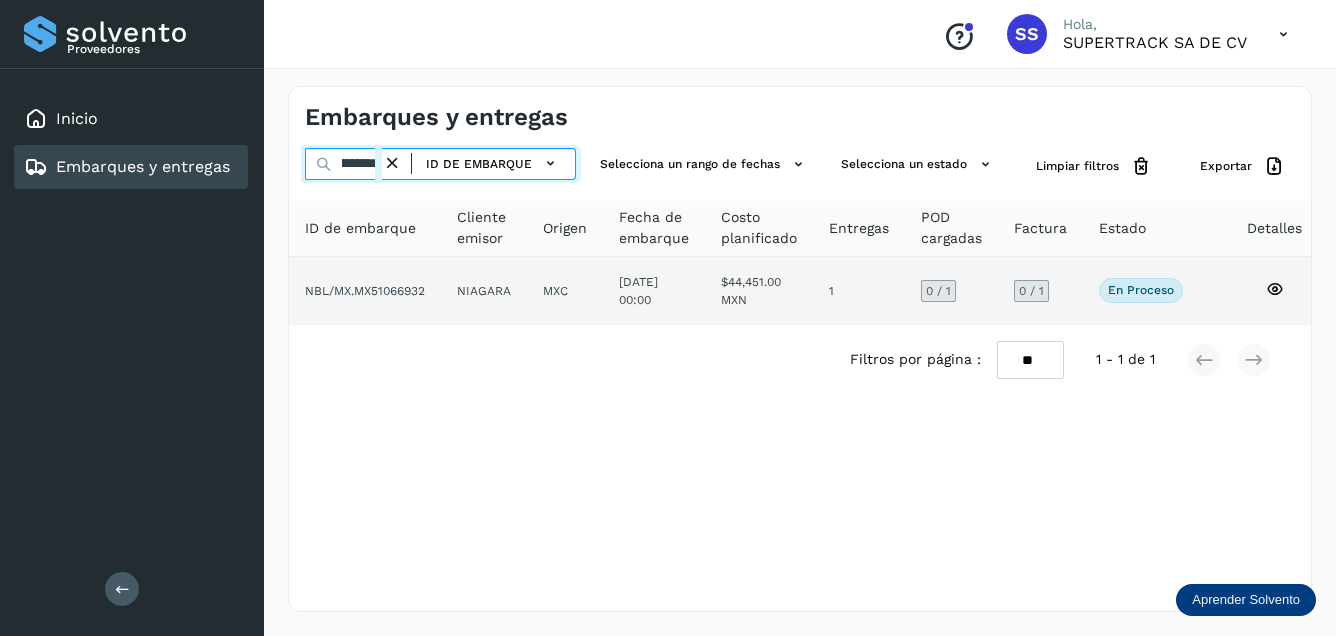 type on "**********" 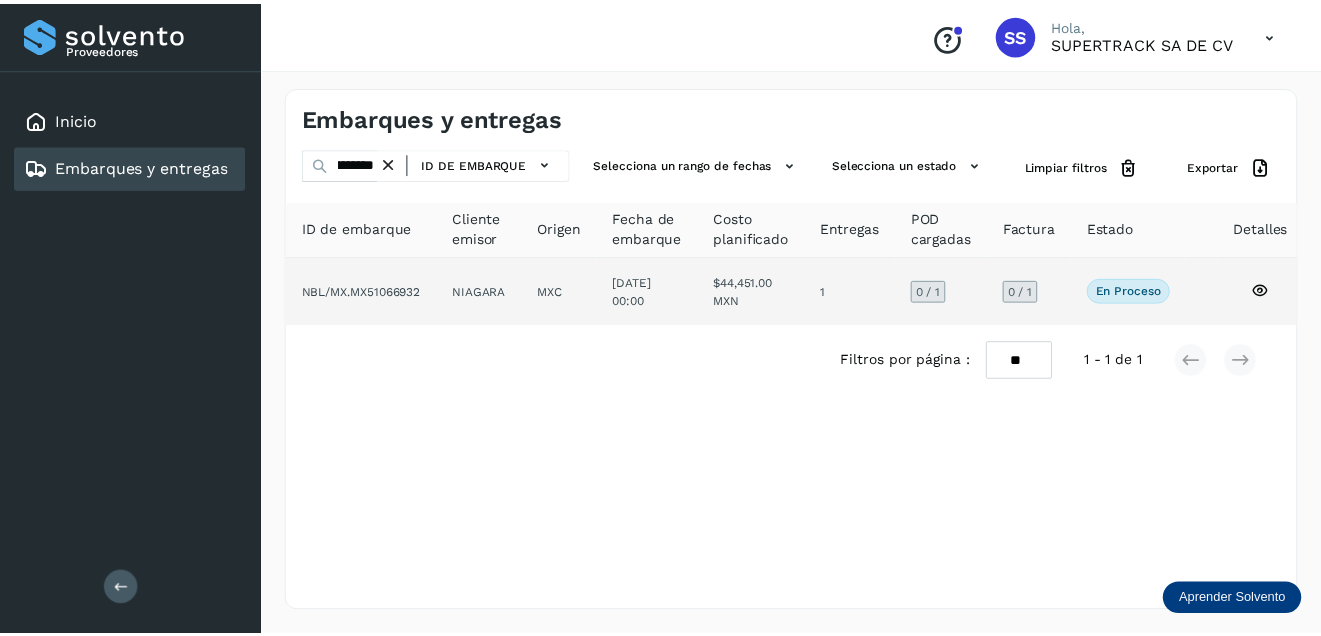 scroll, scrollTop: 0, scrollLeft: 0, axis: both 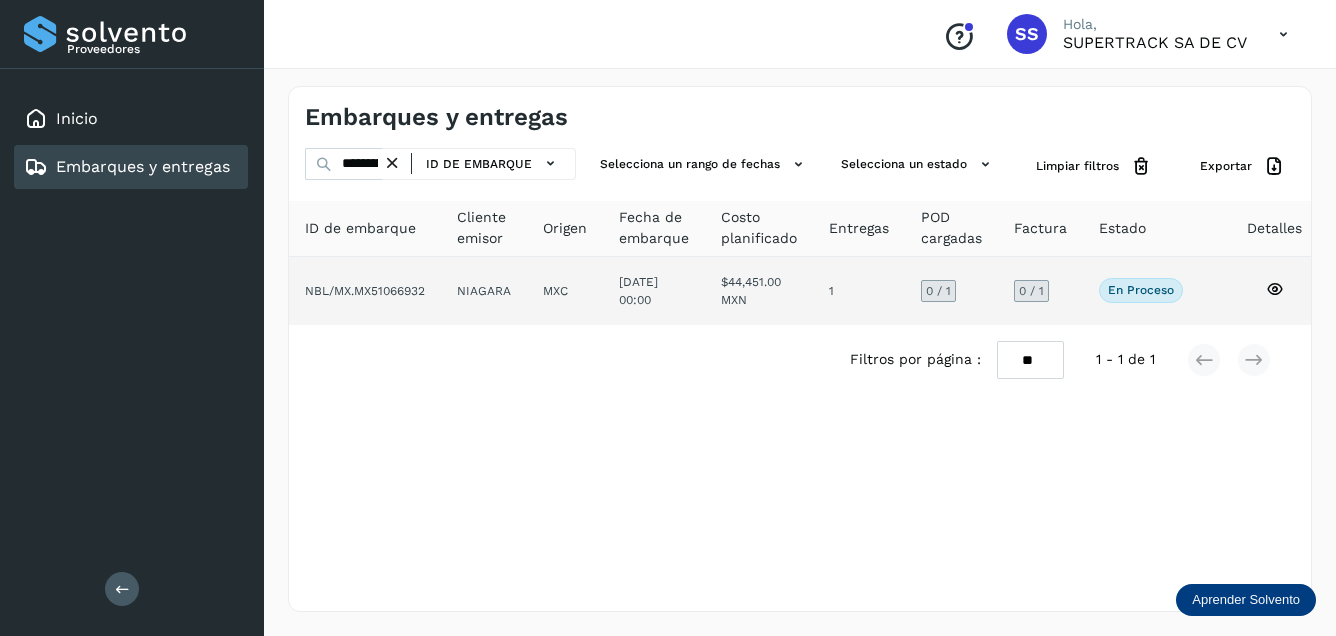 click on "NBL/MX.MX51066932" 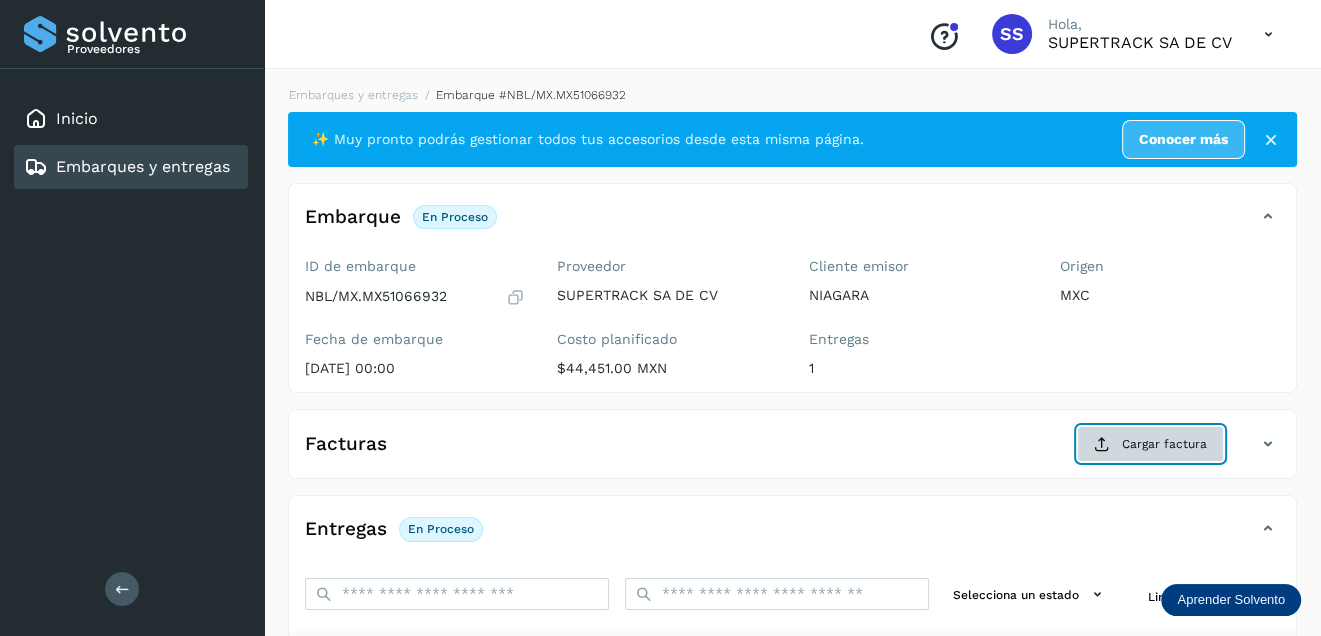 click on "Cargar factura" at bounding box center [1150, 444] 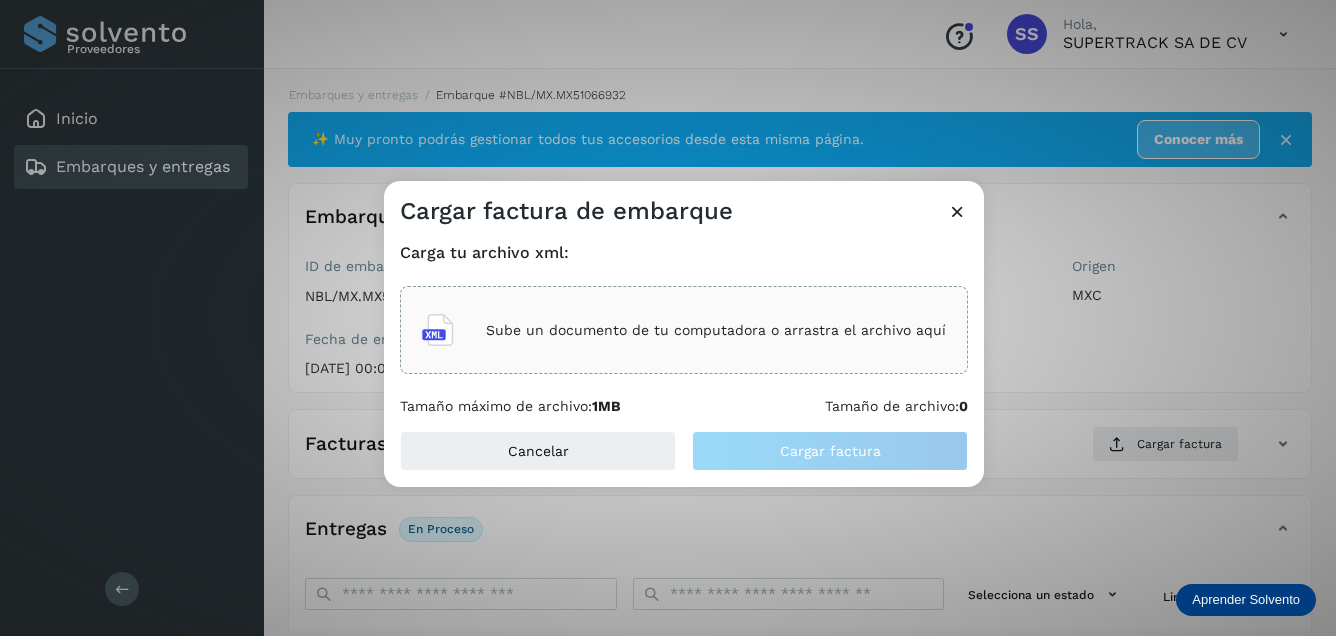 click on "Sube un documento de tu computadora o arrastra el archivo aquí" 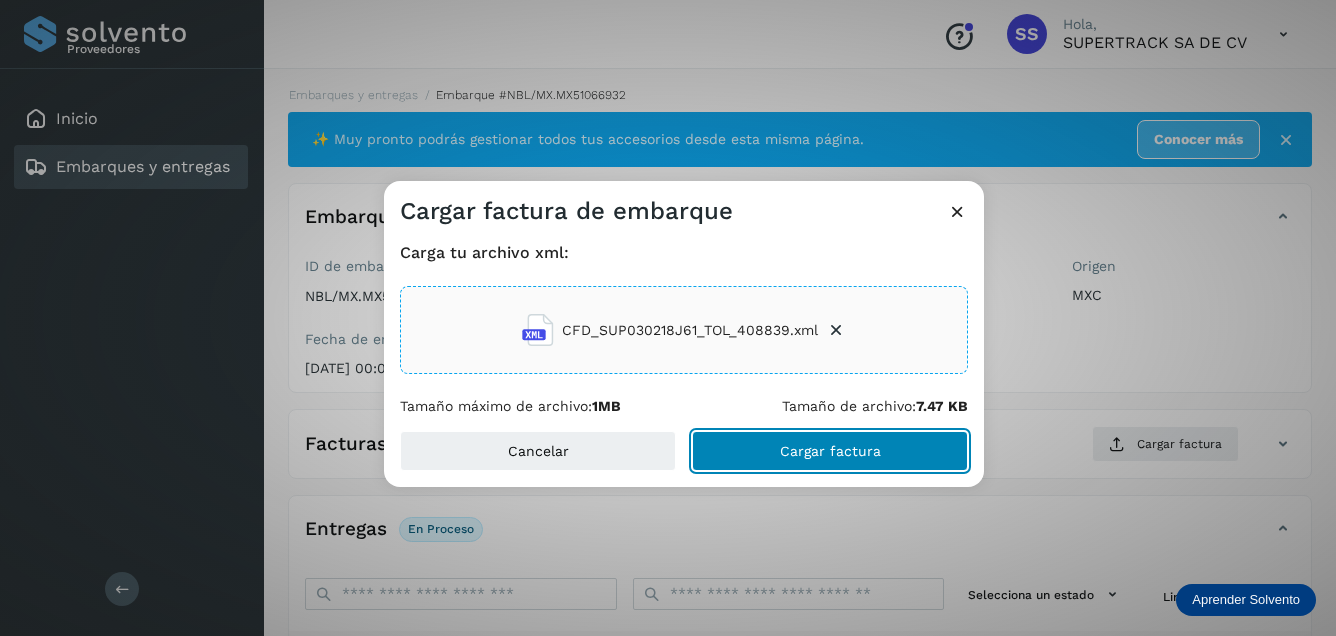 click on "Cargar factura" 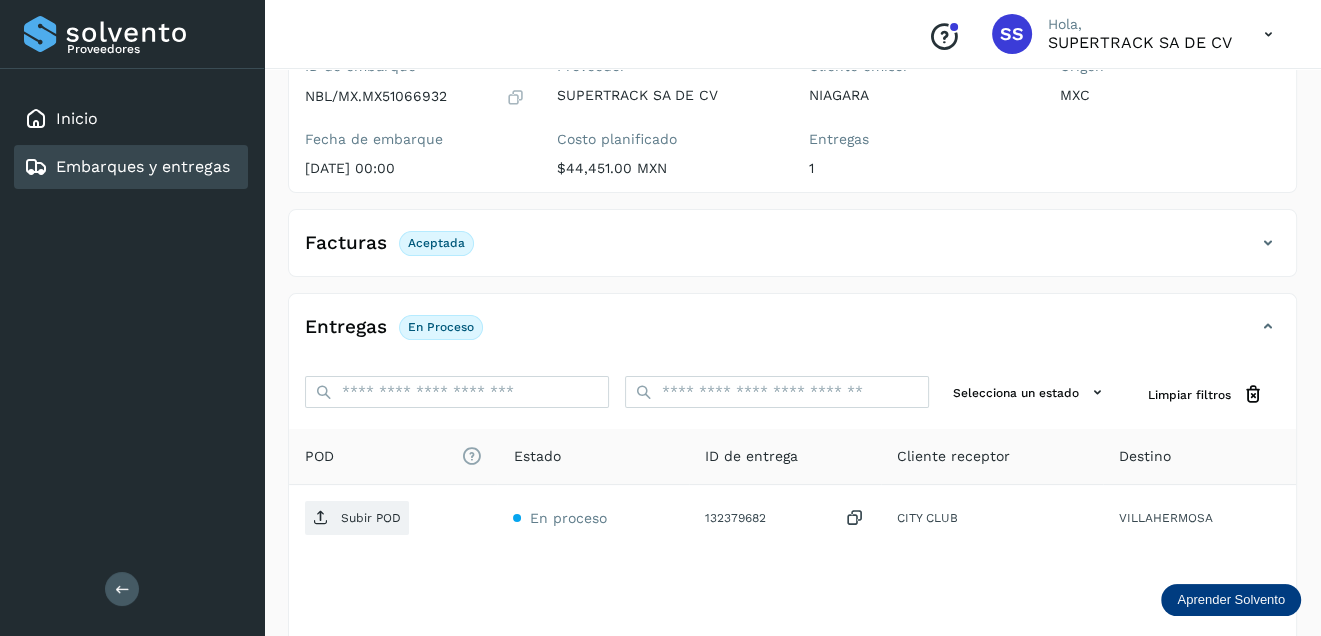 scroll, scrollTop: 300, scrollLeft: 0, axis: vertical 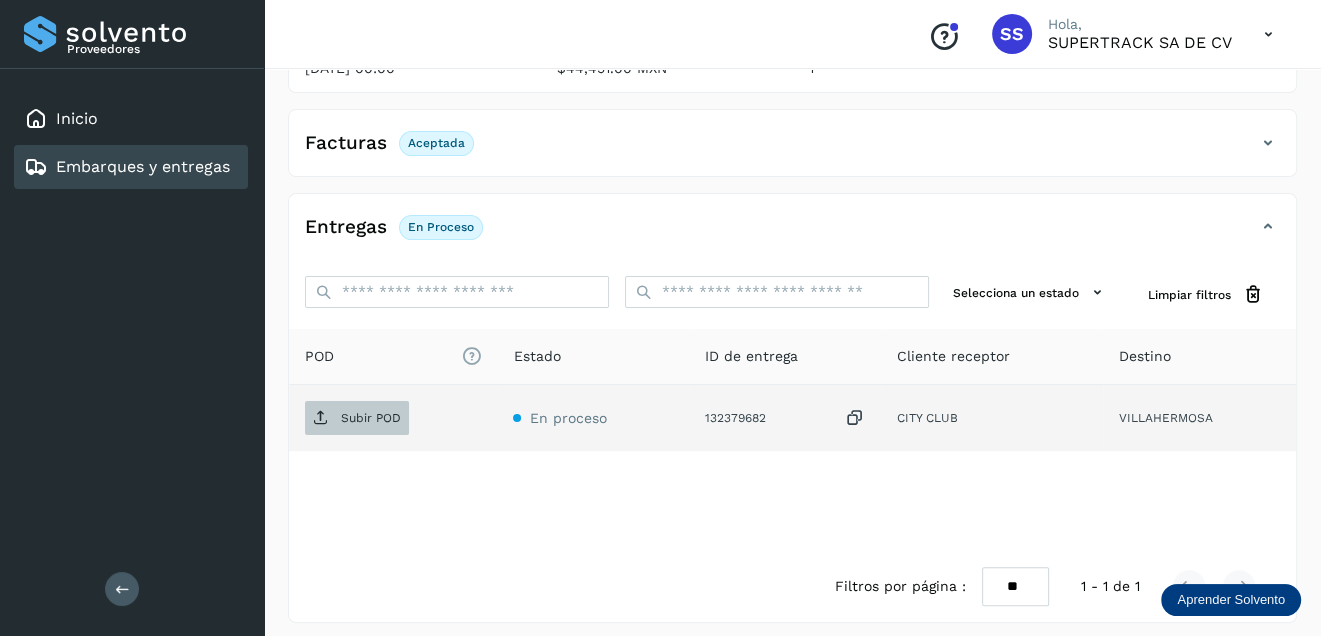 click on "Subir POD" at bounding box center [371, 418] 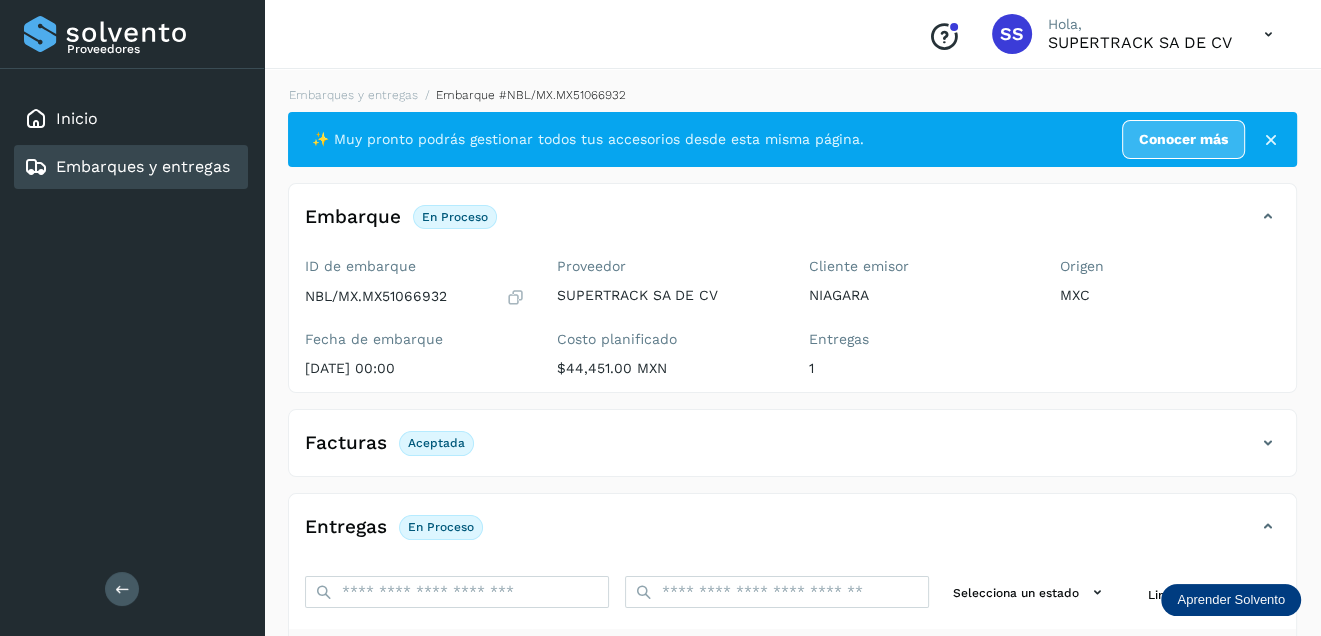 scroll, scrollTop: 309, scrollLeft: 0, axis: vertical 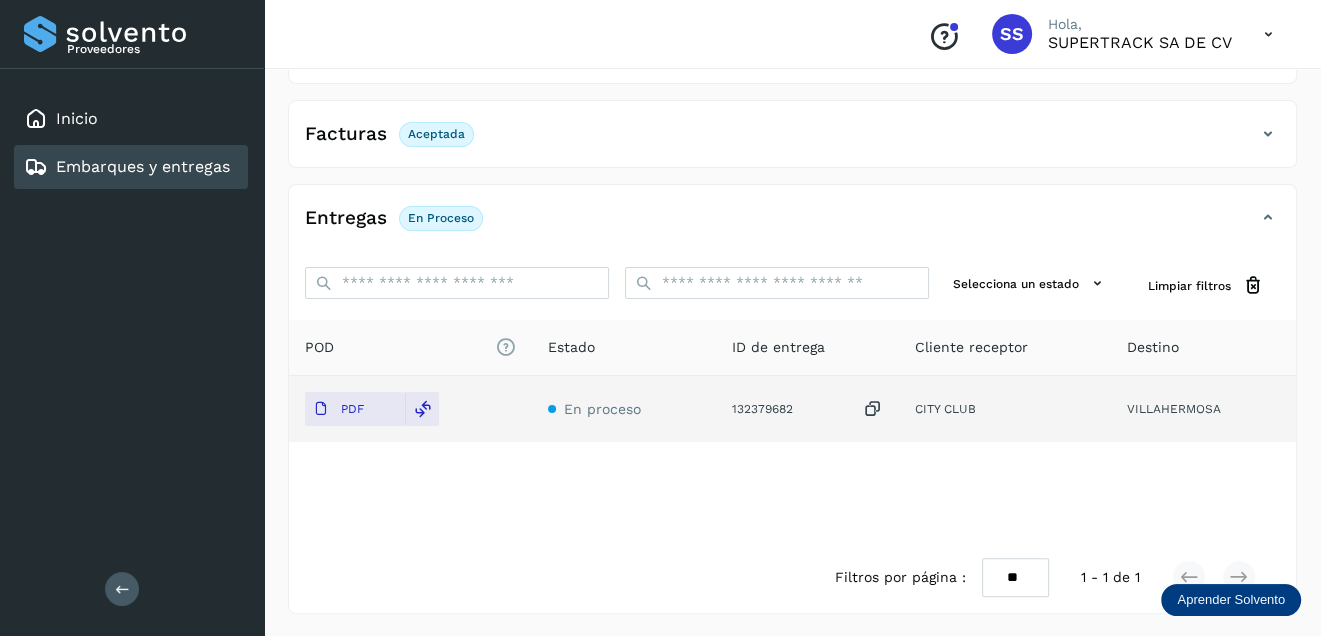 click on "Embarques y entregas" at bounding box center [143, 166] 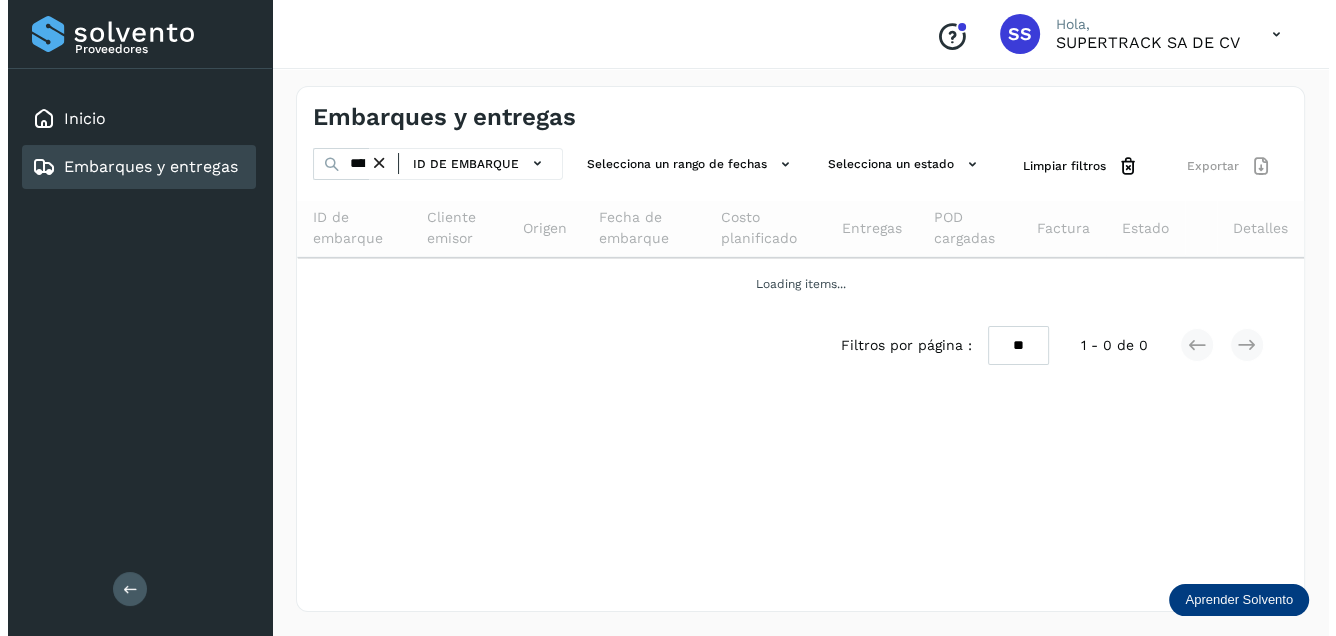 scroll, scrollTop: 0, scrollLeft: 0, axis: both 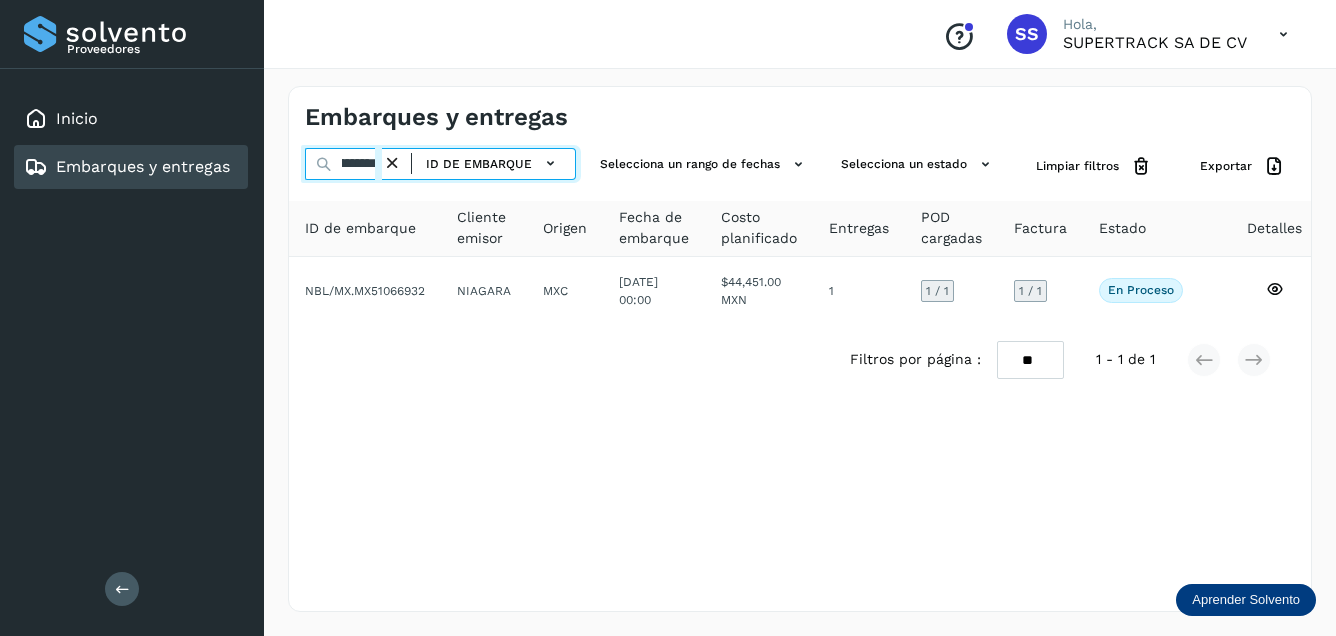 drag, startPoint x: 375, startPoint y: 164, endPoint x: 475, endPoint y: 186, distance: 102.3914 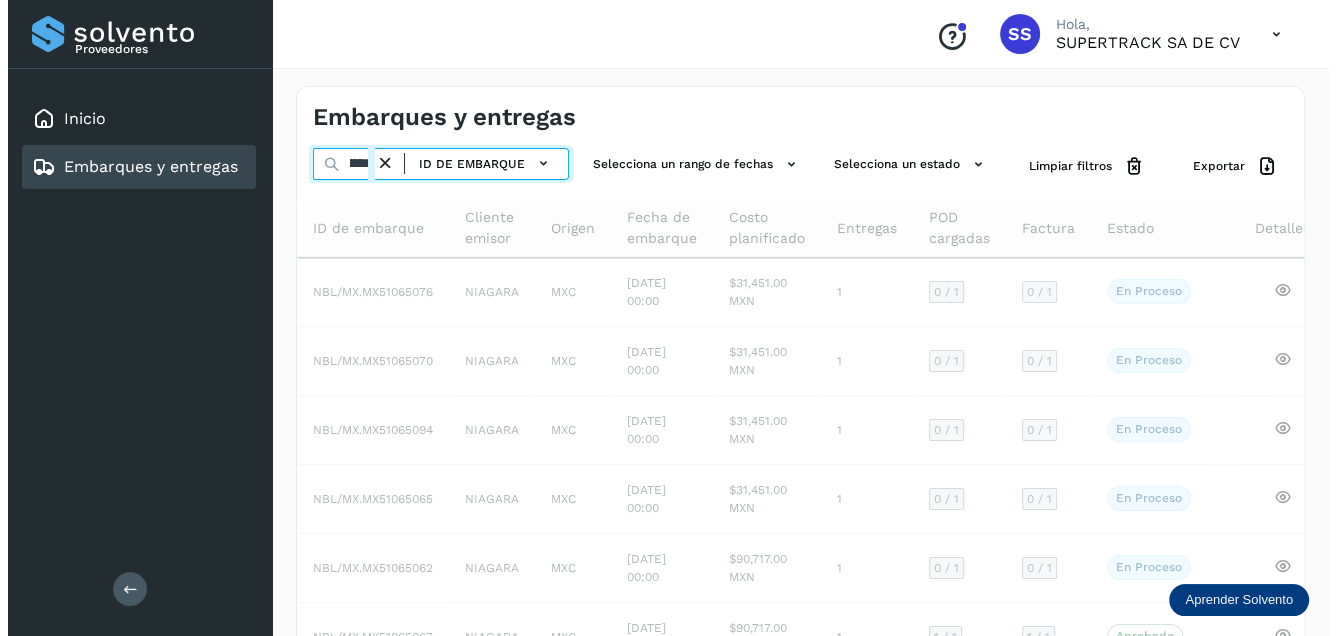 scroll, scrollTop: 0, scrollLeft: 48, axis: horizontal 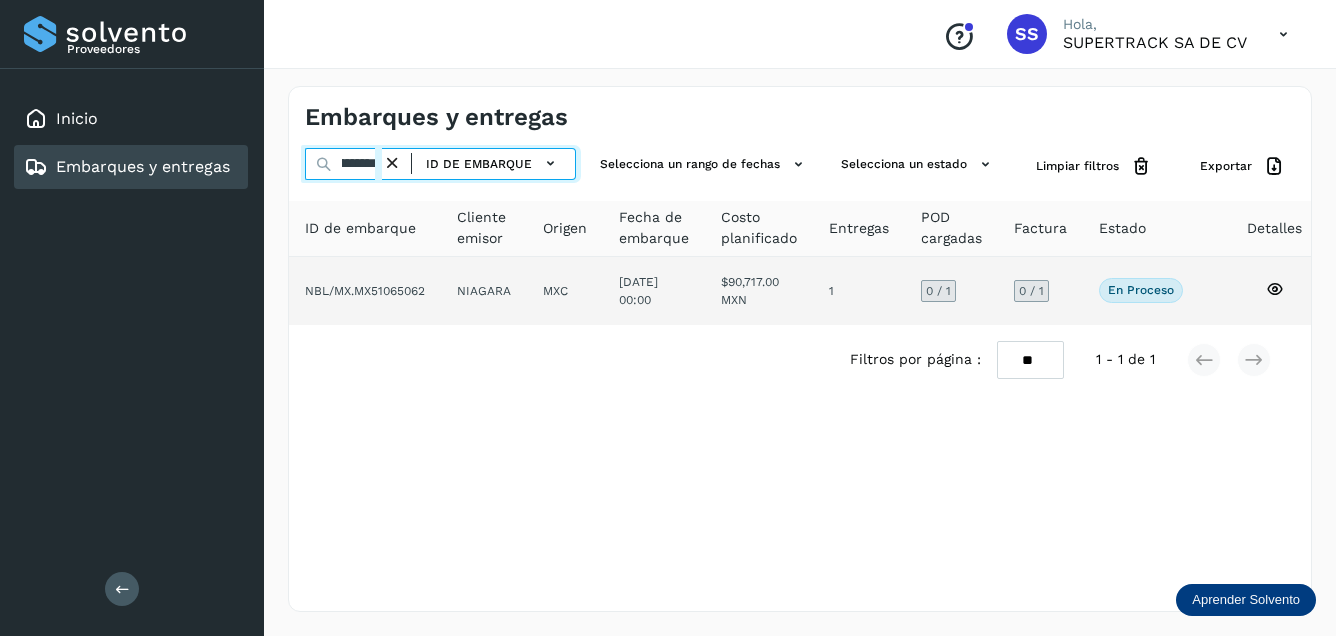 type on "**********" 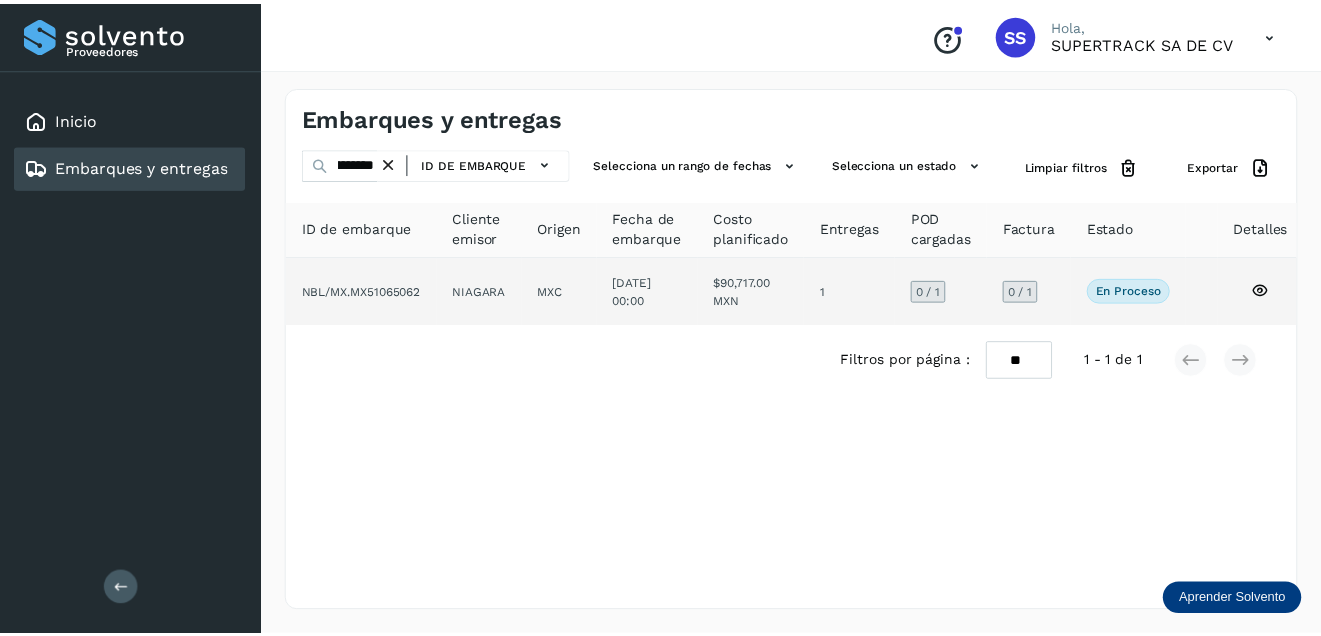 scroll, scrollTop: 0, scrollLeft: 0, axis: both 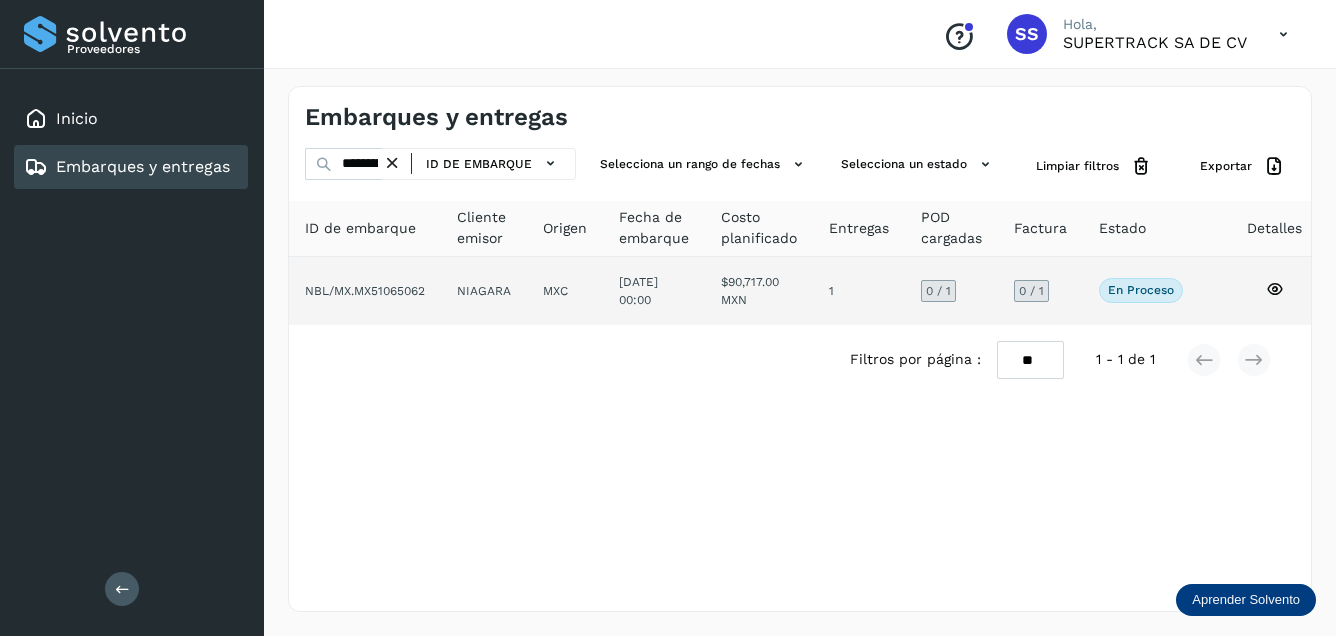 click on "NBL/MX.MX51065062" 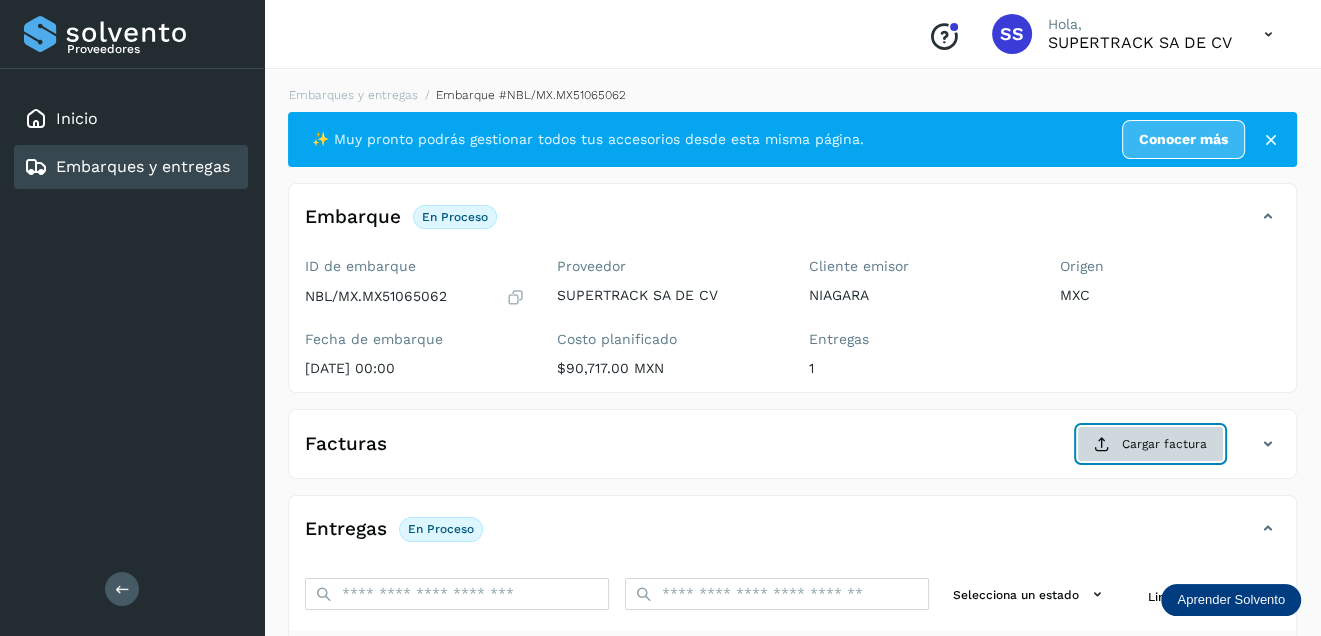 click on "Cargar factura" 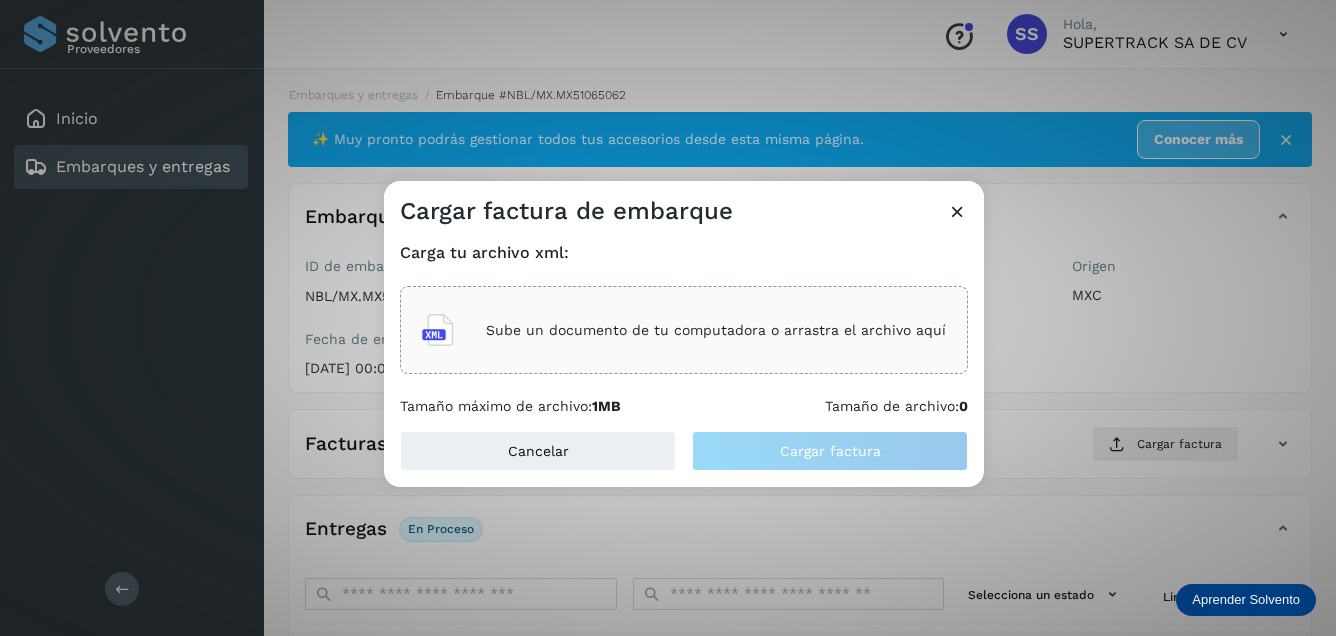 click on "Sube un documento de tu computadora o arrastra el archivo aquí" 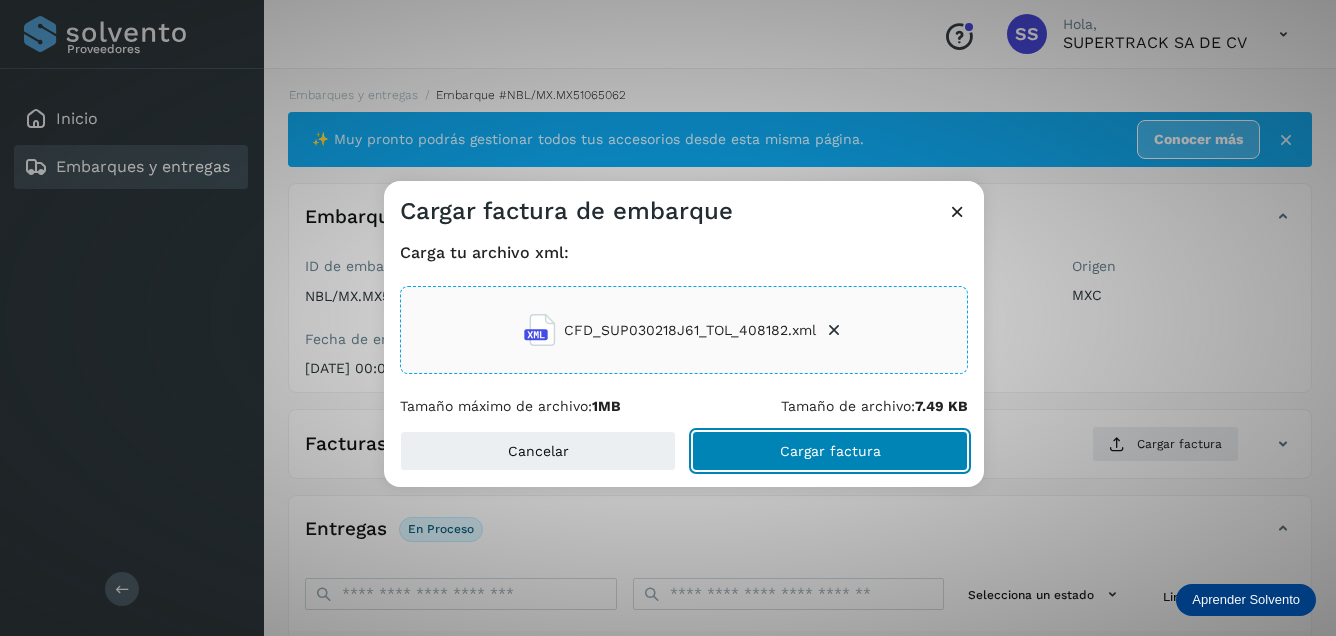 click on "Cargar factura" 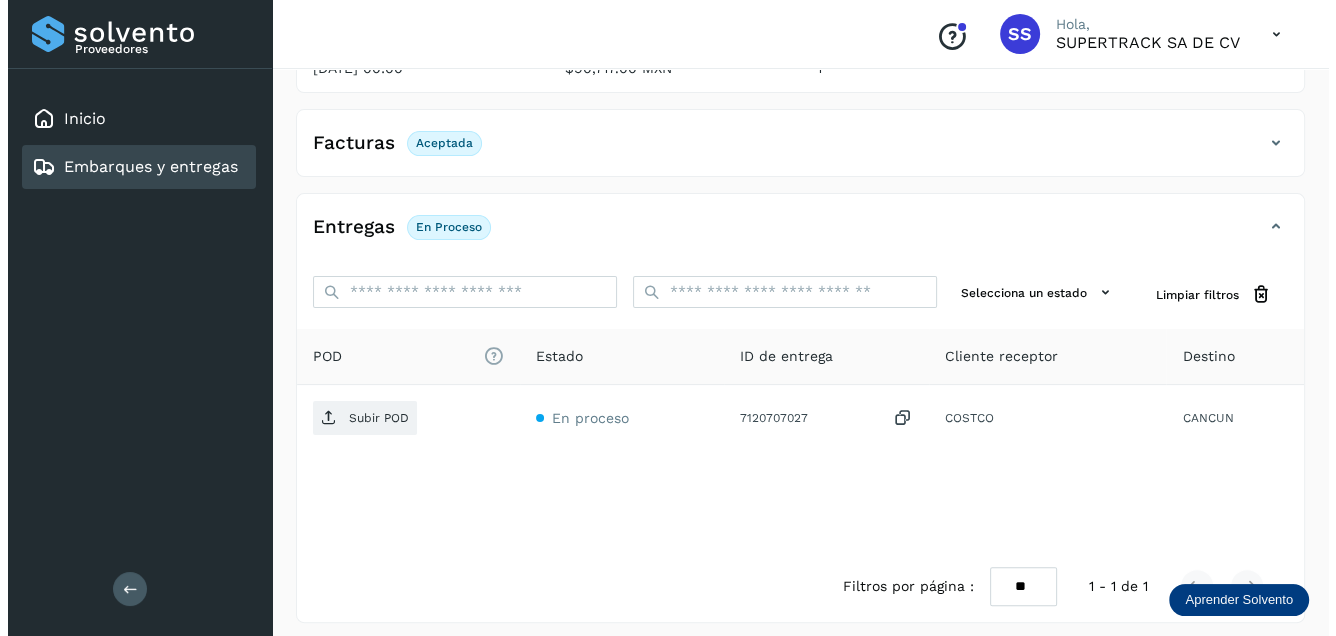 scroll, scrollTop: 0, scrollLeft: 0, axis: both 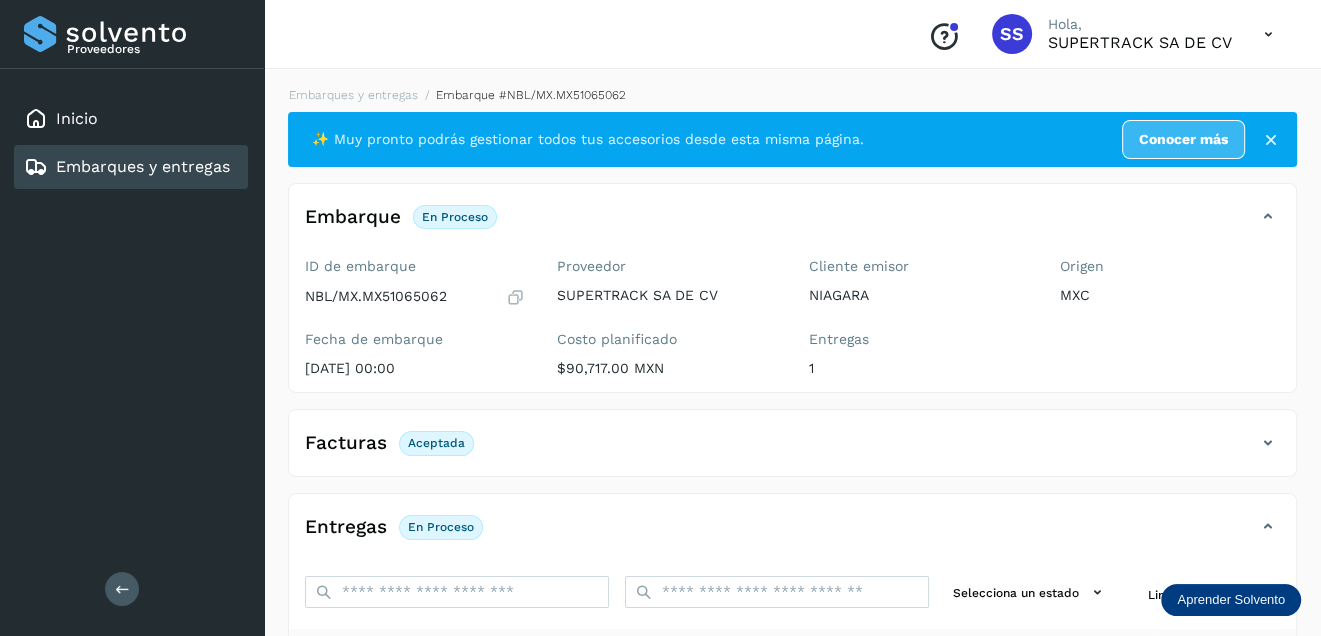 click on "Embarques y entregas" at bounding box center [143, 166] 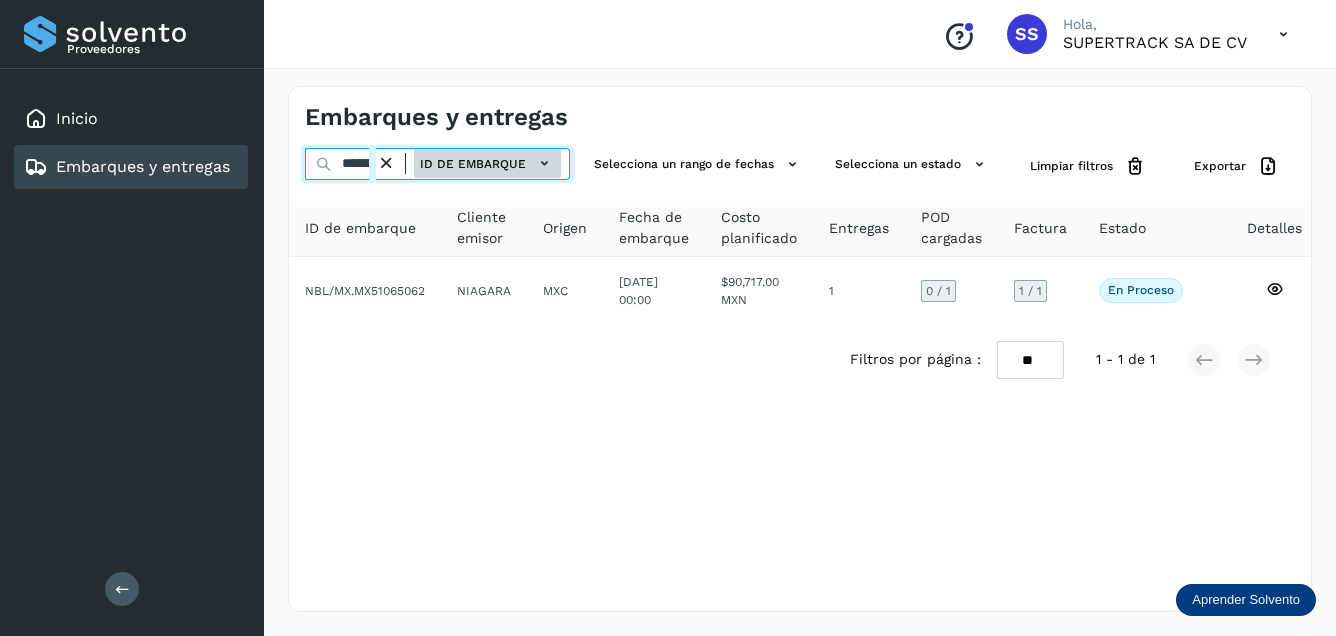 drag, startPoint x: 373, startPoint y: 162, endPoint x: 427, endPoint y: 167, distance: 54.230988 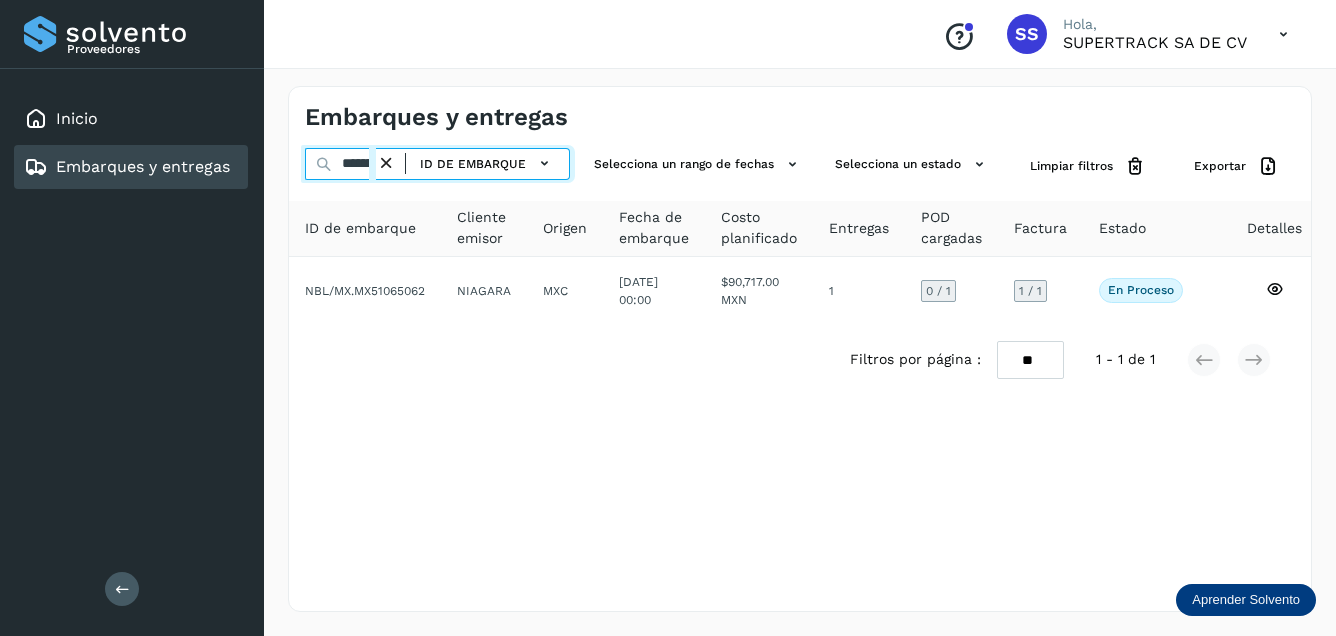 scroll, scrollTop: 0, scrollLeft: 48, axis: horizontal 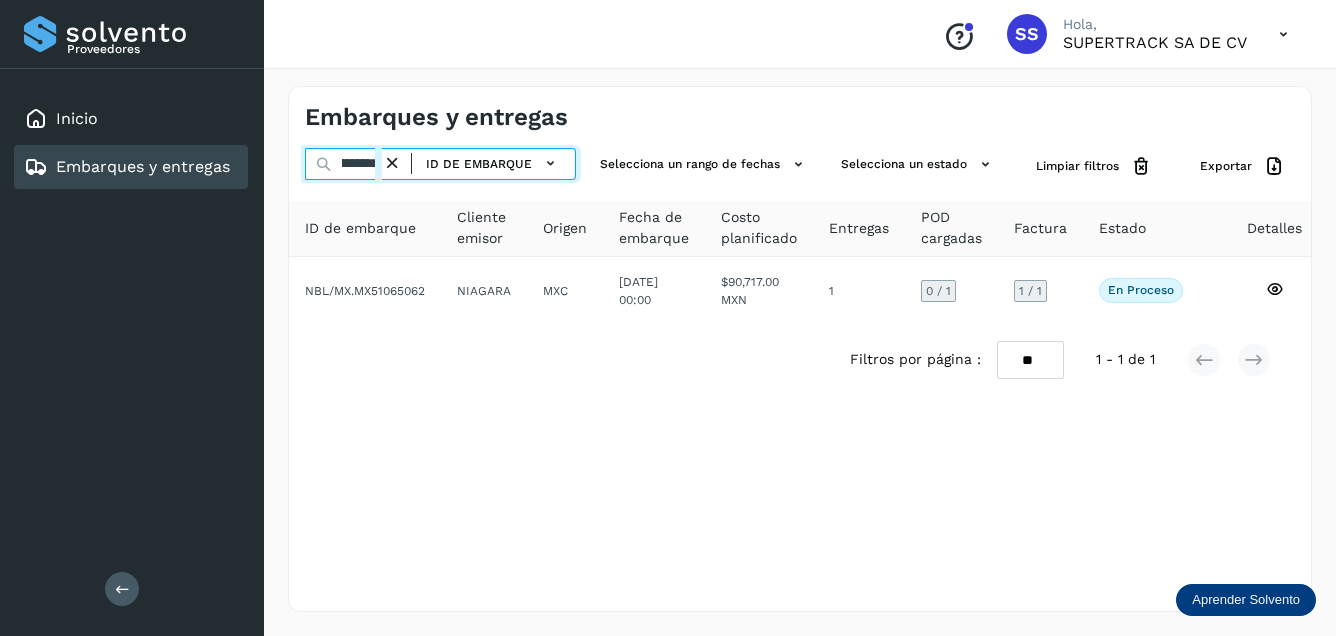 drag, startPoint x: 339, startPoint y: 161, endPoint x: 1295, endPoint y: 417, distance: 989.6828 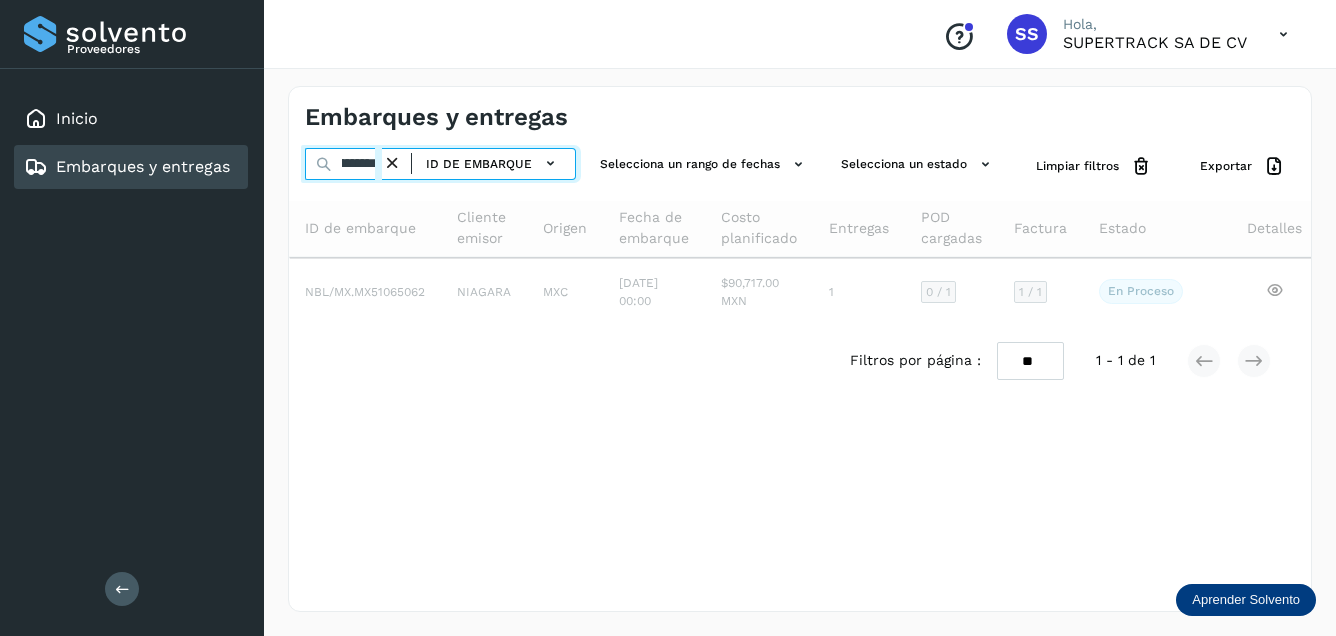 scroll, scrollTop: 0, scrollLeft: 46, axis: horizontal 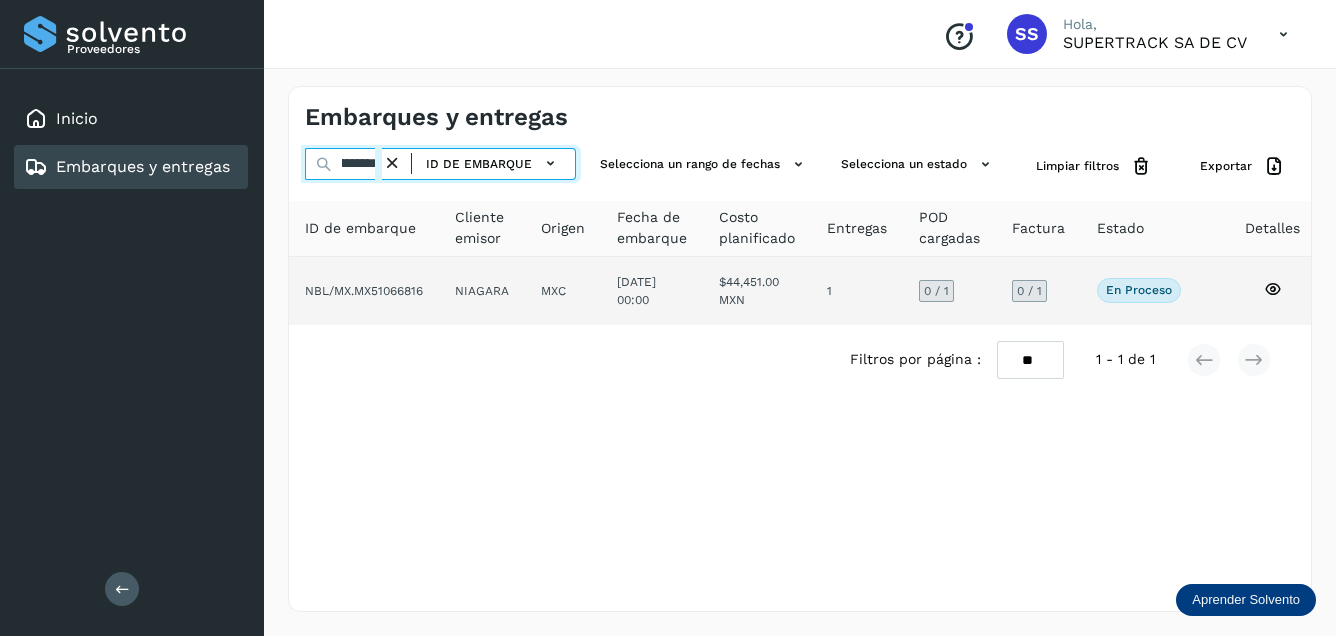 type on "**********" 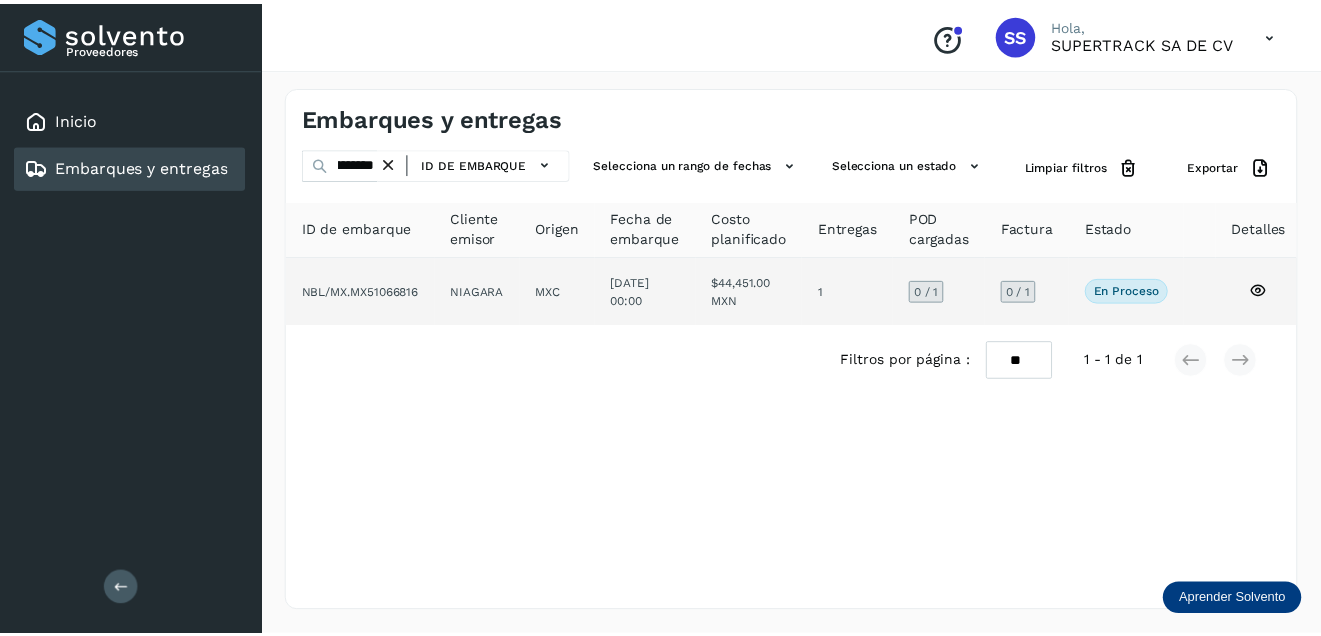 scroll, scrollTop: 0, scrollLeft: 0, axis: both 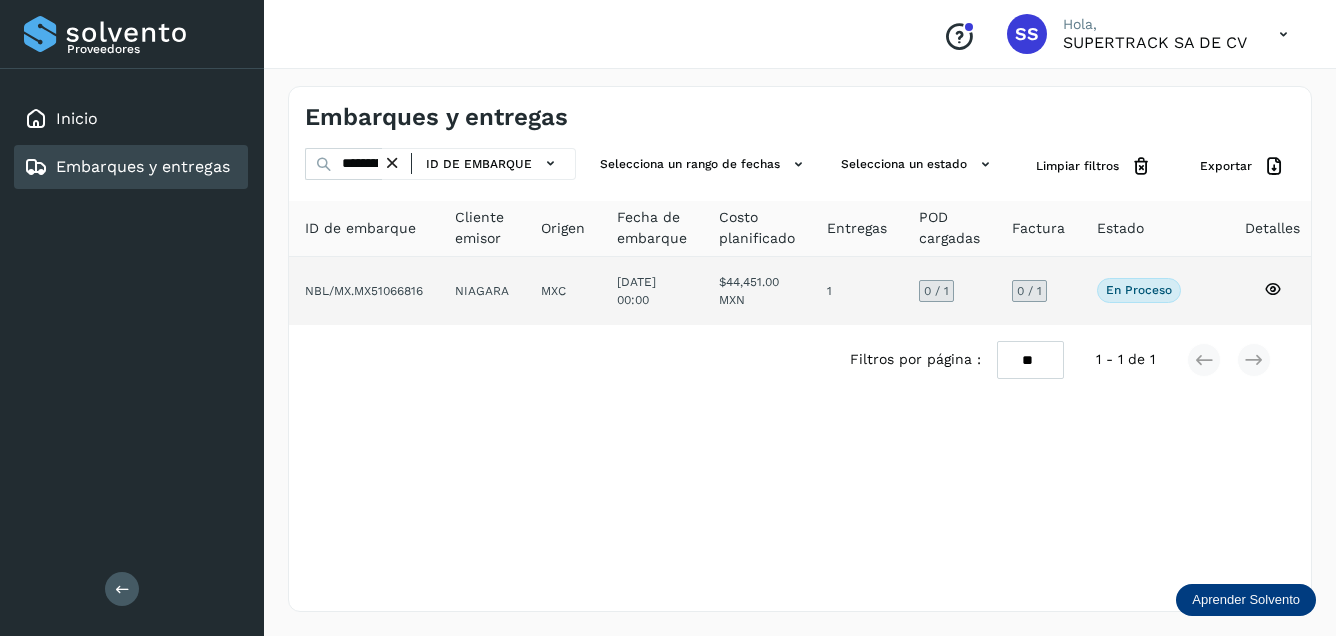 click on "MXC" 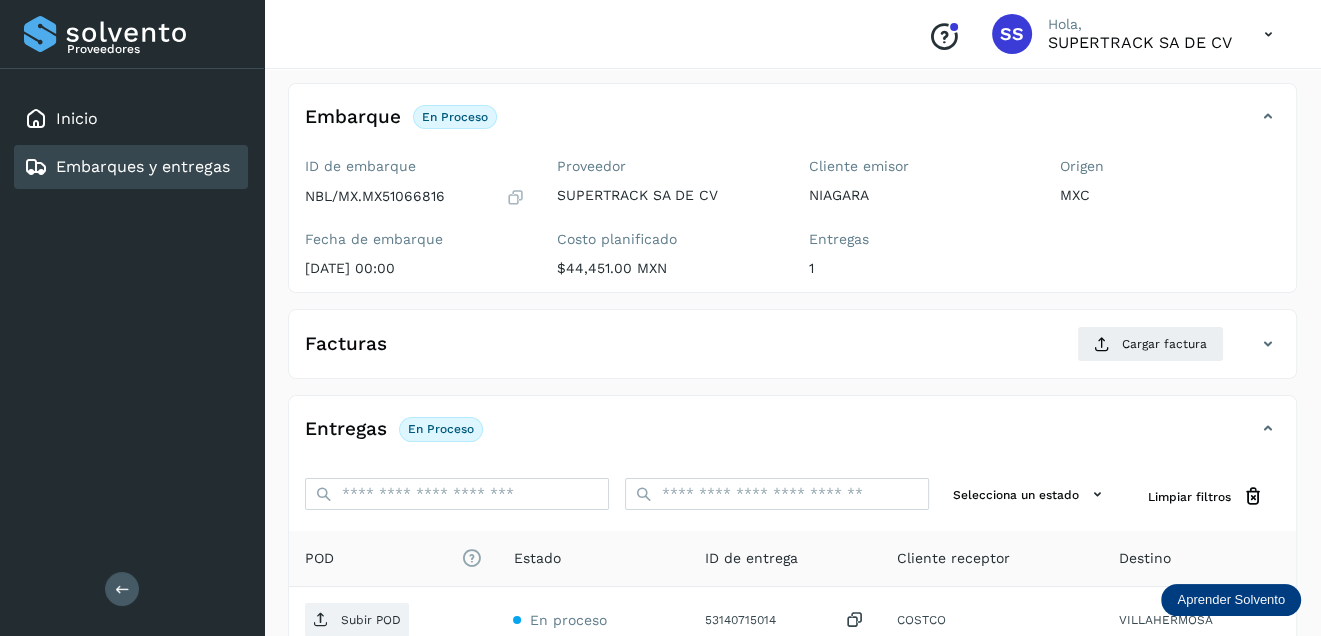 scroll, scrollTop: 200, scrollLeft: 0, axis: vertical 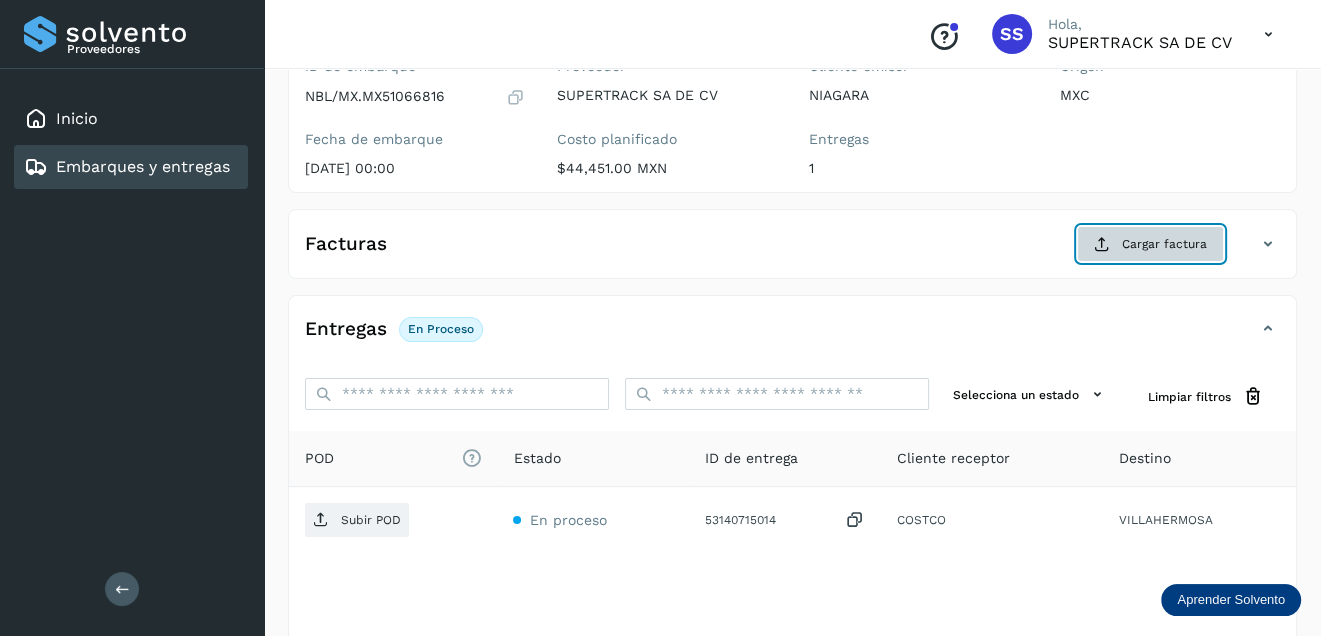 click on "Cargar factura" 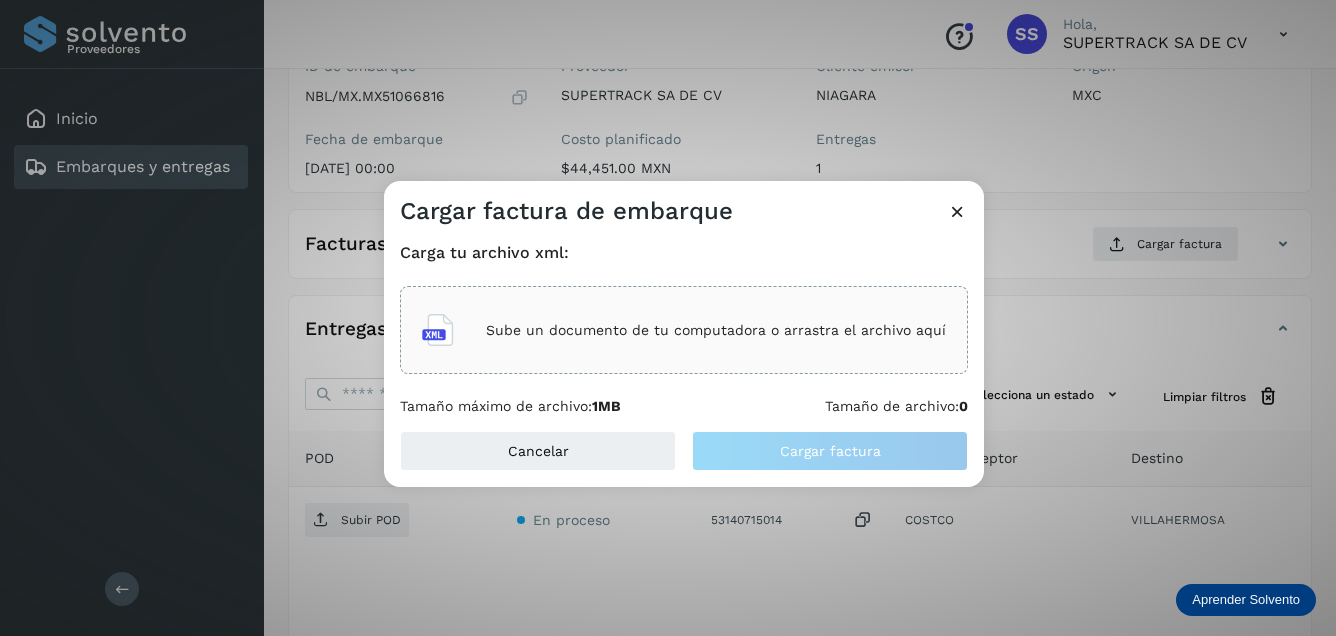 click on "Sube un documento de tu computadora o arrastra el archivo aquí" at bounding box center [716, 330] 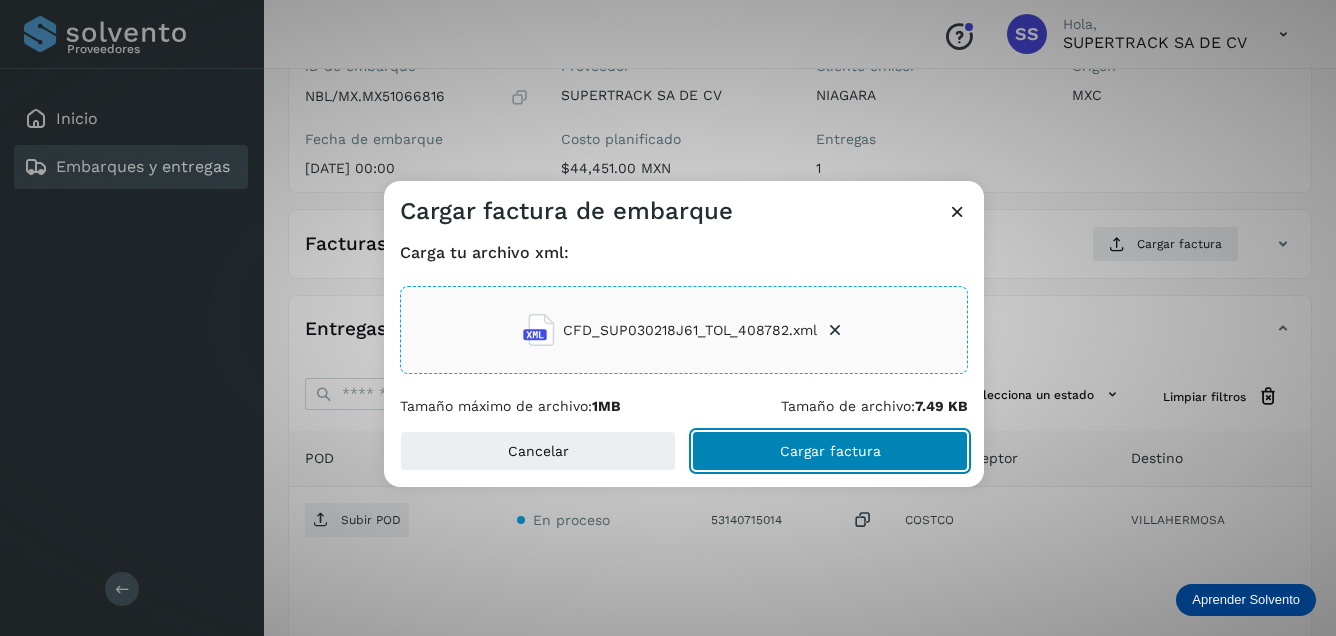 click on "Cargar factura" 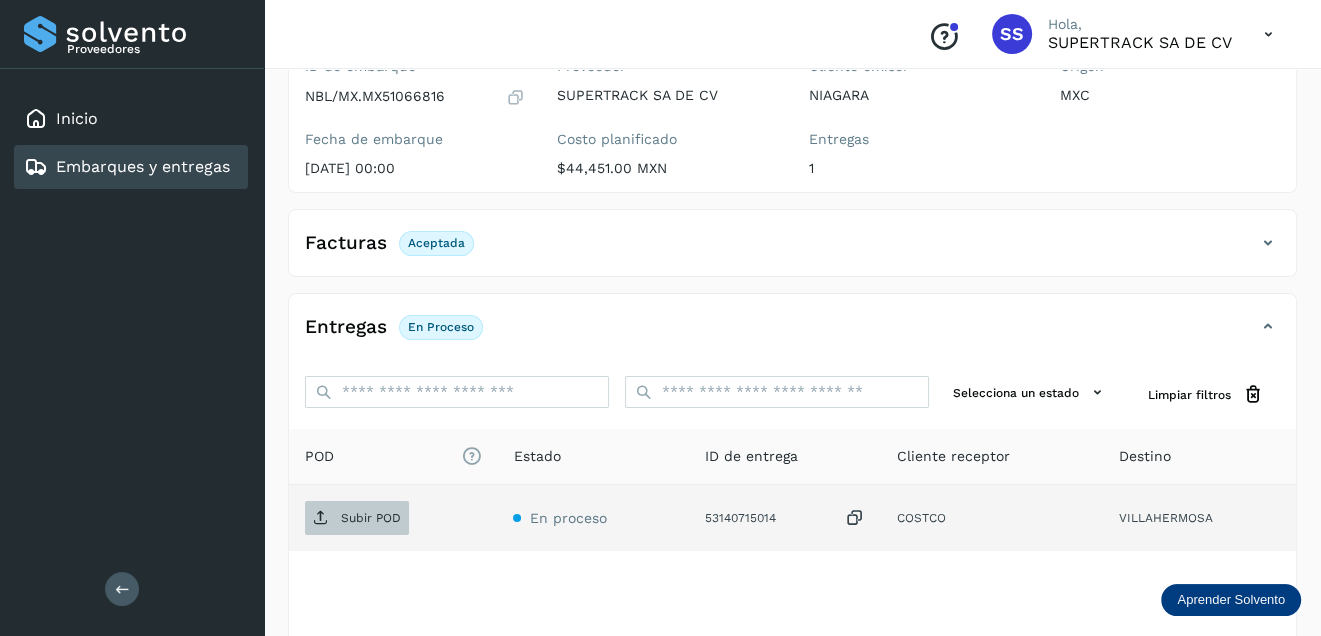click on "Subir POD" at bounding box center (357, 518) 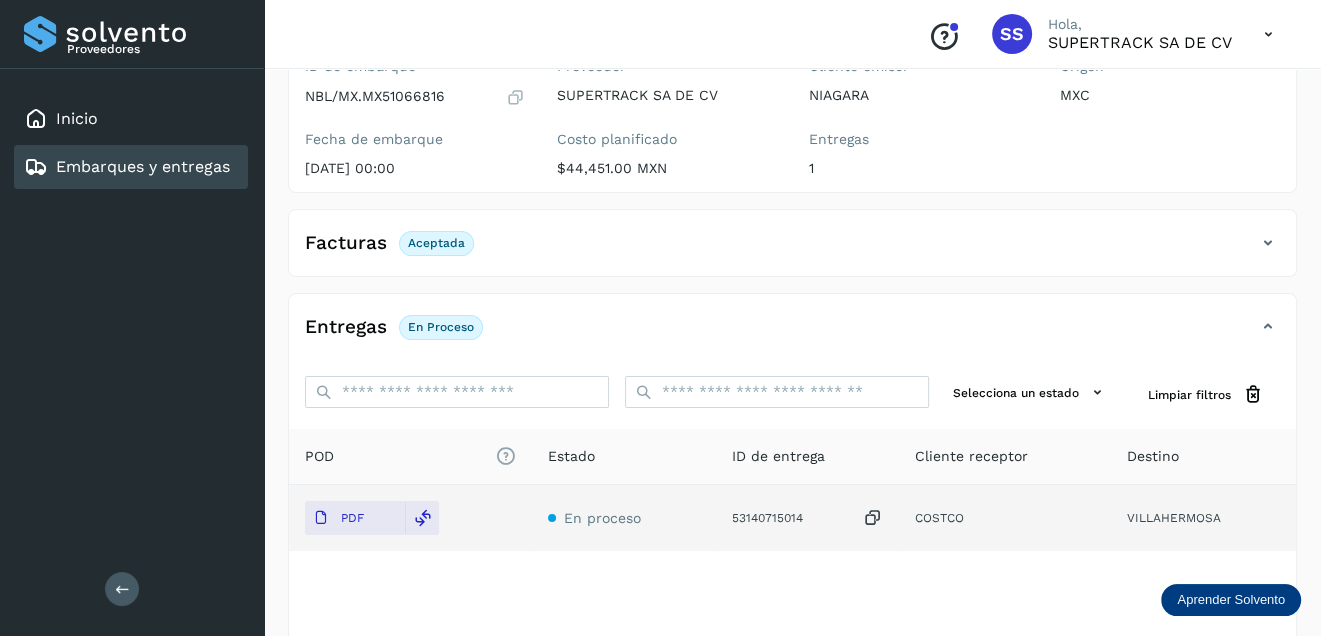 click on "Embarques y entregas" at bounding box center (143, 166) 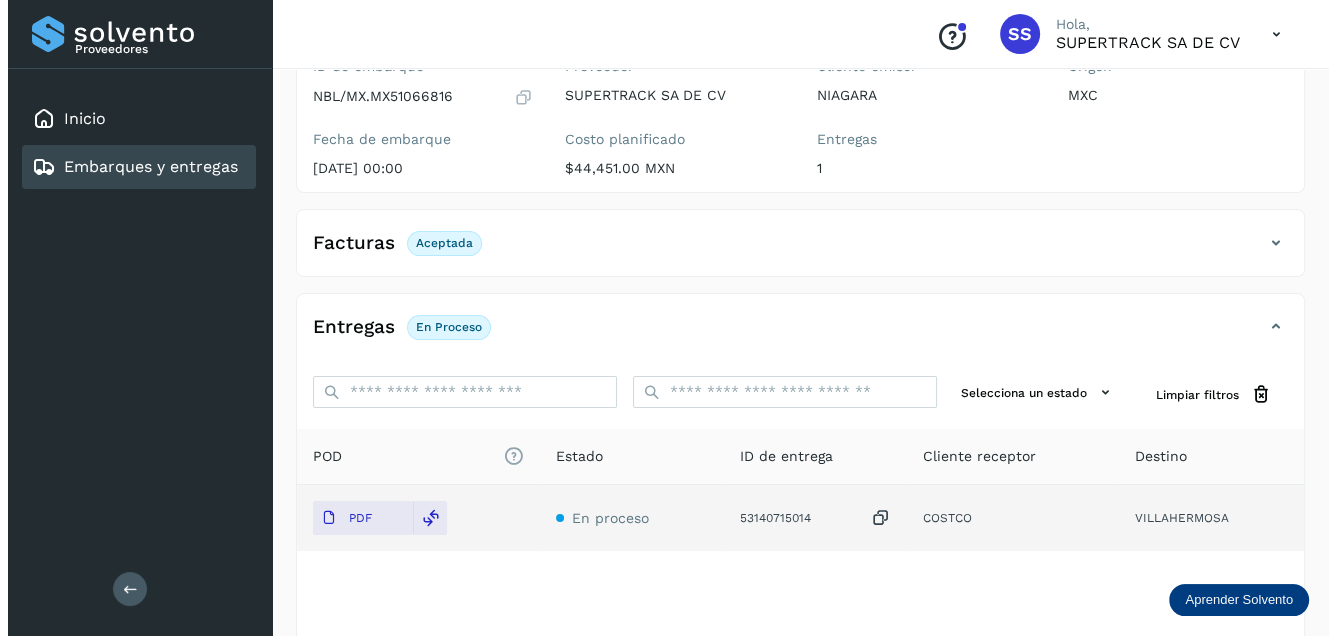 scroll, scrollTop: 0, scrollLeft: 0, axis: both 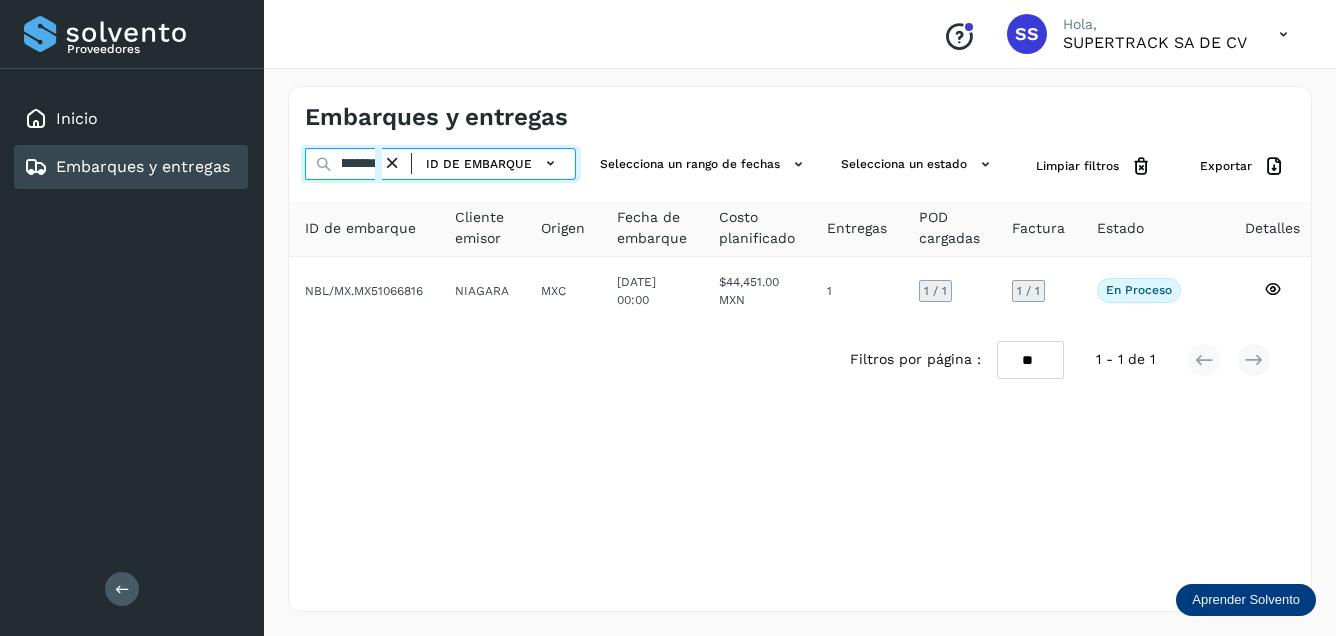 drag, startPoint x: 344, startPoint y: 159, endPoint x: 487, endPoint y: 196, distance: 147.70917 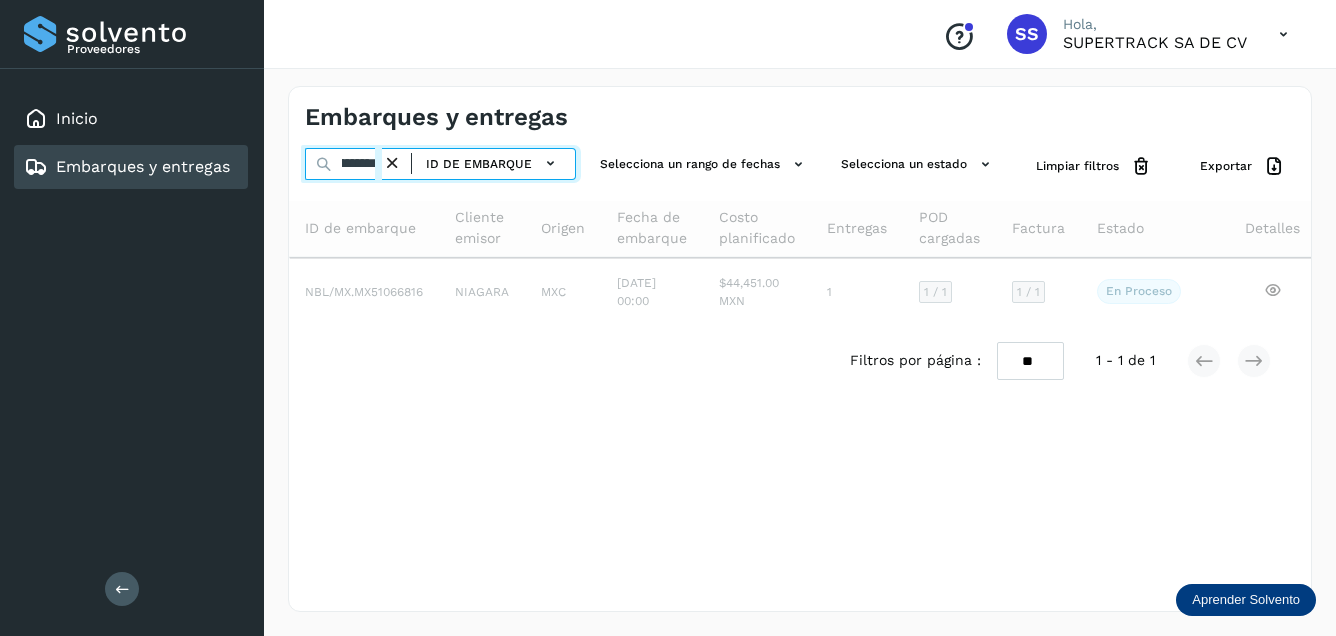 scroll, scrollTop: 0, scrollLeft: 44, axis: horizontal 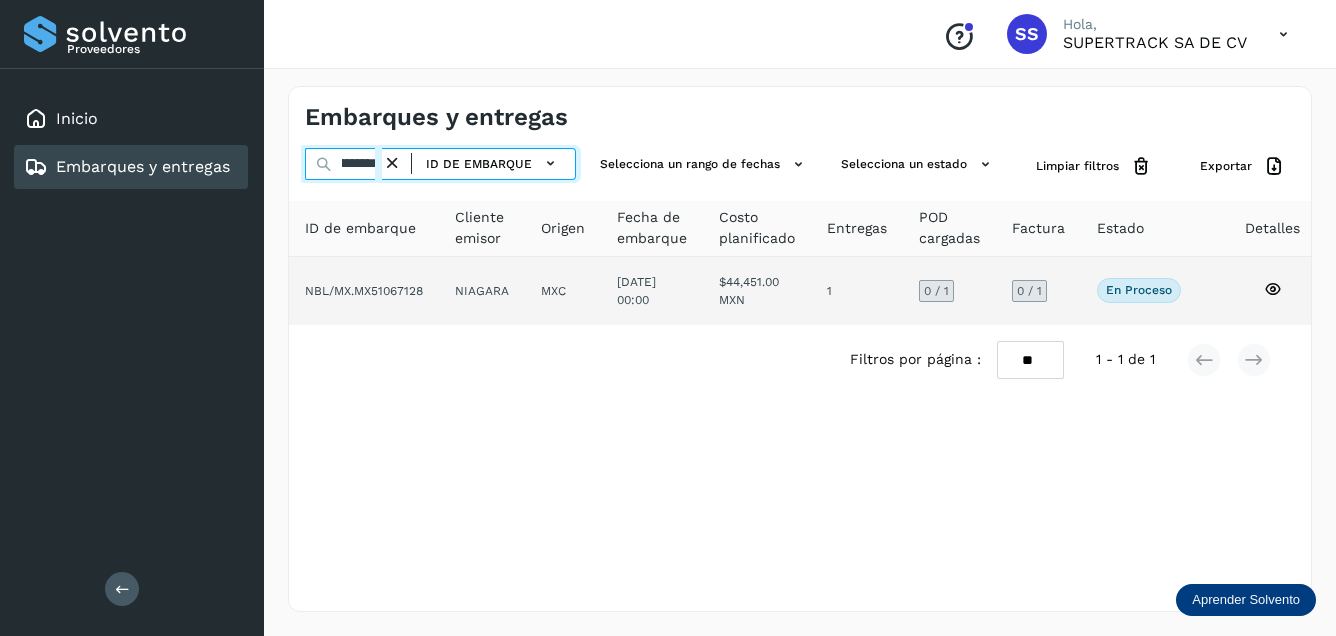 type on "**********" 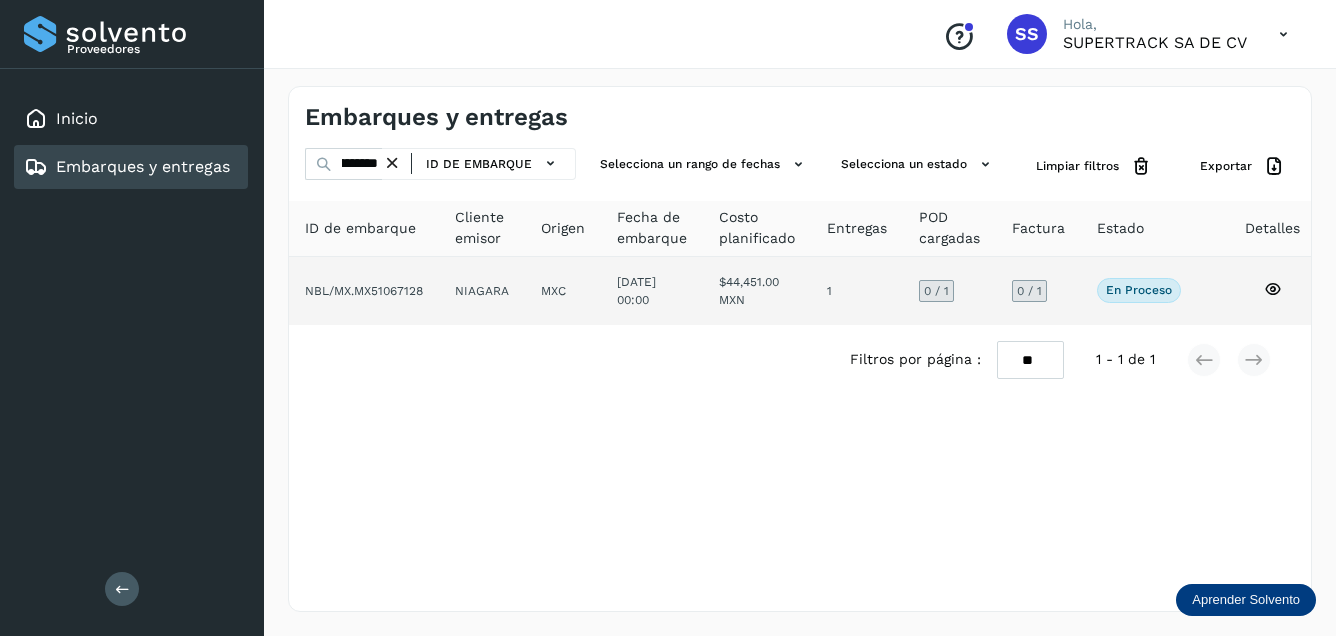 click on "NBL/MX.MX51067128" 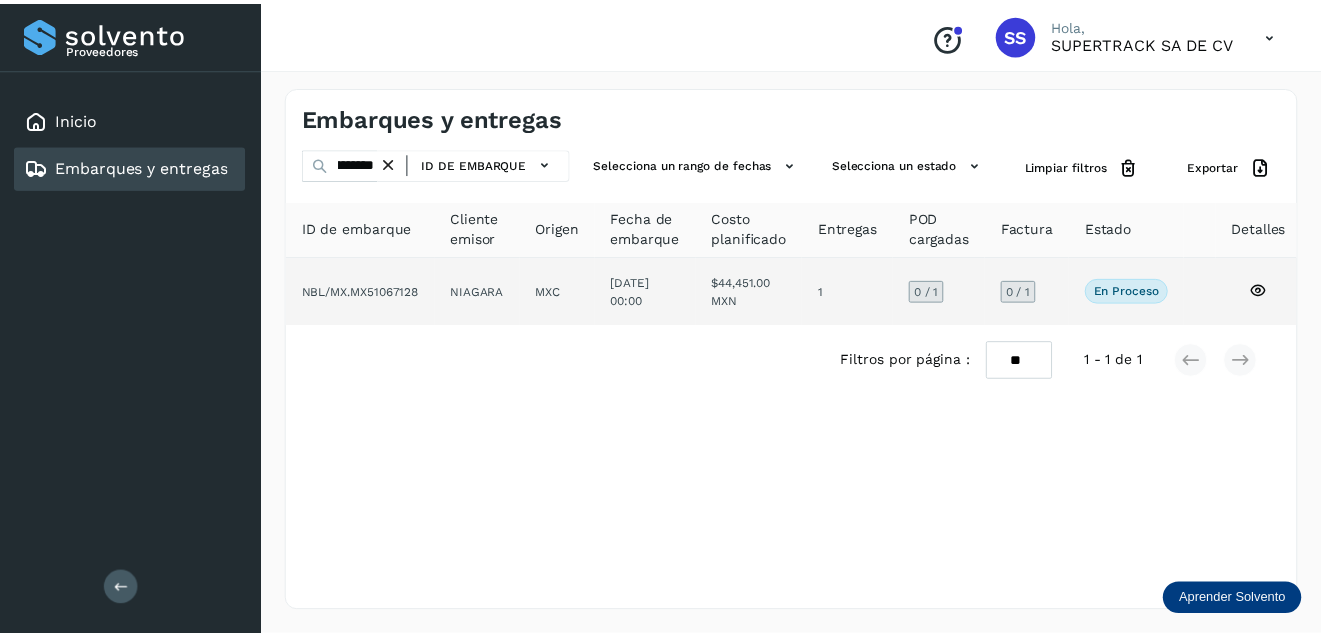 scroll, scrollTop: 0, scrollLeft: 0, axis: both 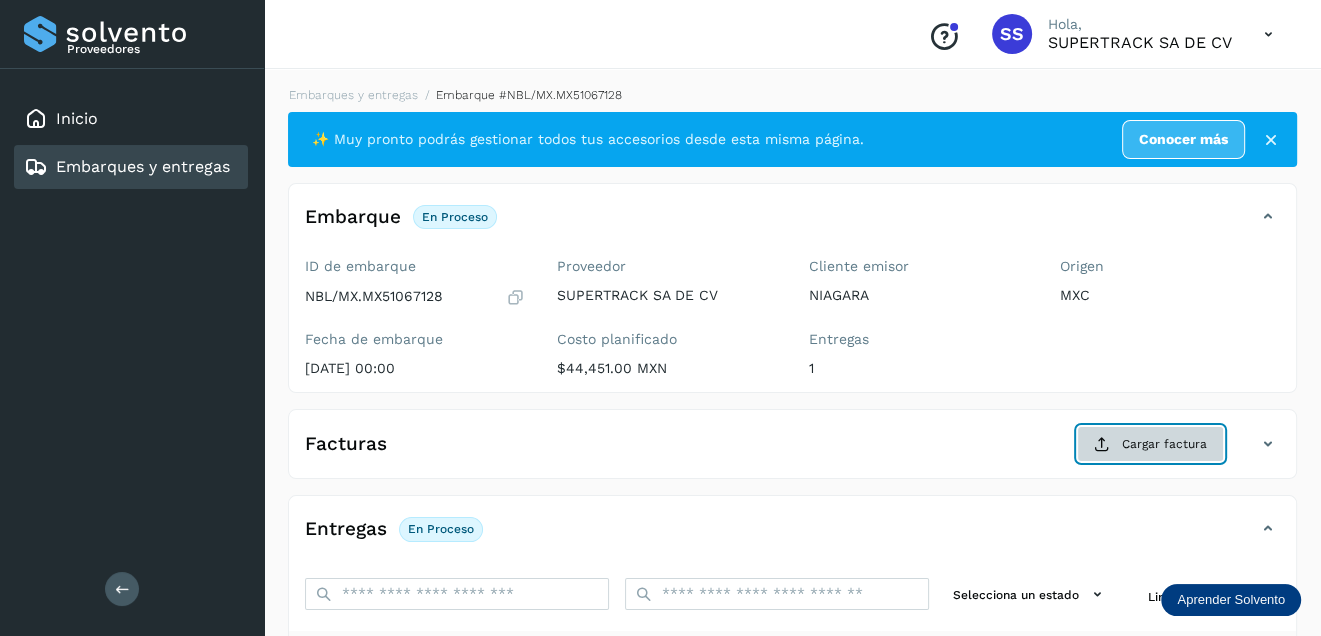 click on "Cargar factura" 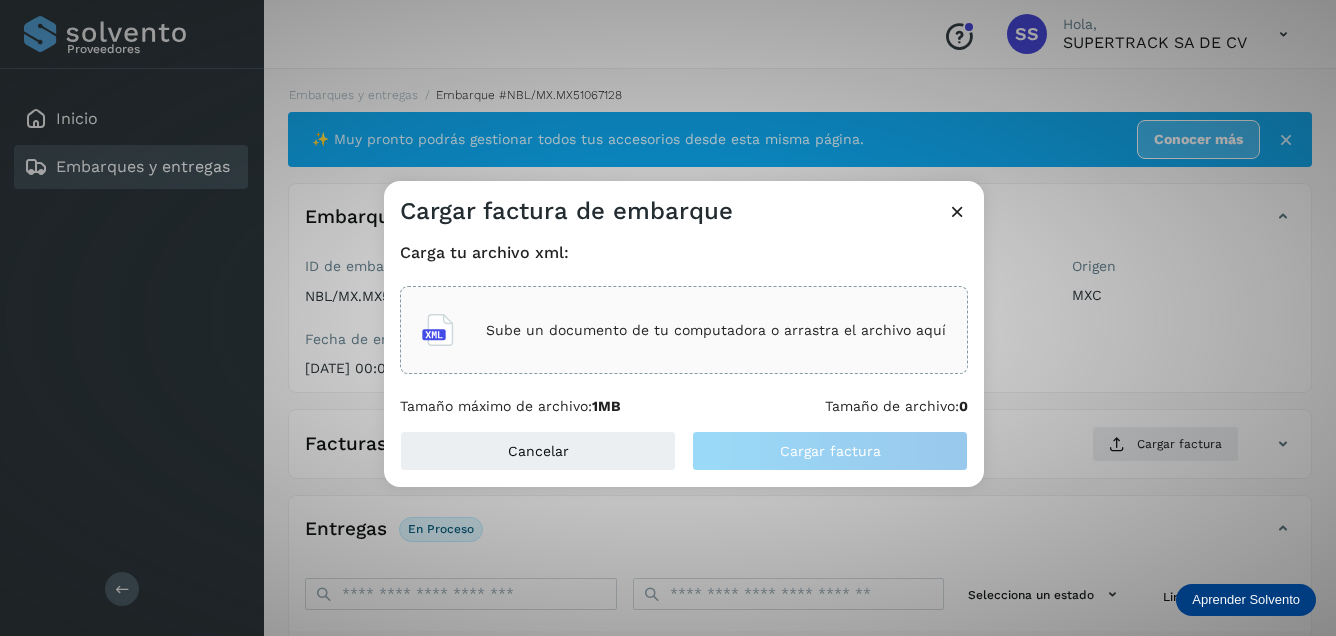 click on "Sube un documento de tu computadora o arrastra el archivo aquí" 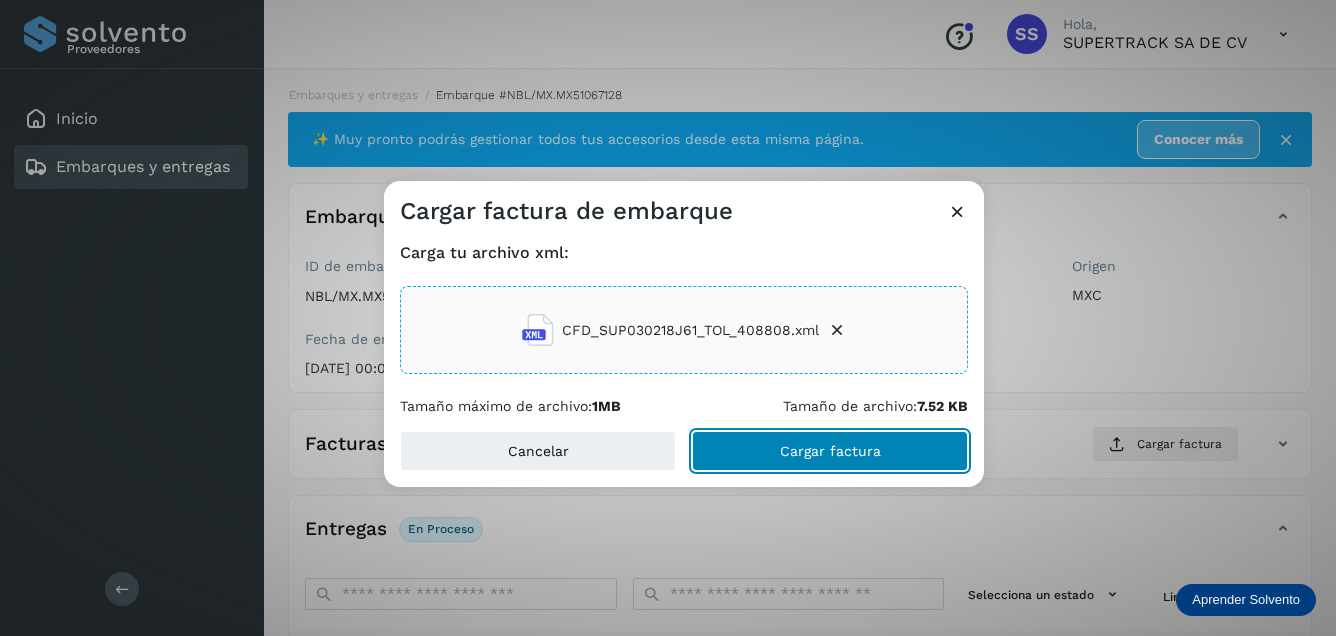 click on "Cargar factura" 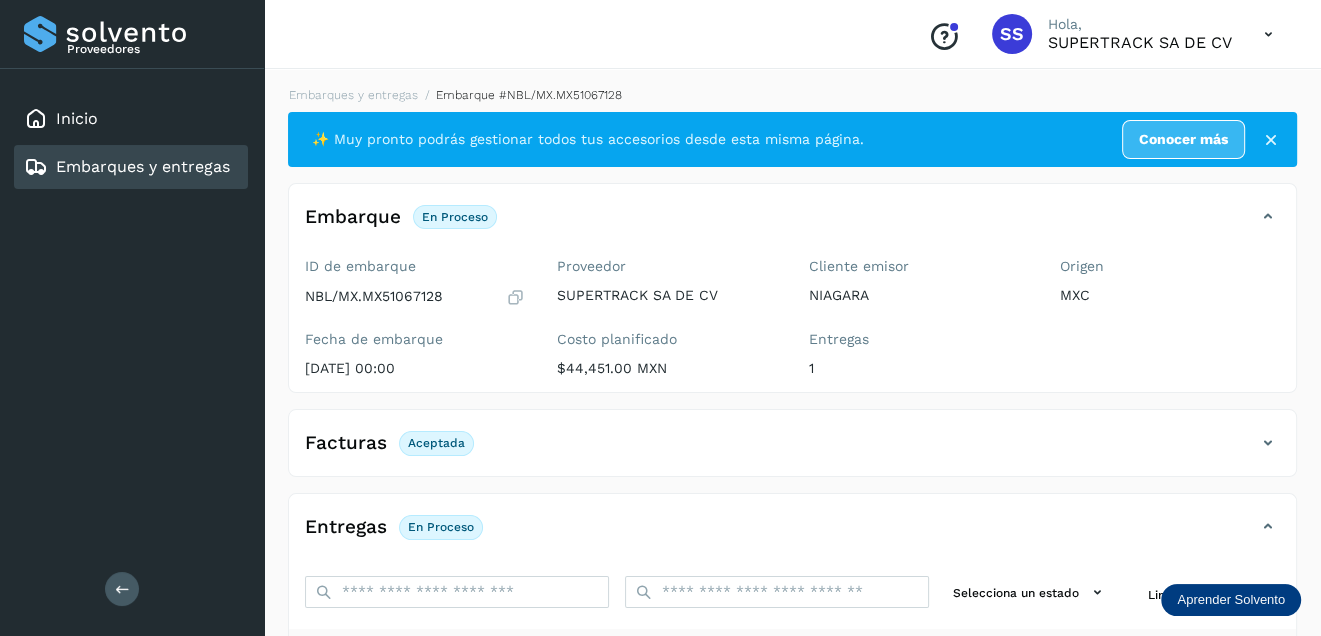 scroll, scrollTop: 200, scrollLeft: 0, axis: vertical 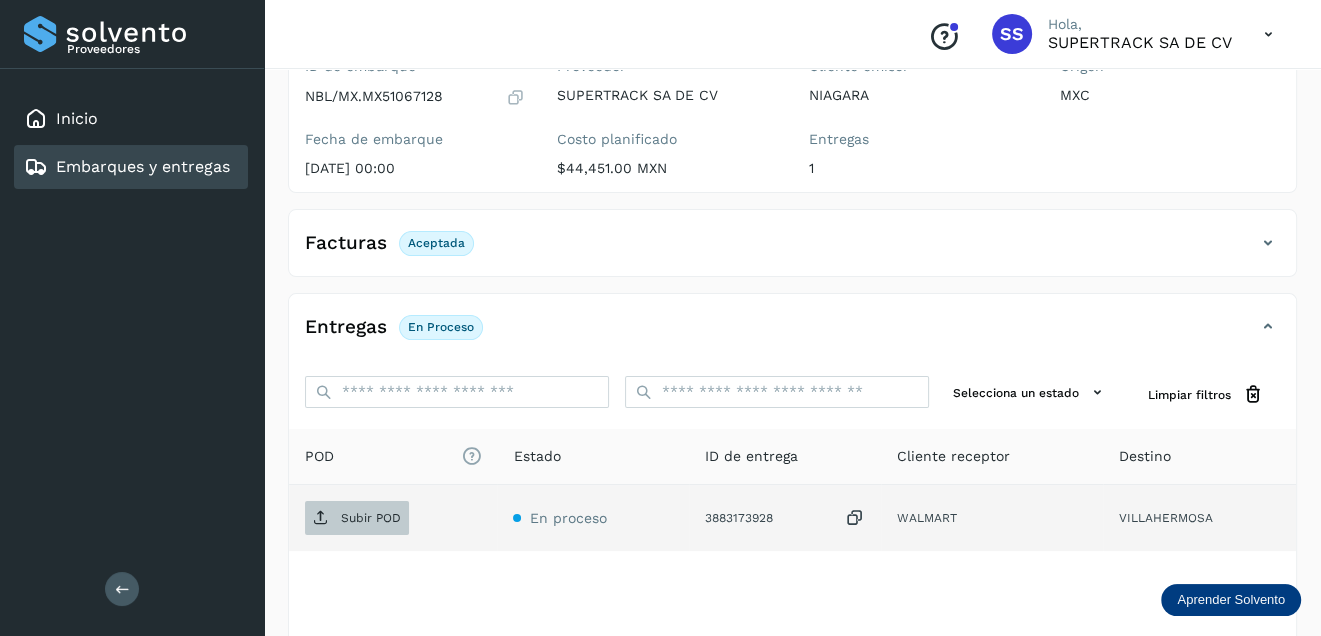 click on "Subir POD" at bounding box center [371, 518] 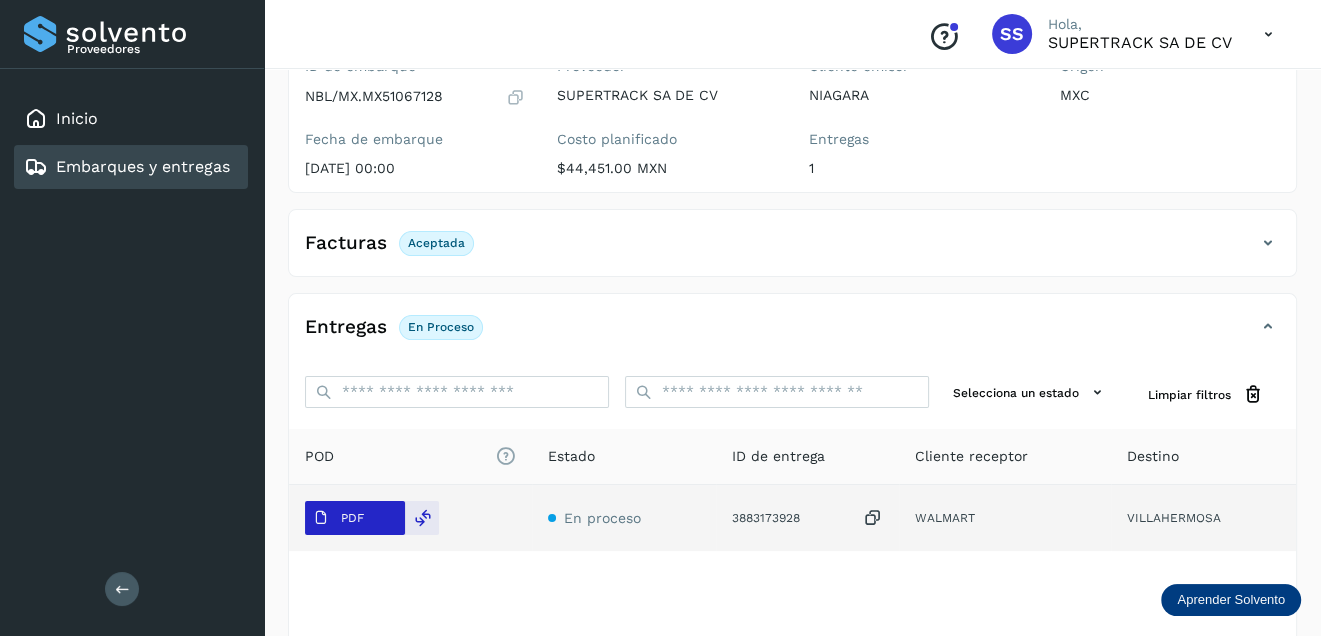 click on "PDF" at bounding box center (355, 518) 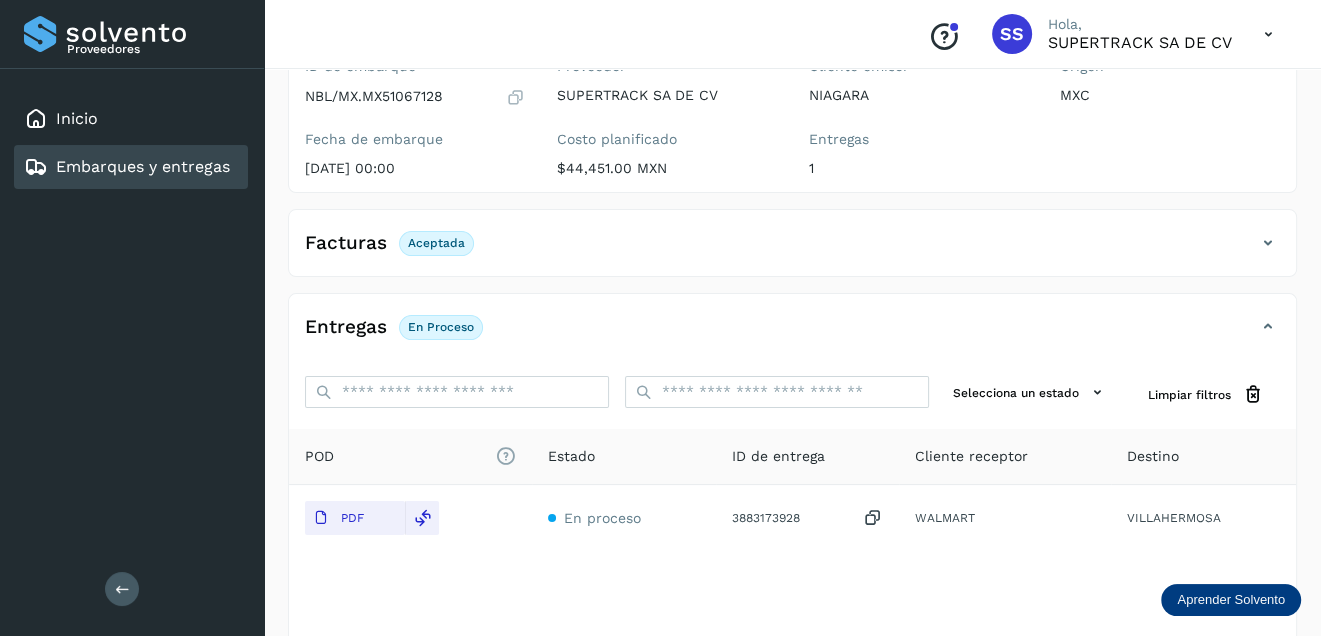 click on "Embarques y entregas" at bounding box center (143, 166) 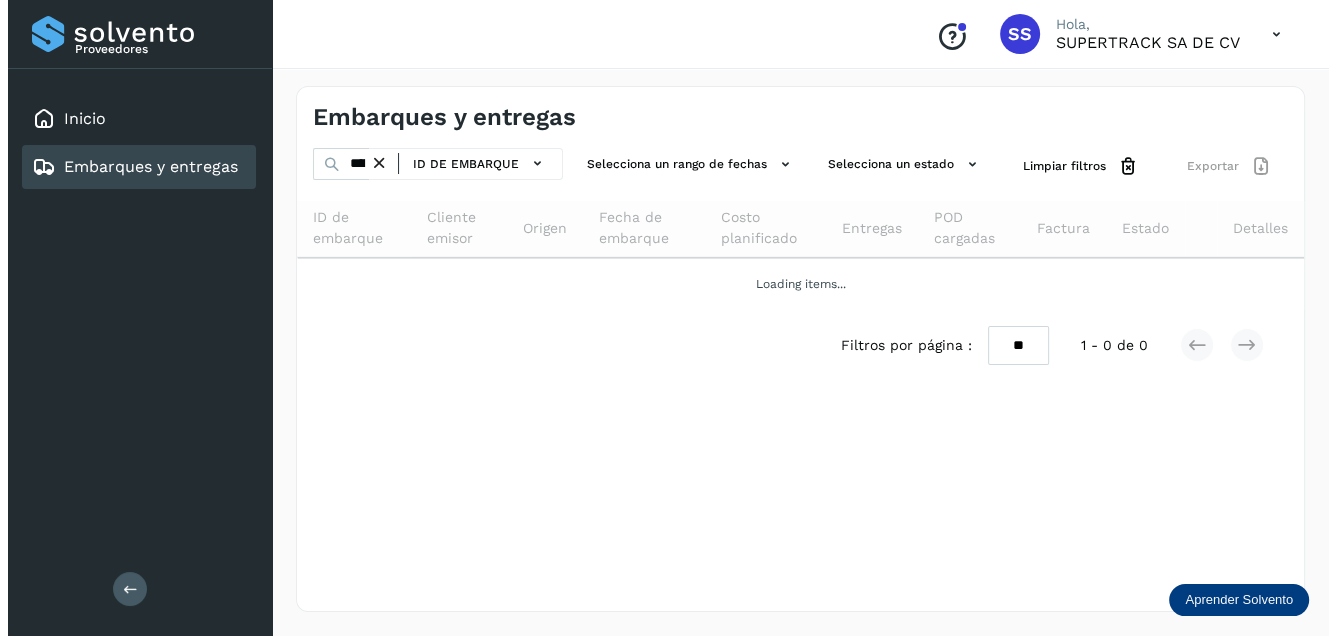 scroll, scrollTop: 0, scrollLeft: 0, axis: both 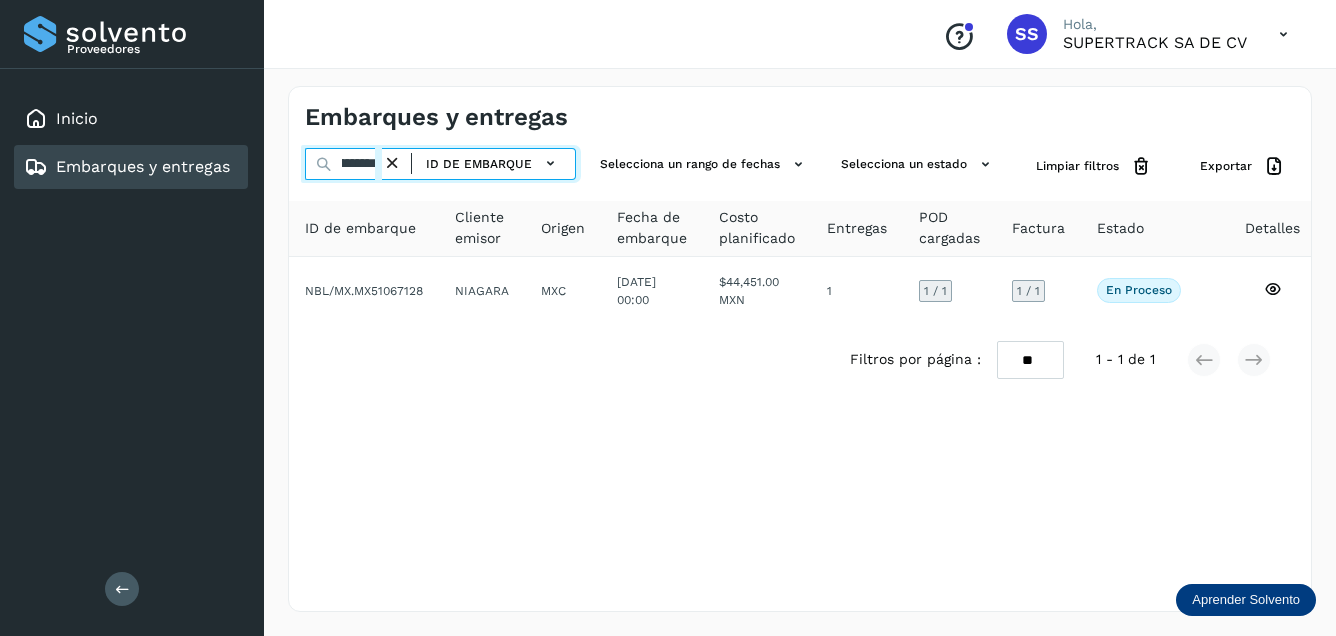 drag, startPoint x: 364, startPoint y: 160, endPoint x: 609, endPoint y: 250, distance: 261.00766 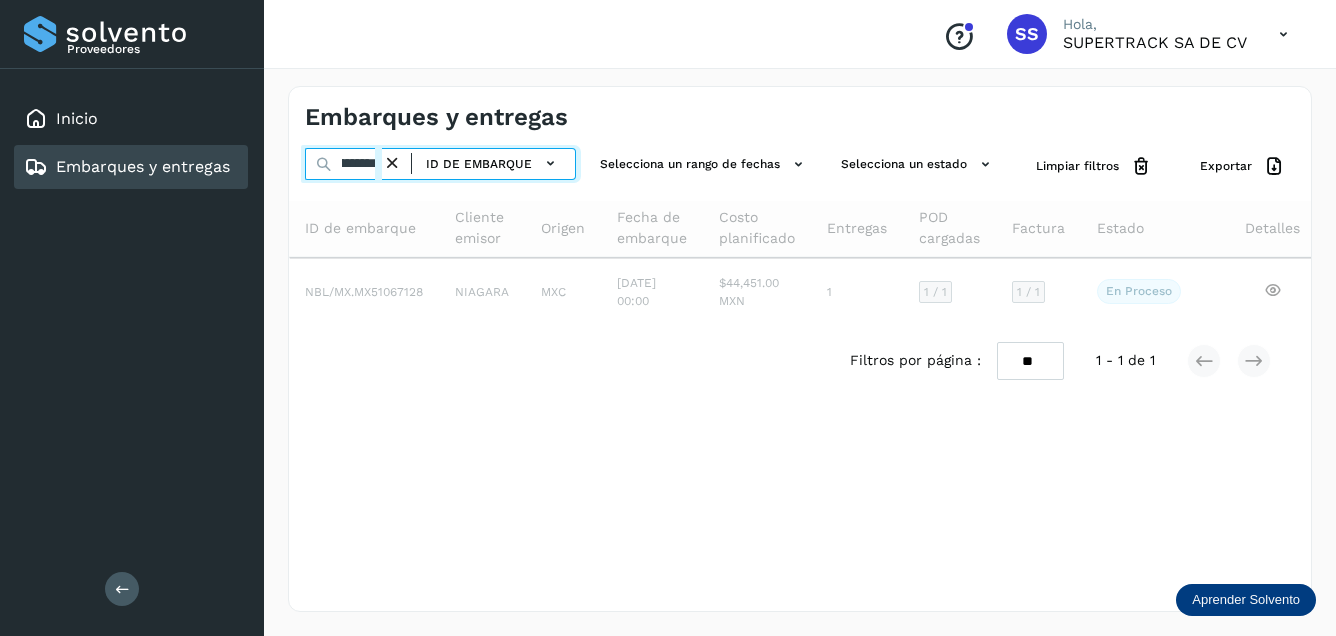 scroll, scrollTop: 0, scrollLeft: 44, axis: horizontal 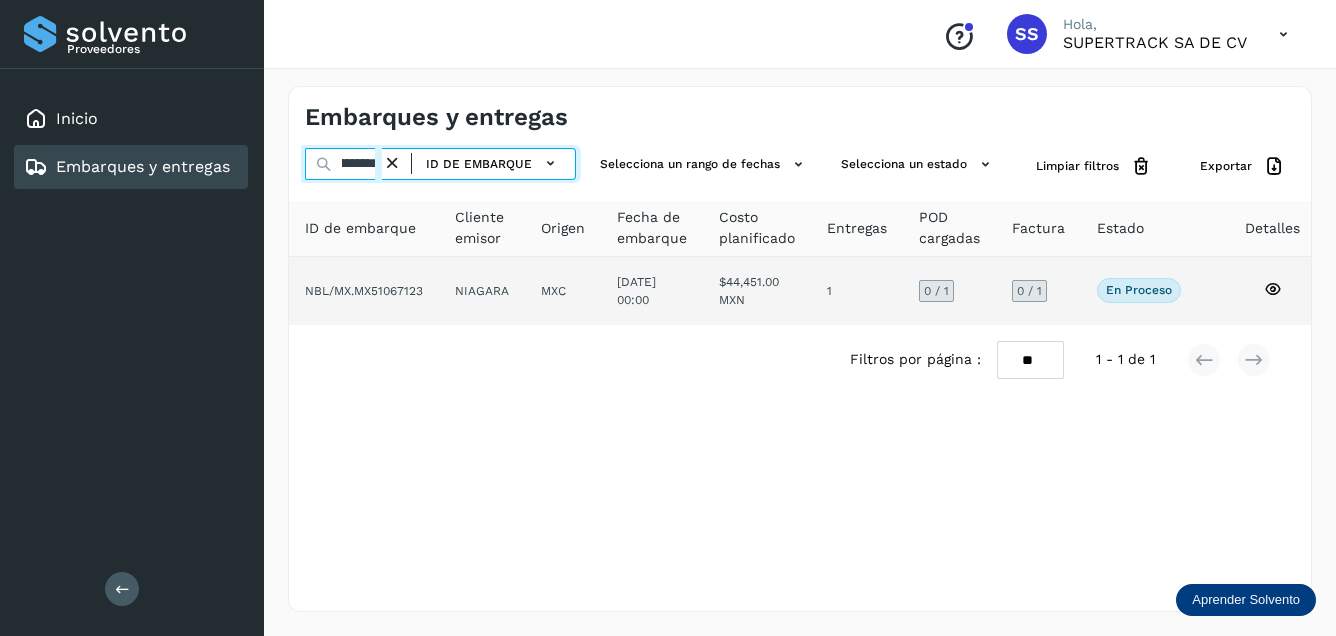 type on "**********" 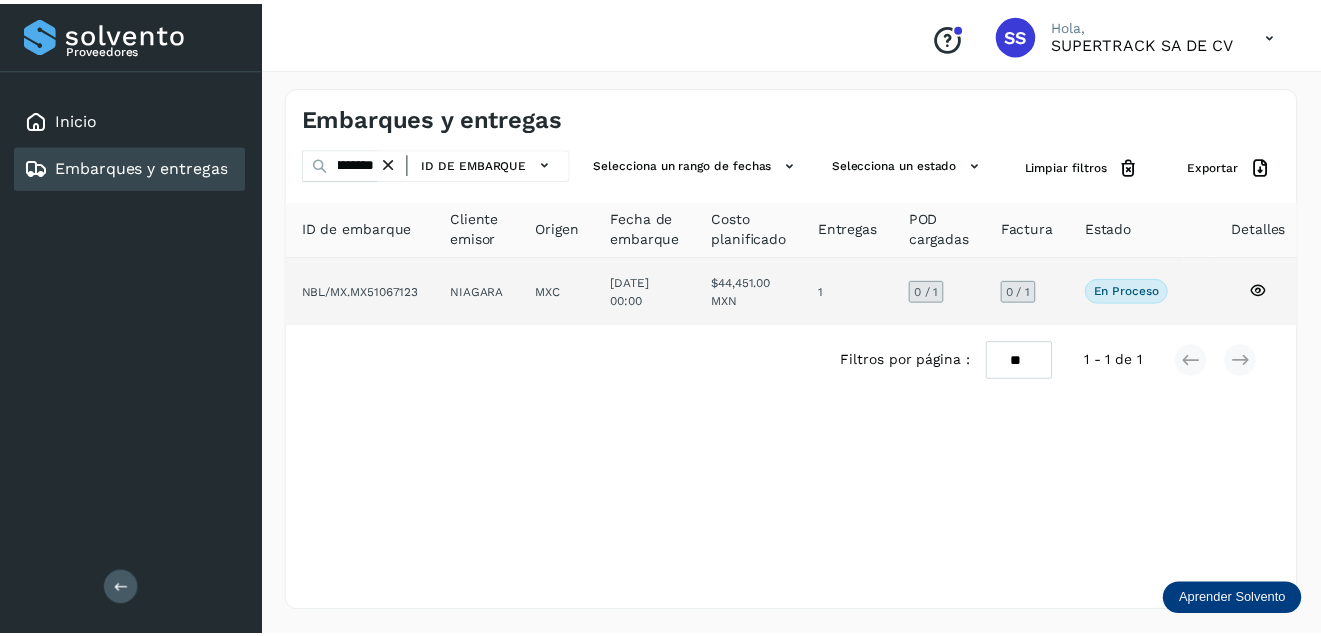 scroll, scrollTop: 0, scrollLeft: 0, axis: both 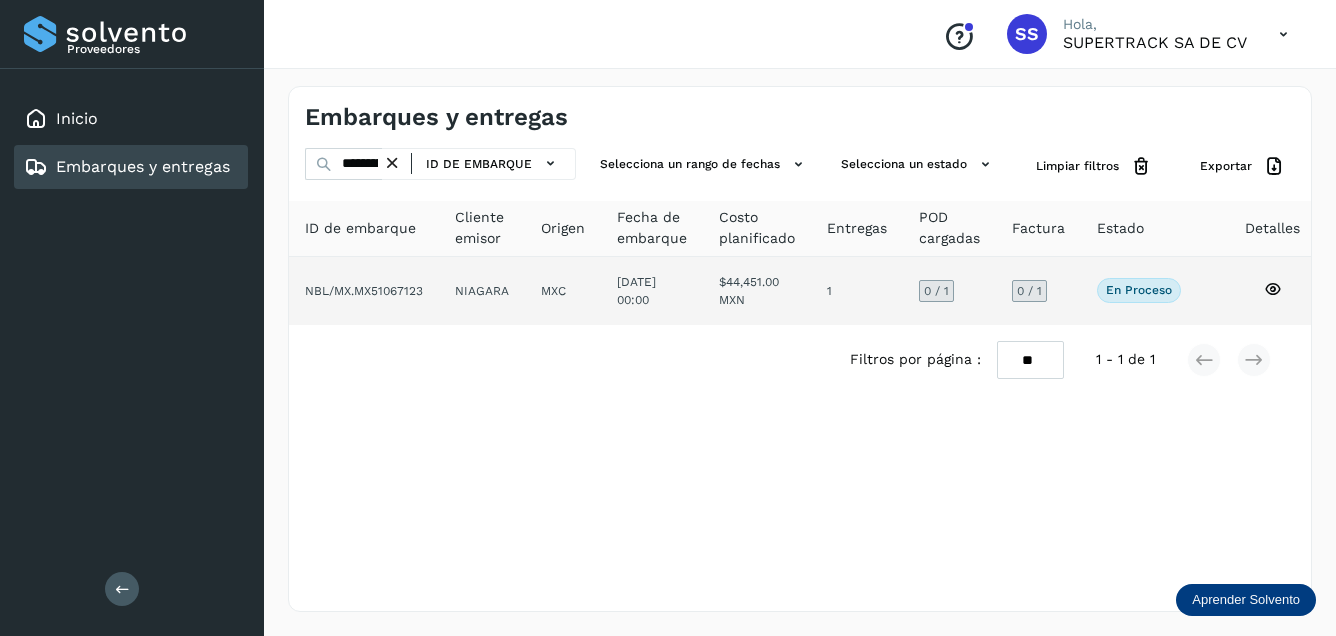 click on "MXC" 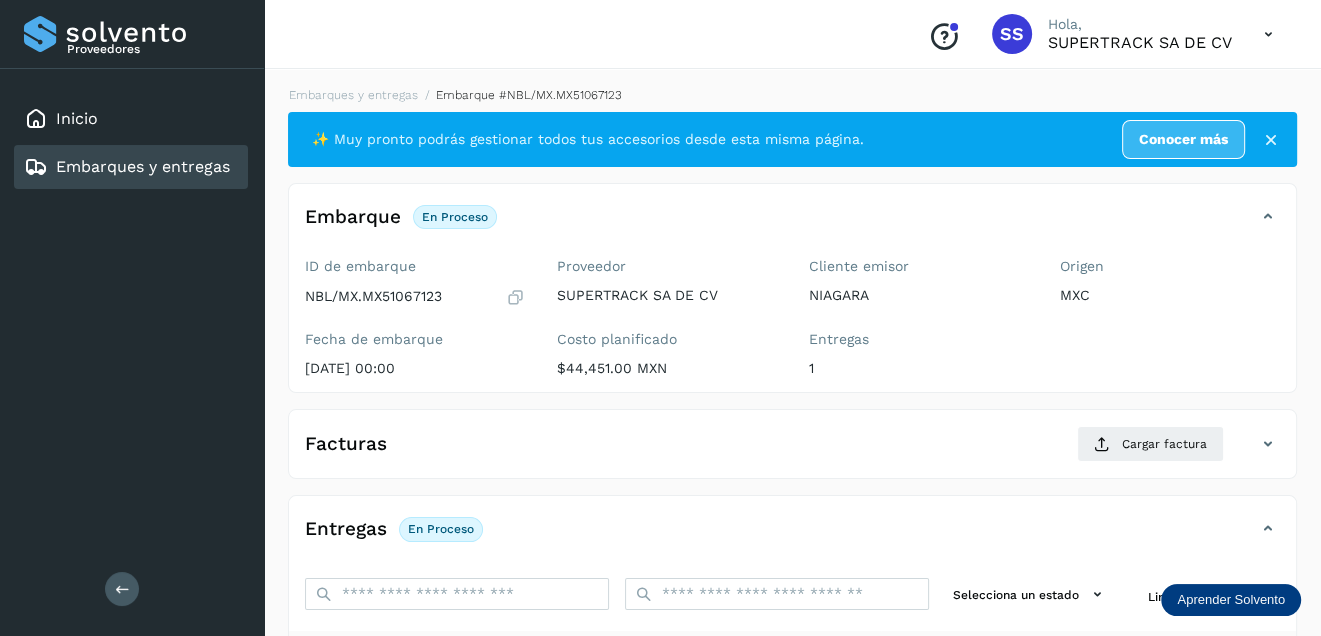 scroll, scrollTop: 100, scrollLeft: 0, axis: vertical 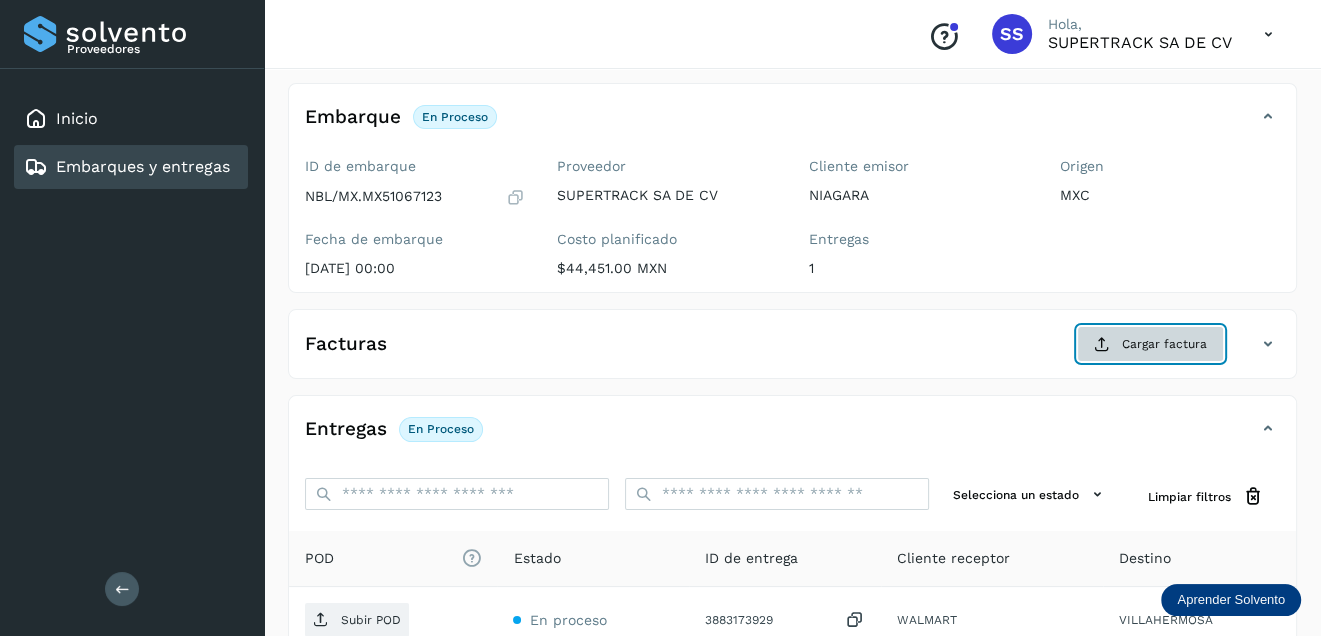 click on "Cargar factura" at bounding box center (1150, 344) 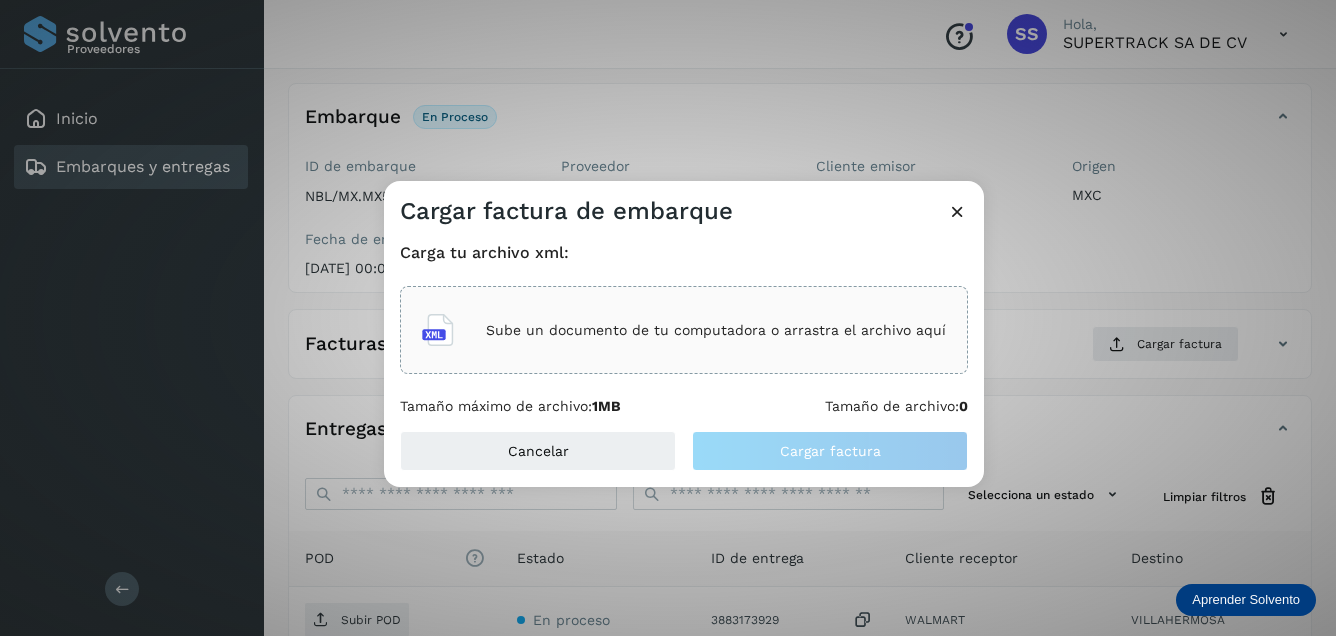 click on "Sube un documento de tu computadora o arrastra el archivo aquí" 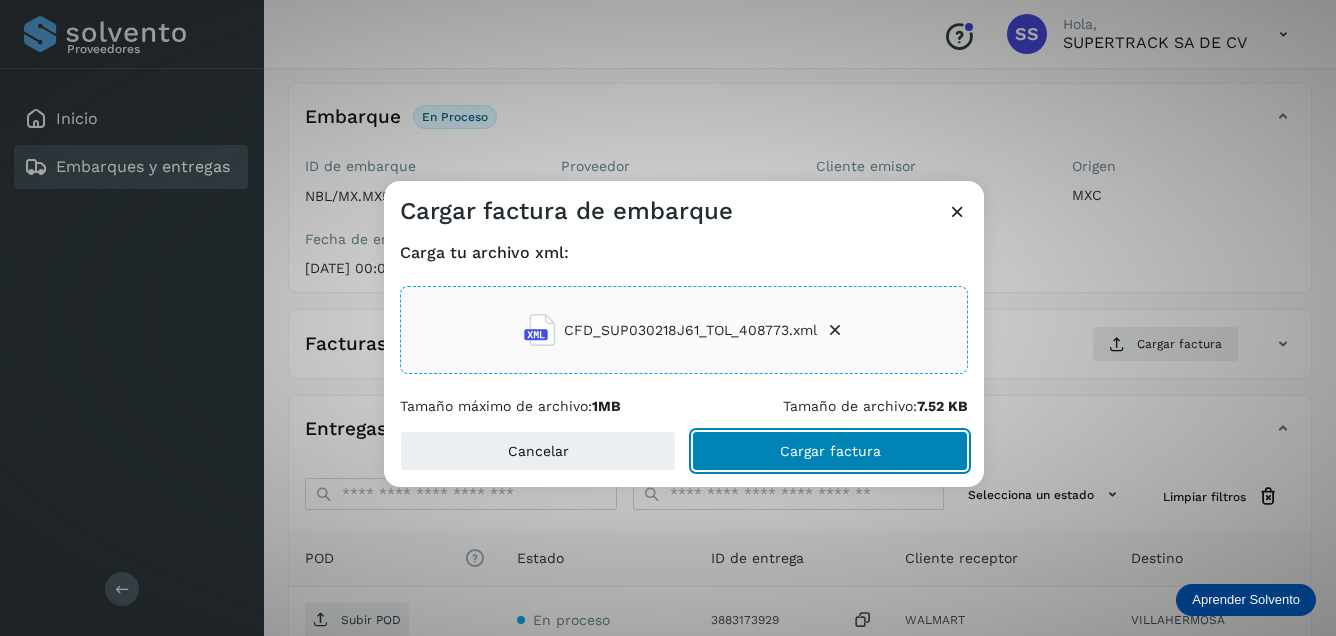 click on "Cargar factura" 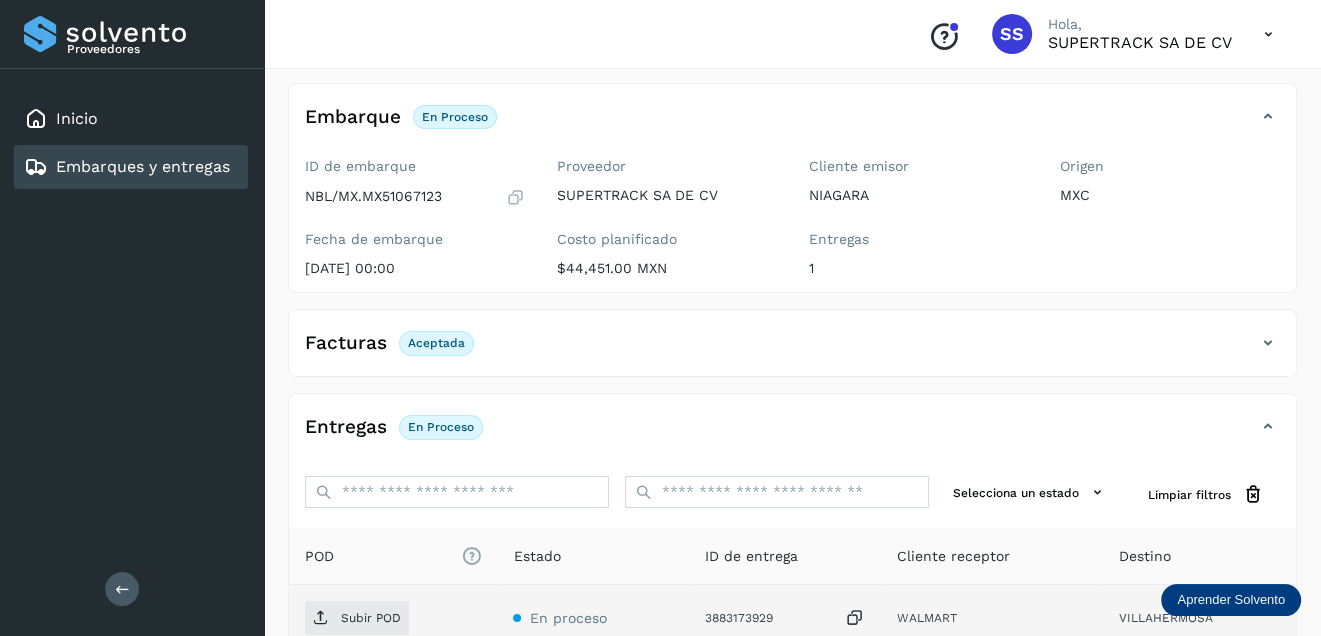 scroll, scrollTop: 300, scrollLeft: 0, axis: vertical 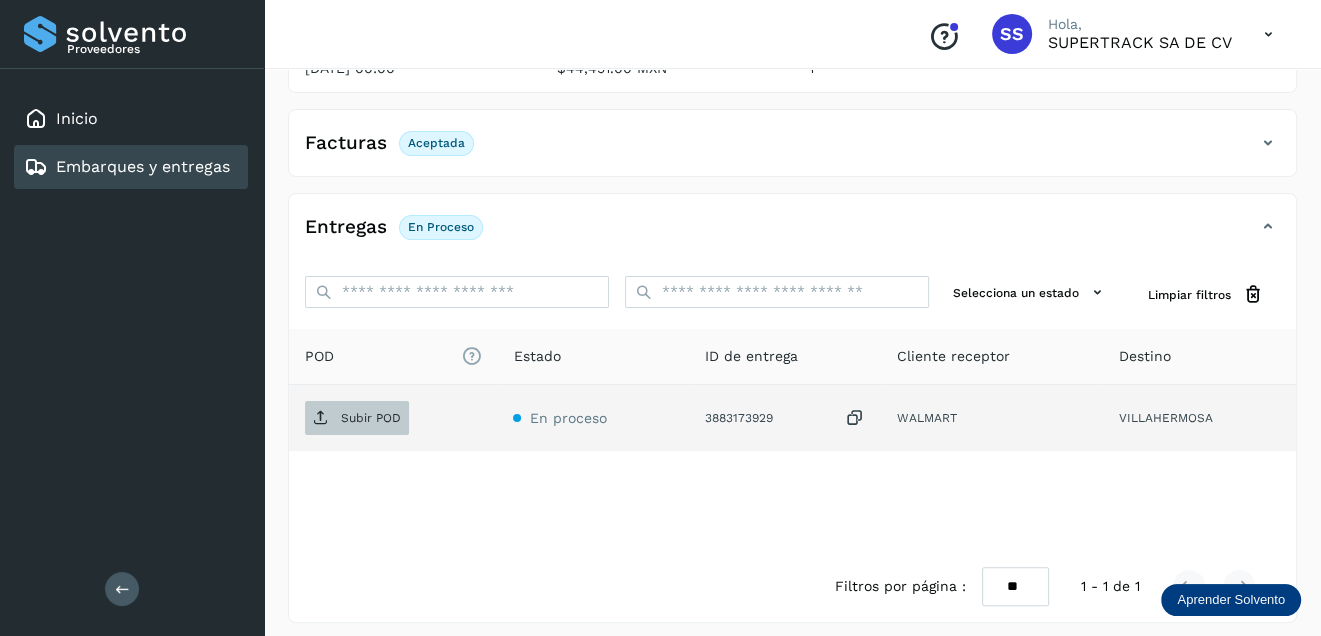 click on "Subir POD" at bounding box center (371, 418) 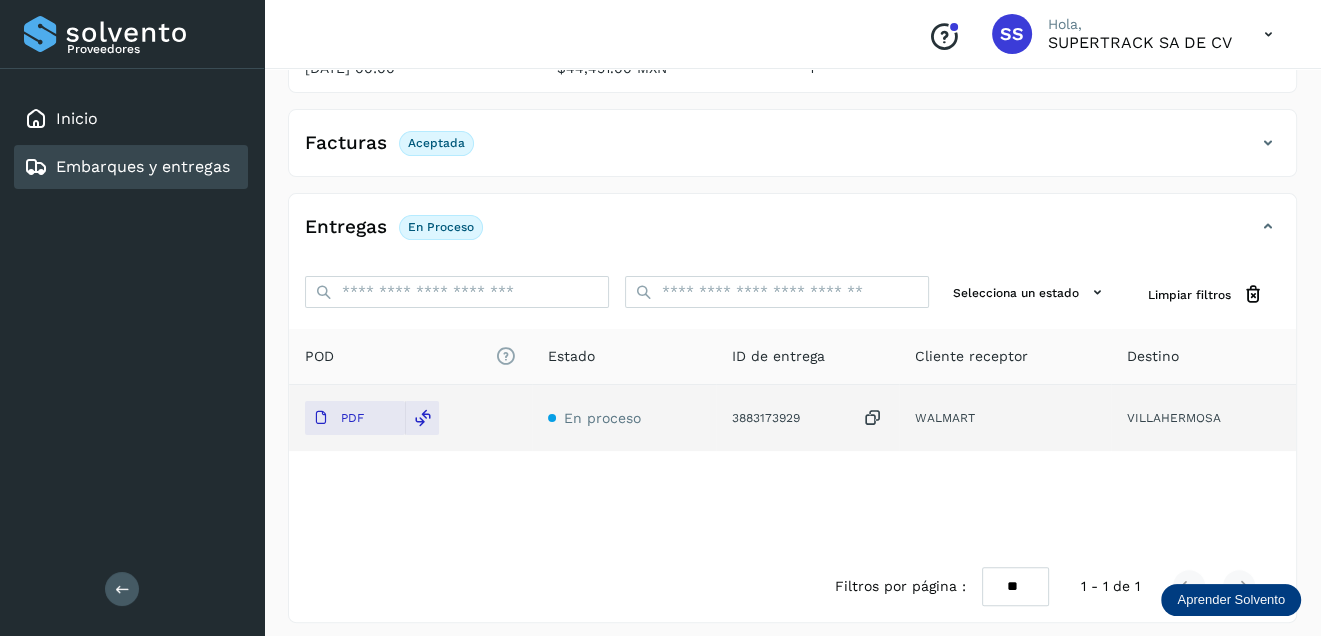 click on "Embarques y entregas" at bounding box center [143, 166] 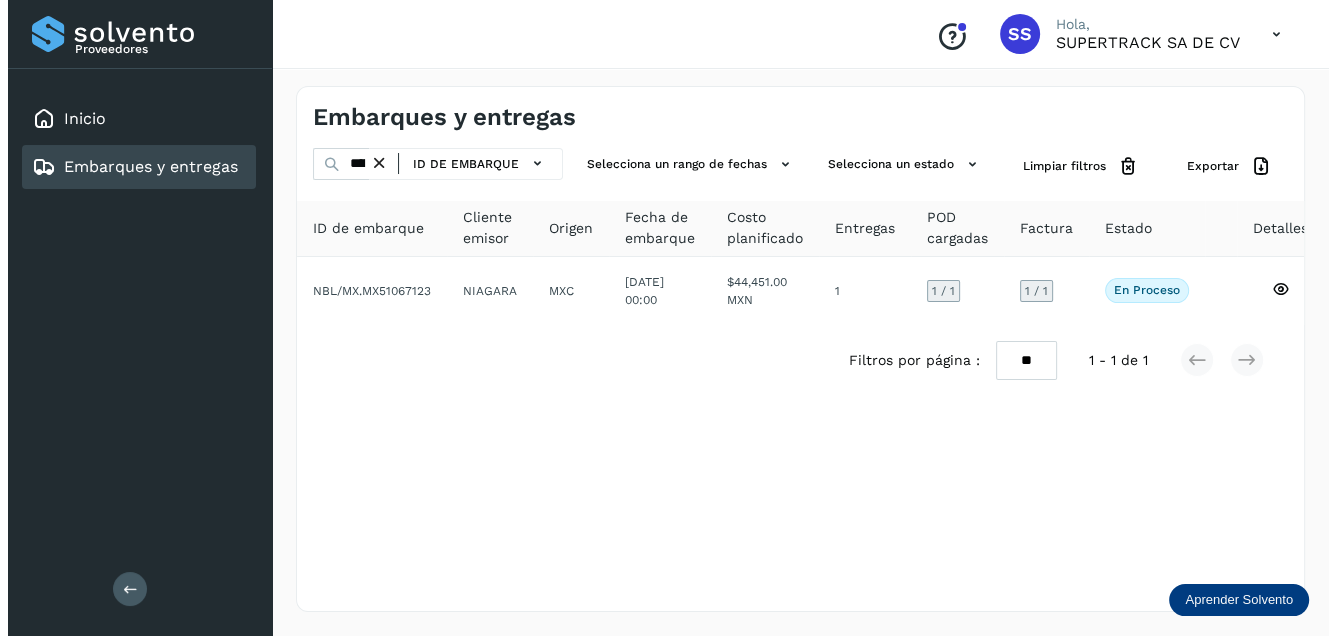 scroll, scrollTop: 0, scrollLeft: 0, axis: both 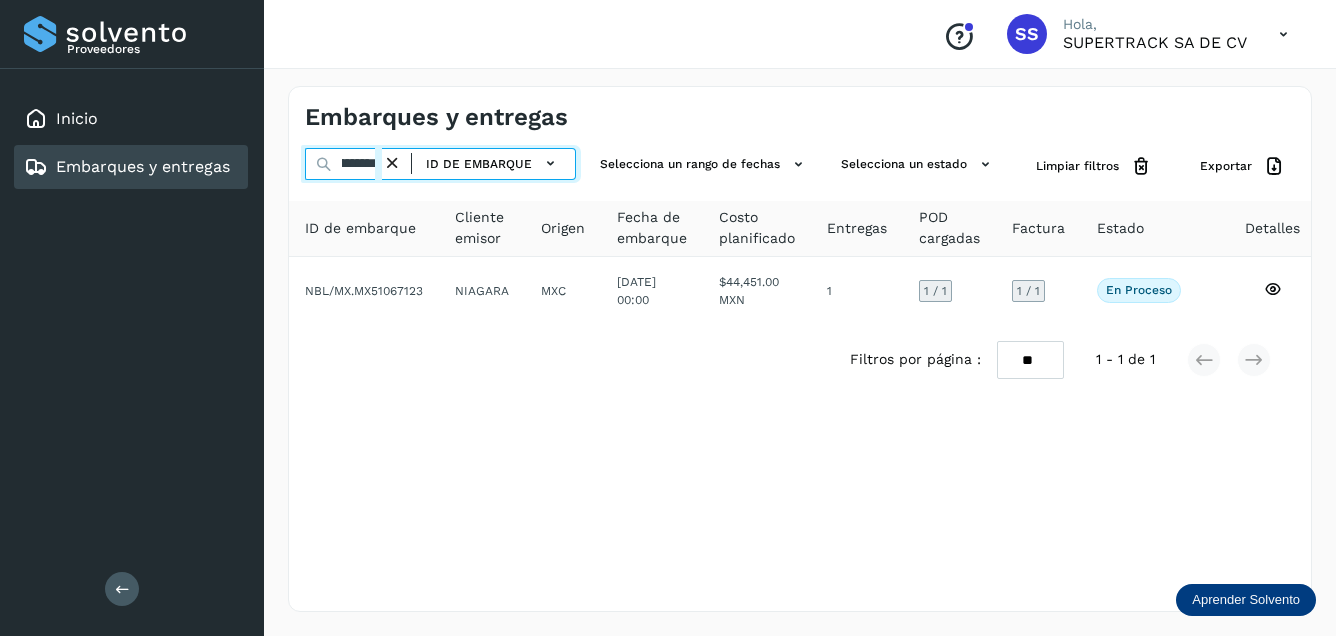 drag, startPoint x: 359, startPoint y: 162, endPoint x: 533, endPoint y: 194, distance: 176.91806 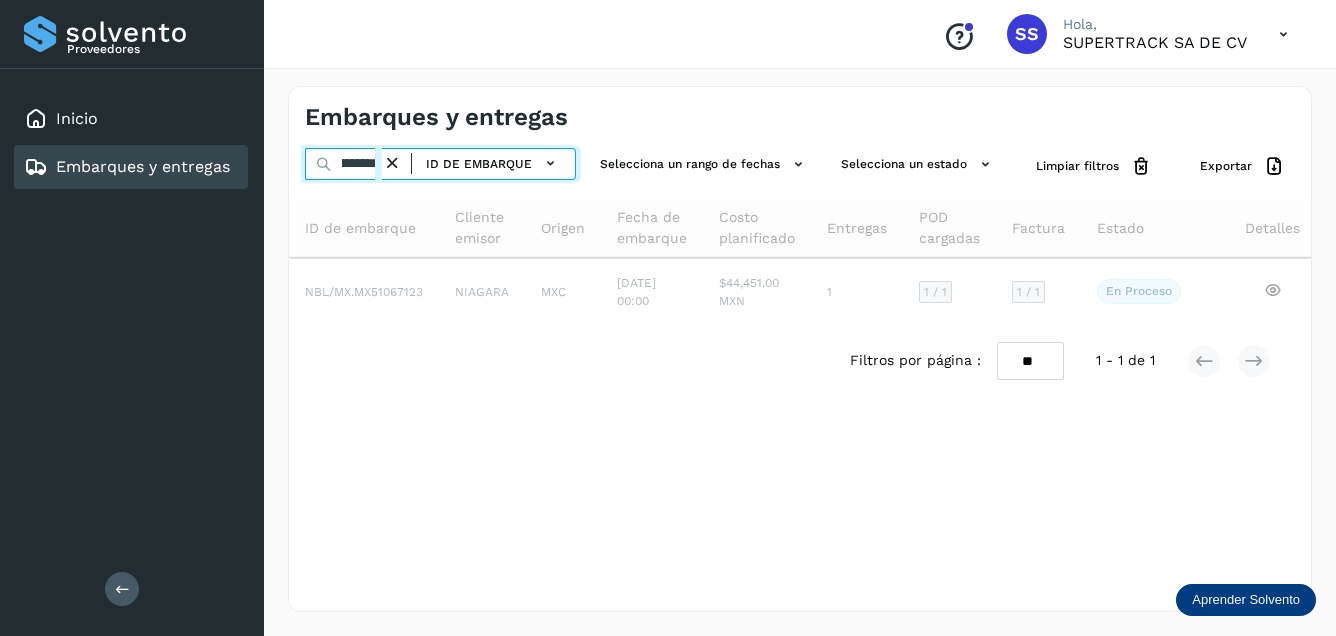 scroll, scrollTop: 0, scrollLeft: 44, axis: horizontal 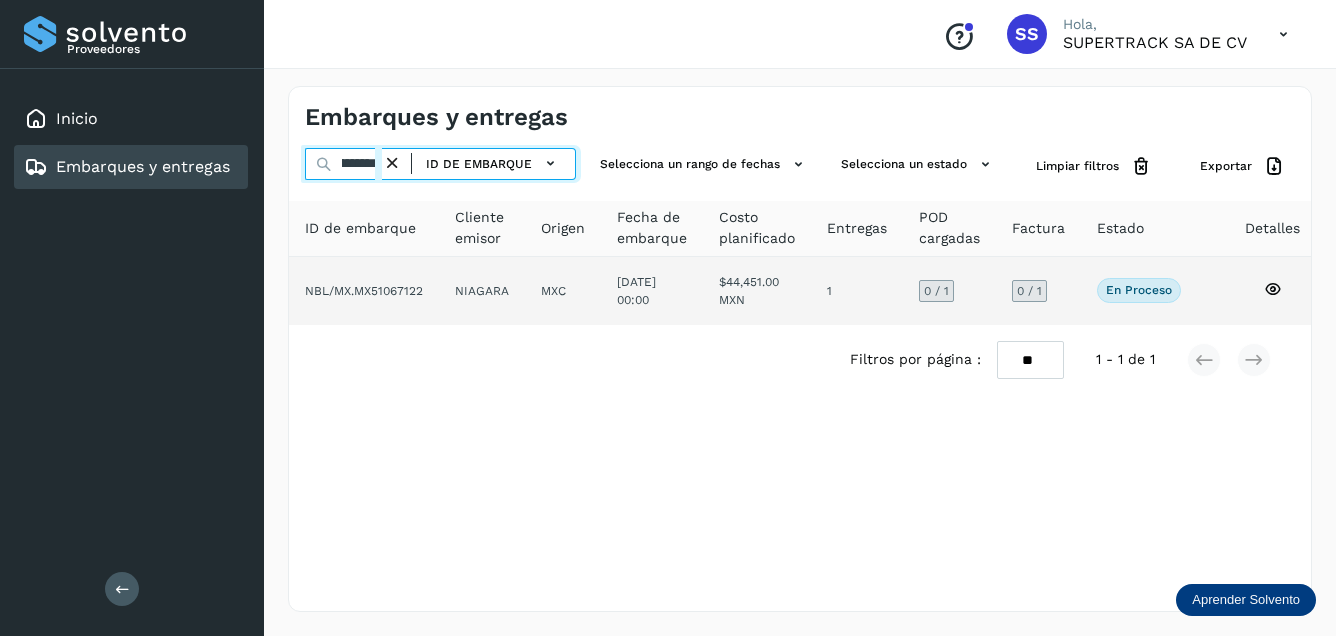type on "**********" 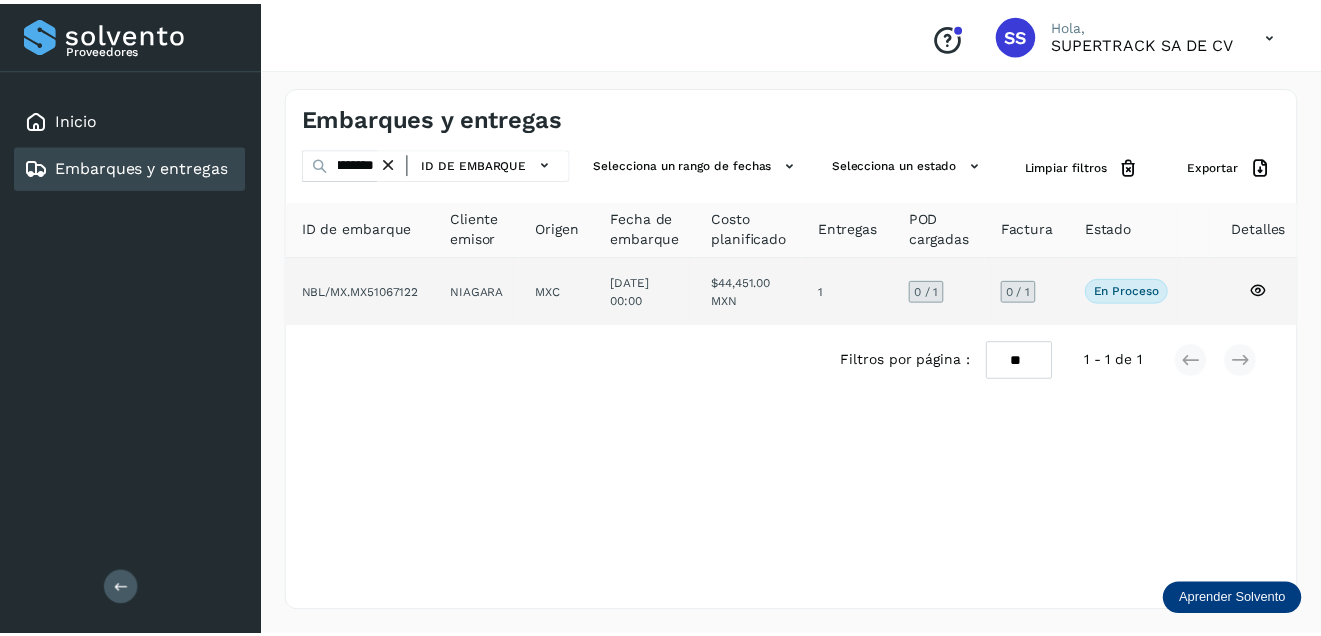 scroll, scrollTop: 0, scrollLeft: 0, axis: both 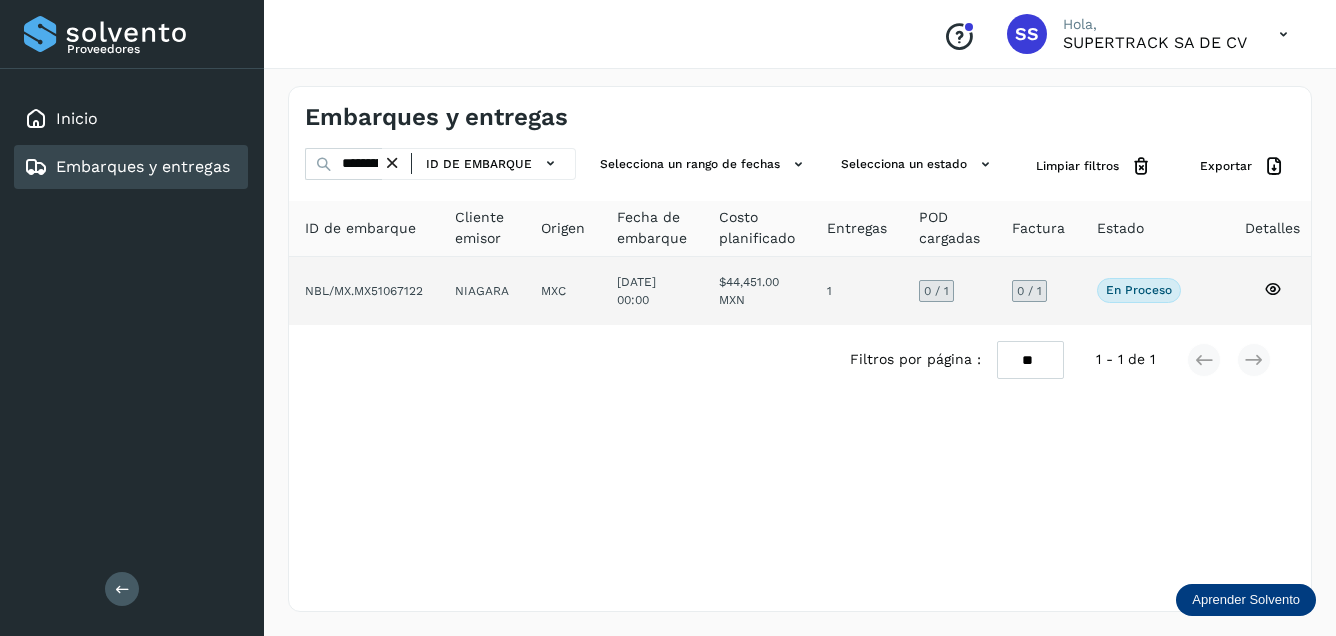 click on "NBL/MX.MX51067122" 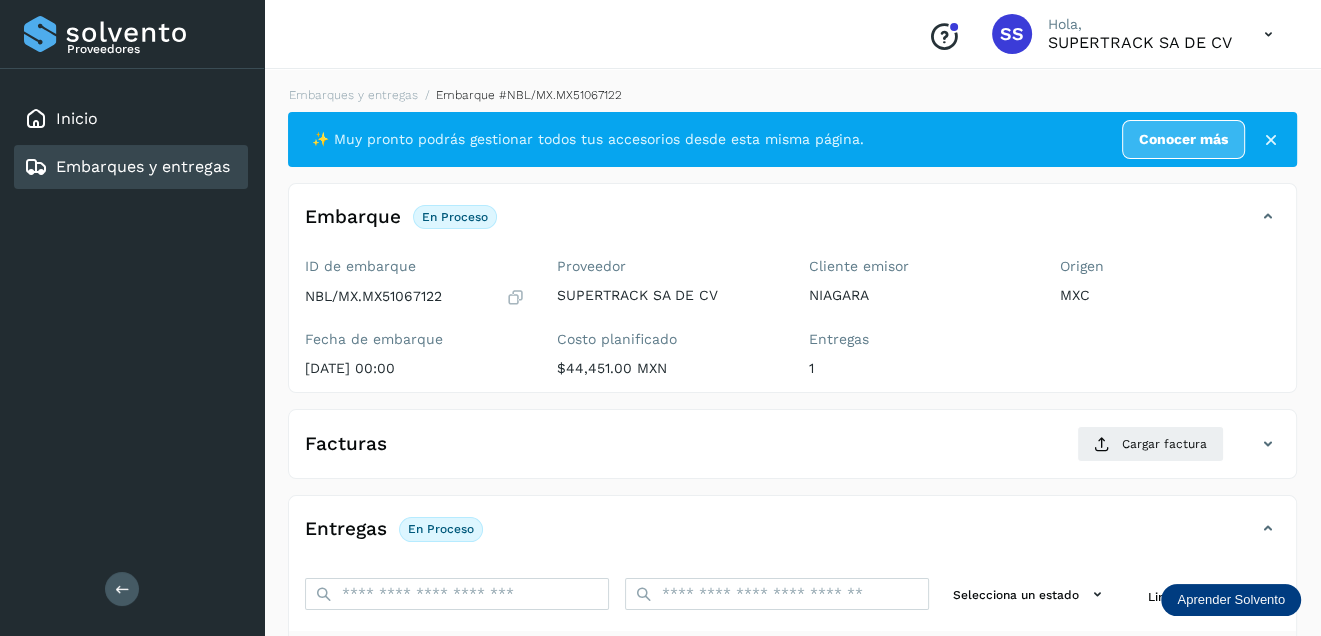 scroll, scrollTop: 100, scrollLeft: 0, axis: vertical 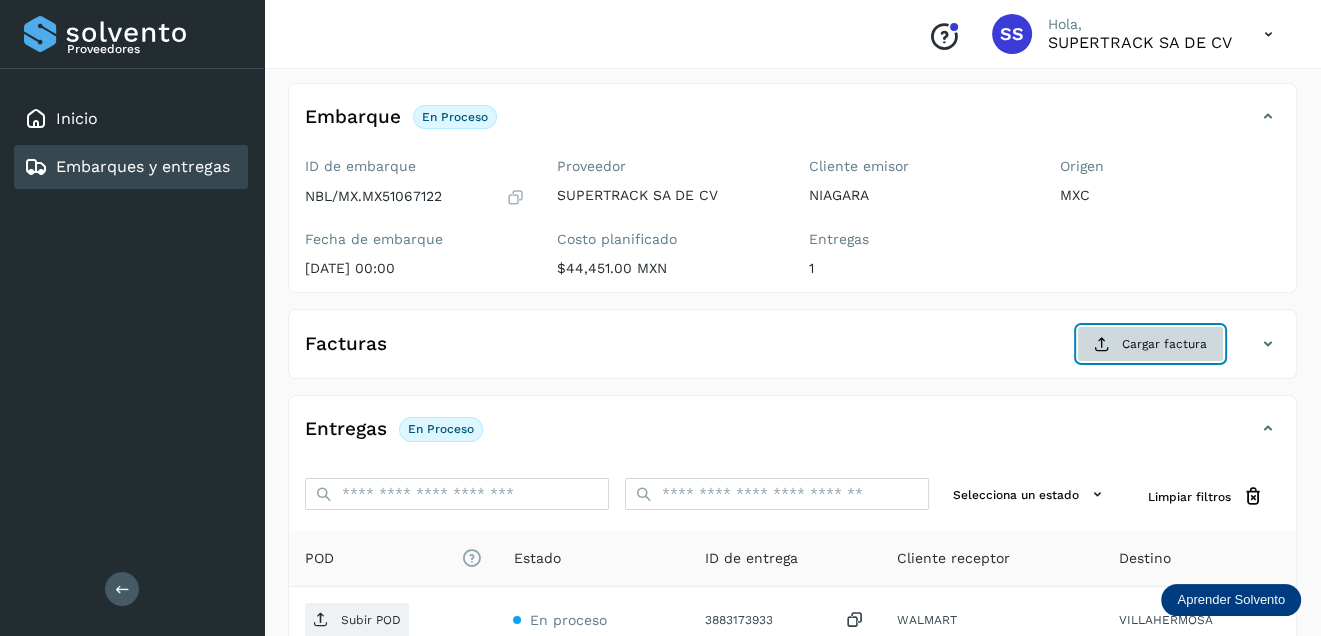 click on "Cargar factura" 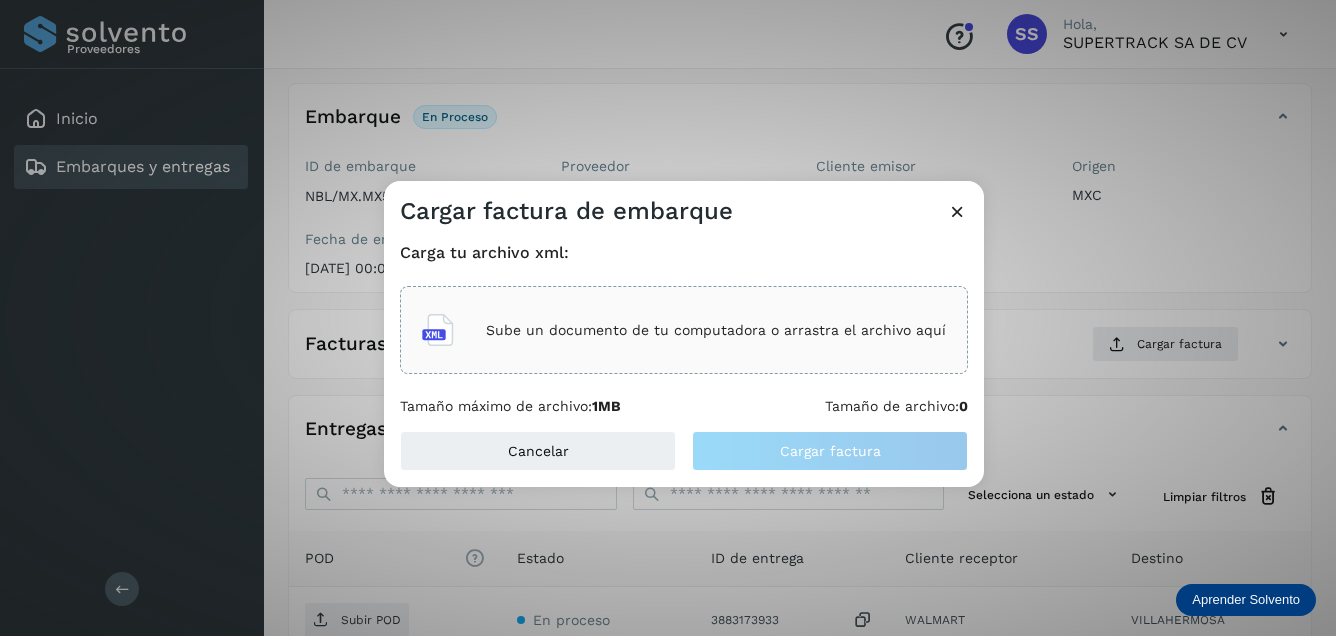 click on "Sube un documento de tu computadora o arrastra el archivo aquí" 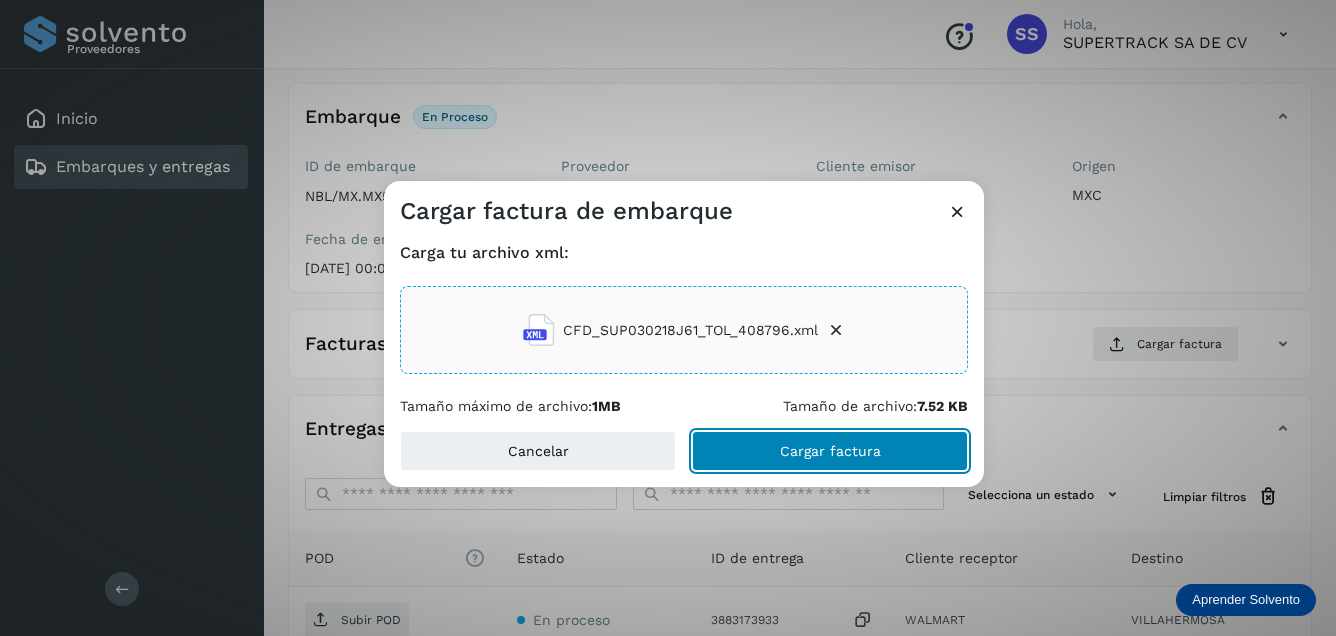 click on "Cargar factura" 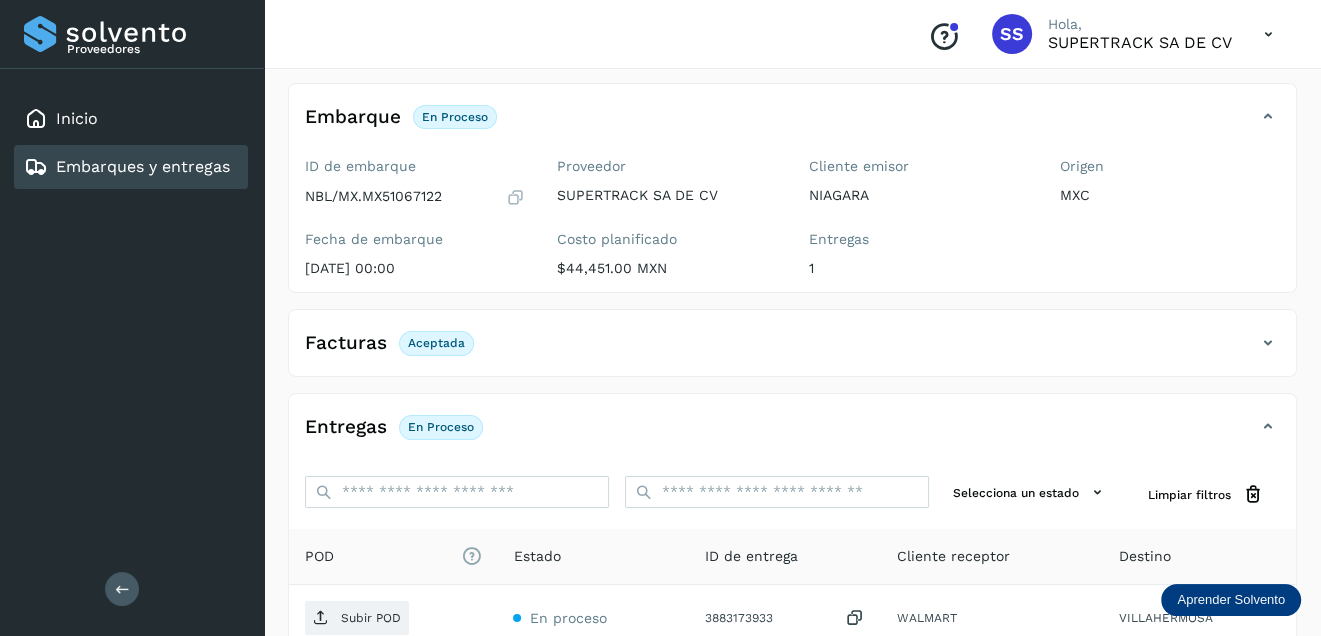 scroll, scrollTop: 200, scrollLeft: 0, axis: vertical 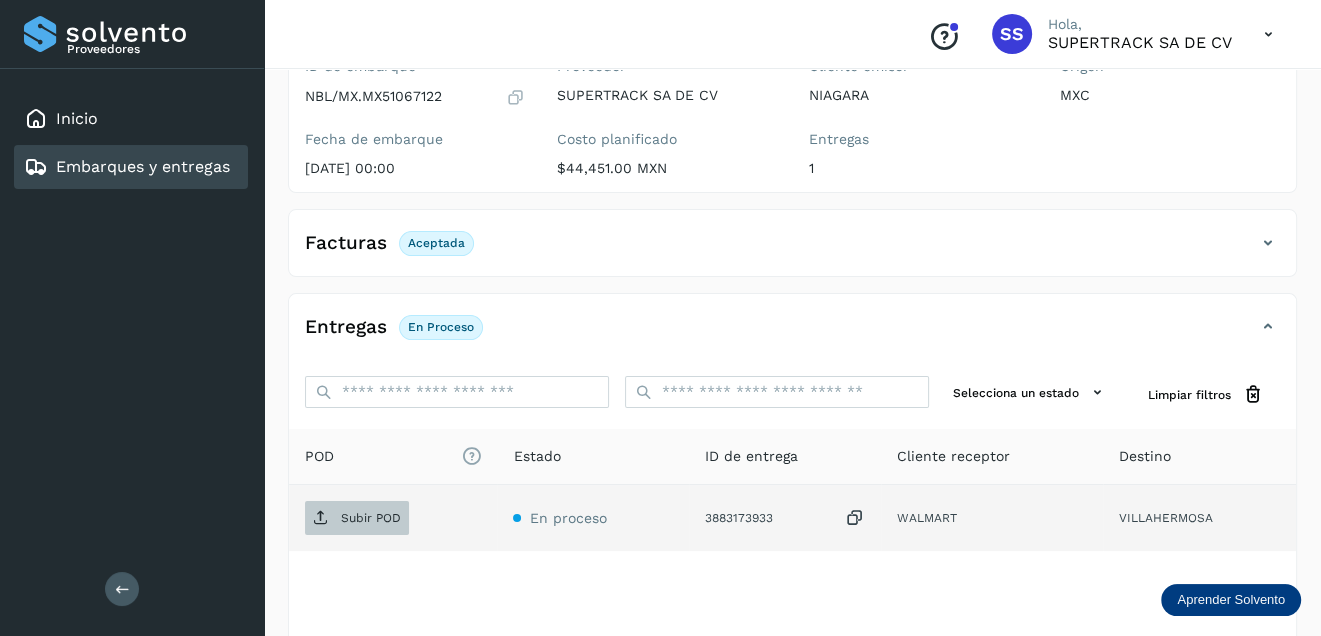click on "Subir POD" at bounding box center (371, 518) 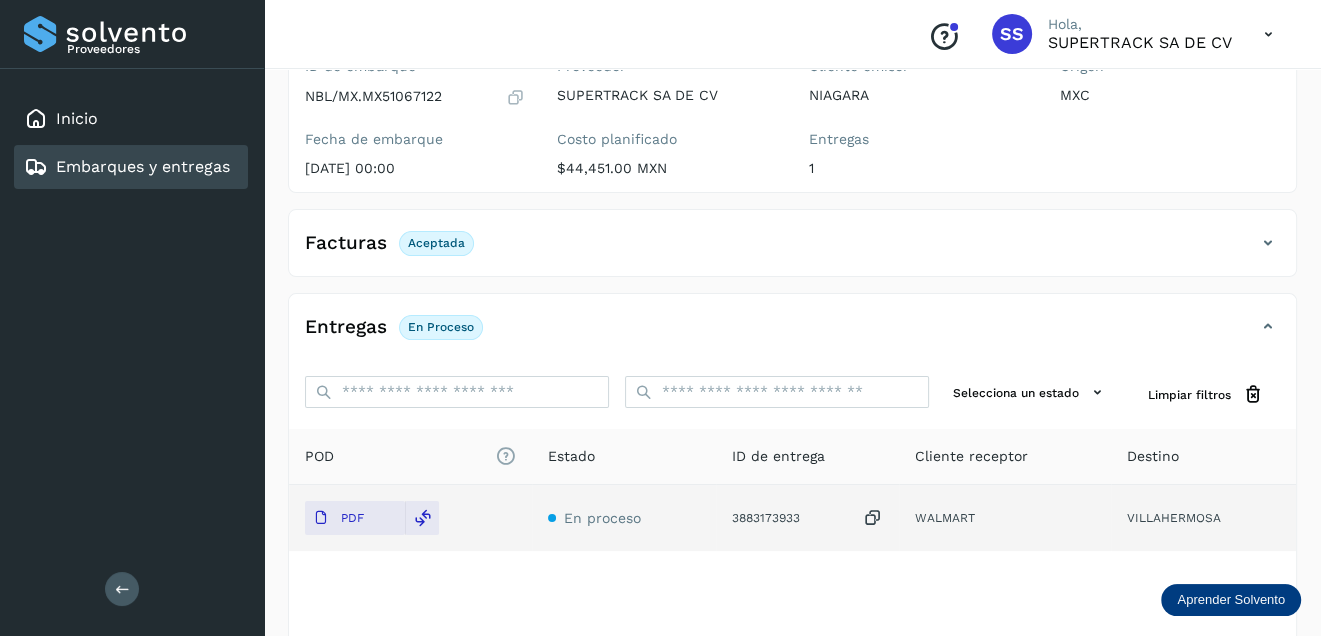 click on "Embarques y entregas" at bounding box center (143, 166) 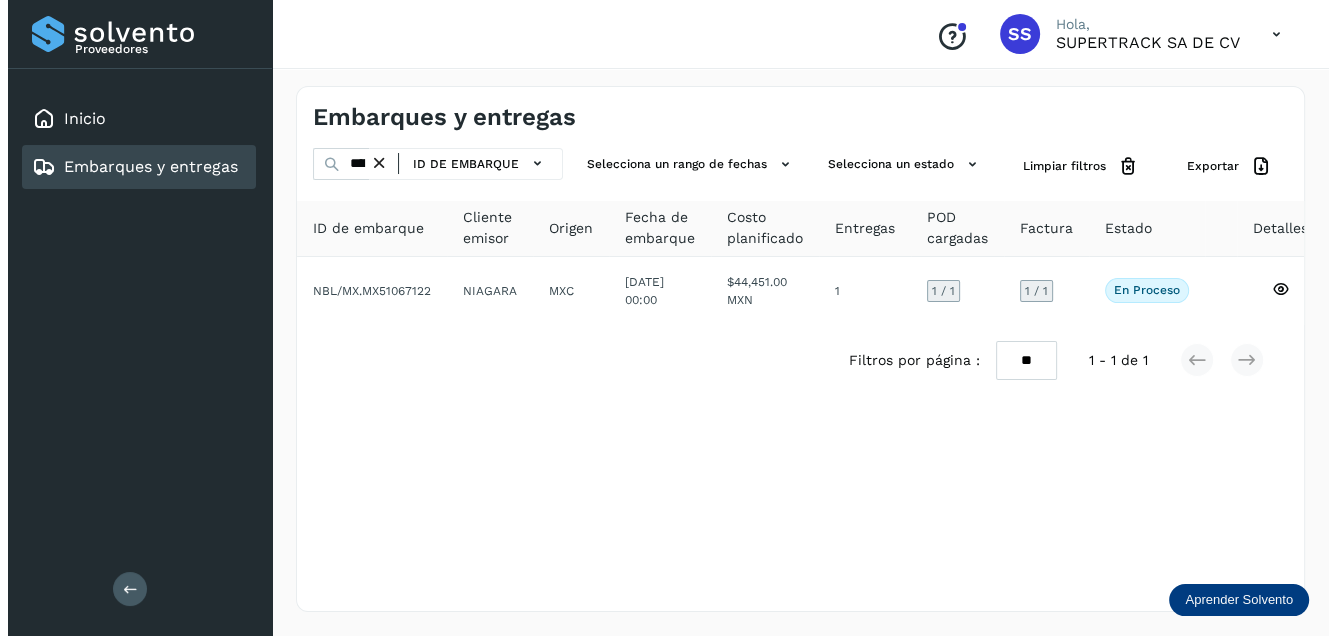 scroll, scrollTop: 0, scrollLeft: 0, axis: both 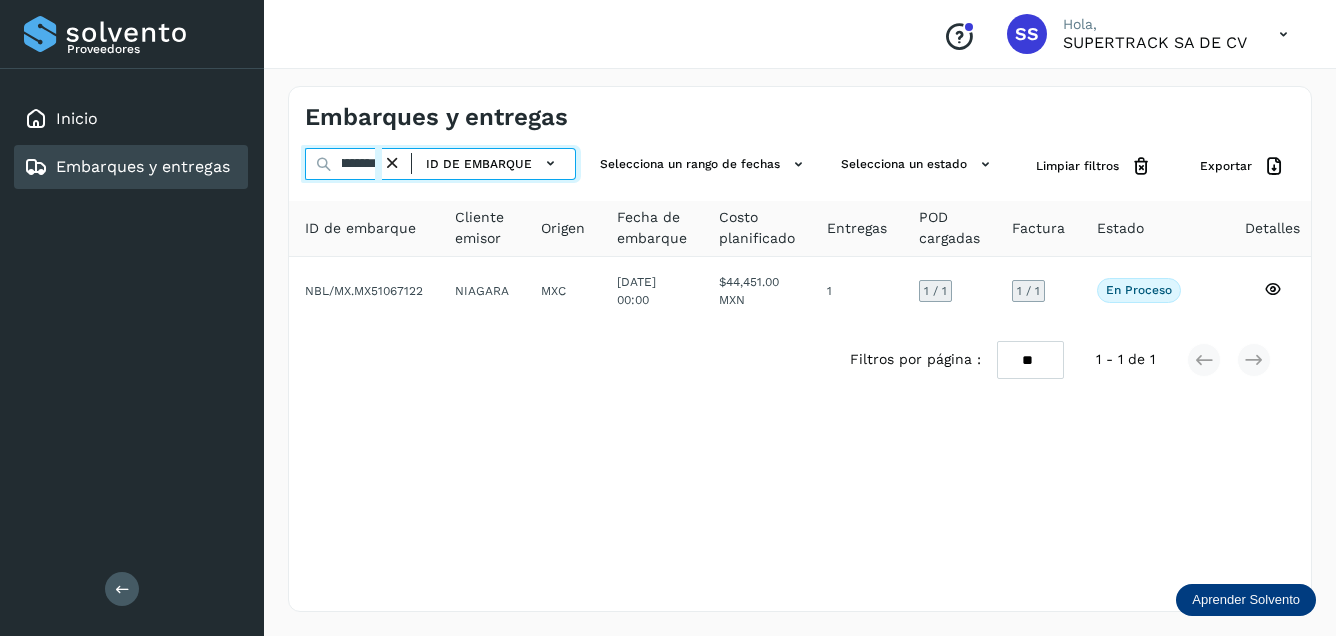 drag, startPoint x: 360, startPoint y: 163, endPoint x: 548, endPoint y: 196, distance: 190.8743 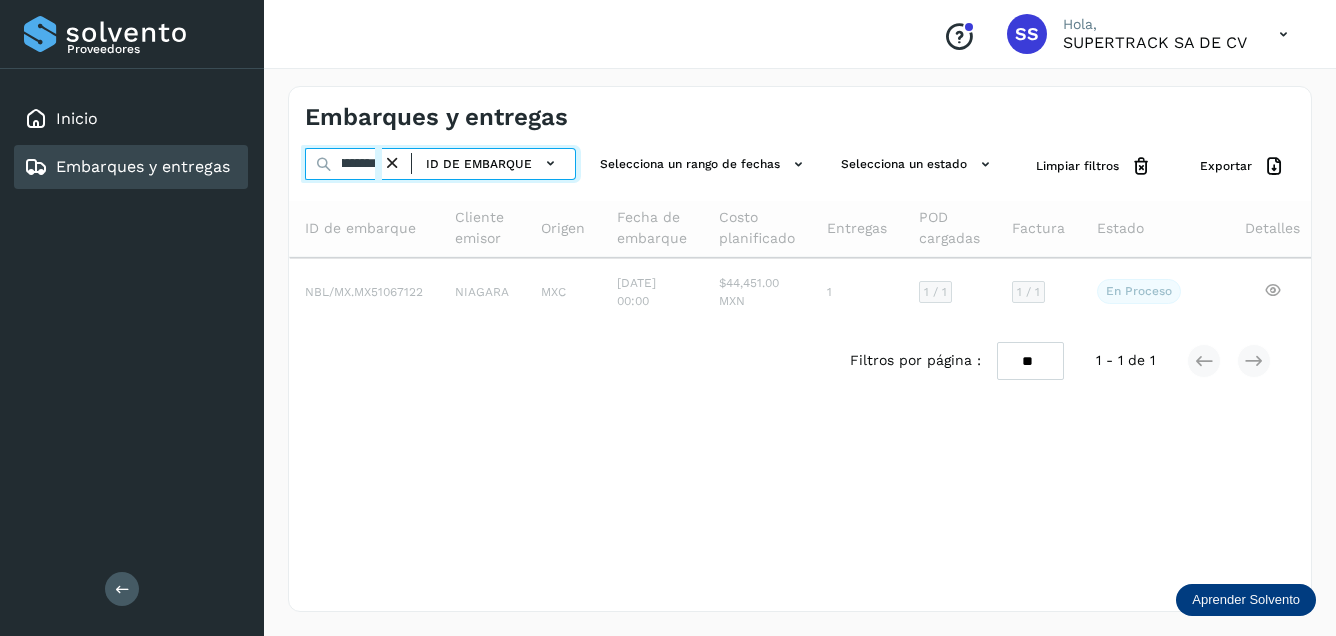 scroll, scrollTop: 0, scrollLeft: 48, axis: horizontal 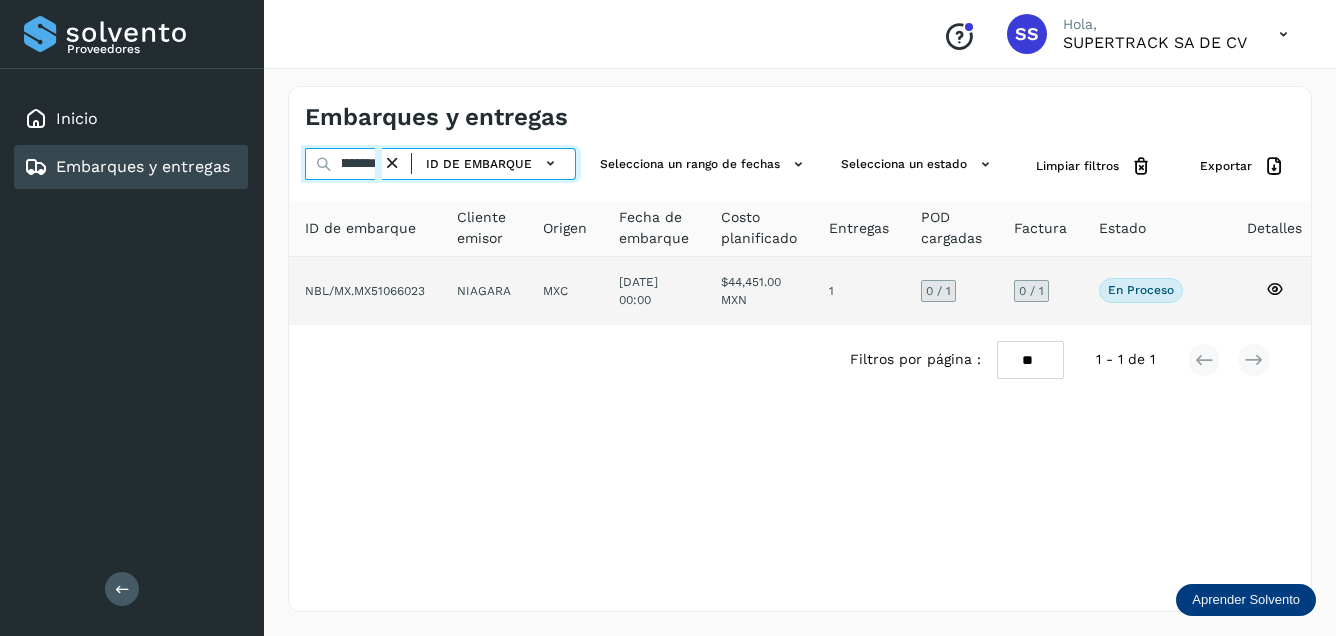 type on "**********" 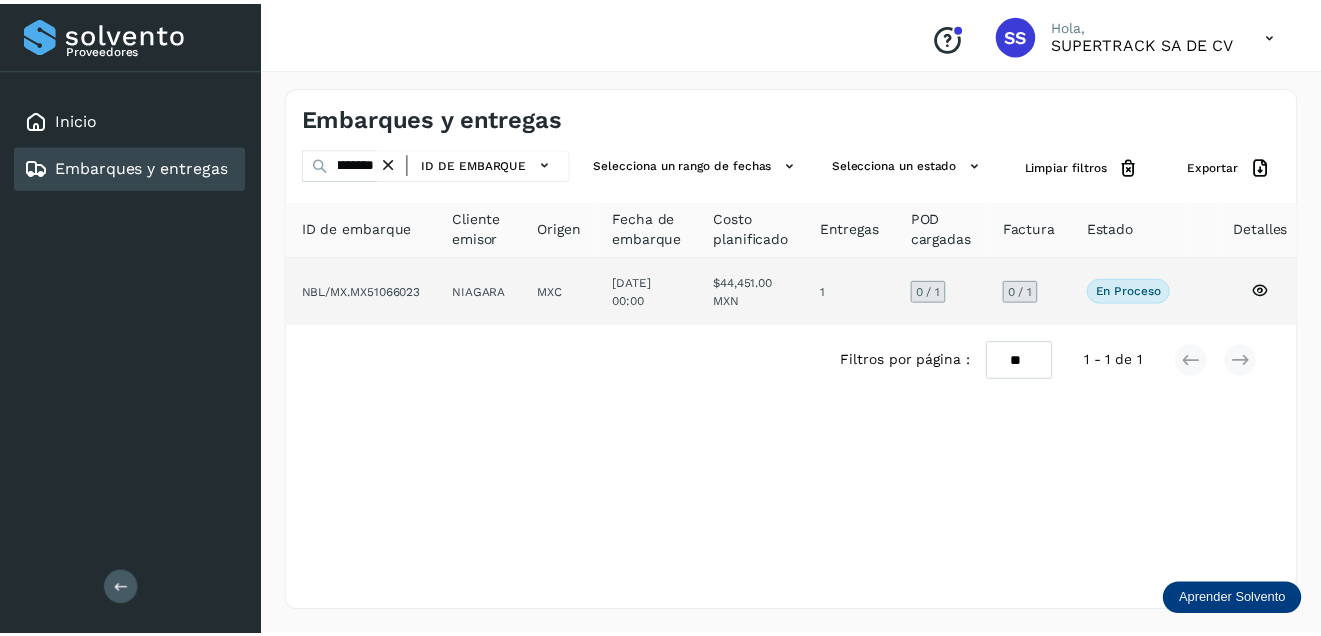 scroll, scrollTop: 0, scrollLeft: 0, axis: both 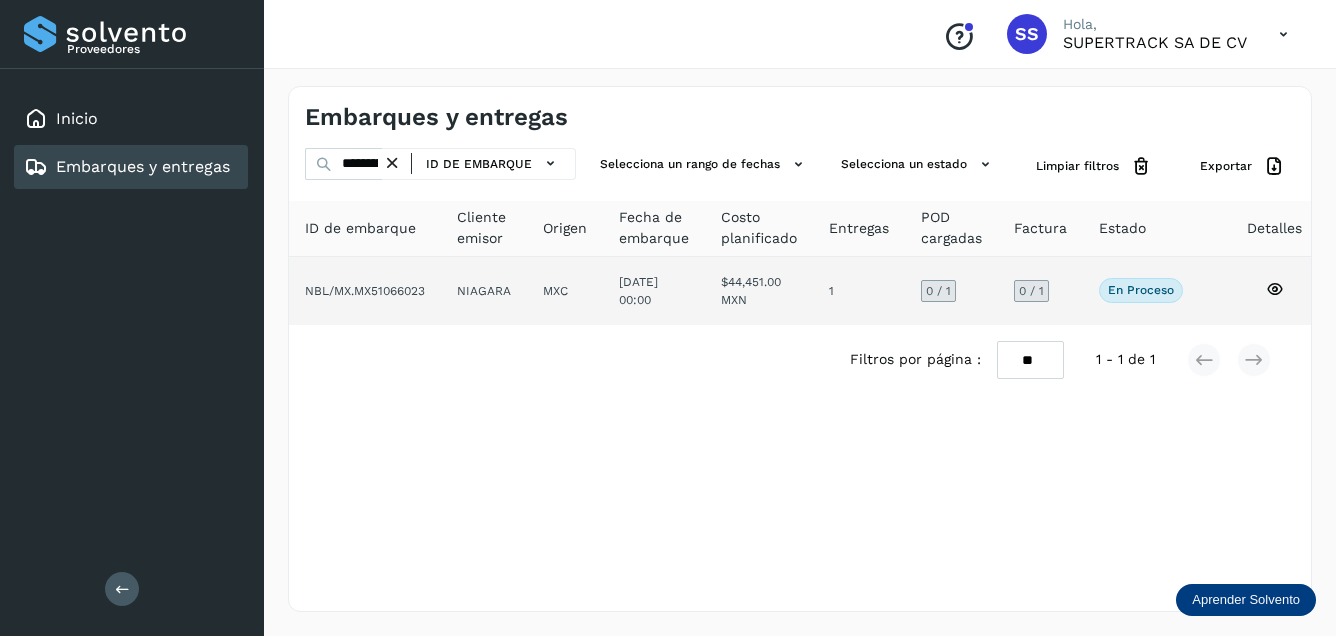 click on "NIAGARA" 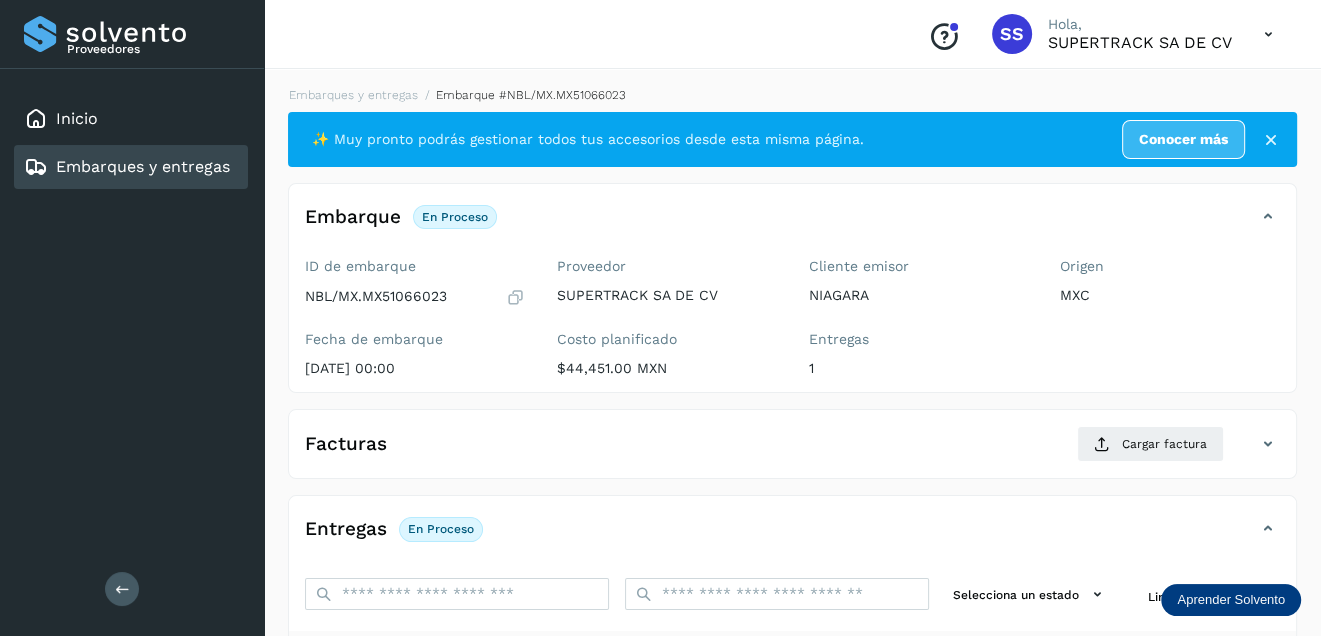 scroll, scrollTop: 100, scrollLeft: 0, axis: vertical 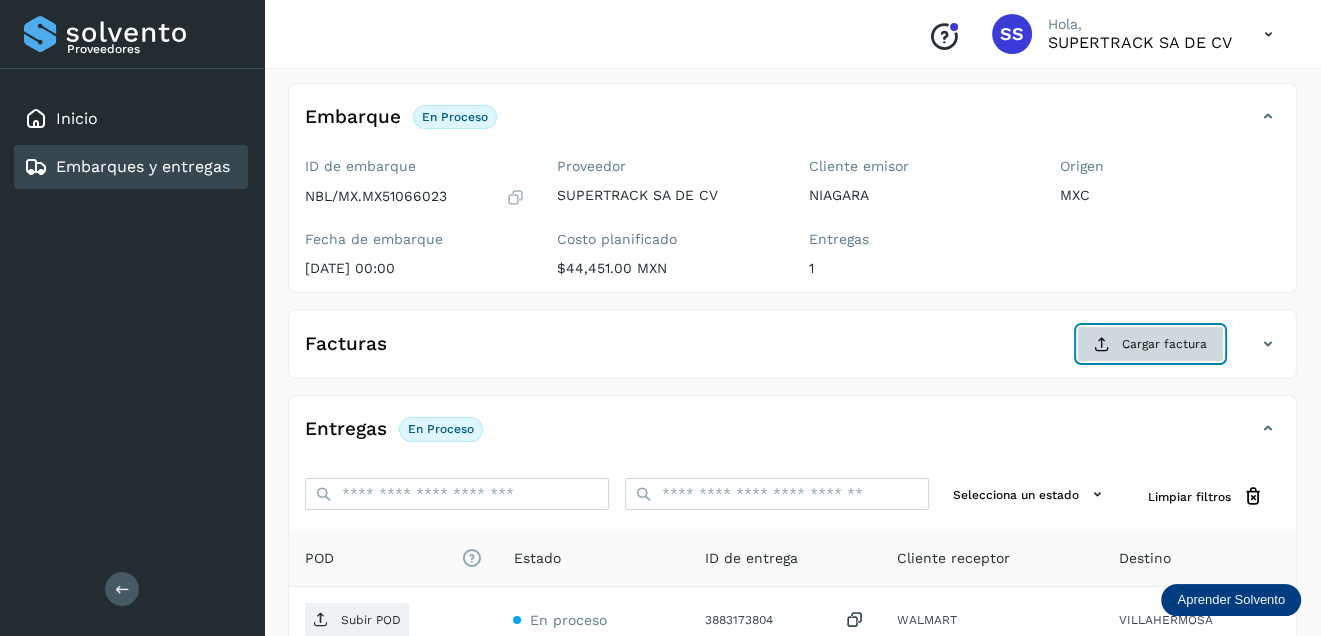 click on "Cargar factura" at bounding box center [1150, 344] 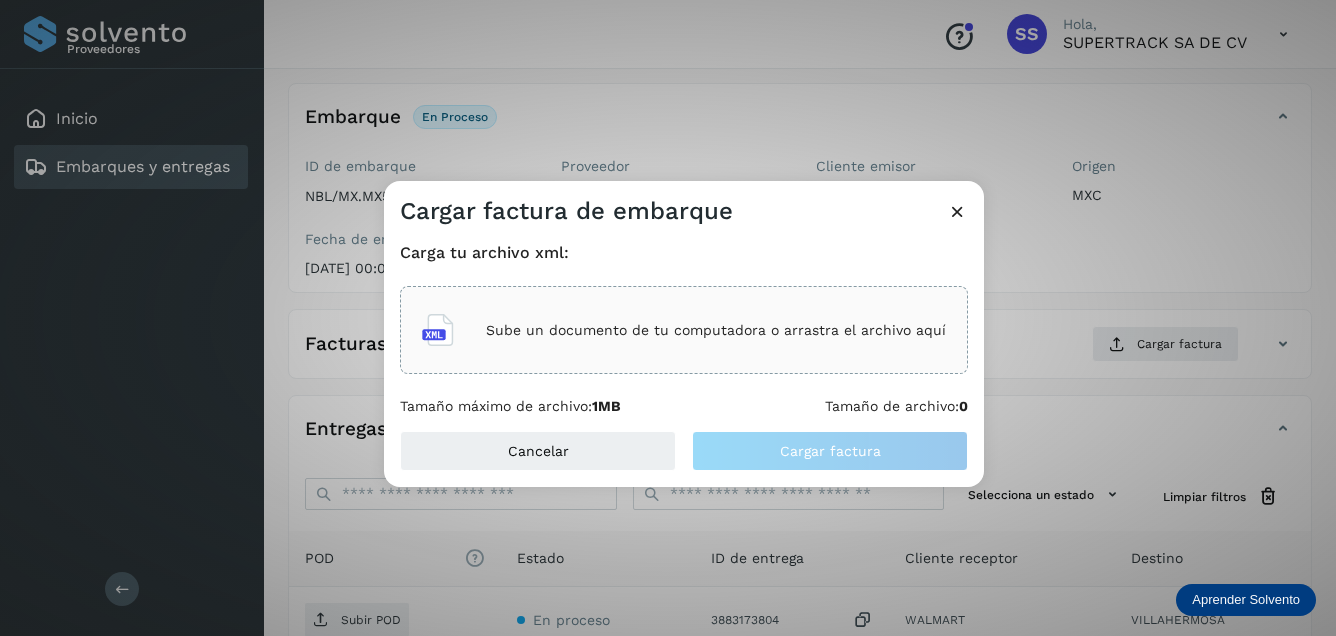 click on "Sube un documento de tu computadora o arrastra el archivo aquí" at bounding box center (716, 330) 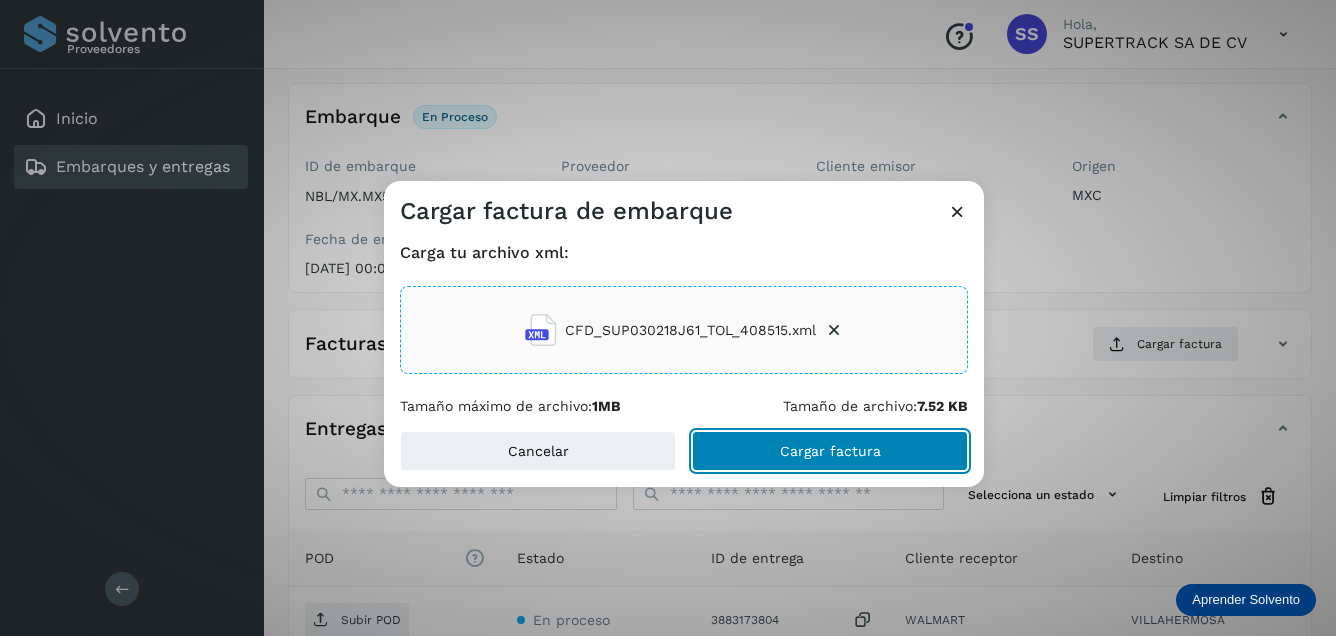 click on "Cargar factura" 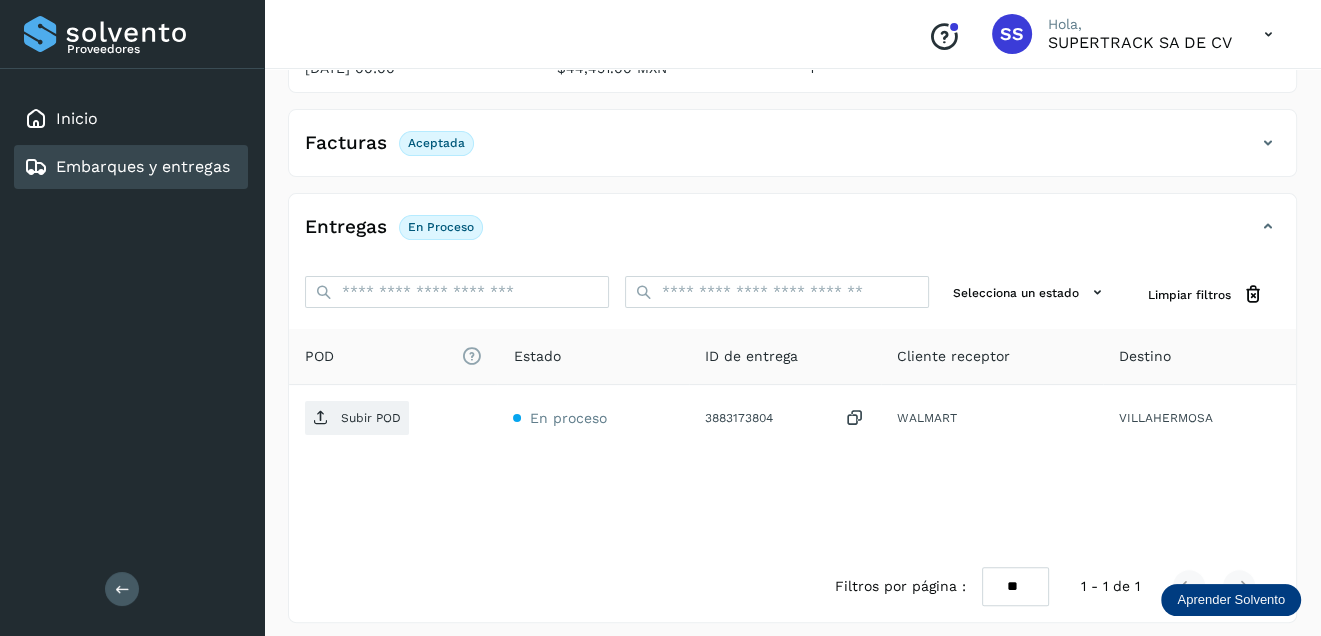 scroll, scrollTop: 309, scrollLeft: 0, axis: vertical 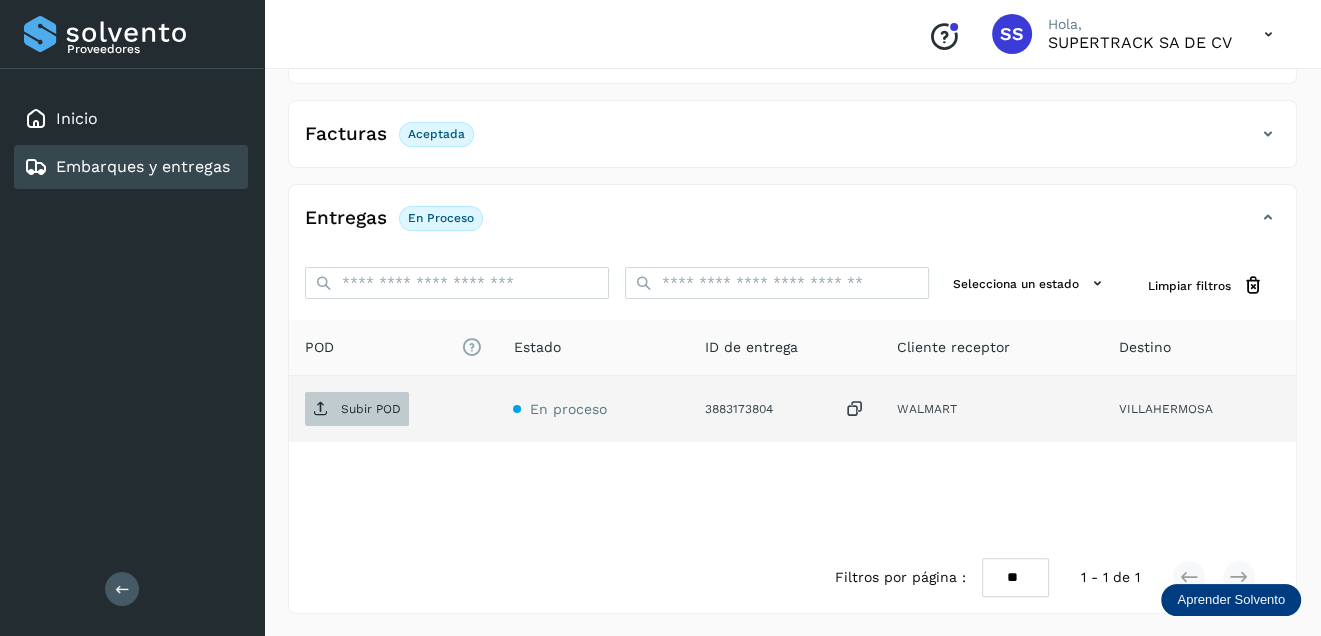 click on "Subir POD" at bounding box center (371, 409) 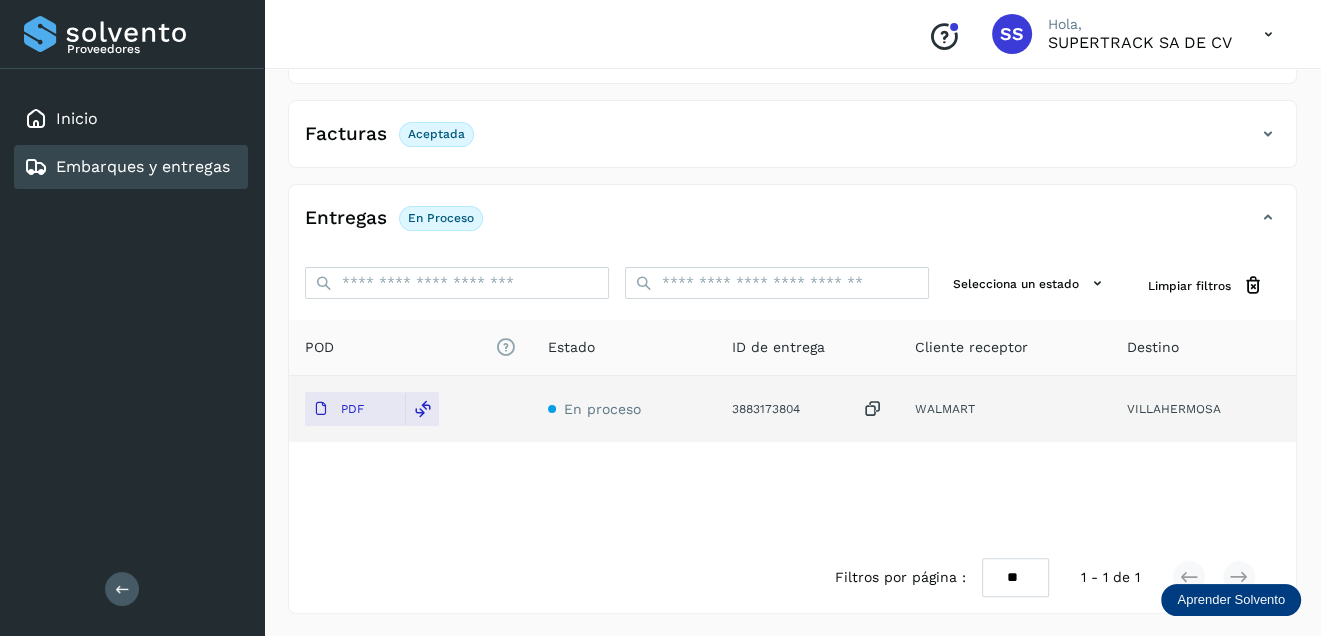 click on "Embarques y entregas" at bounding box center (143, 166) 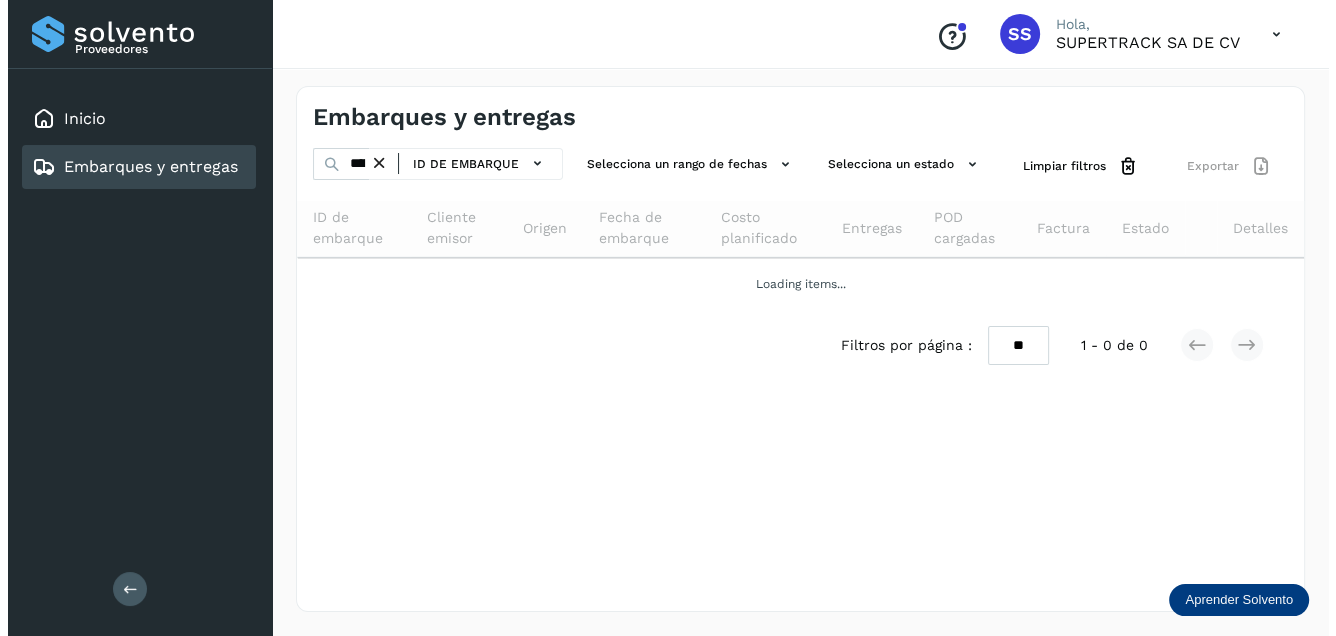 scroll, scrollTop: 0, scrollLeft: 0, axis: both 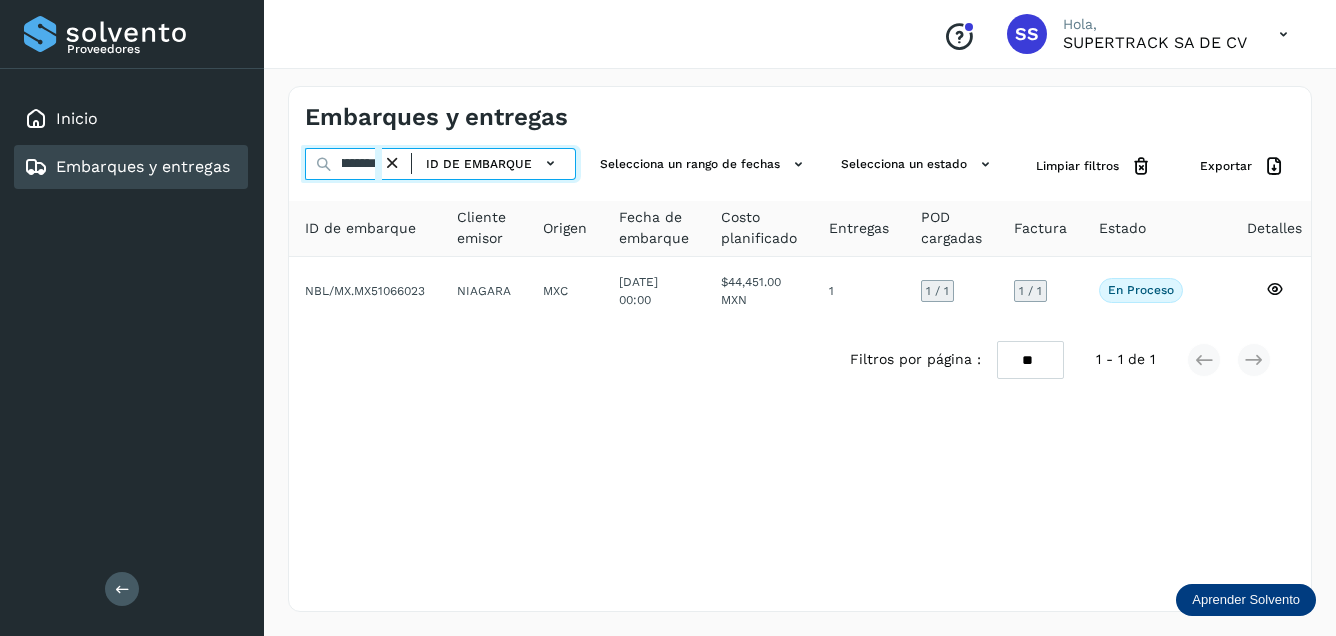 drag, startPoint x: 359, startPoint y: 164, endPoint x: 528, endPoint y: 206, distance: 174.14075 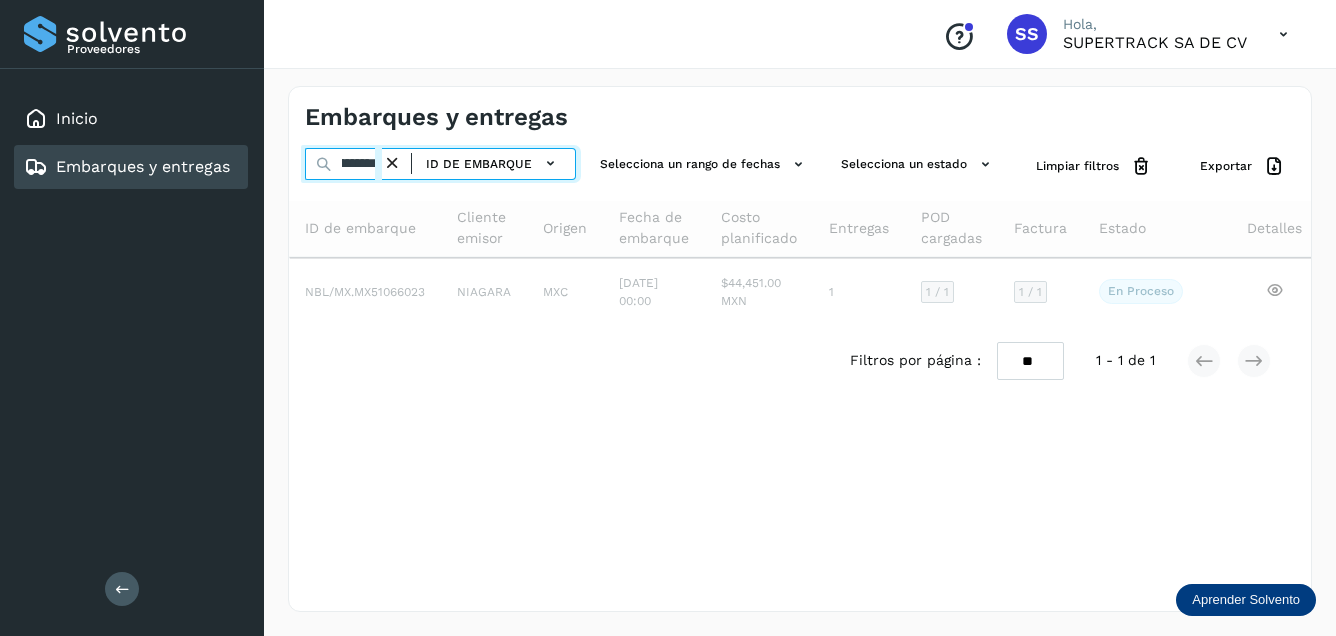 scroll, scrollTop: 0, scrollLeft: 48, axis: horizontal 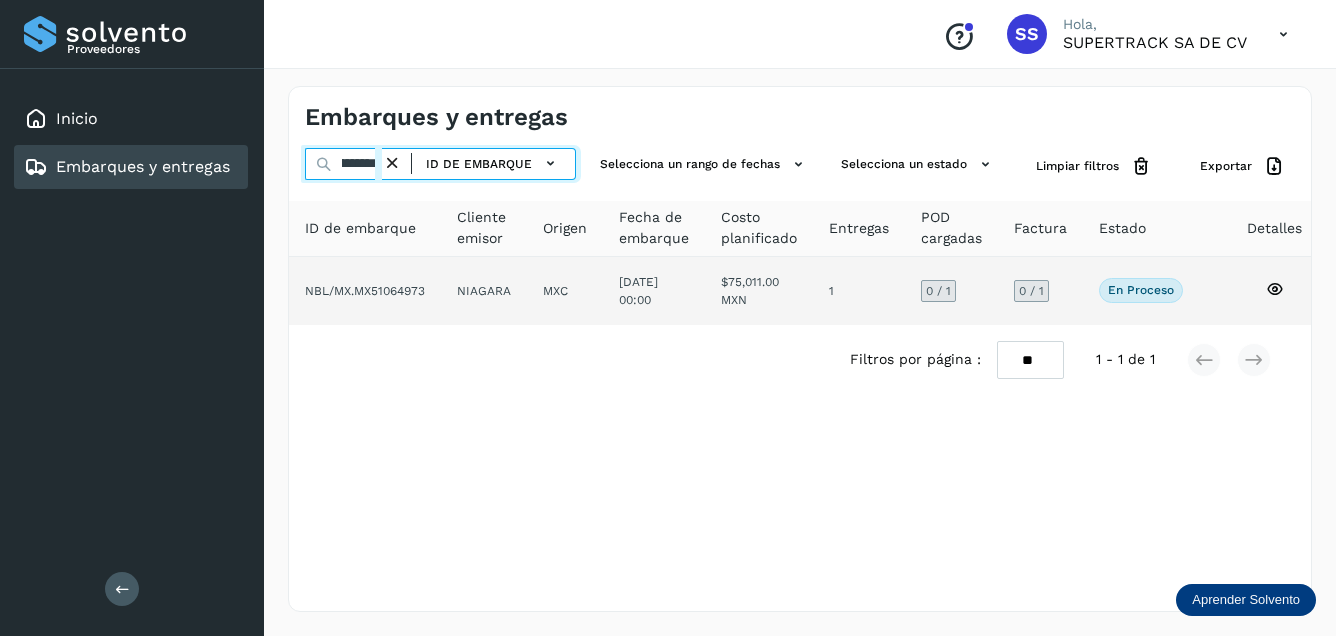 type on "**********" 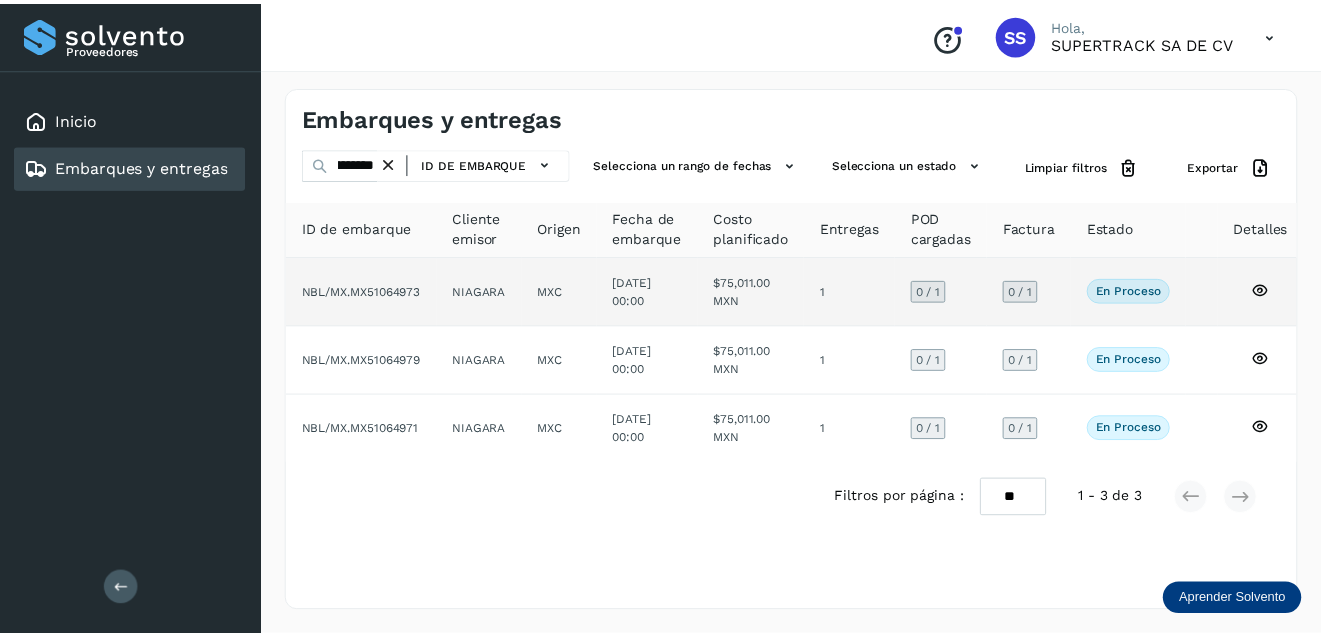 scroll, scrollTop: 0, scrollLeft: 0, axis: both 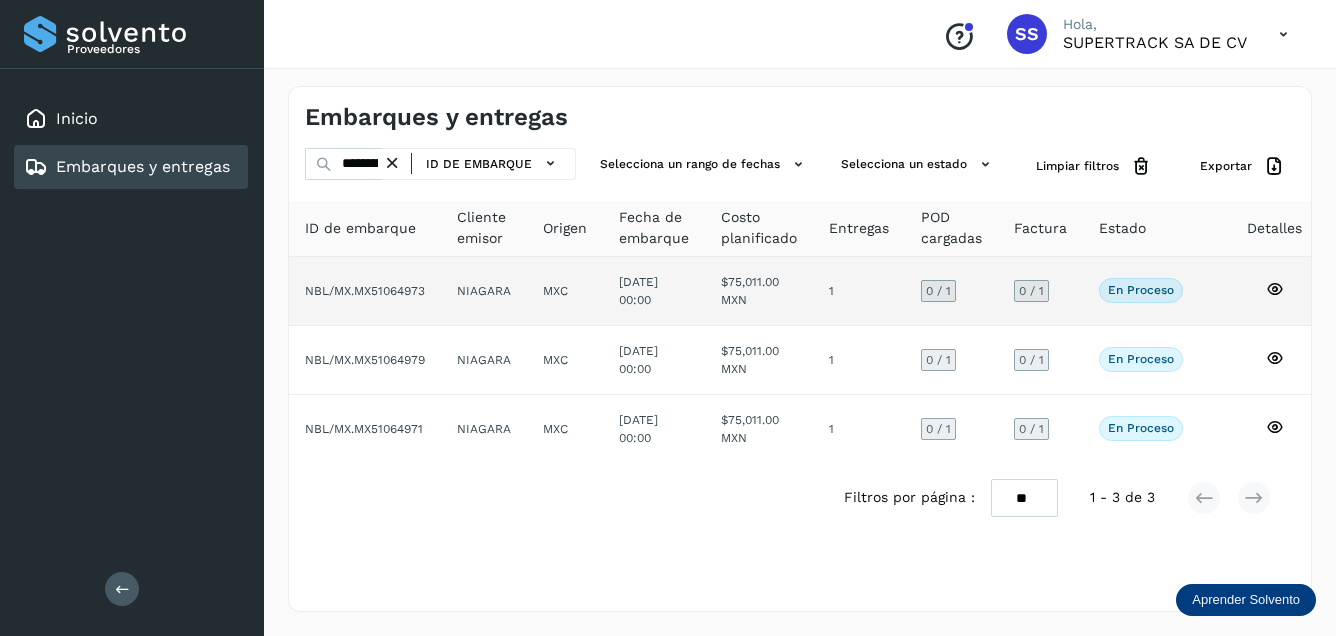 click on "MXC" 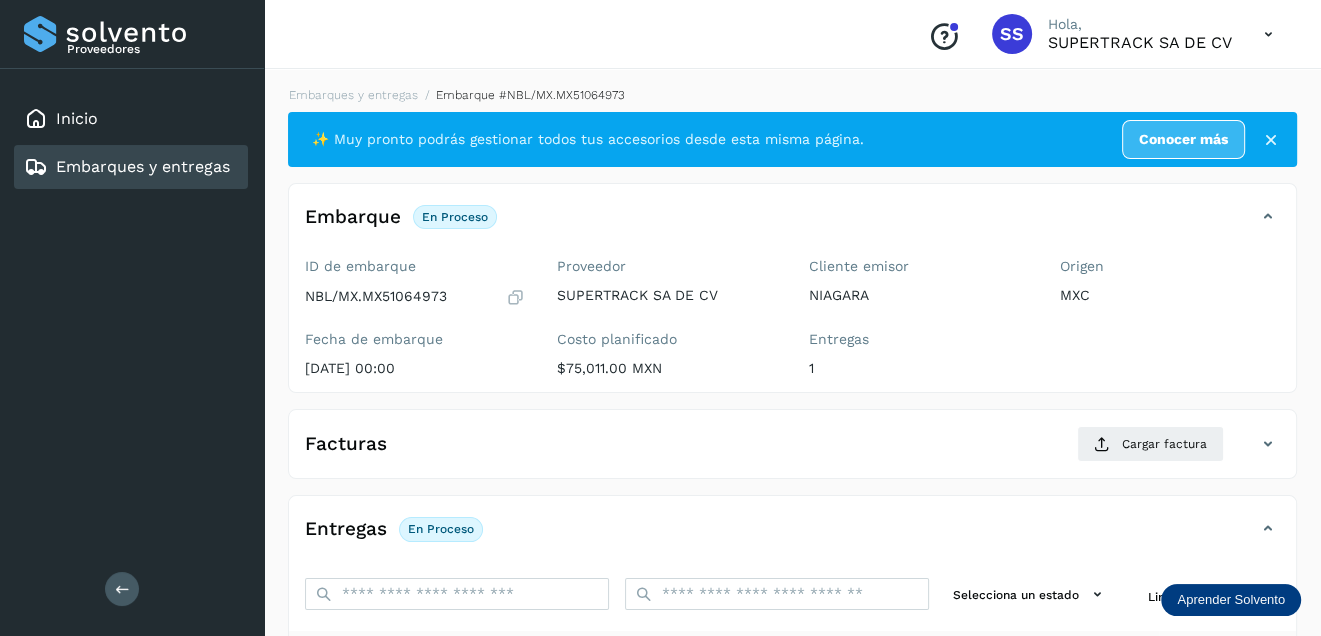 click on "Embarques y entregas" at bounding box center [143, 166] 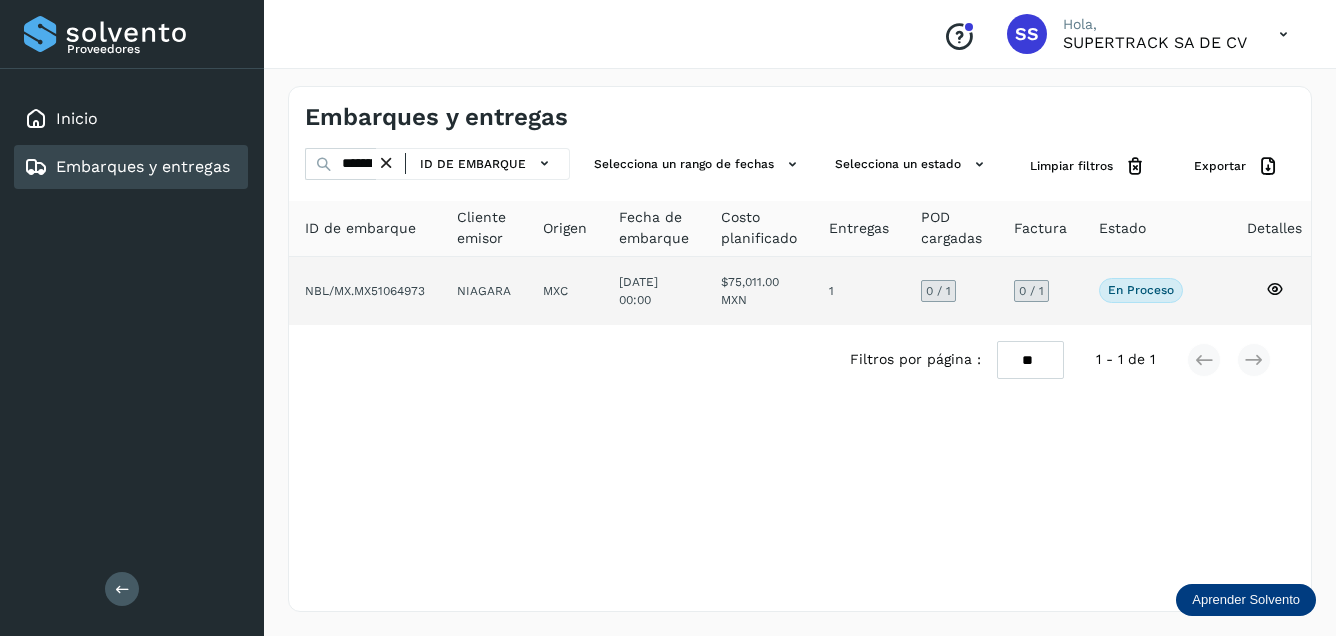 click on "NBL/MX.MX51064973" 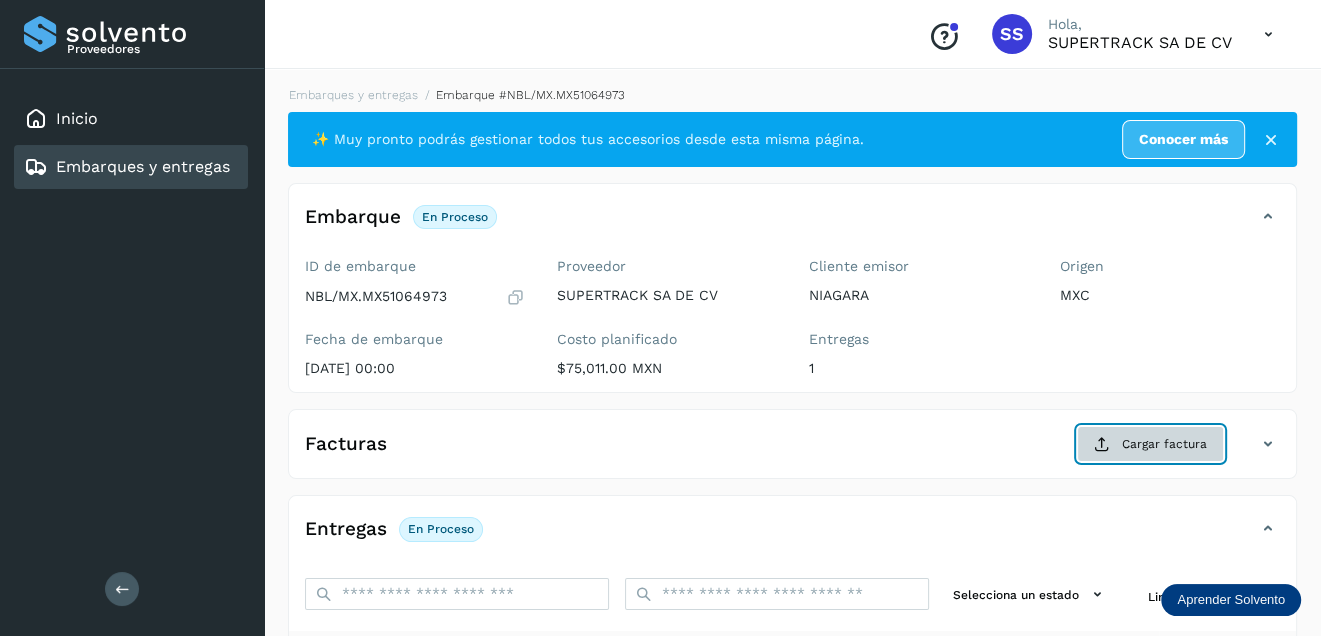 click on "Cargar factura" 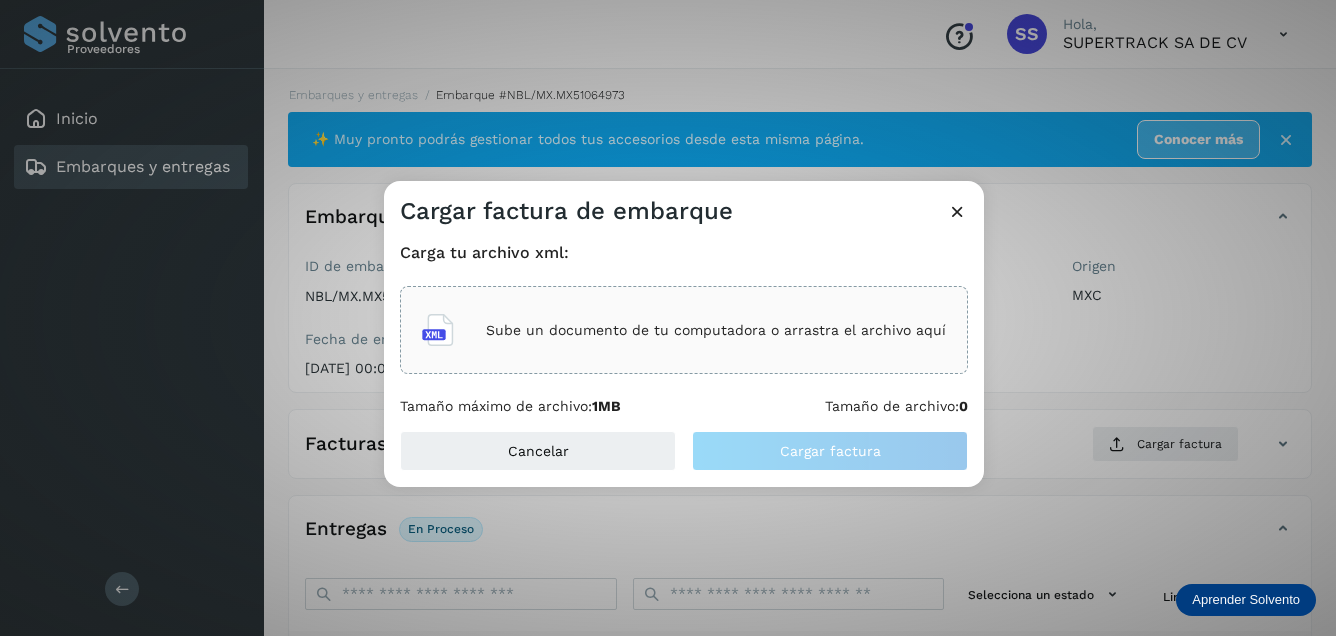 click on "Sube un documento de tu computadora o arrastra el archivo aquí" at bounding box center (716, 330) 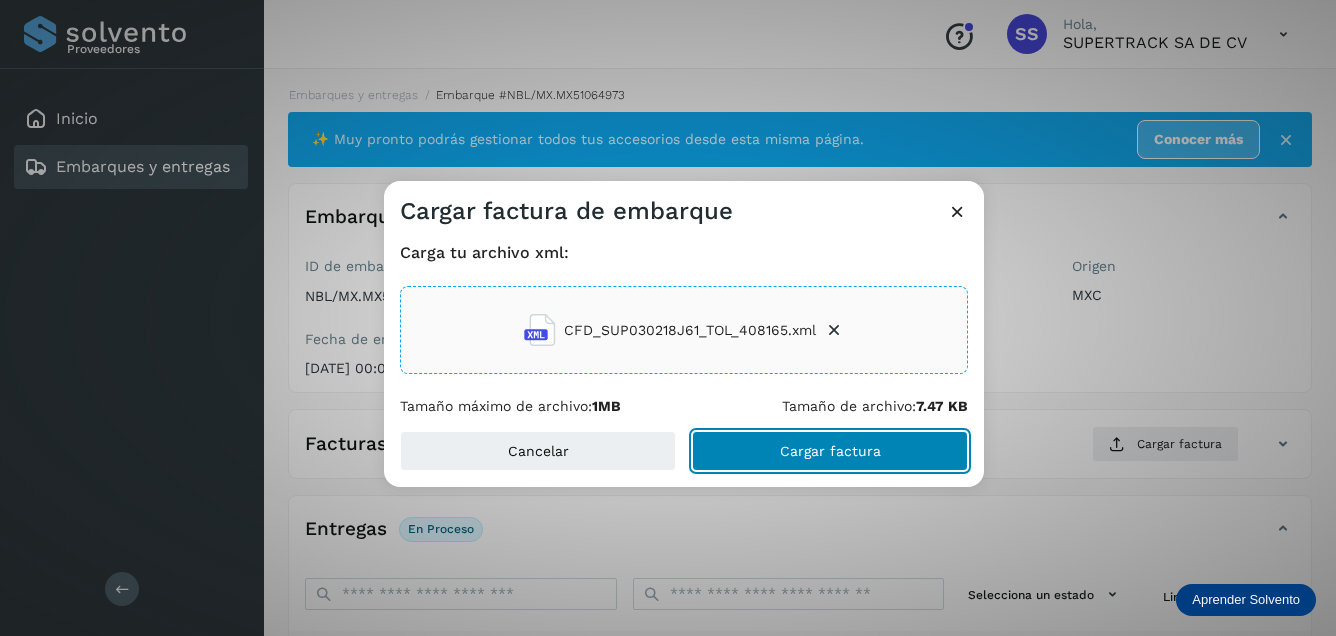click on "Cargar factura" 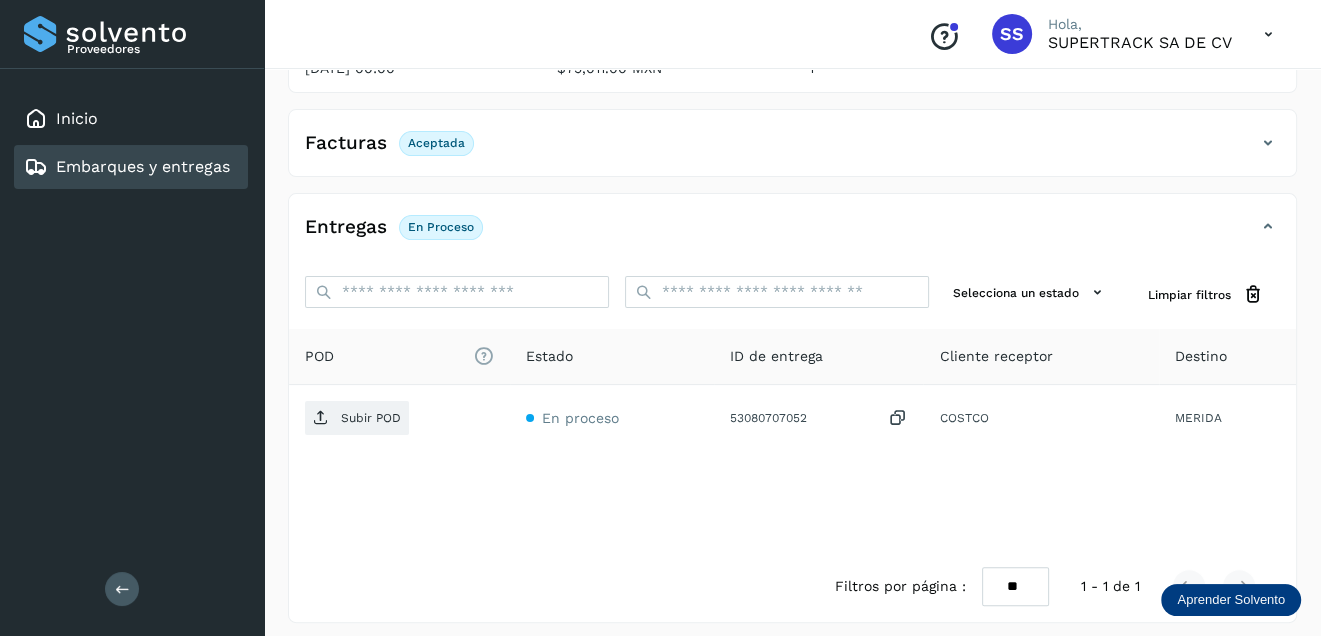 scroll, scrollTop: 200, scrollLeft: 0, axis: vertical 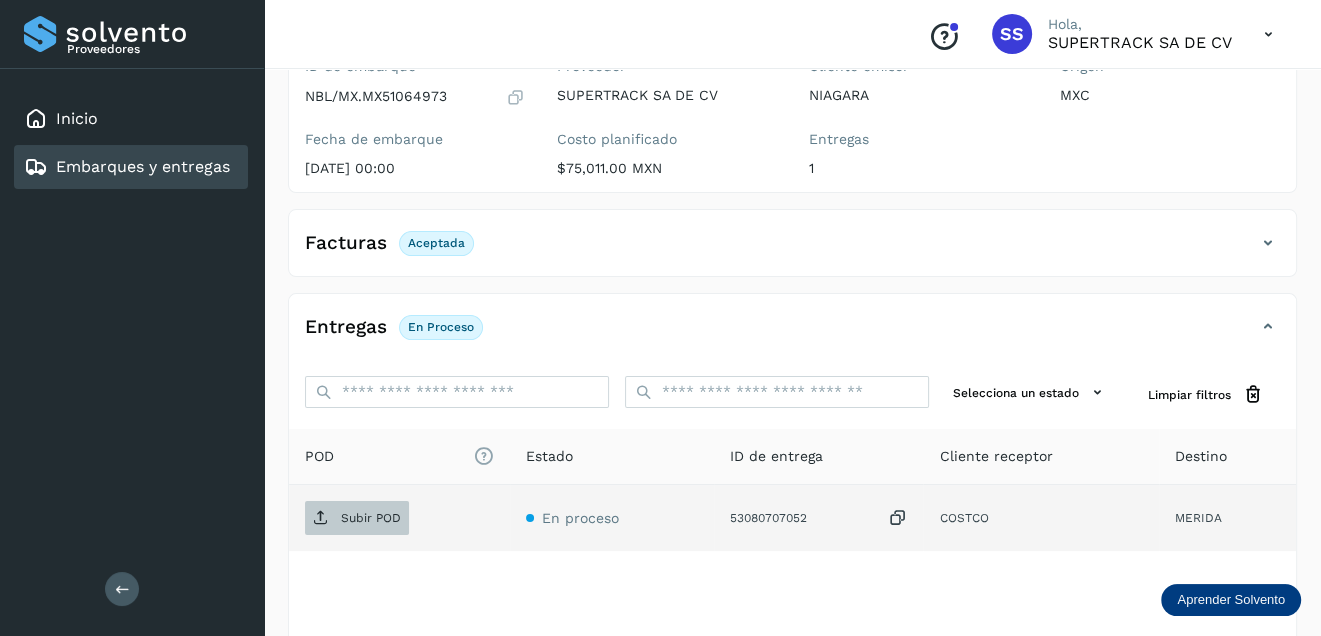 click on "Subir POD" at bounding box center [371, 518] 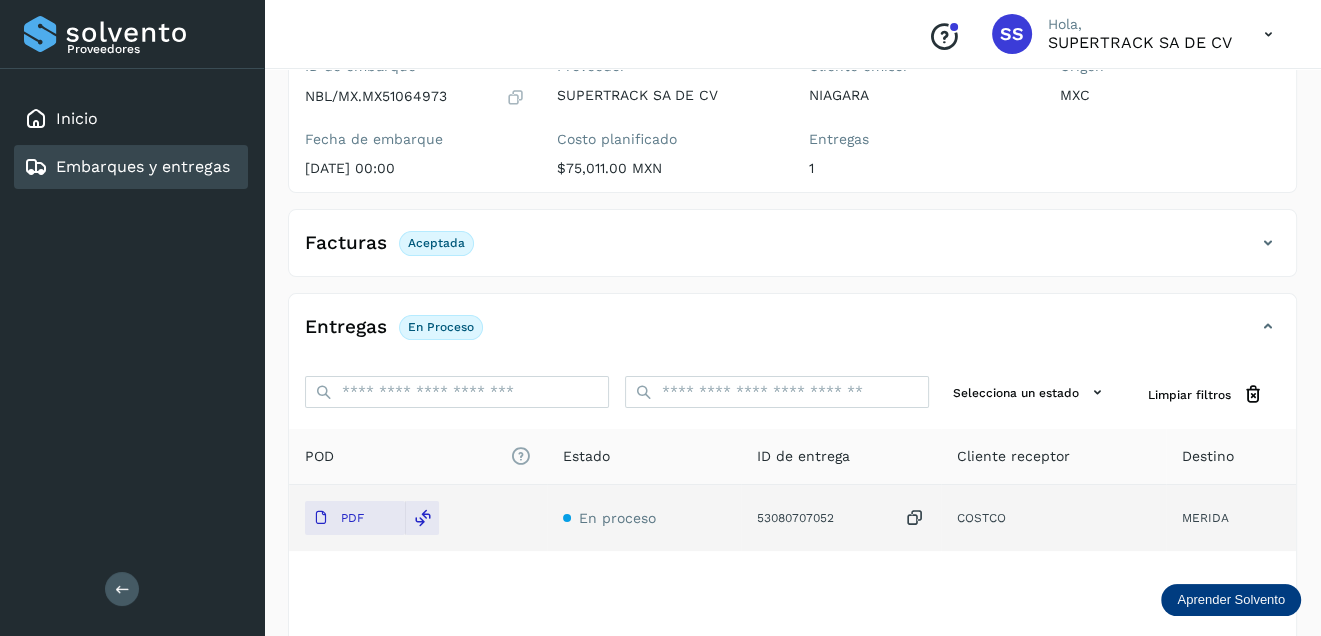 click on "Embarques y entregas" at bounding box center [143, 166] 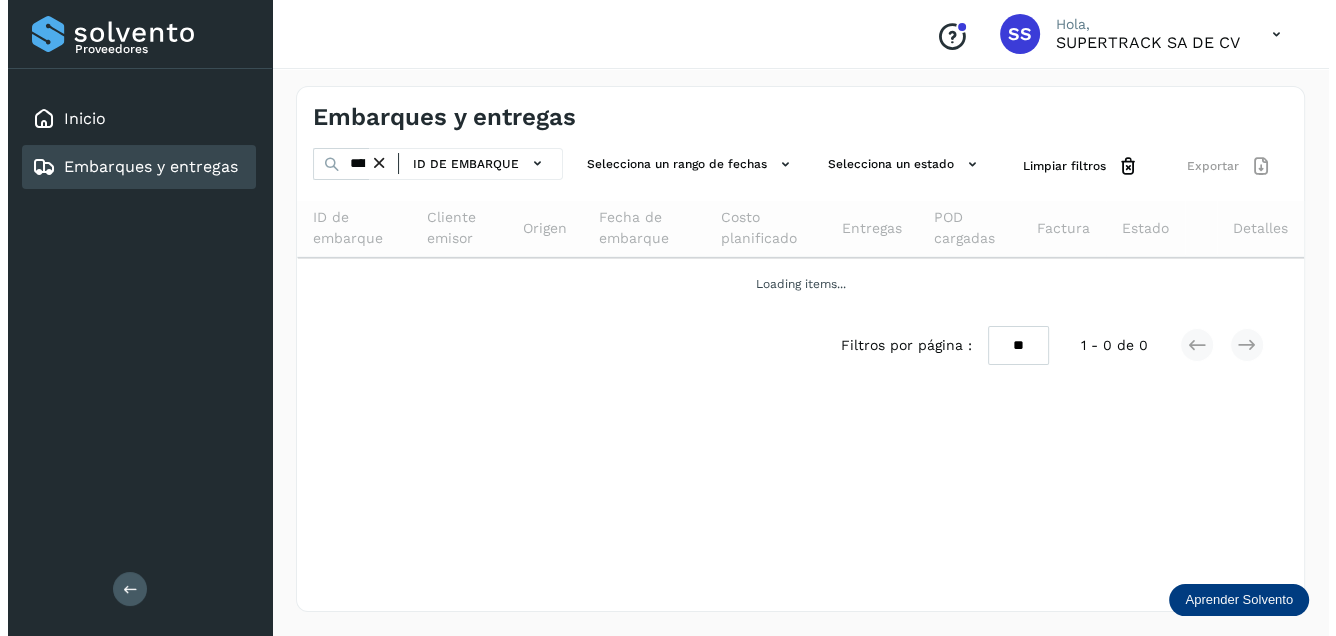 scroll, scrollTop: 0, scrollLeft: 0, axis: both 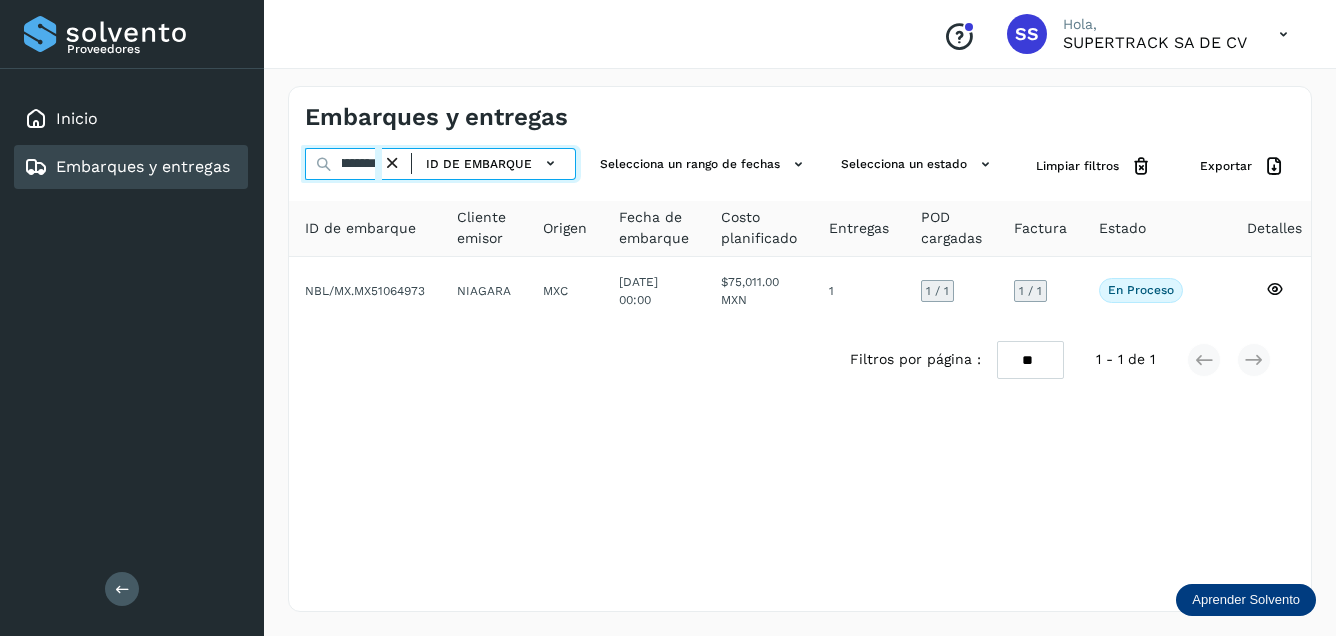 drag, startPoint x: 361, startPoint y: 163, endPoint x: 1335, endPoint y: 328, distance: 987.877 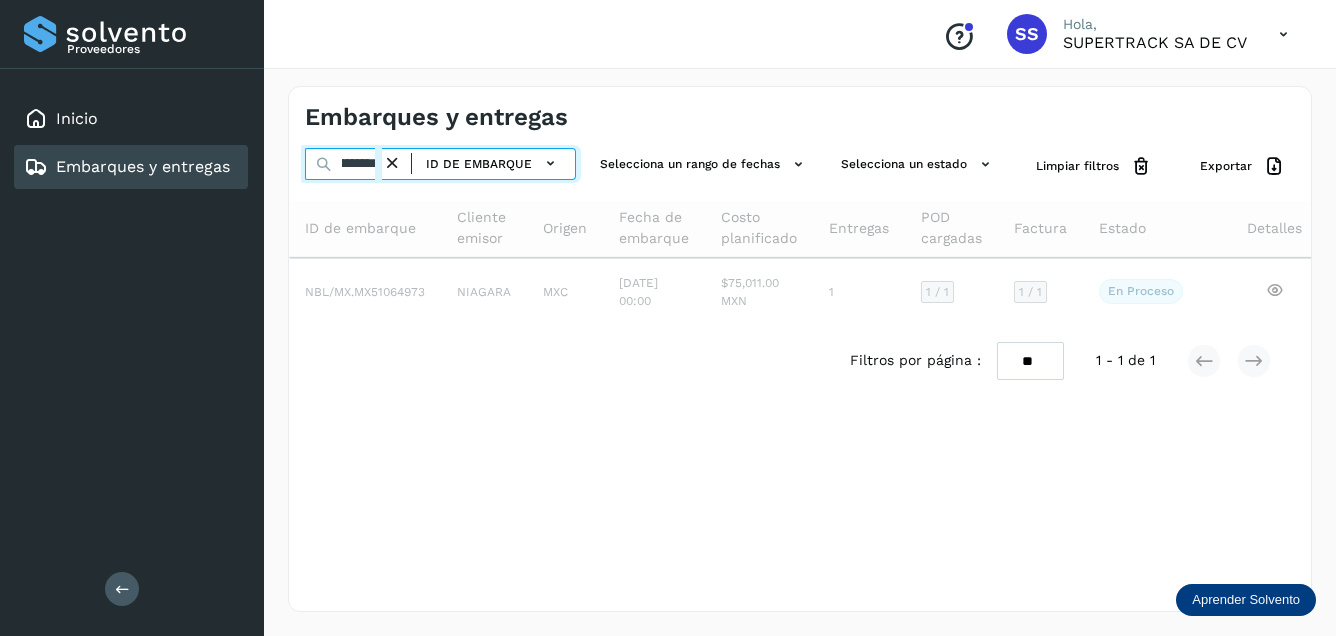 scroll, scrollTop: 0, scrollLeft: 46, axis: horizontal 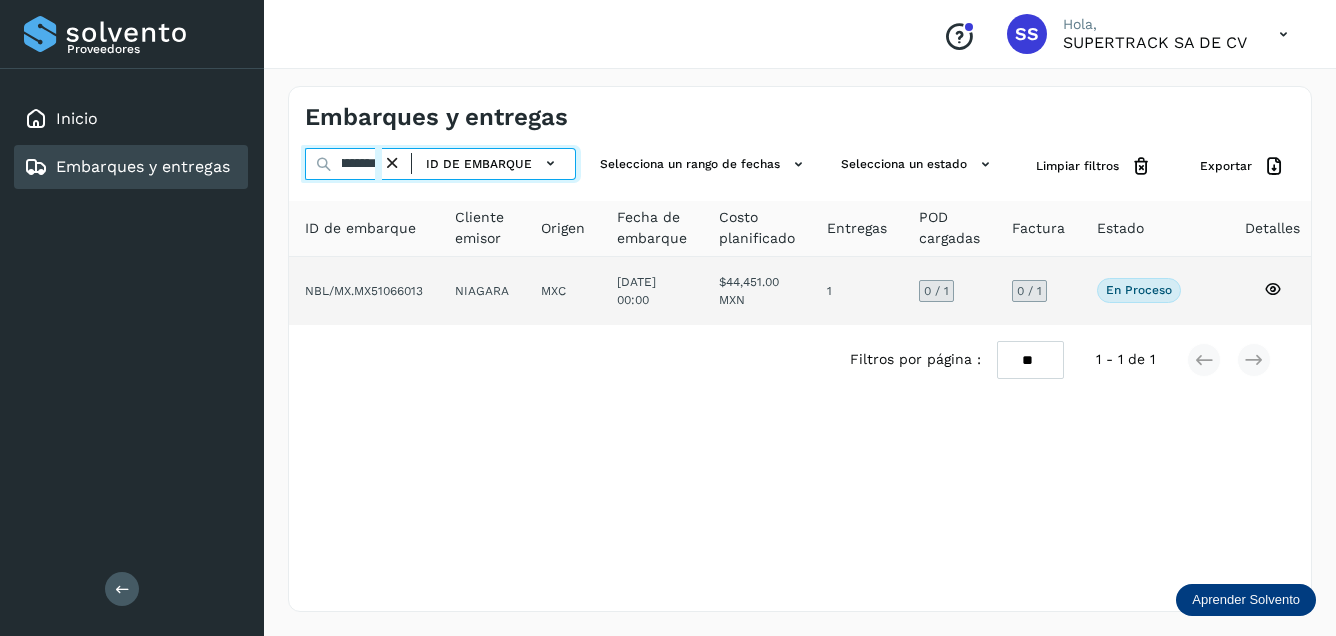 type on "**********" 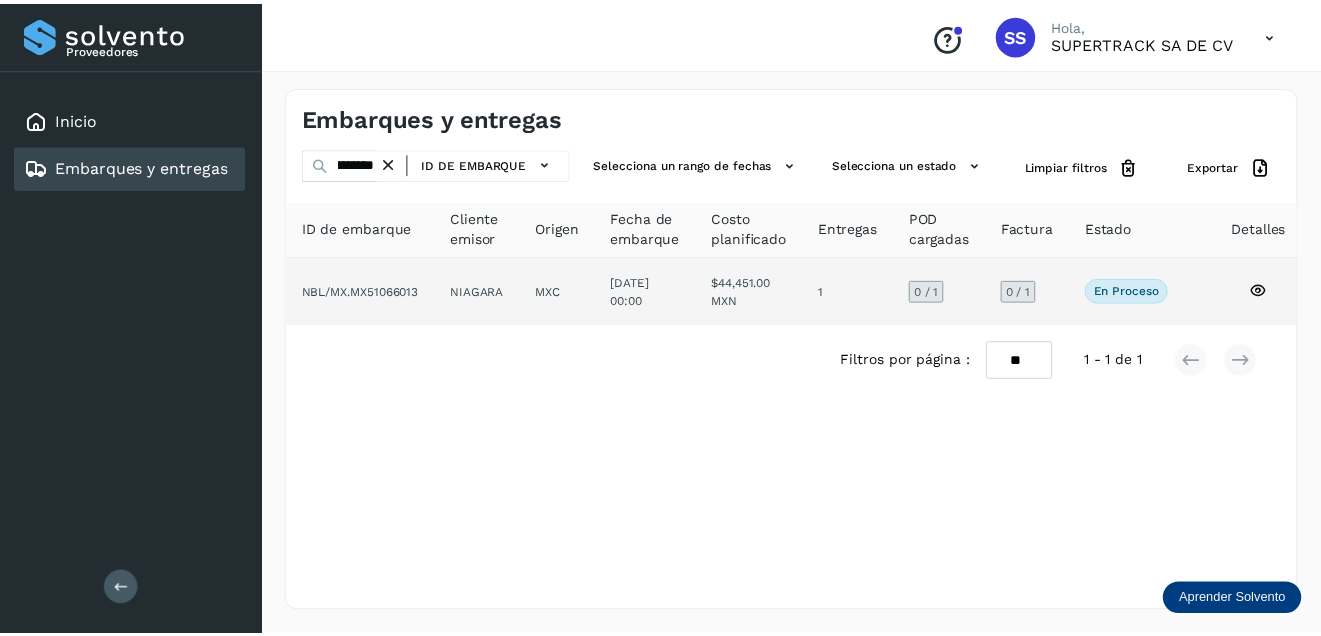 scroll, scrollTop: 0, scrollLeft: 0, axis: both 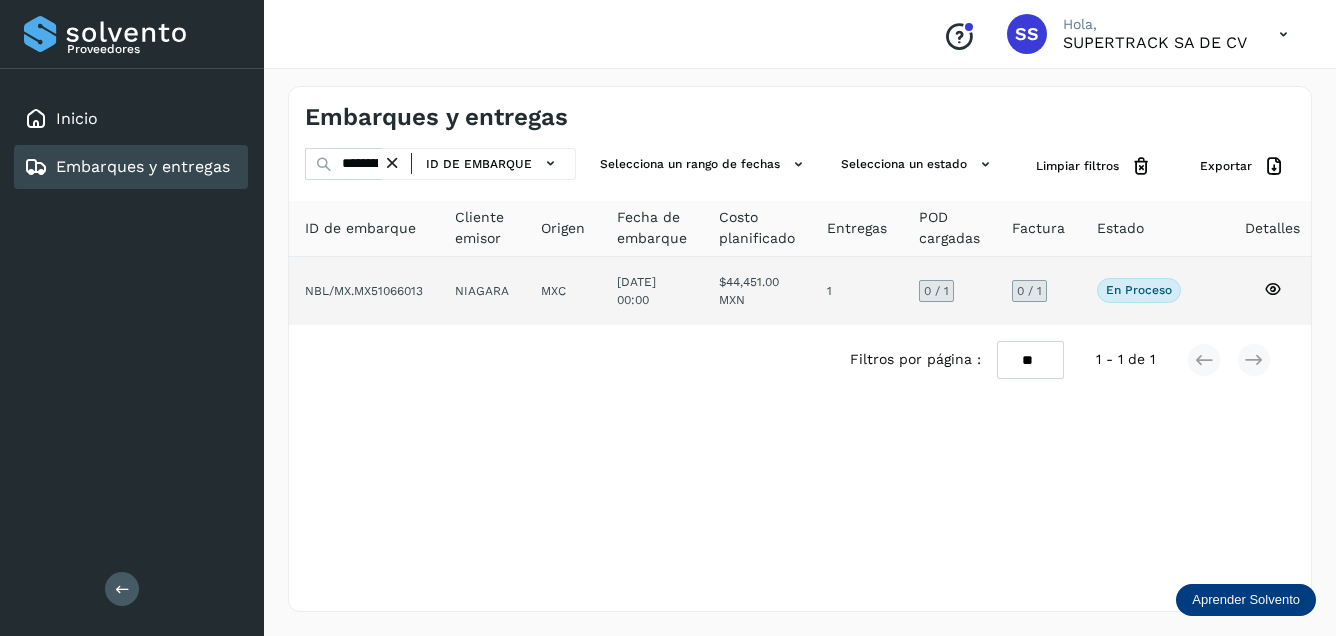 click on "[DATE] 00:00" 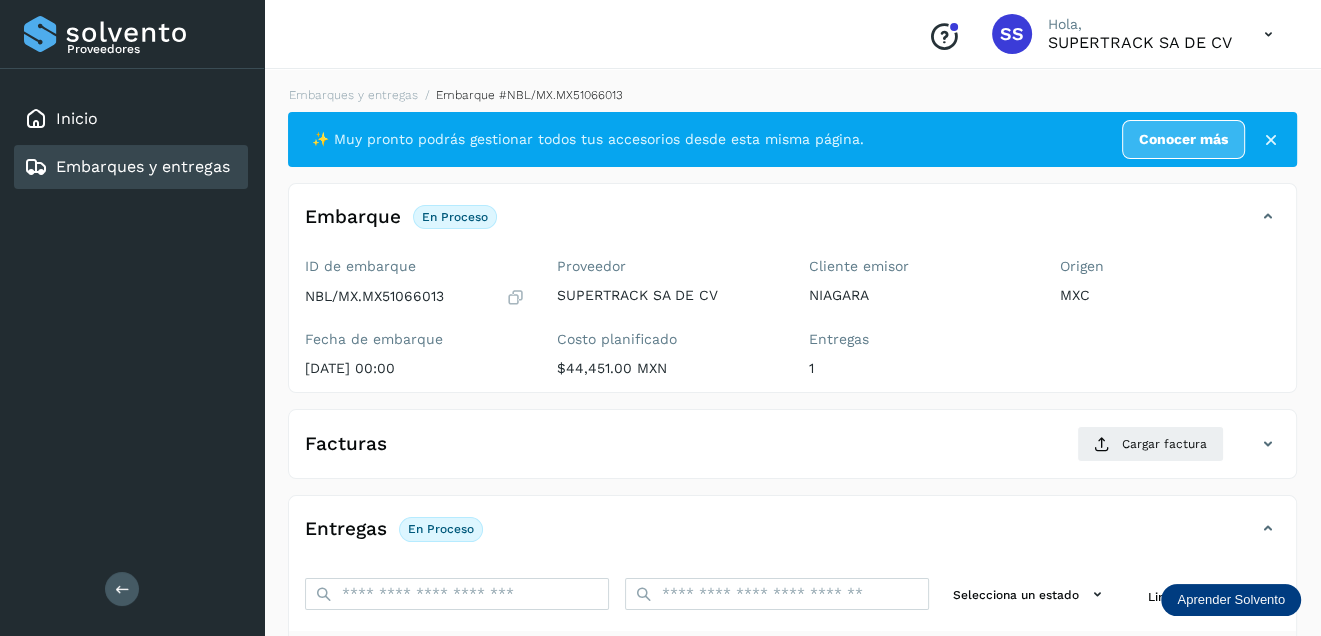 scroll, scrollTop: 100, scrollLeft: 0, axis: vertical 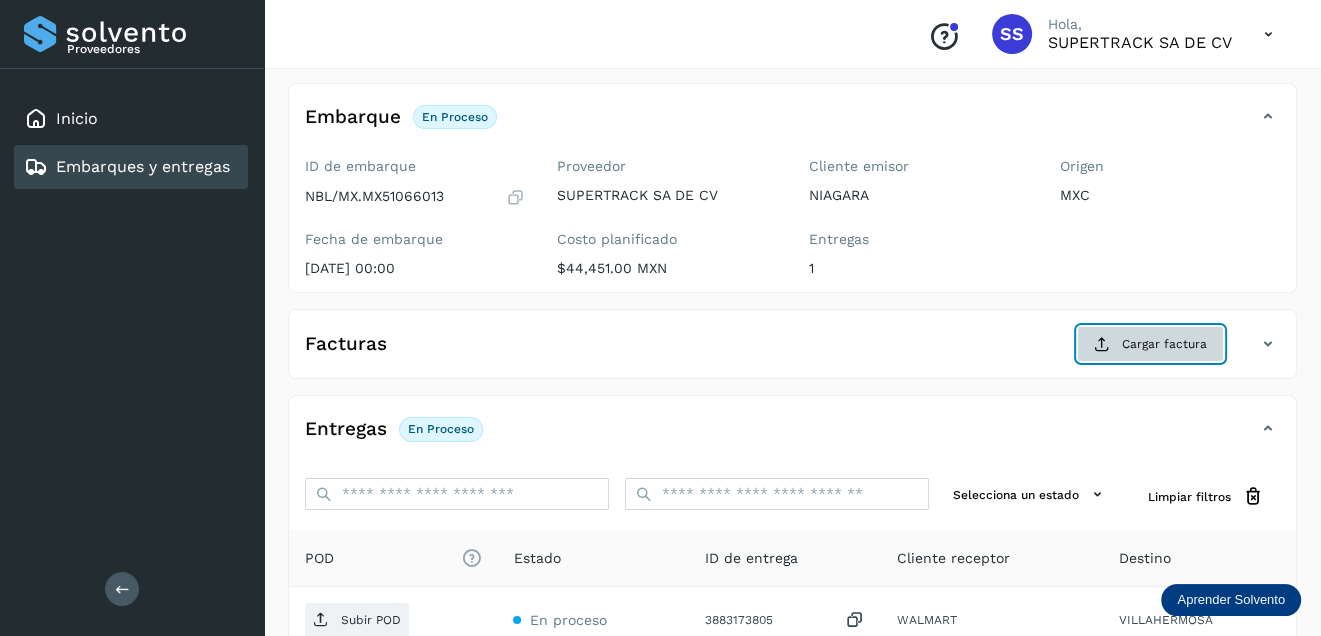 click on "Cargar factura" 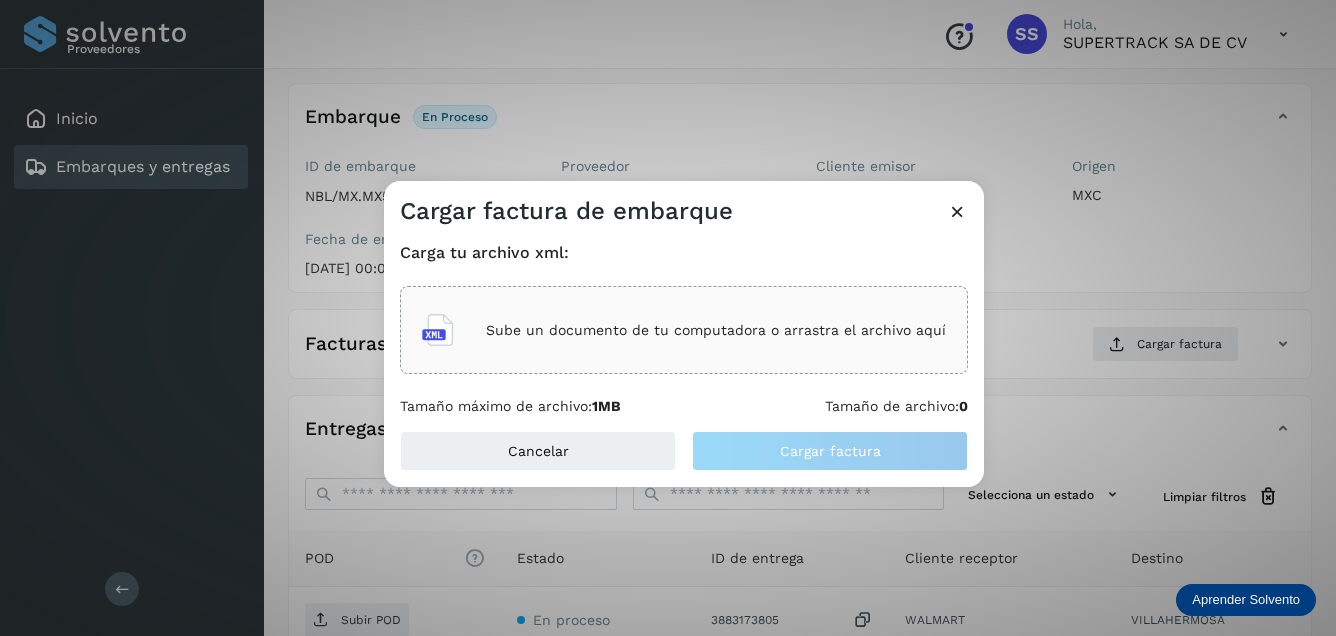 click on "Sube un documento de tu computadora o arrastra el archivo aquí" 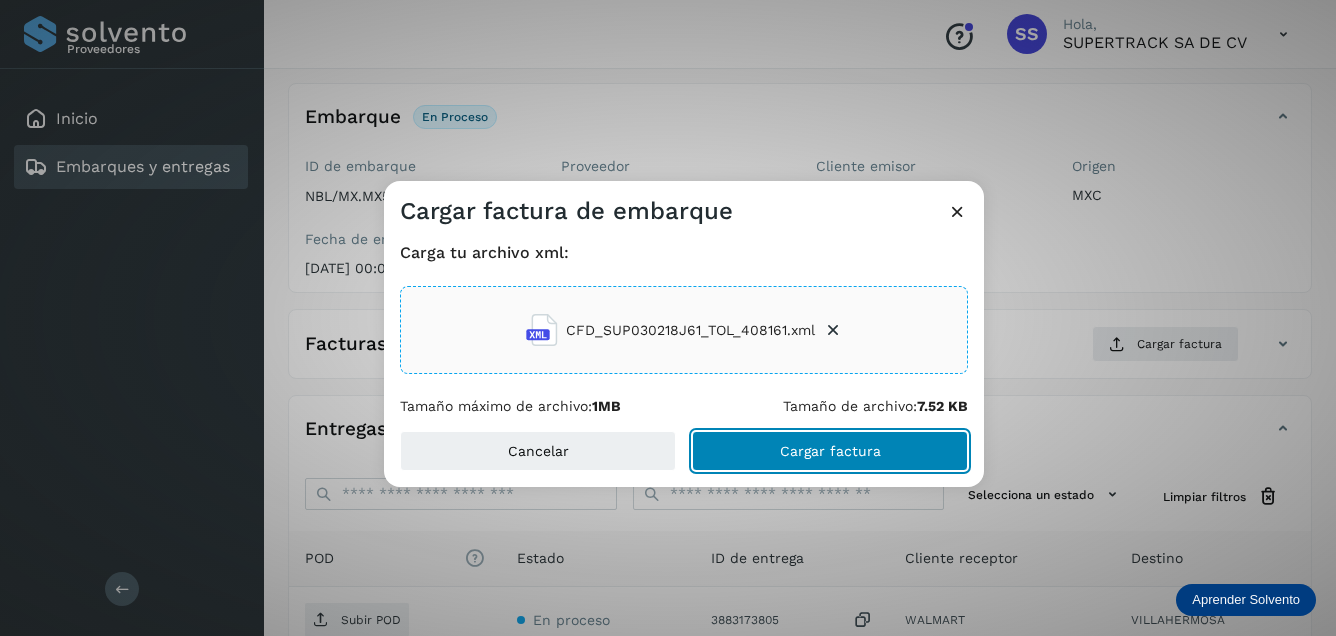 click on "Cargar factura" 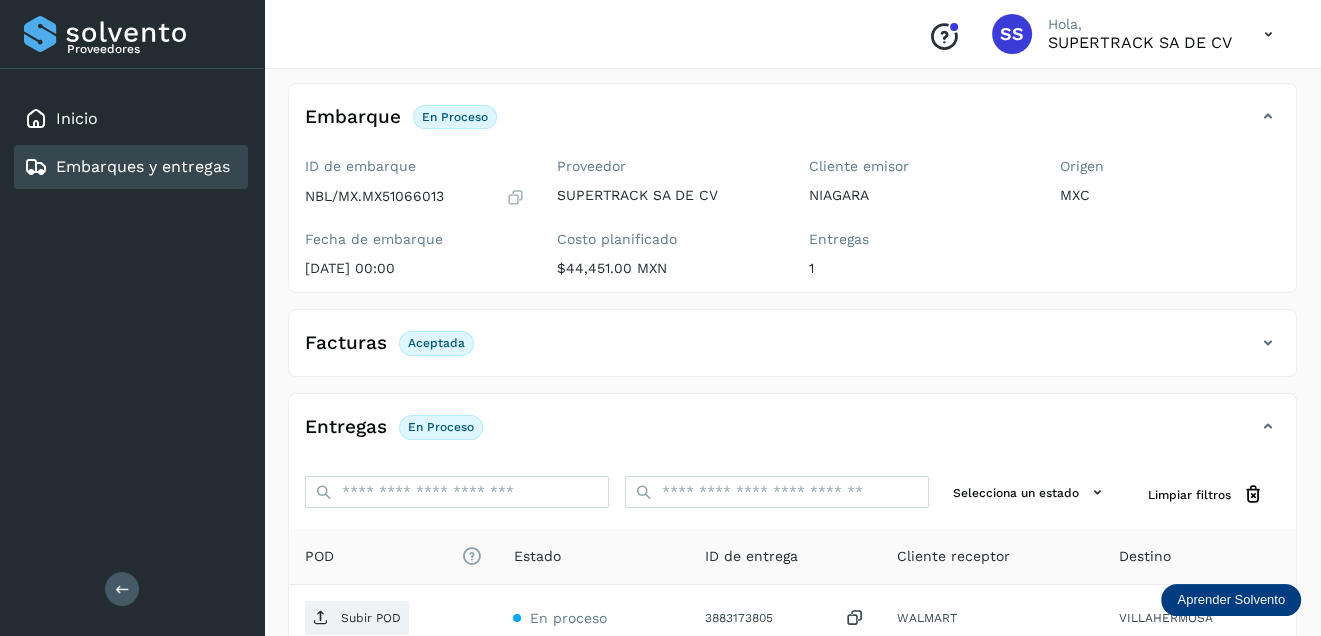 scroll, scrollTop: 309, scrollLeft: 0, axis: vertical 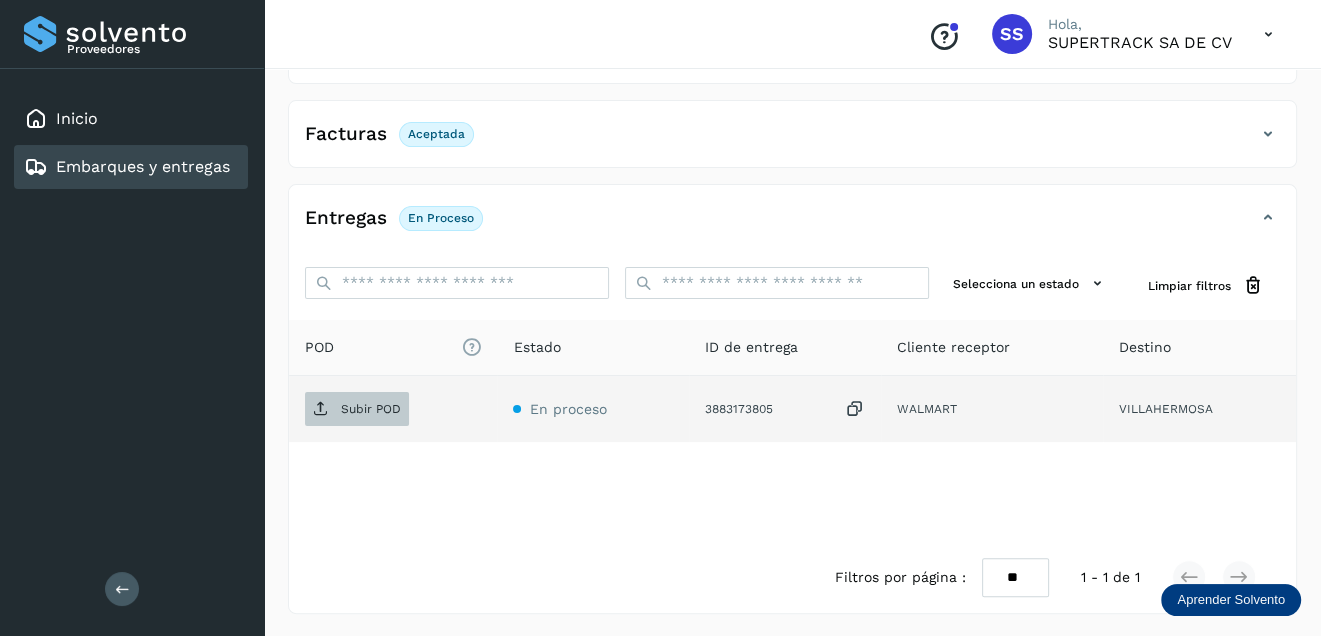 click on "Subir POD" at bounding box center (371, 409) 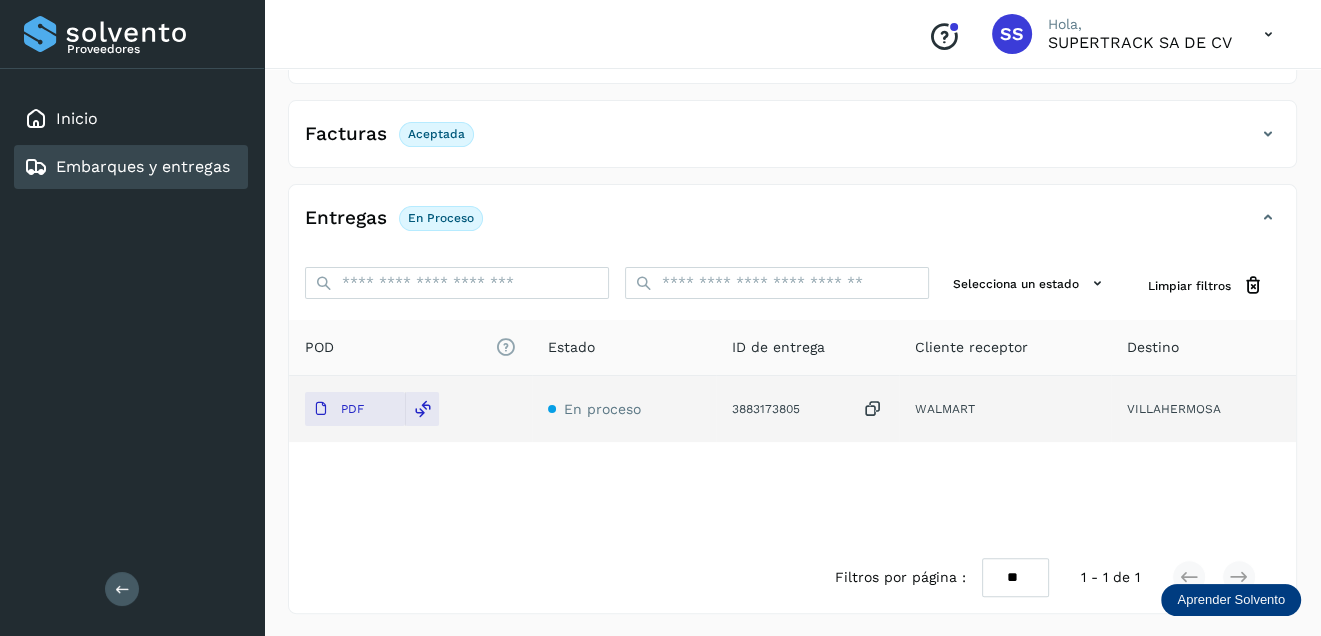 click on "Embarques y entregas" at bounding box center [143, 166] 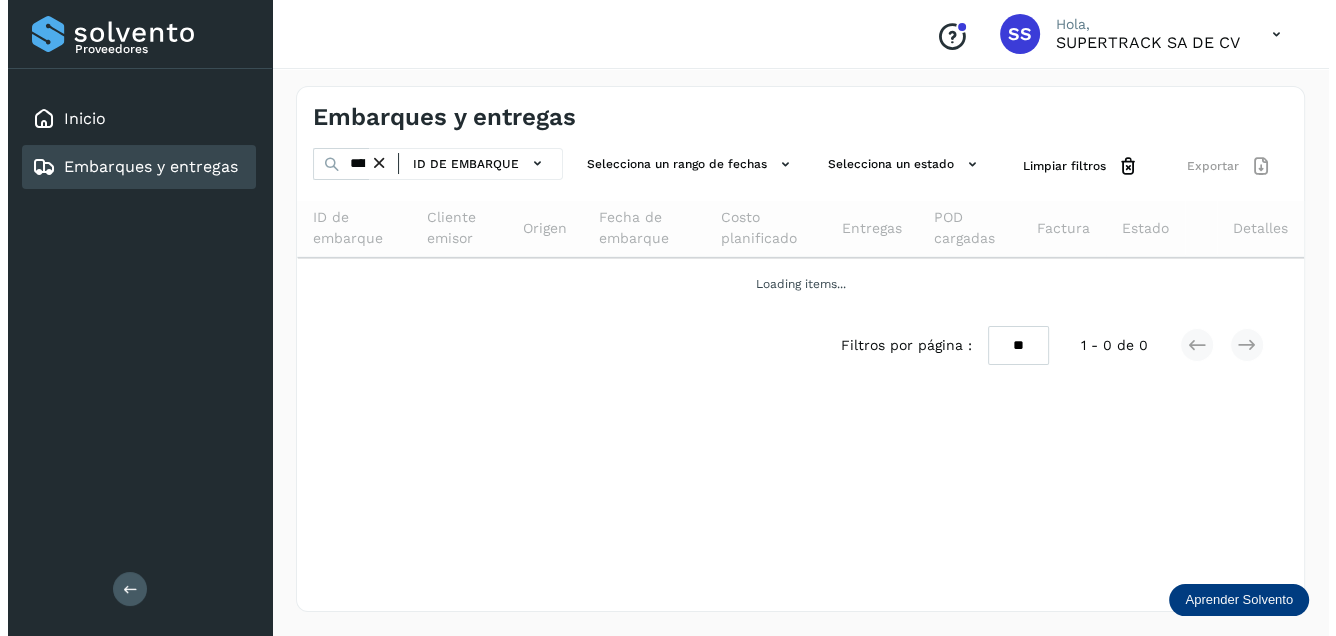 scroll, scrollTop: 0, scrollLeft: 0, axis: both 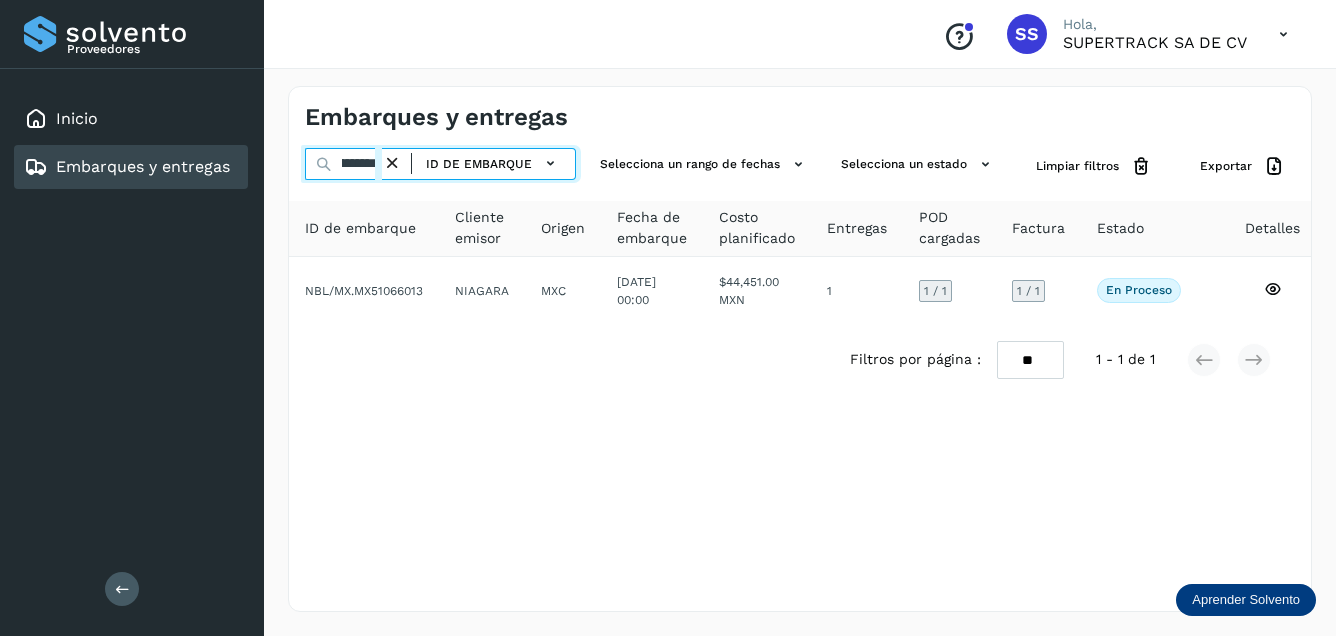 drag, startPoint x: 364, startPoint y: 163, endPoint x: 835, endPoint y: 196, distance: 472.15463 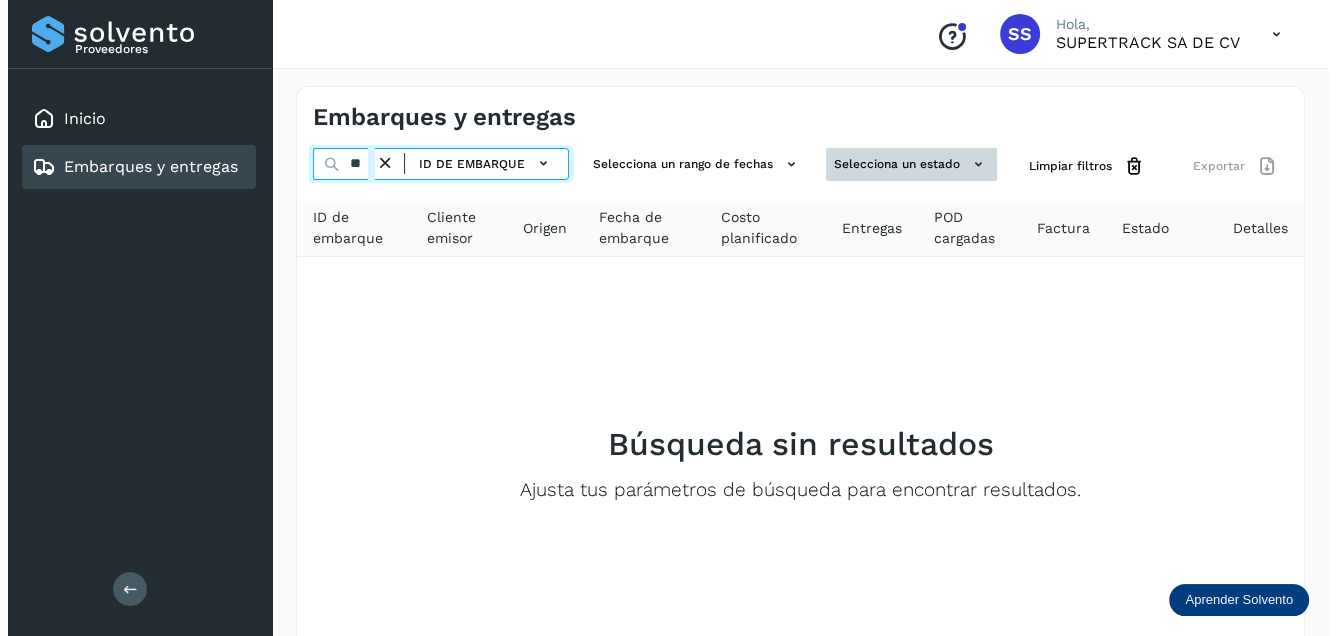 scroll, scrollTop: 0, scrollLeft: 0, axis: both 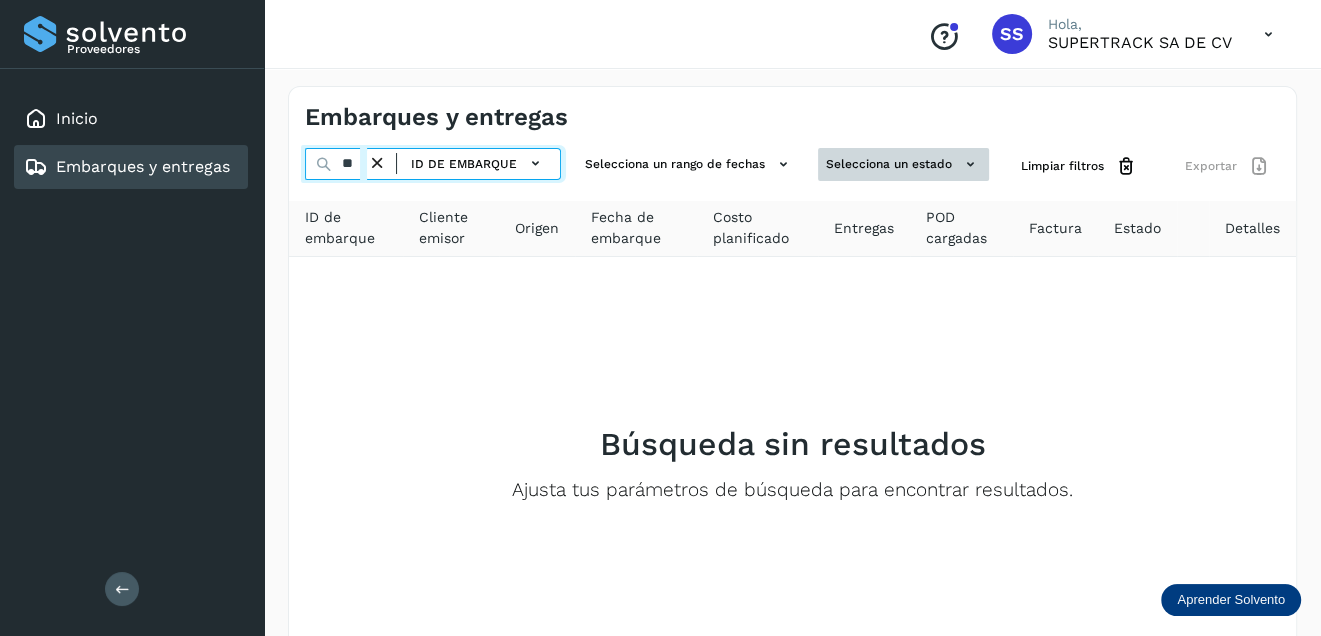 type on "*" 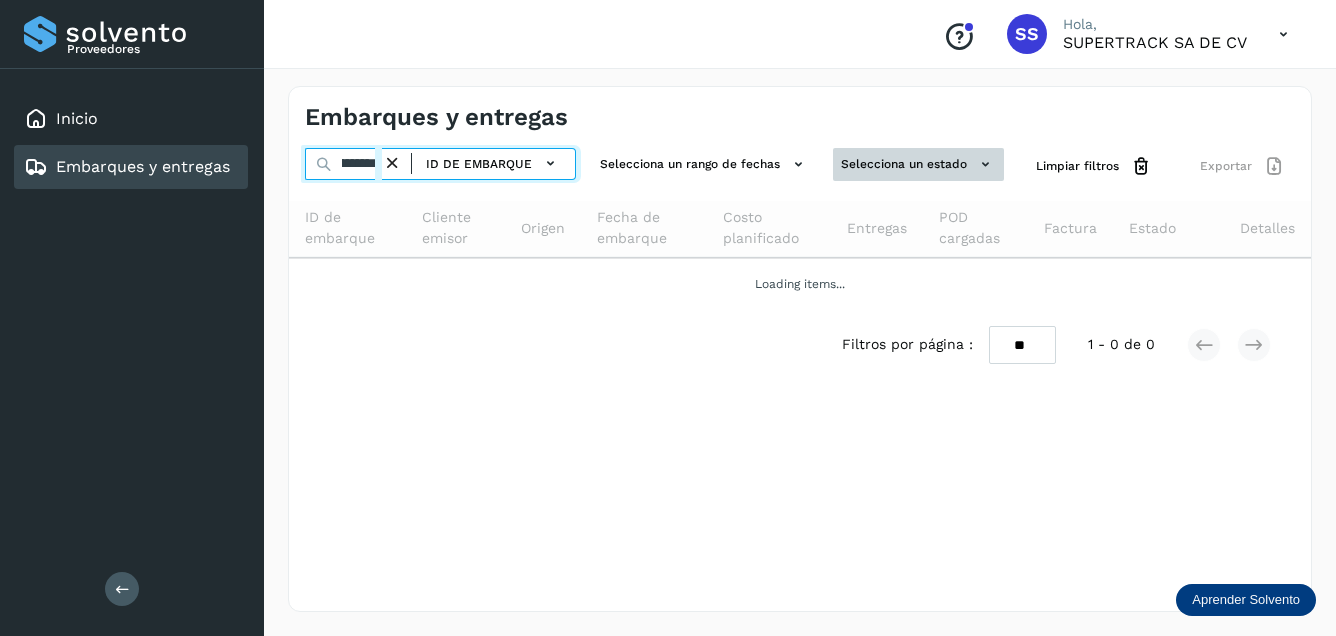 scroll, scrollTop: 0, scrollLeft: 48, axis: horizontal 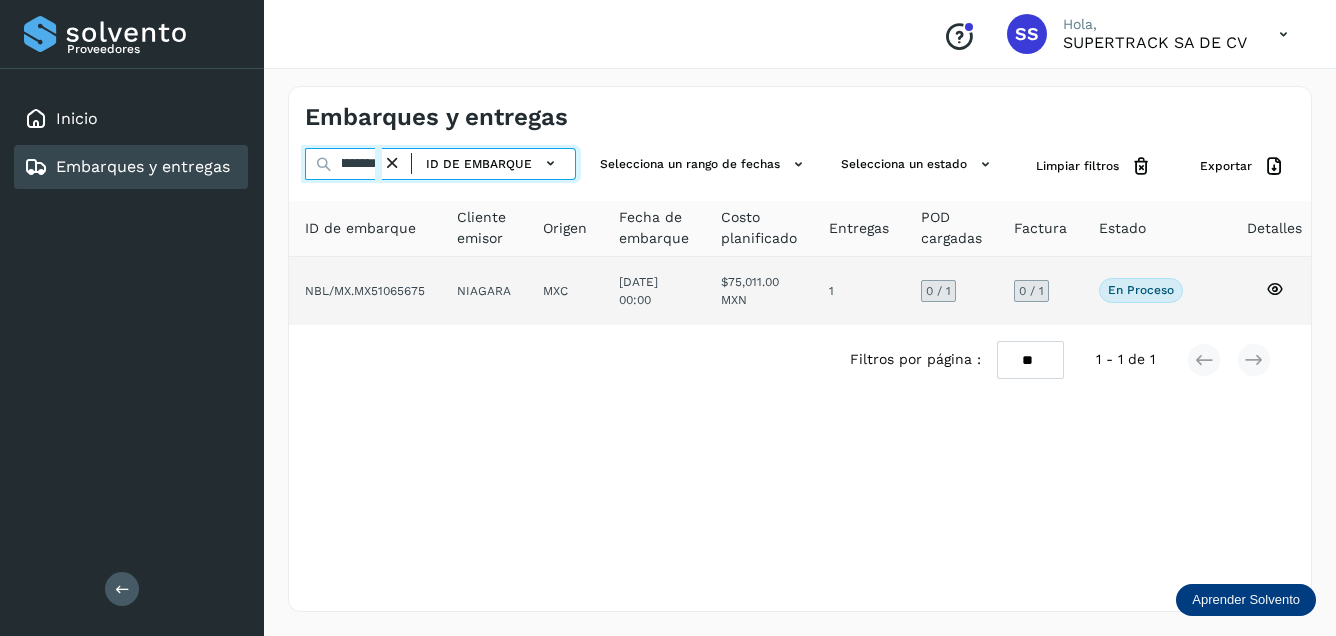 type on "**********" 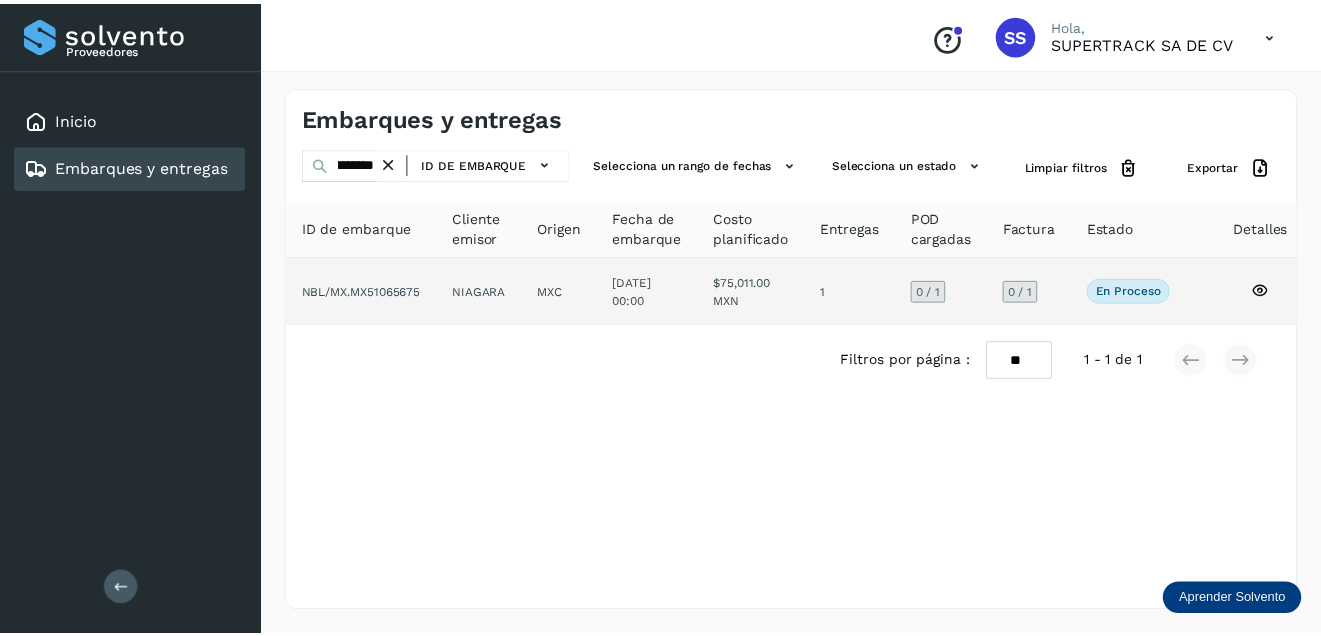 scroll, scrollTop: 0, scrollLeft: 0, axis: both 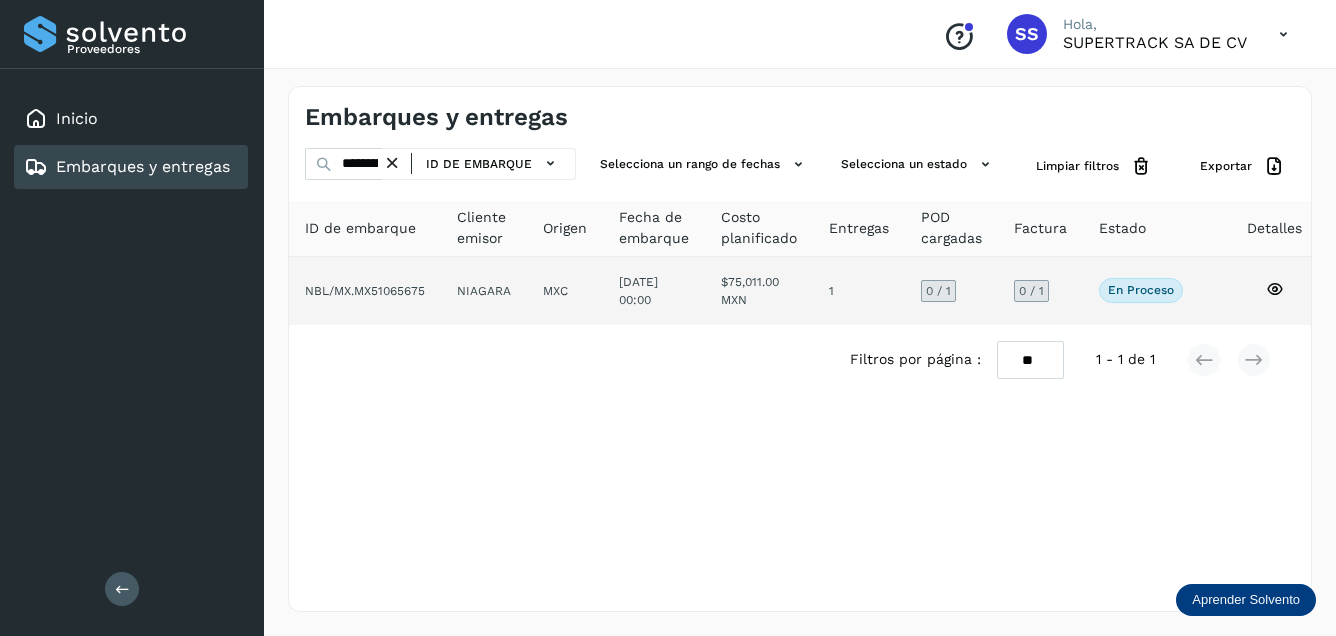 click on "NBL/MX.MX51065675" 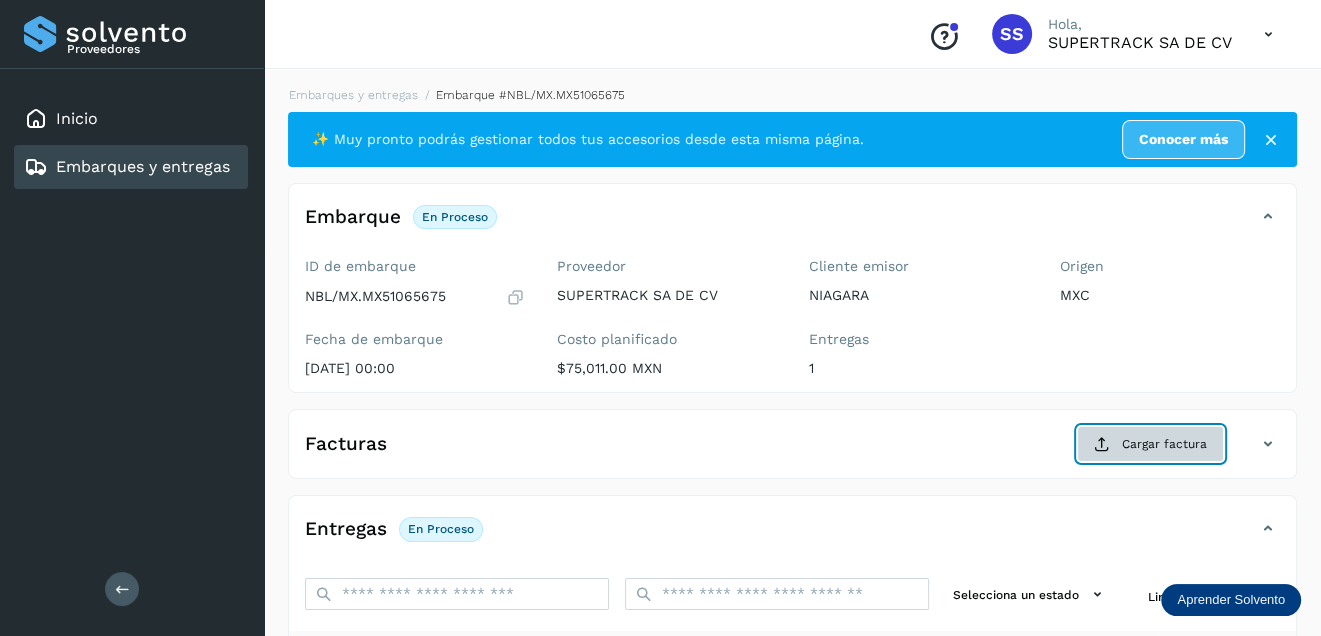 click on "Cargar factura" at bounding box center (1150, 444) 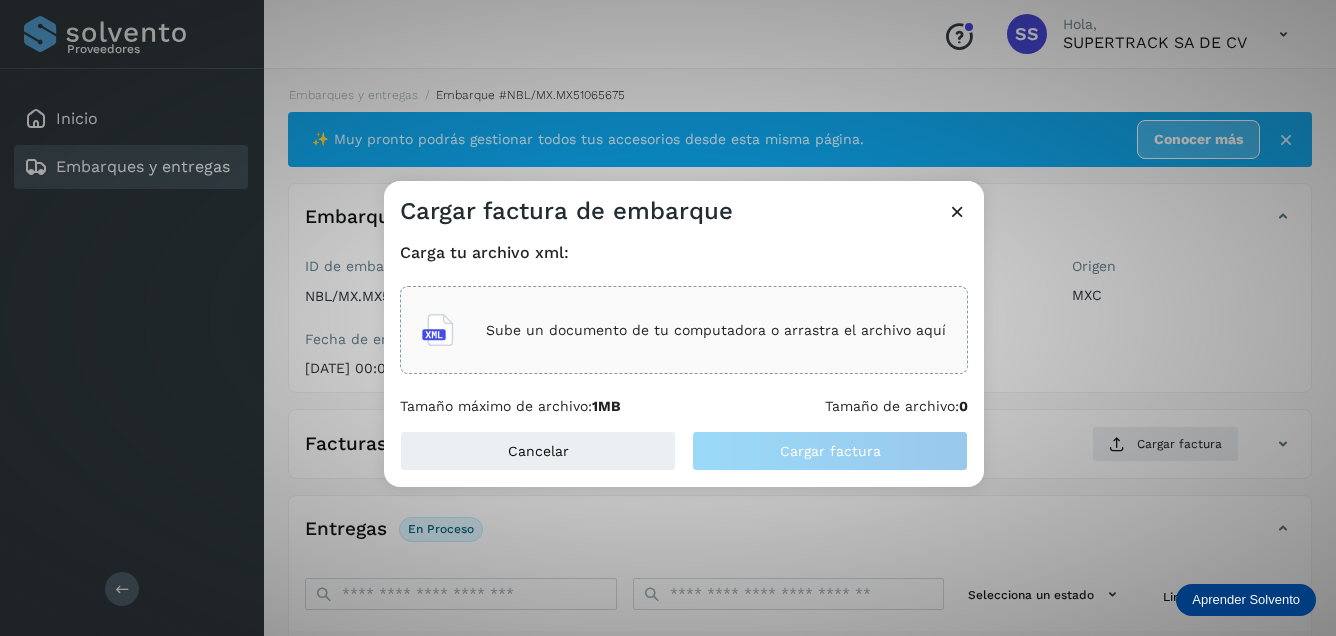 click on "Sube un documento de tu computadora o arrastra el archivo aquí" 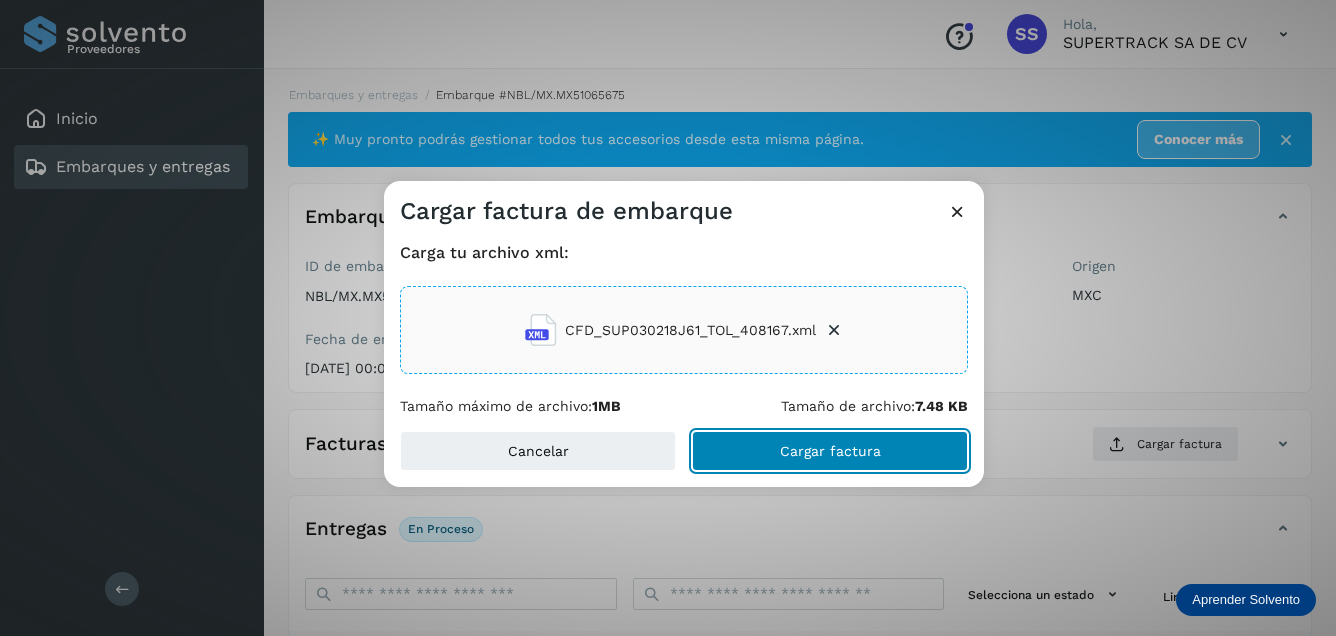 click on "Cargar factura" 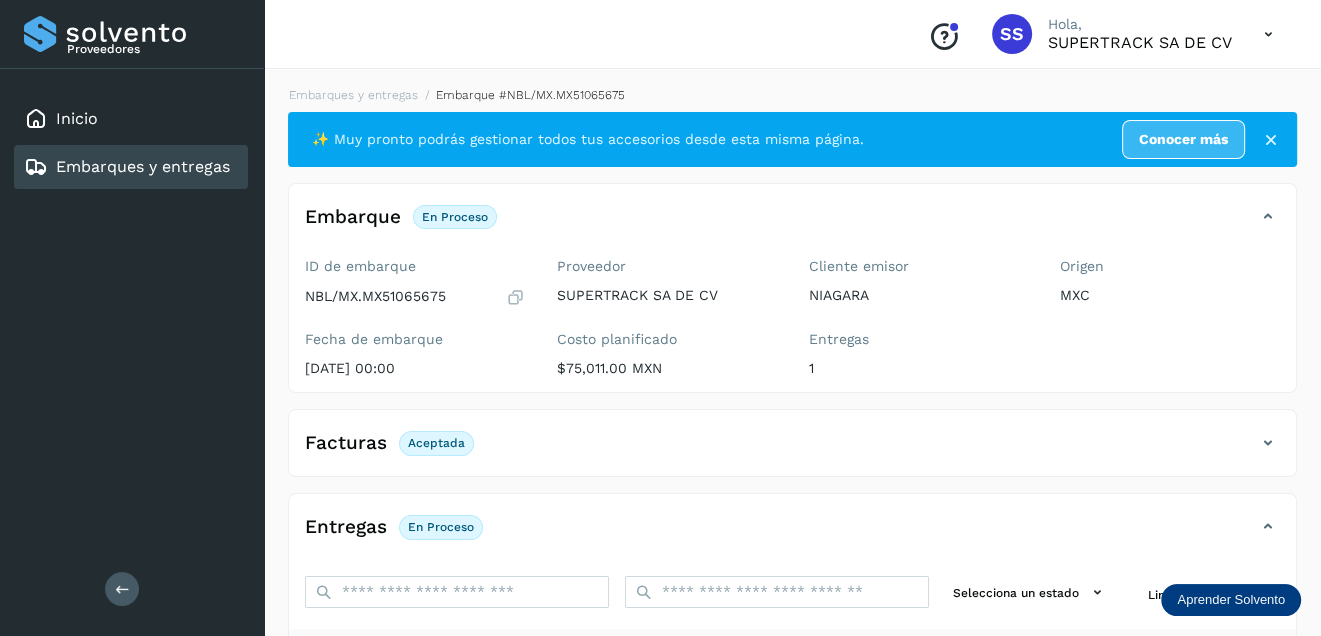 scroll, scrollTop: 309, scrollLeft: 0, axis: vertical 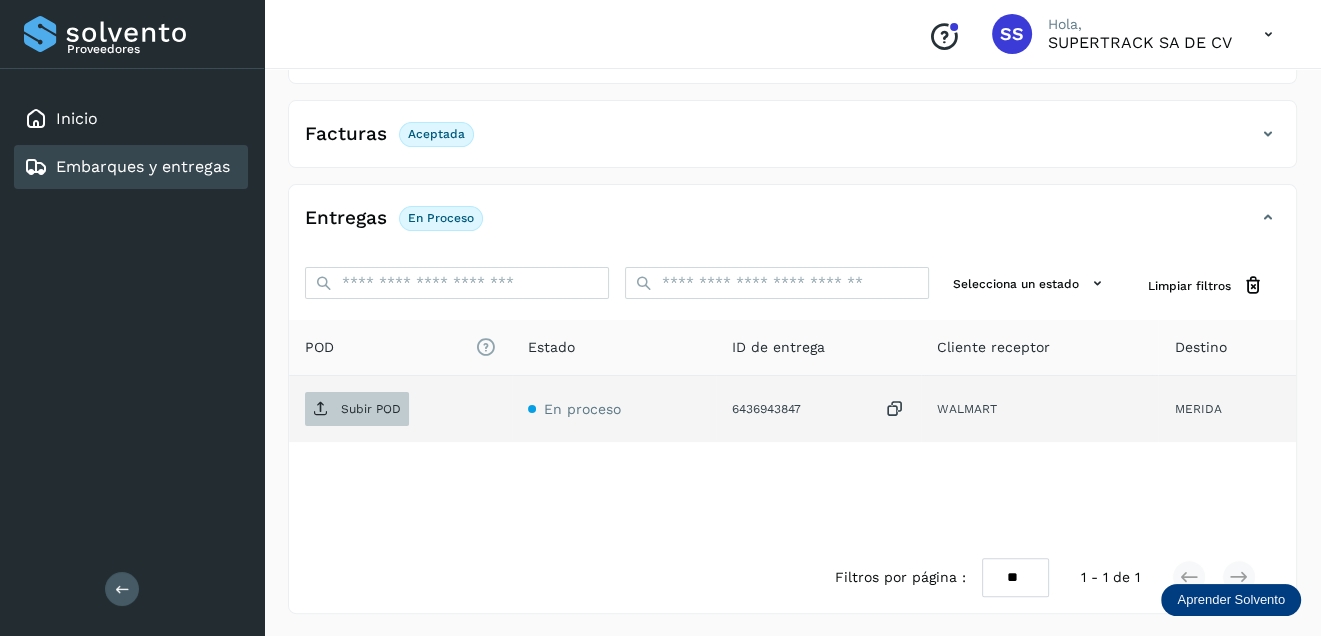 click on "Subir POD" at bounding box center [371, 409] 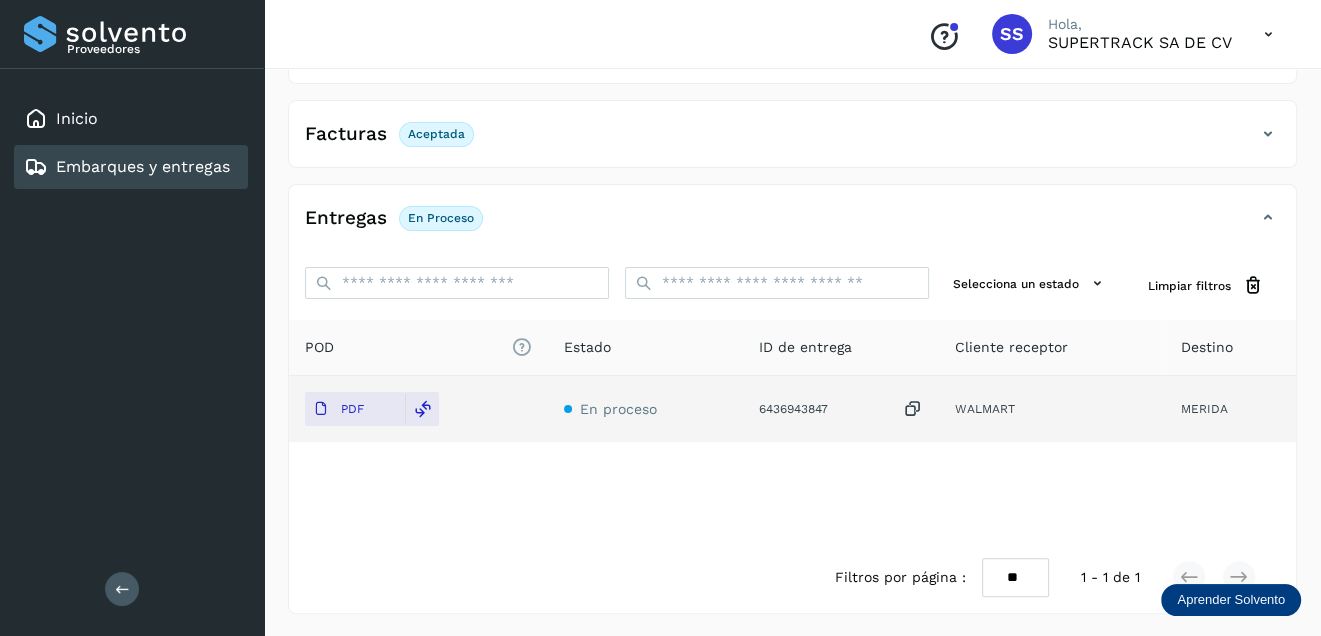 click on "Embarques y entregas" at bounding box center (143, 166) 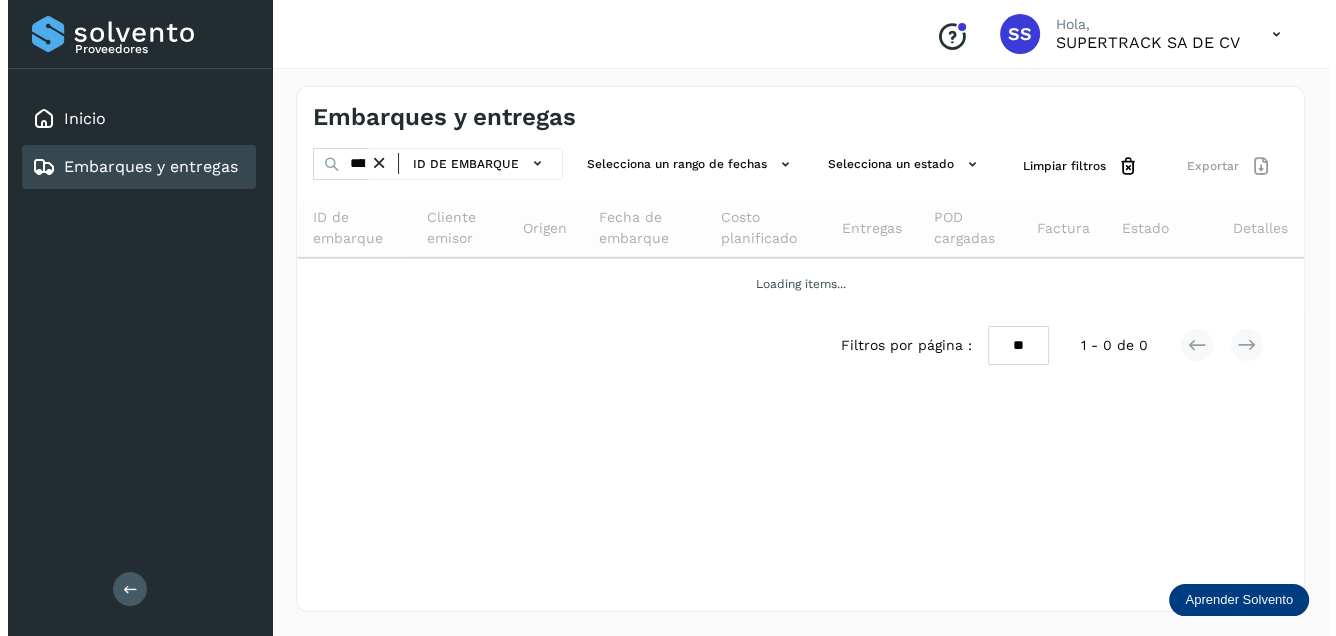 scroll, scrollTop: 0, scrollLeft: 0, axis: both 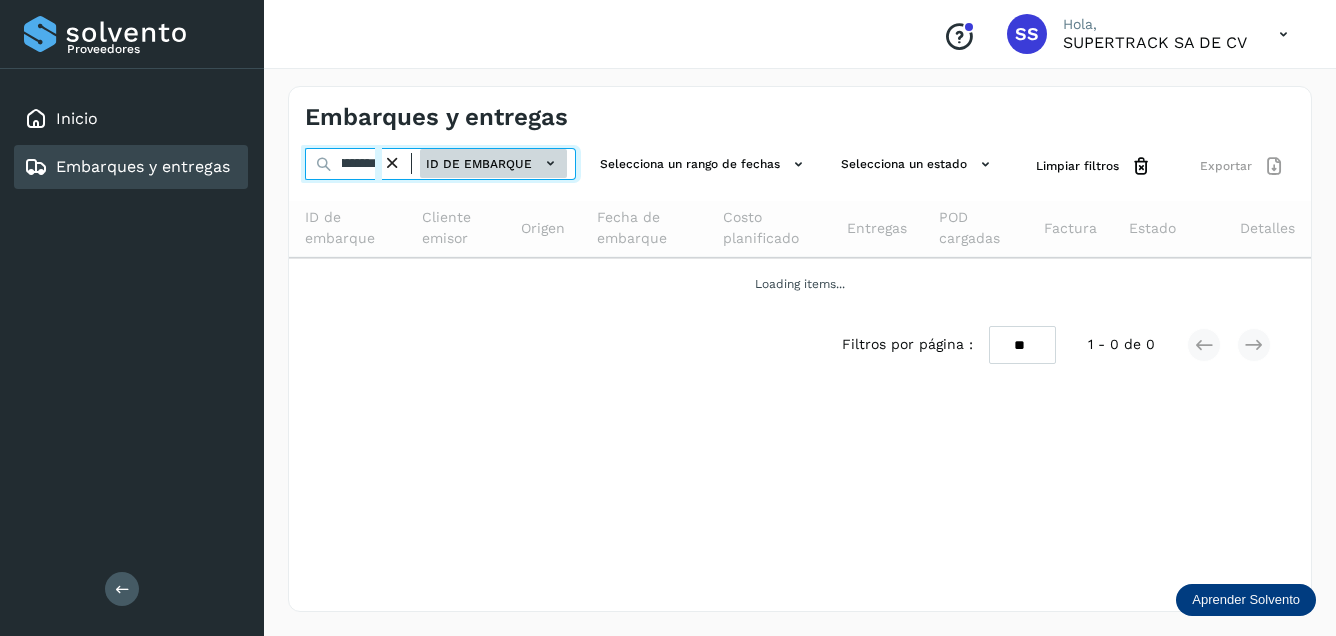drag, startPoint x: 360, startPoint y: 166, endPoint x: 484, endPoint y: 176, distance: 124.40257 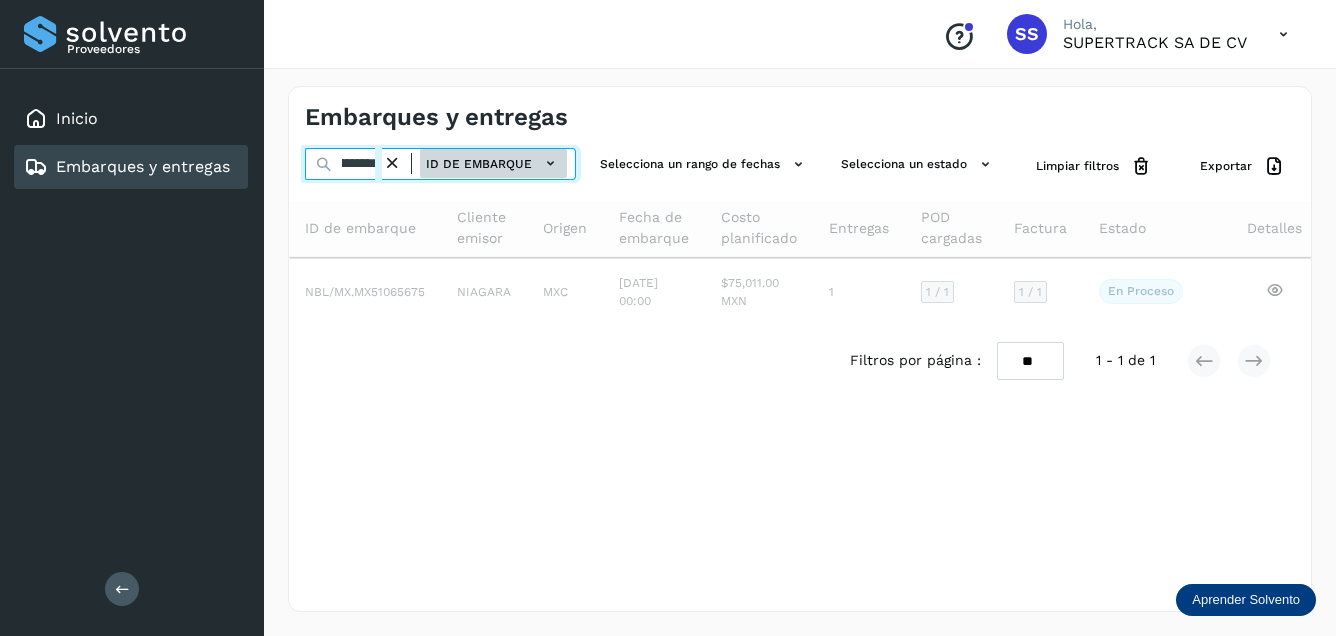 scroll, scrollTop: 0, scrollLeft: 48, axis: horizontal 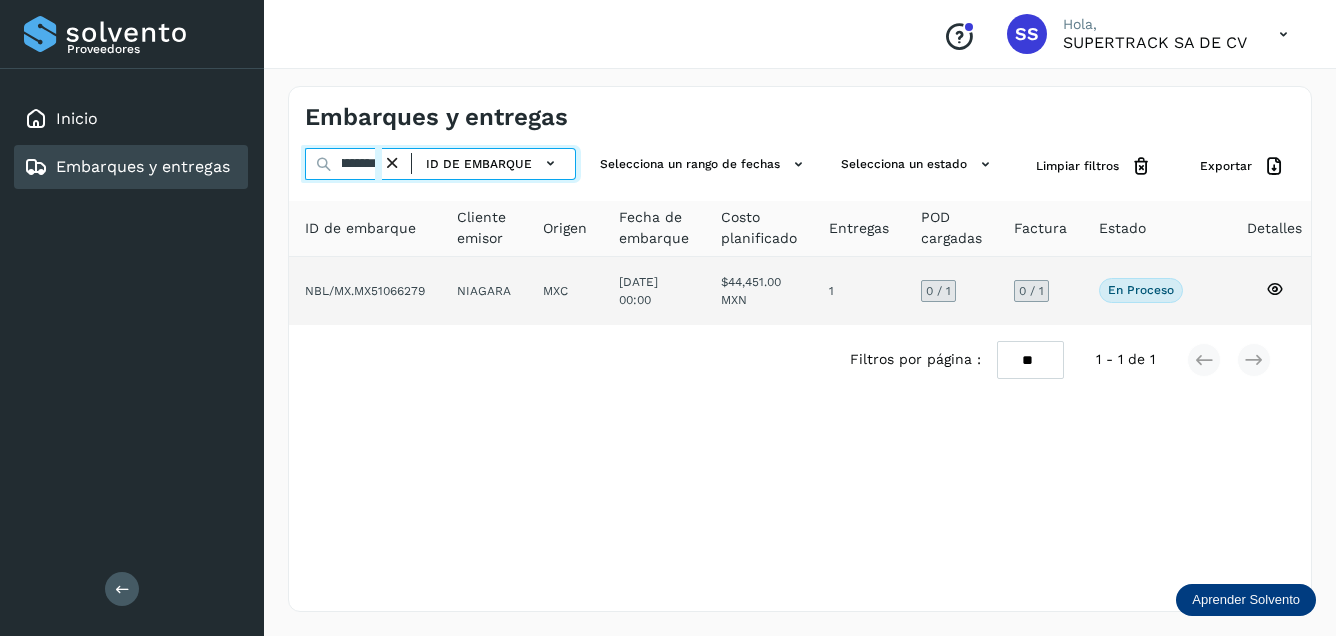 type on "**********" 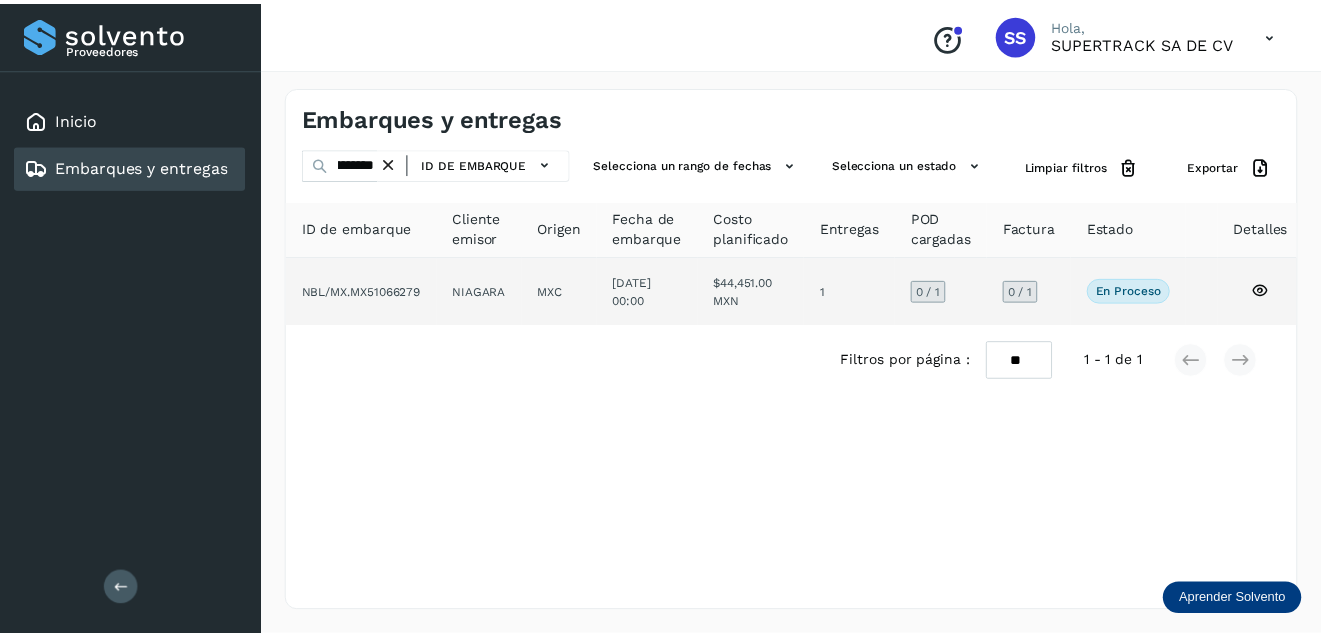 scroll, scrollTop: 0, scrollLeft: 0, axis: both 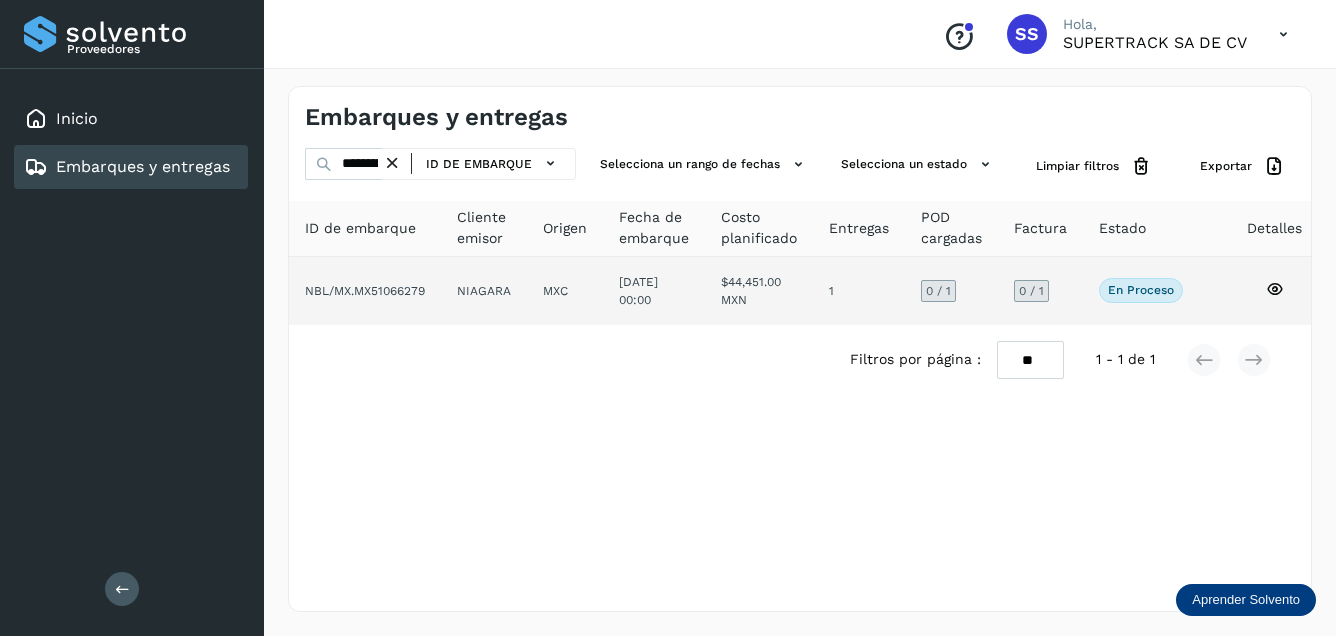 click on "NBL/MX.MX51066279" 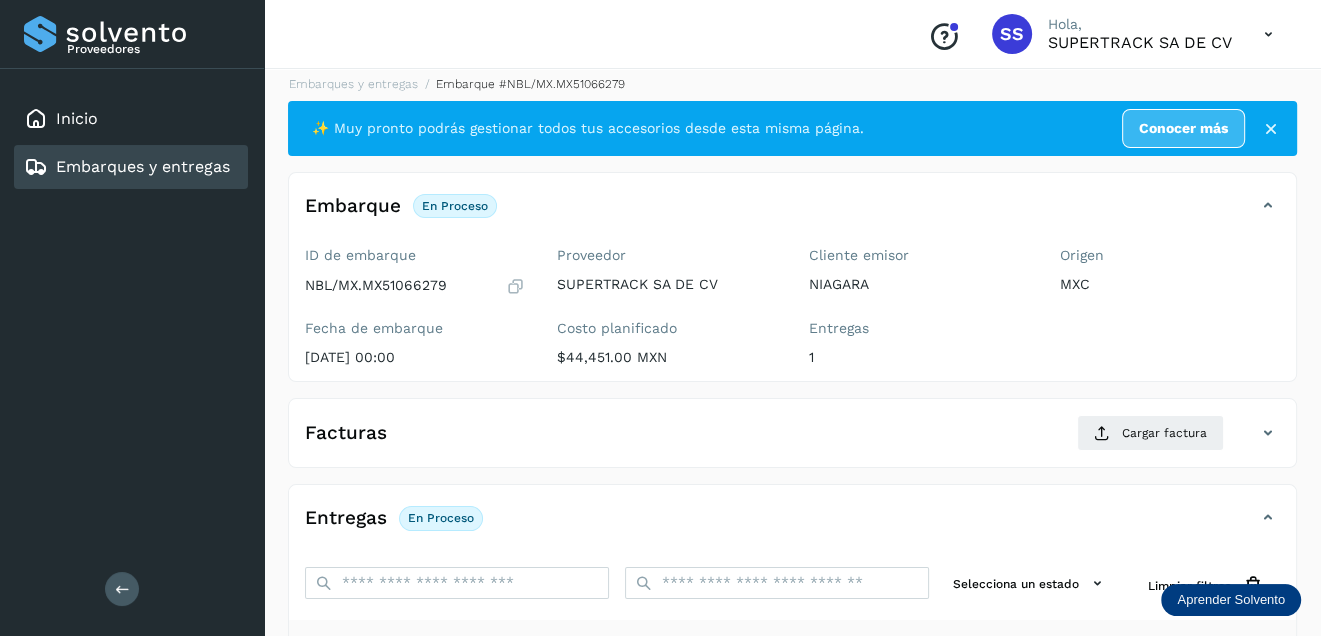 scroll, scrollTop: 111, scrollLeft: 0, axis: vertical 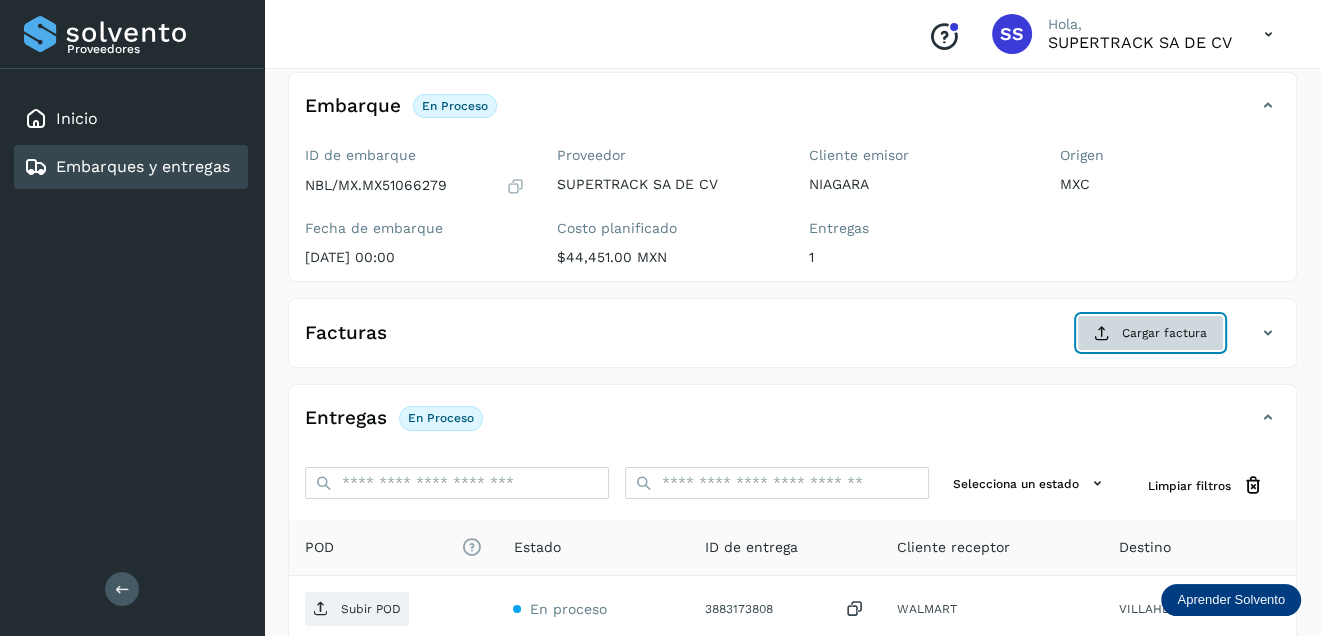 click on "Cargar factura" 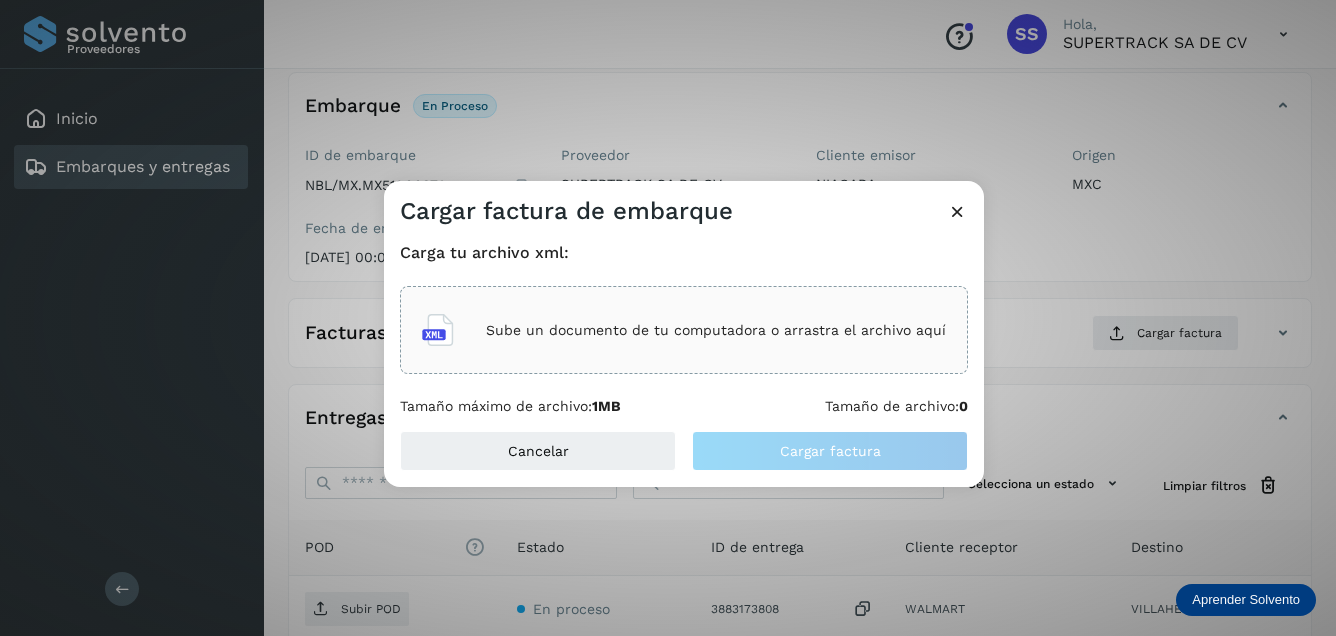 click on "Sube un documento de tu computadora o arrastra el archivo aquí" 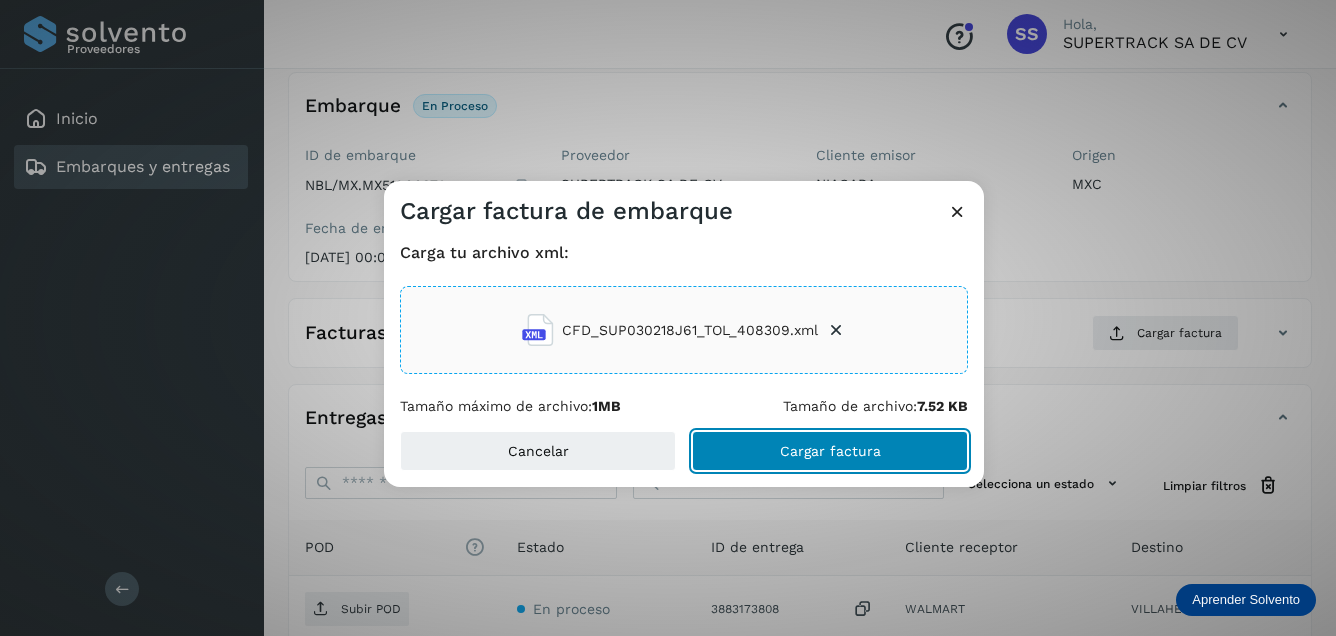 click on "Cargar factura" 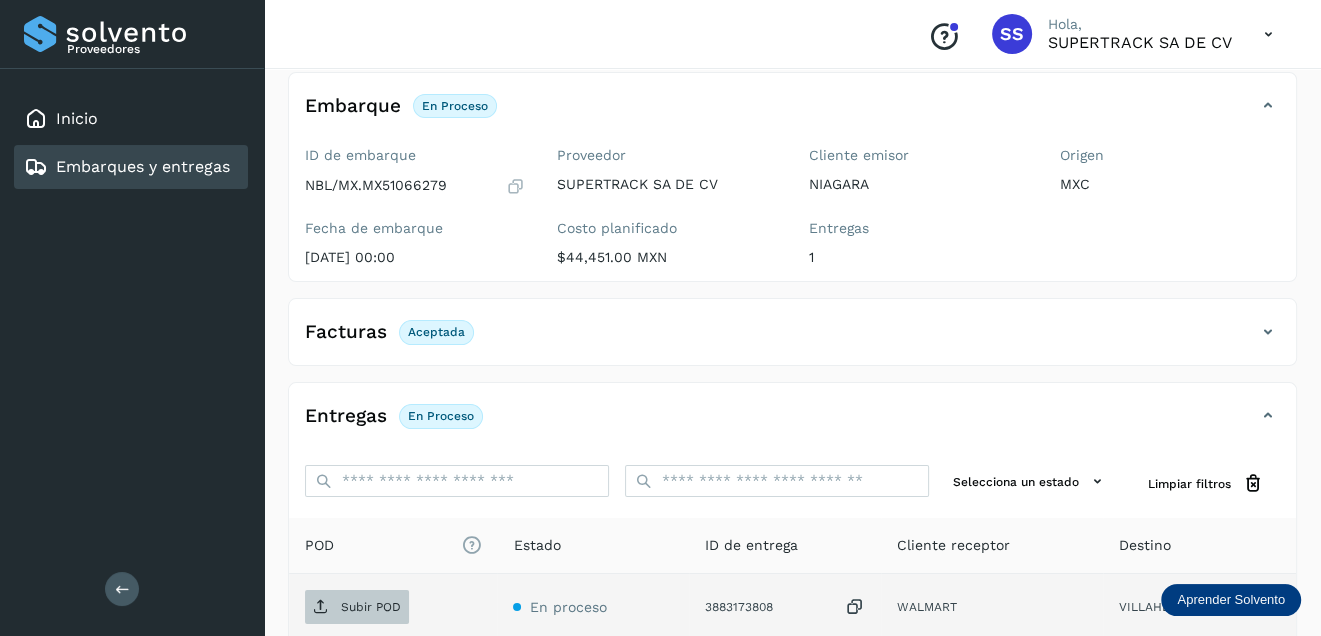 click on "Subir POD" at bounding box center (357, 607) 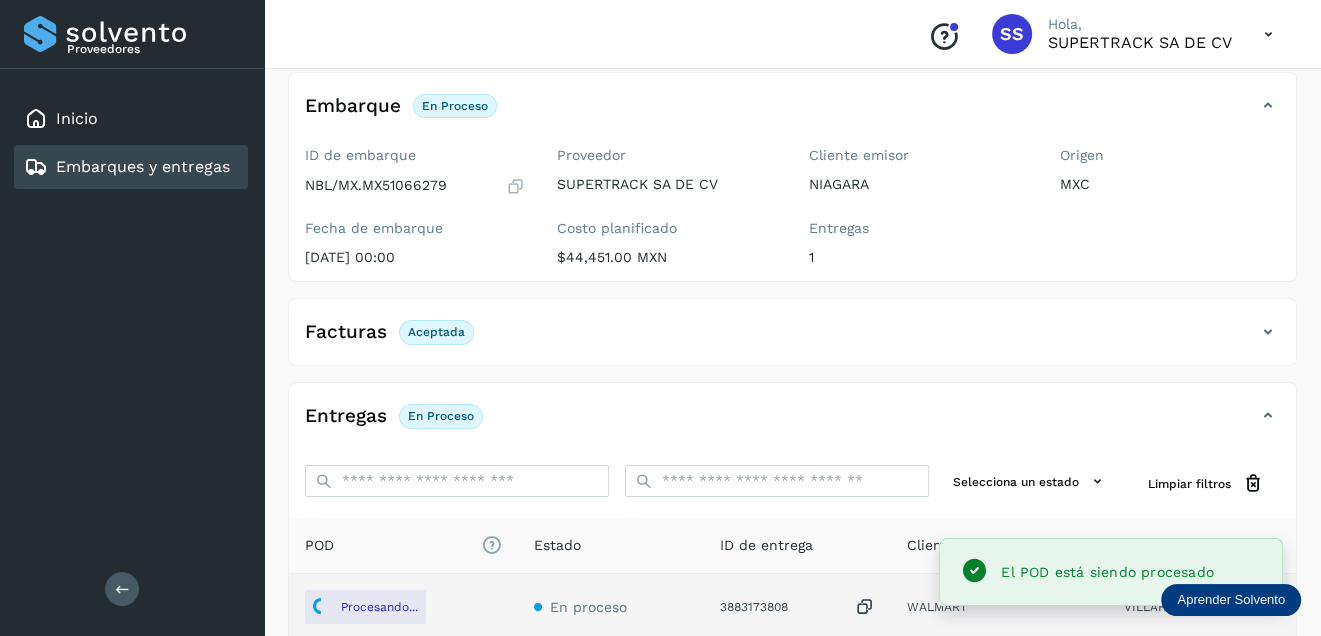 scroll, scrollTop: 211, scrollLeft: 0, axis: vertical 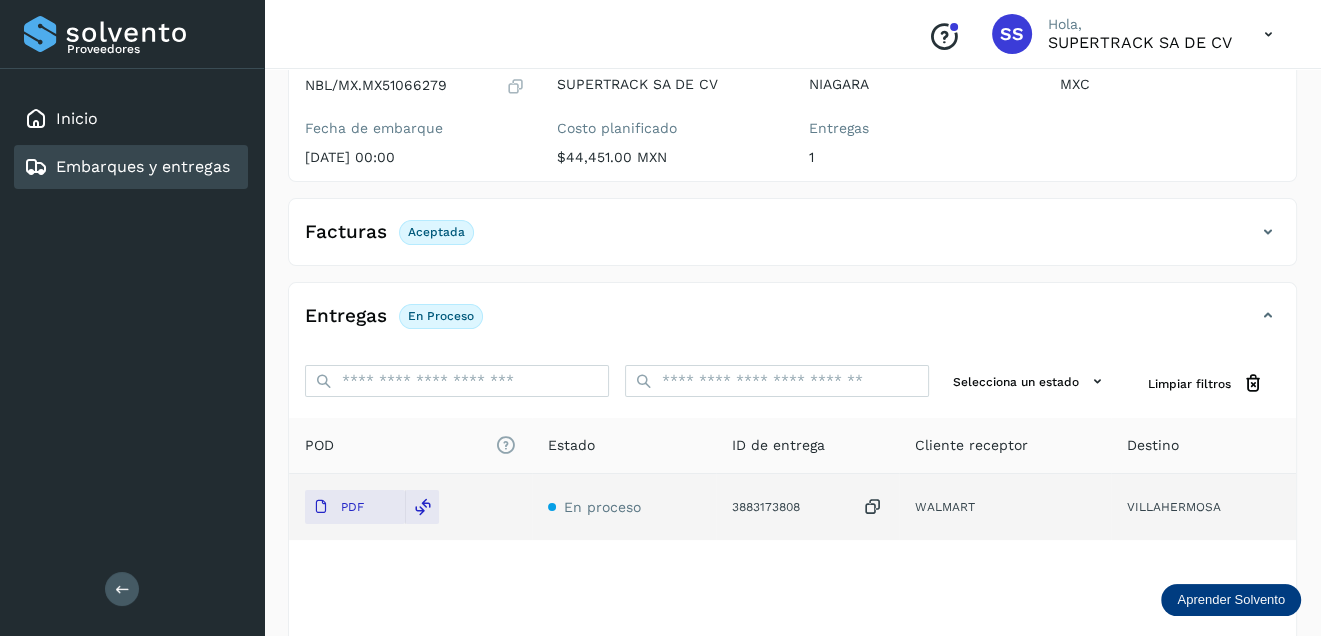 click on "Embarques y entregas" at bounding box center (143, 166) 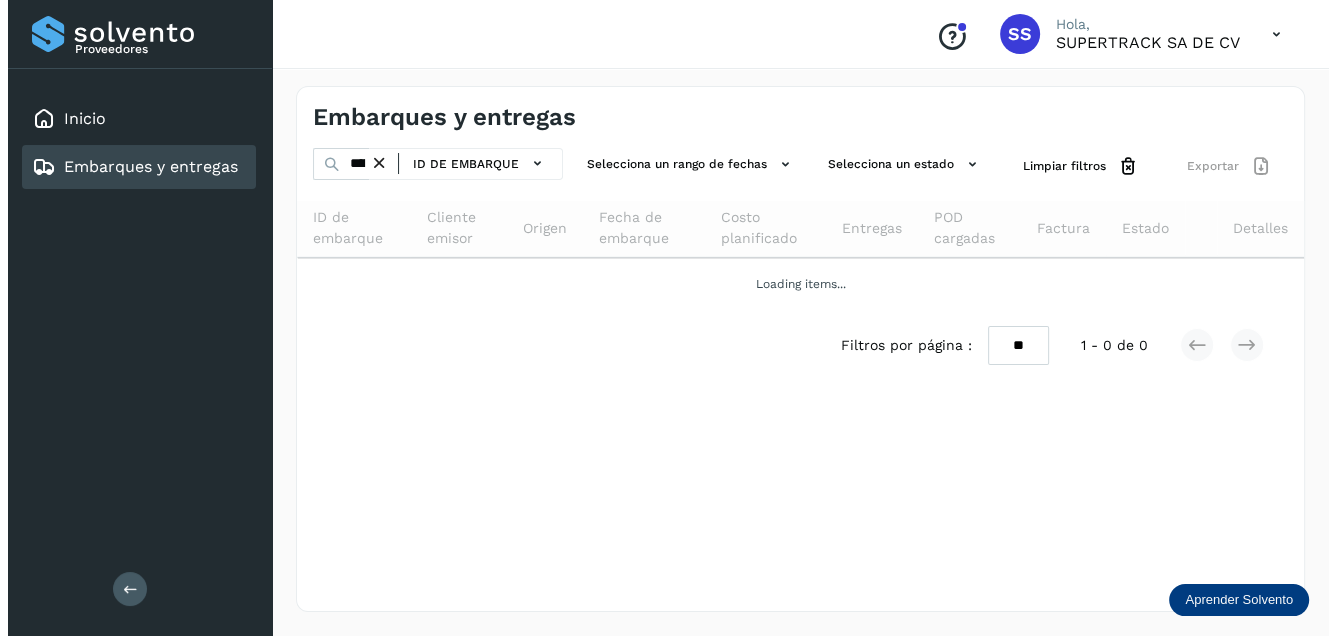 scroll, scrollTop: 0, scrollLeft: 0, axis: both 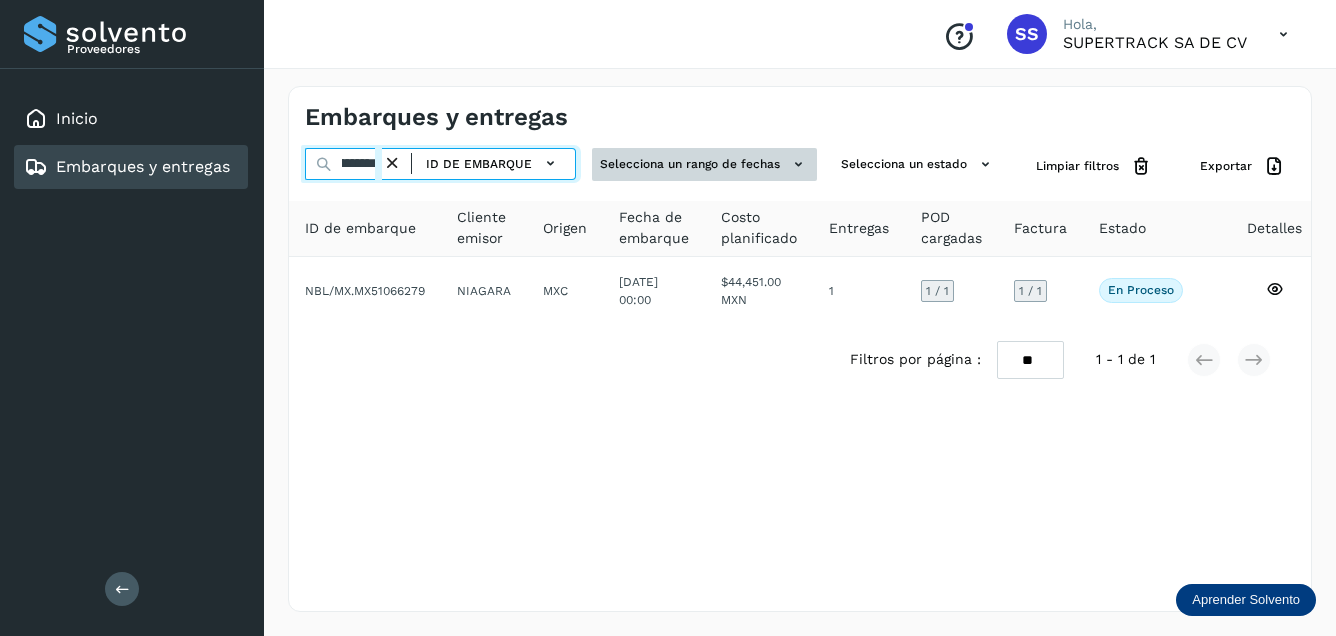 drag, startPoint x: 364, startPoint y: 159, endPoint x: 650, endPoint y: 175, distance: 286.4472 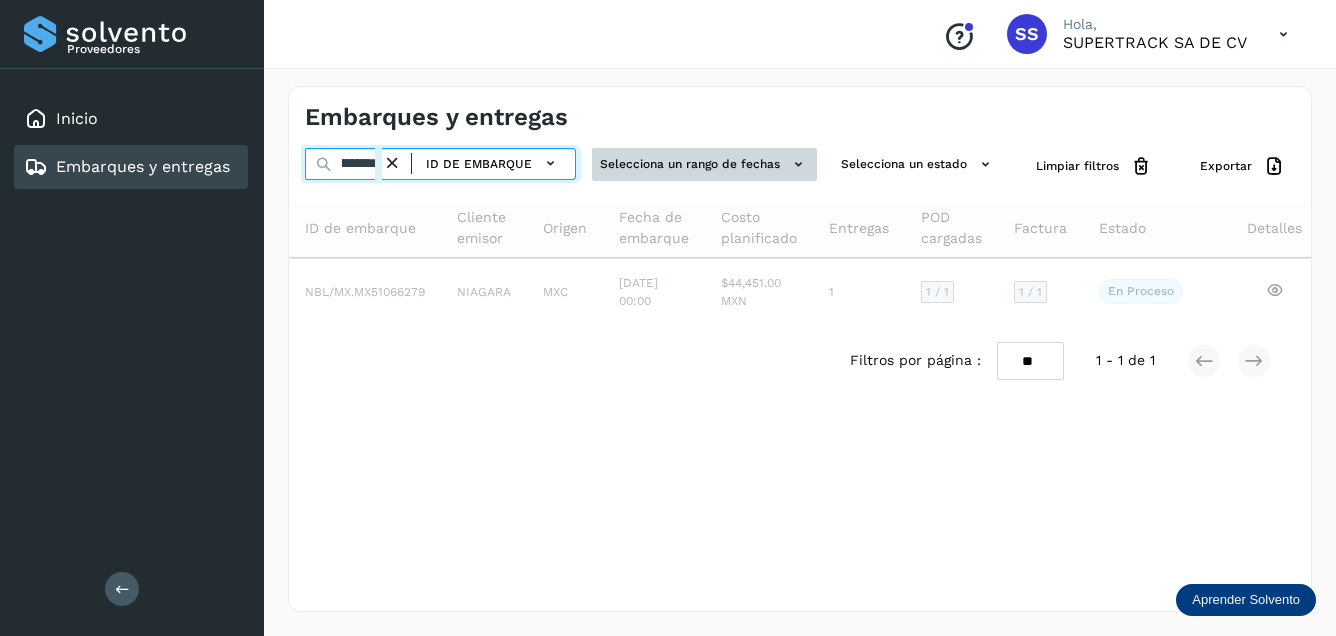 scroll, scrollTop: 0, scrollLeft: 45, axis: horizontal 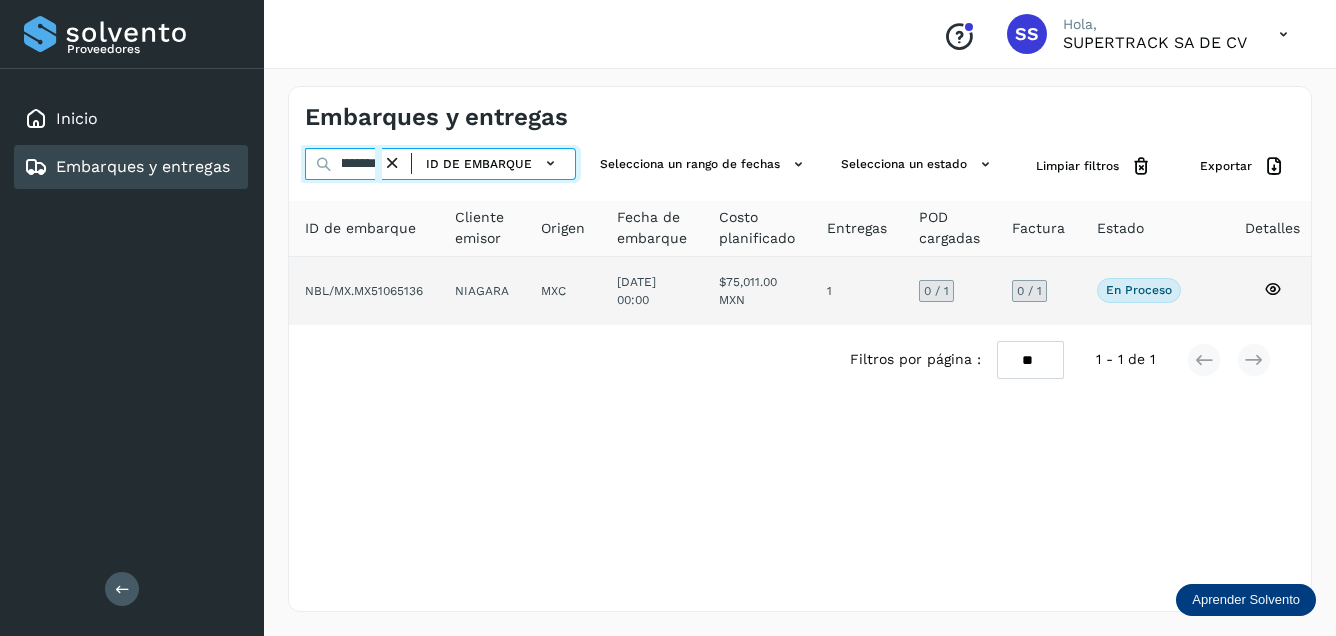type on "**********" 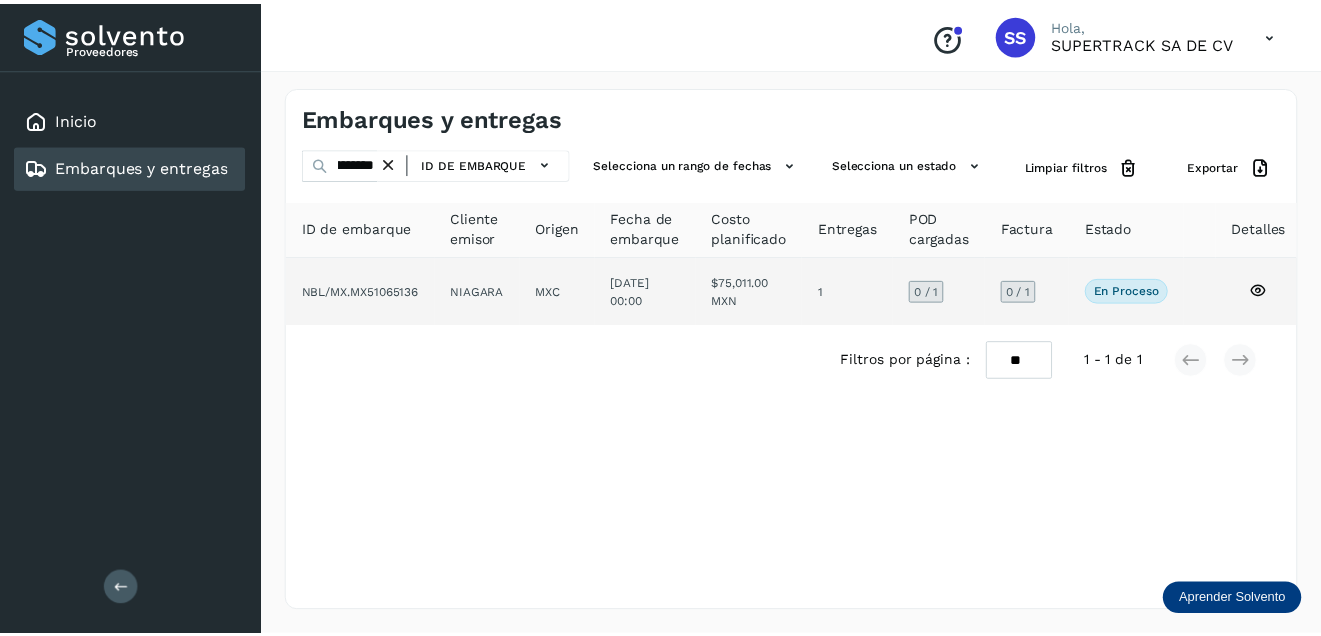 scroll, scrollTop: 0, scrollLeft: 0, axis: both 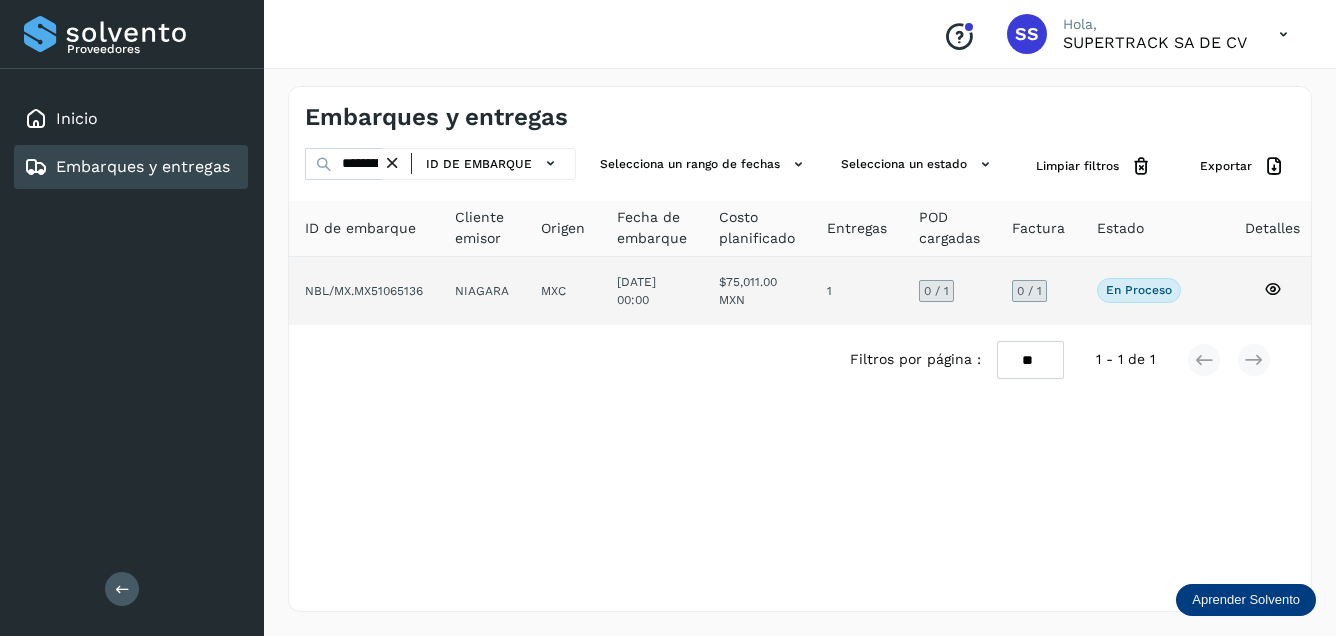 click on "NBL/MX.MX51065136" 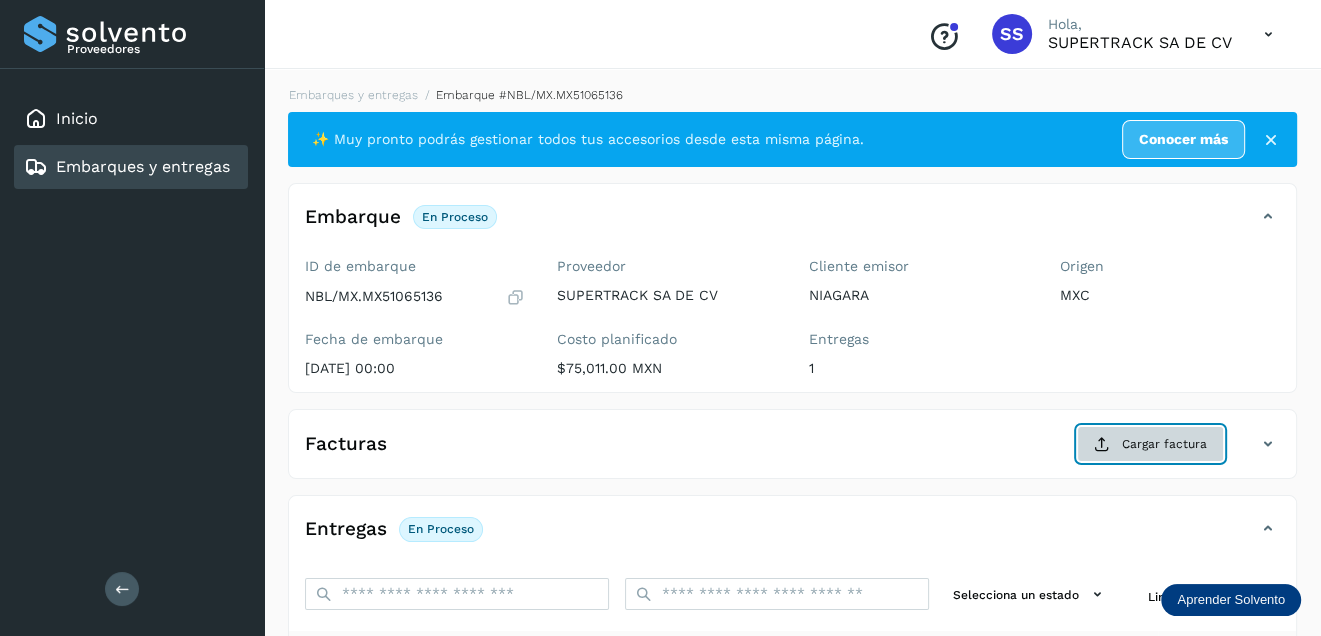 click on "Cargar factura" 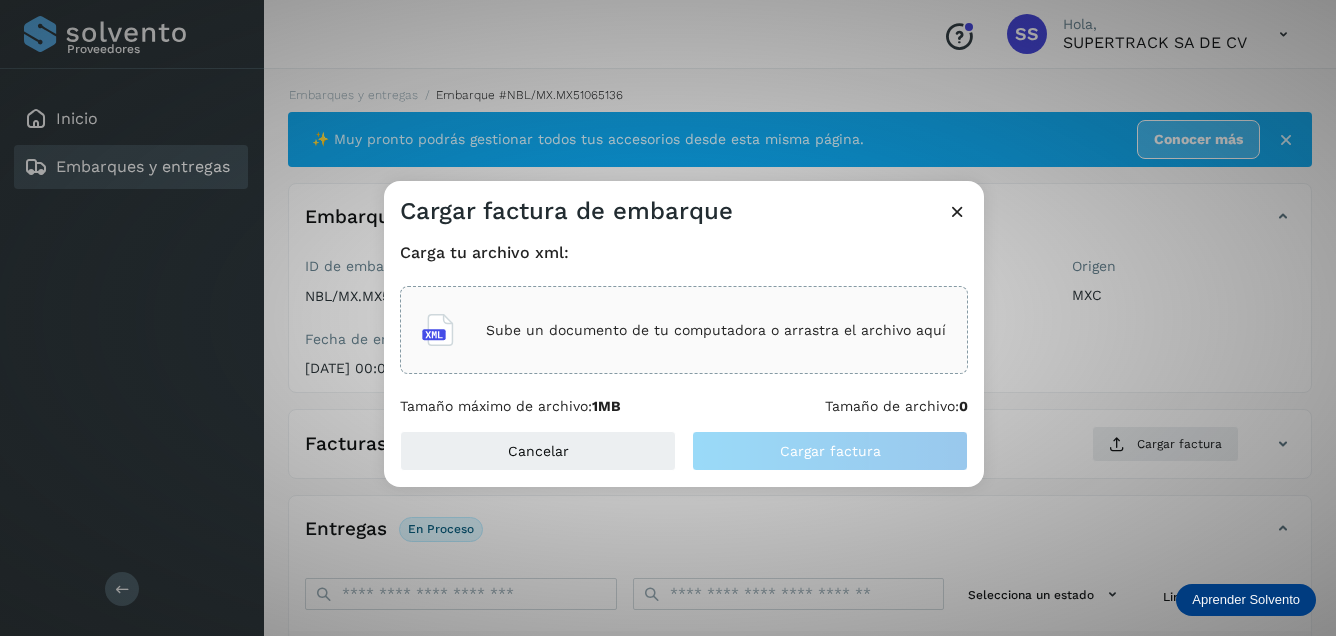 click on "Sube un documento de tu computadora o arrastra el archivo aquí" 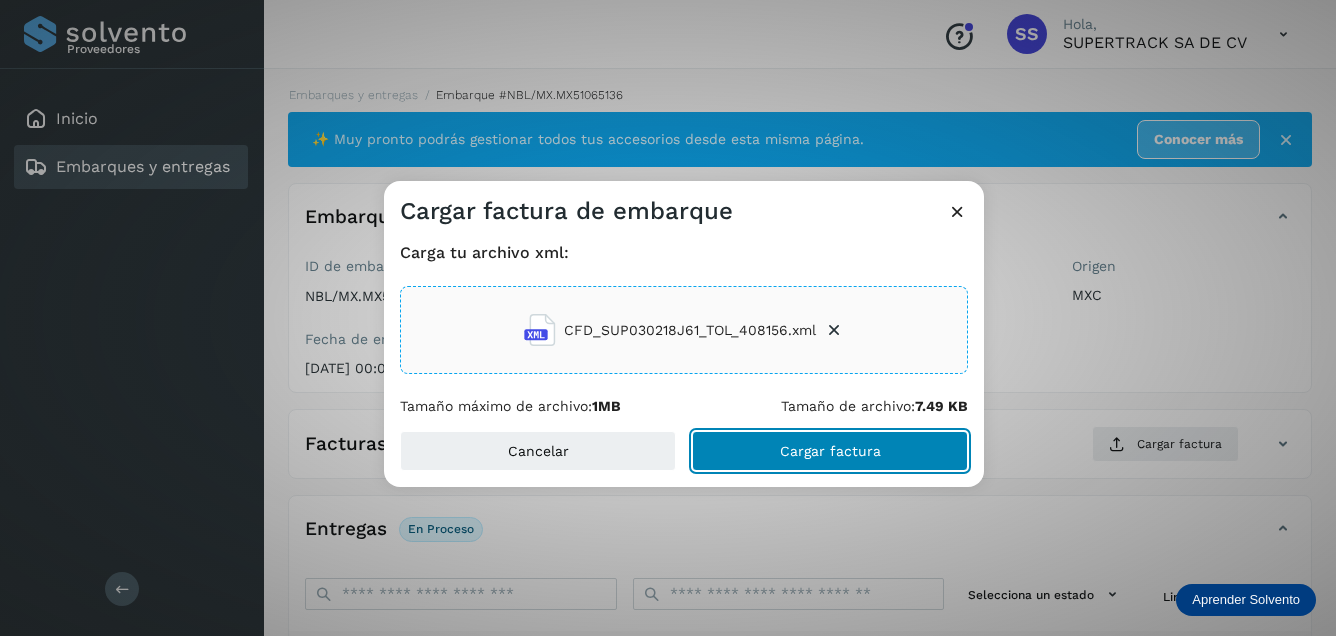 click on "Cargar factura" 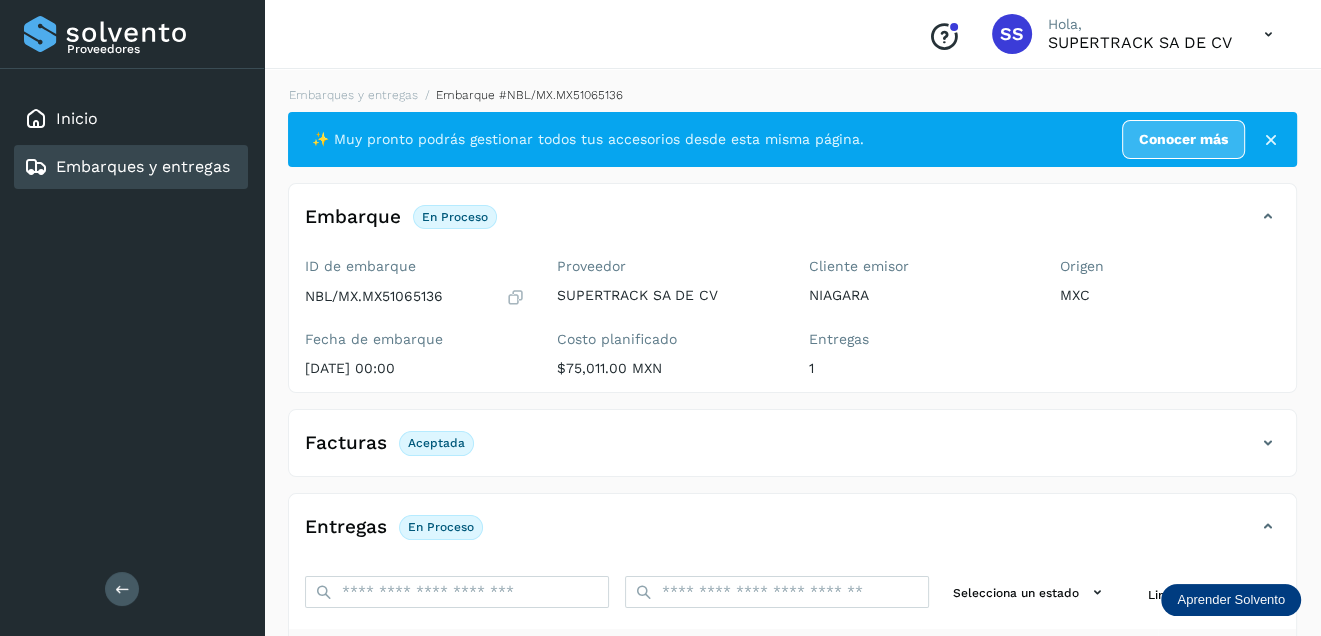 scroll, scrollTop: 200, scrollLeft: 0, axis: vertical 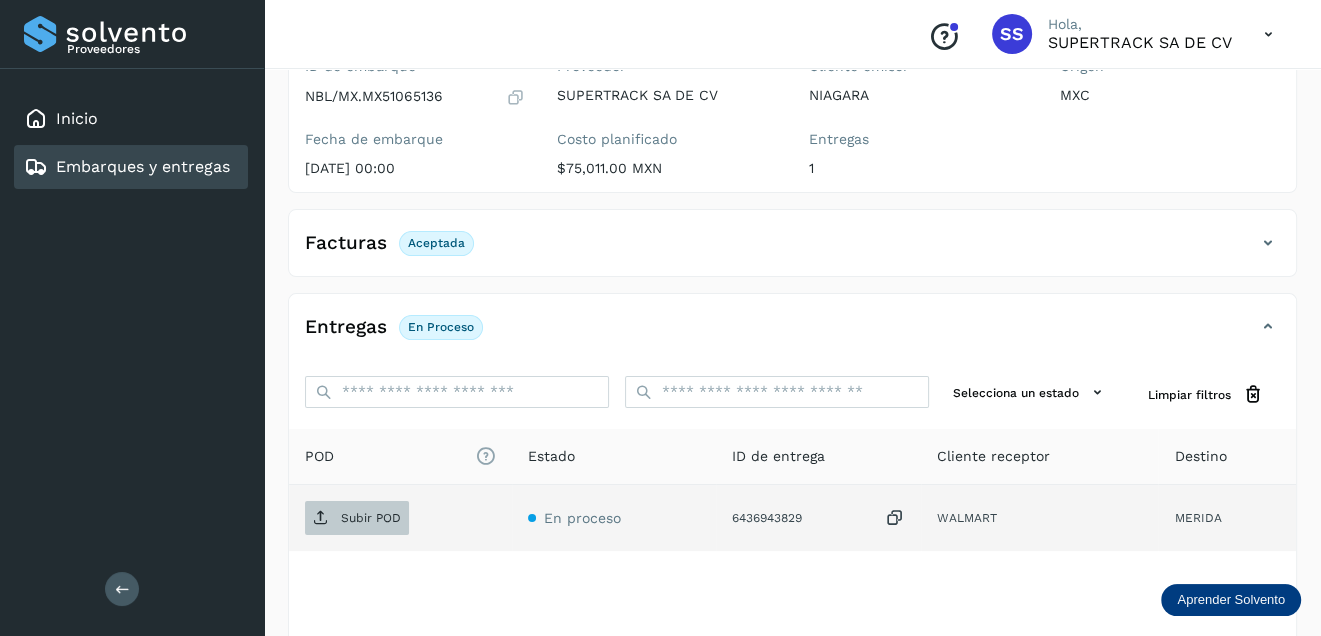 click on "Subir POD" at bounding box center [371, 518] 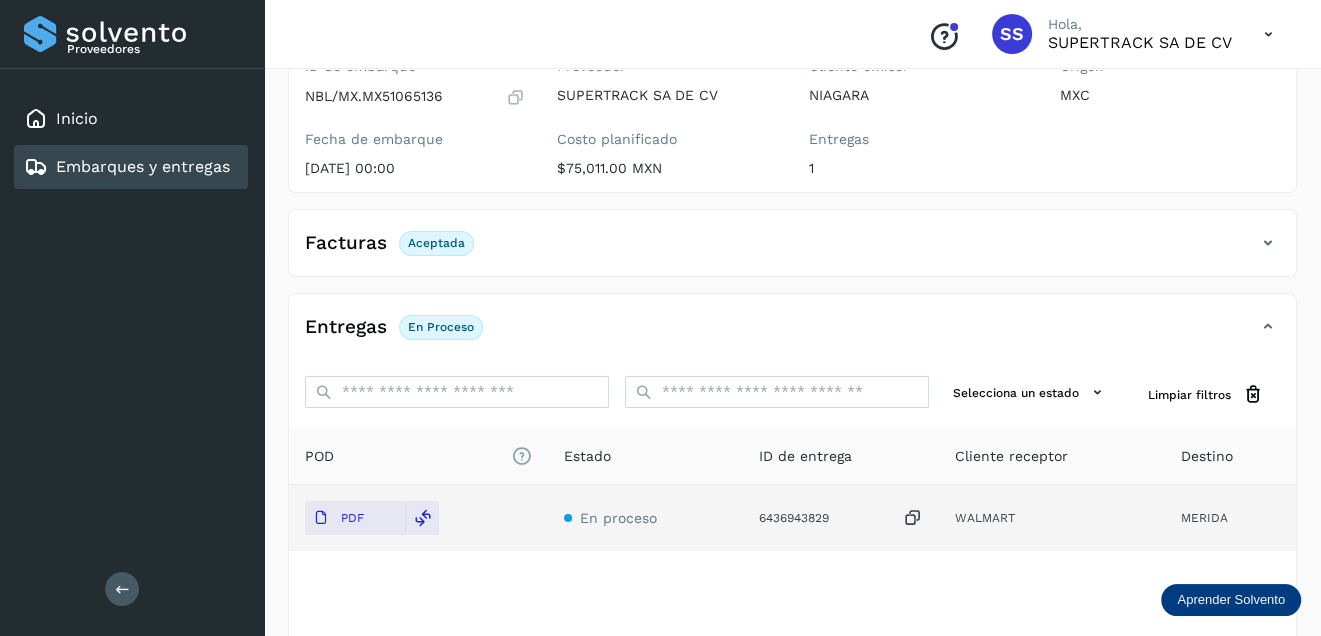 click on "Embarques y entregas" at bounding box center (143, 166) 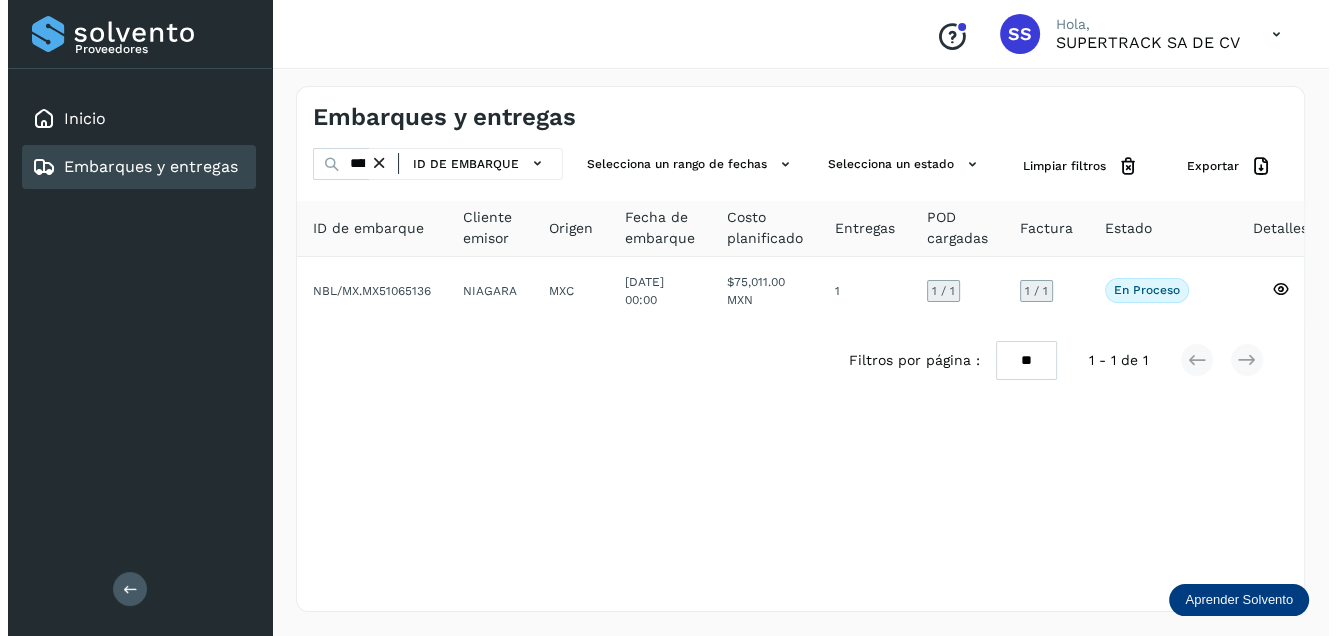 scroll, scrollTop: 0, scrollLeft: 0, axis: both 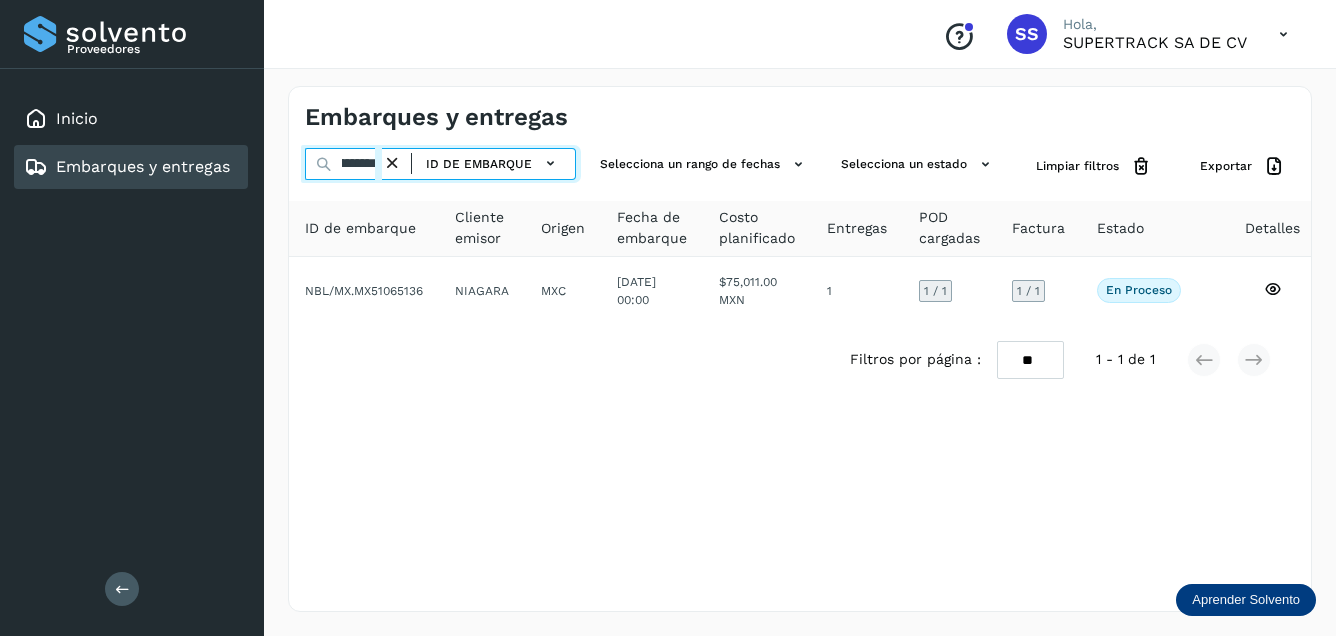drag, startPoint x: 359, startPoint y: 160, endPoint x: 624, endPoint y: 210, distance: 269.67572 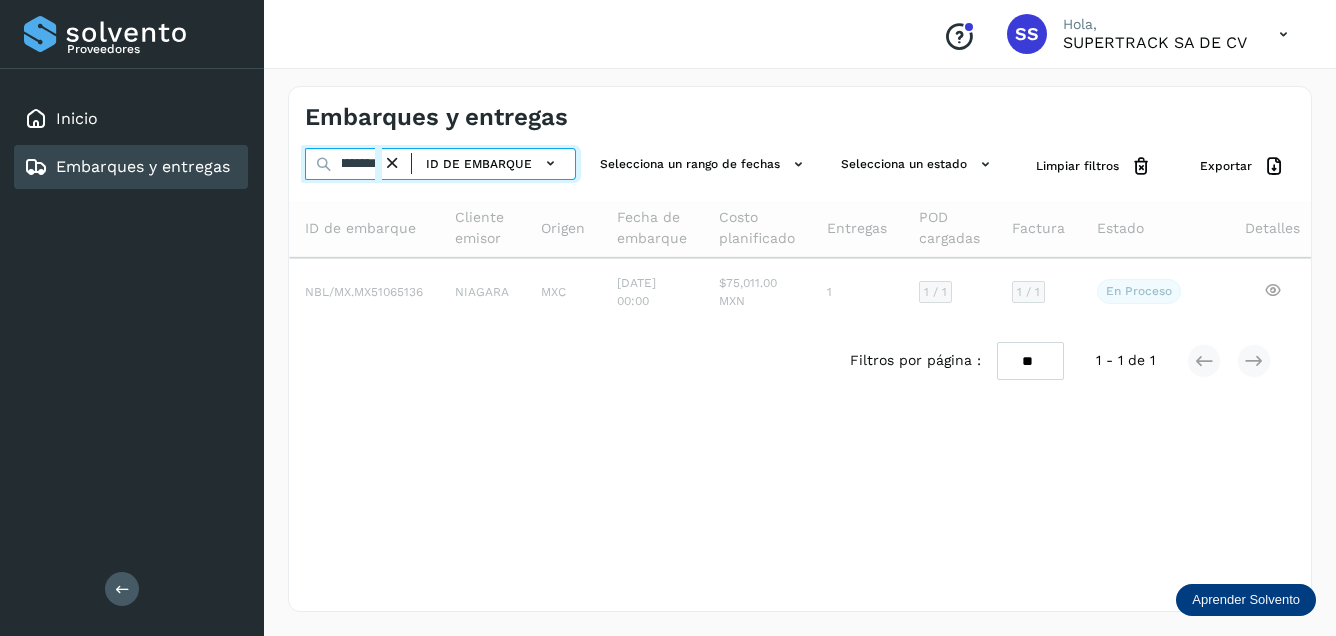 scroll, scrollTop: 0, scrollLeft: 48, axis: horizontal 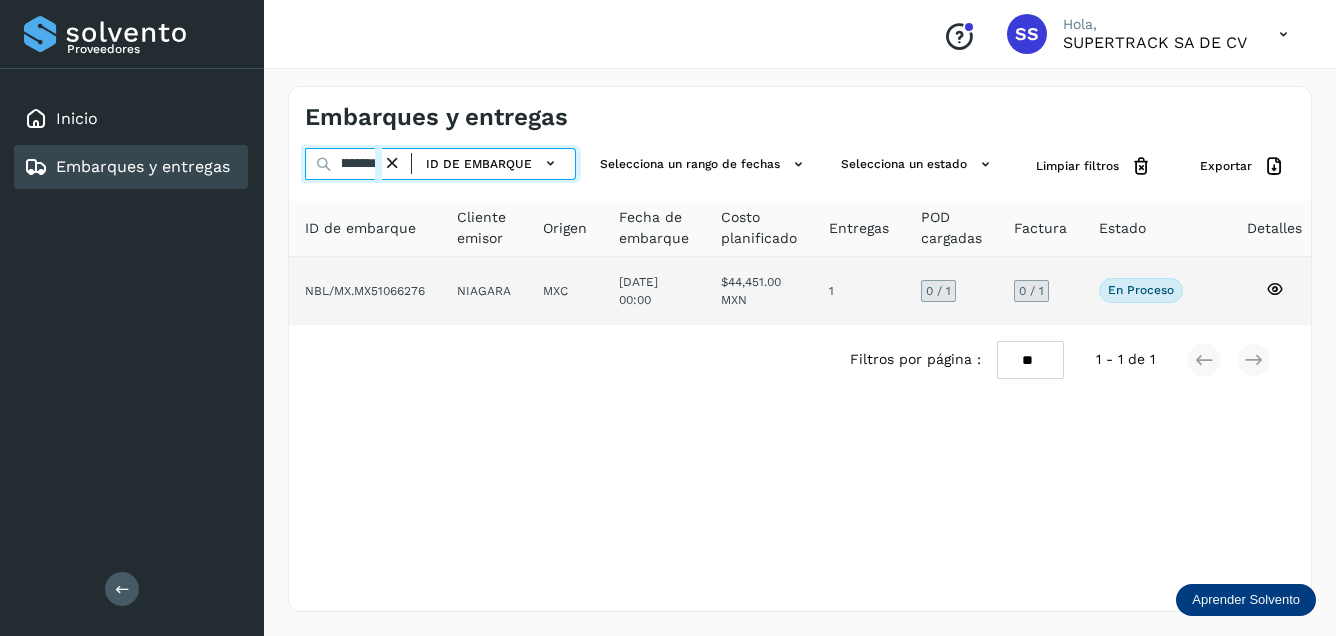 type on "**********" 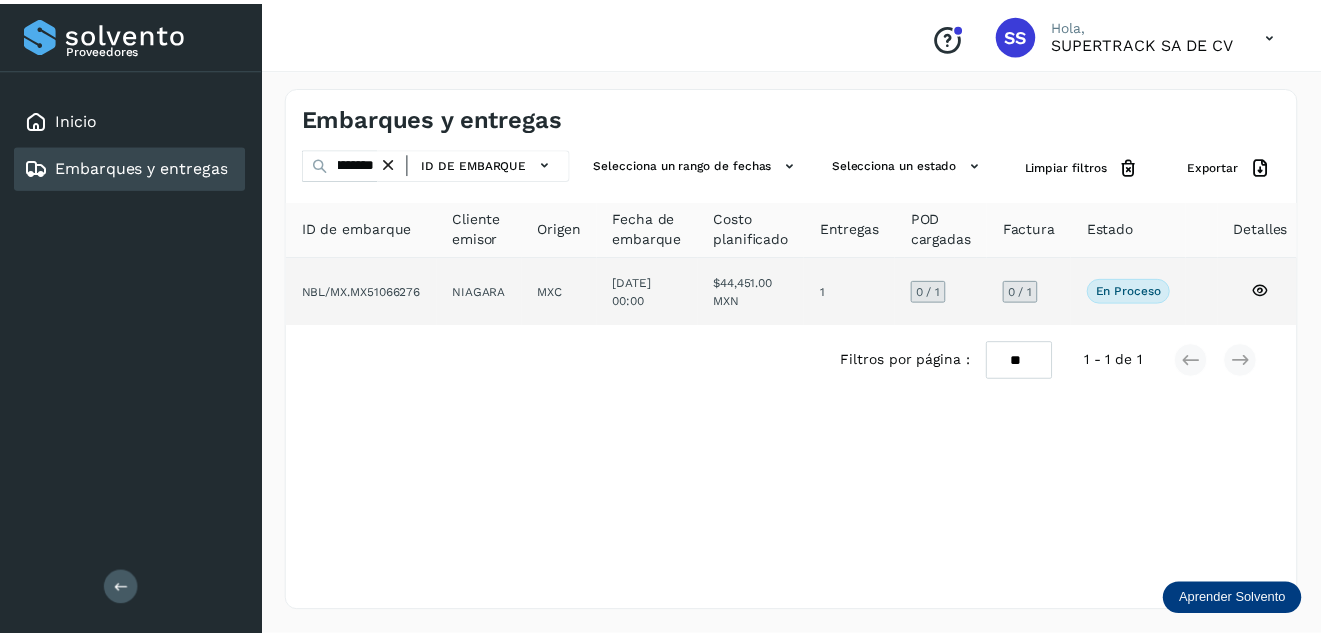 scroll, scrollTop: 0, scrollLeft: 0, axis: both 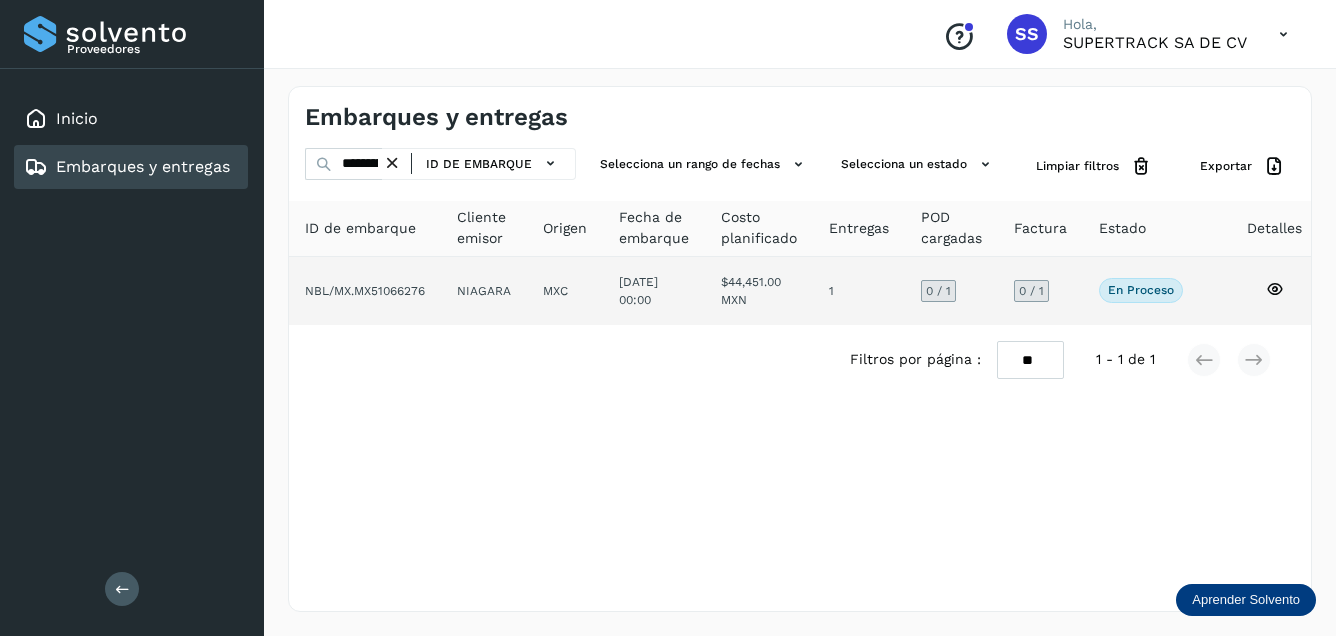 click on "NBL/MX.MX51066276" 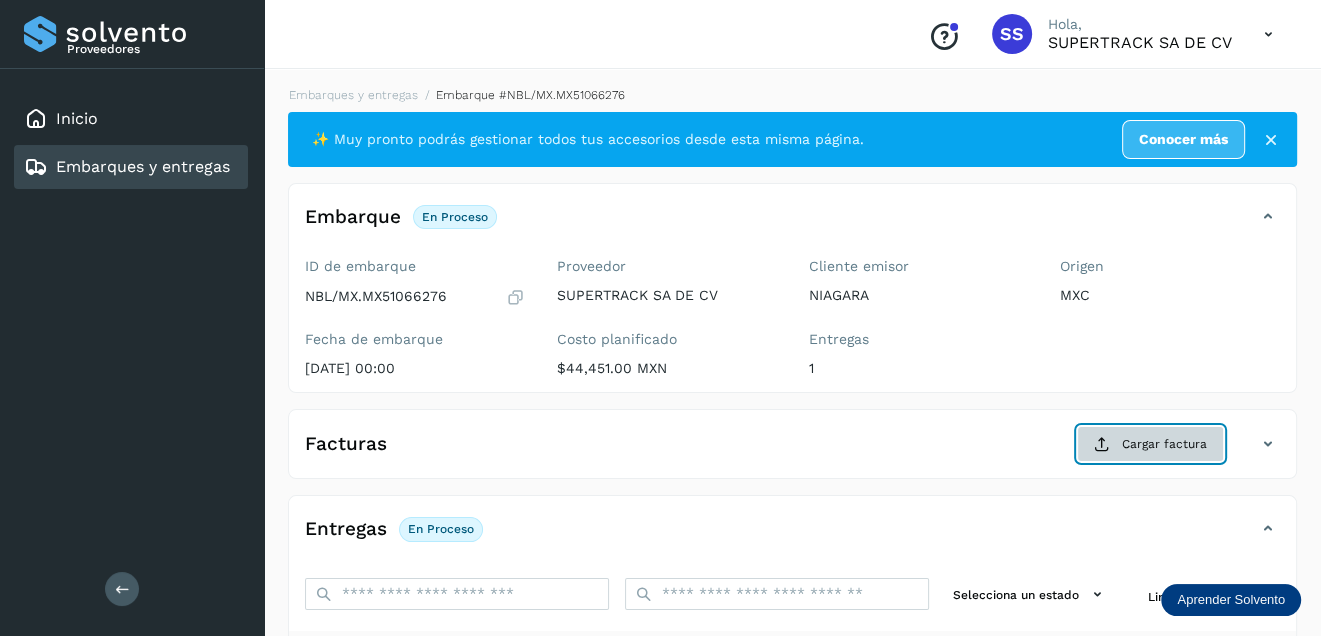 click on "Cargar factura" 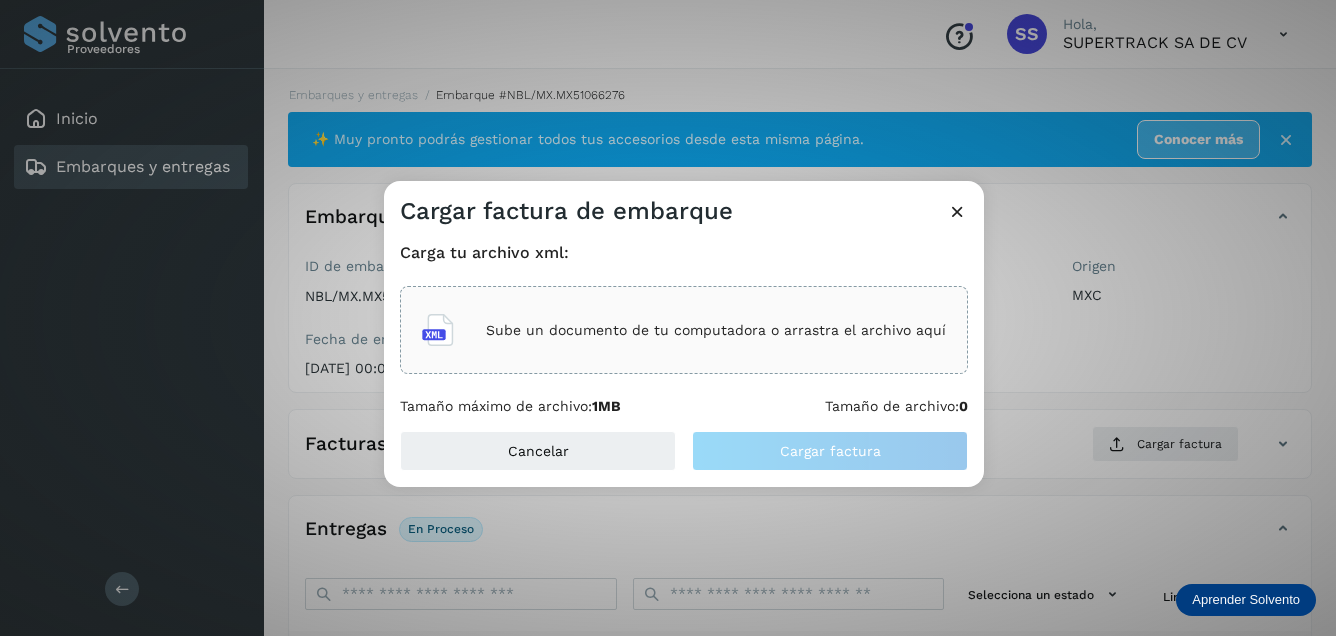 click on "Sube un documento de tu computadora o arrastra el archivo aquí" at bounding box center [716, 330] 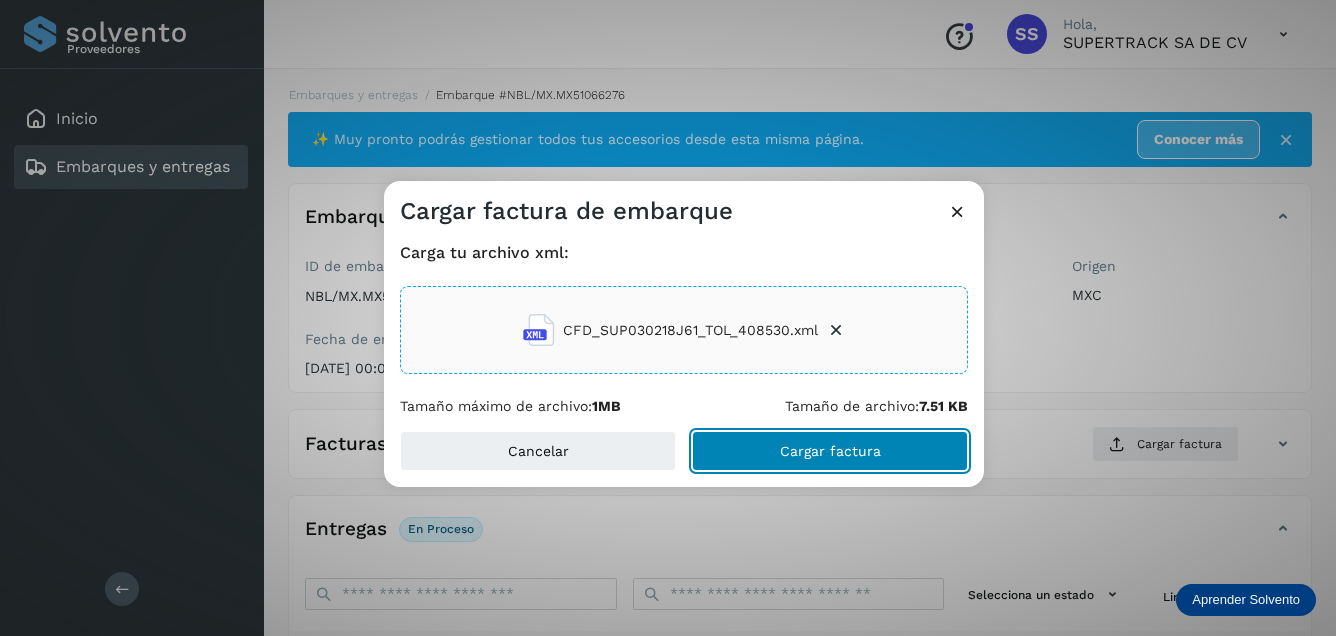 click on "Cargar factura" 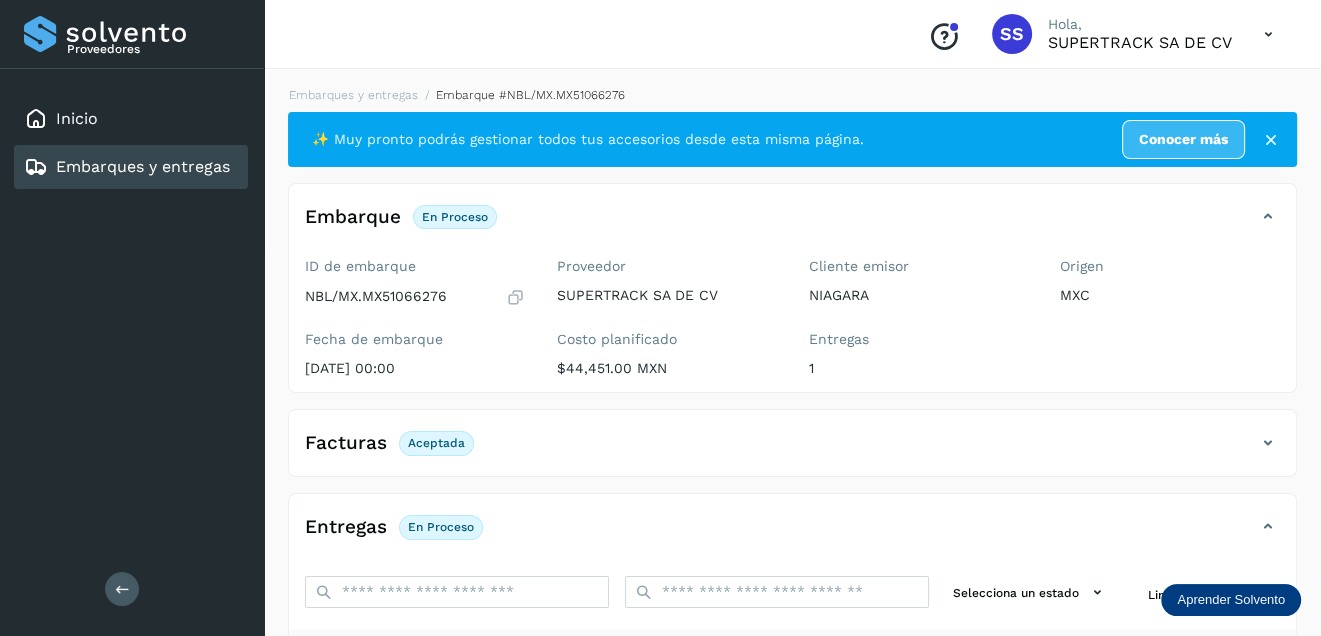 scroll, scrollTop: 200, scrollLeft: 0, axis: vertical 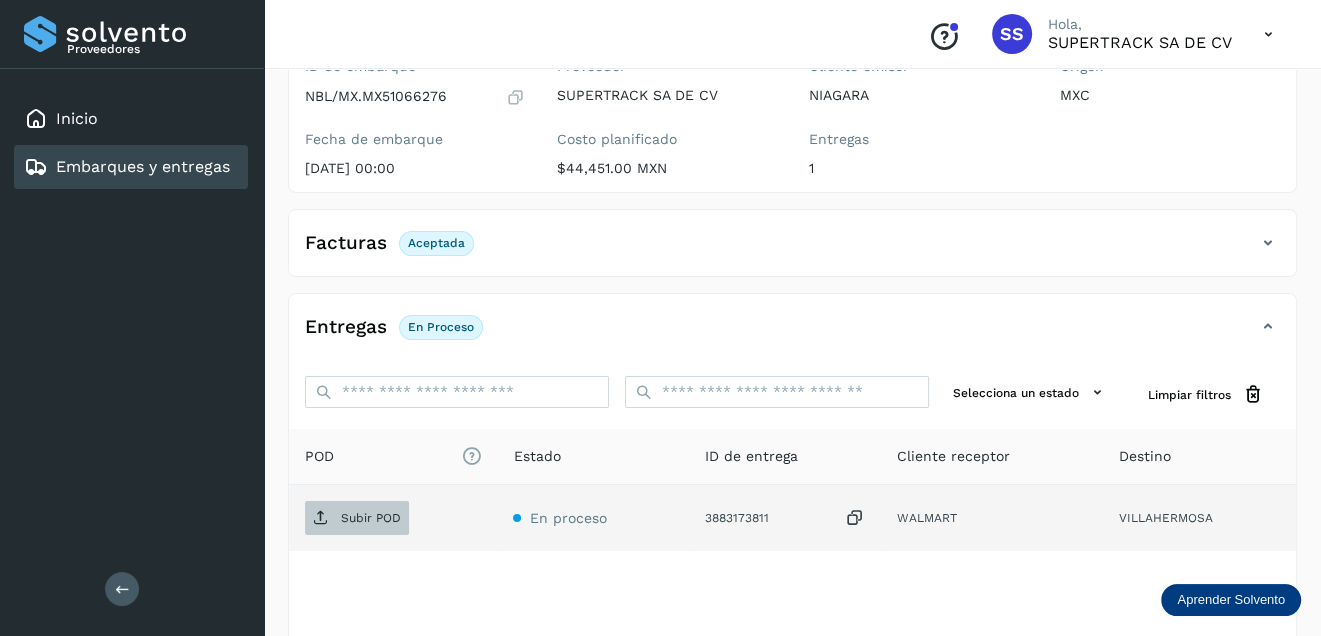 click on "Subir POD" at bounding box center (357, 518) 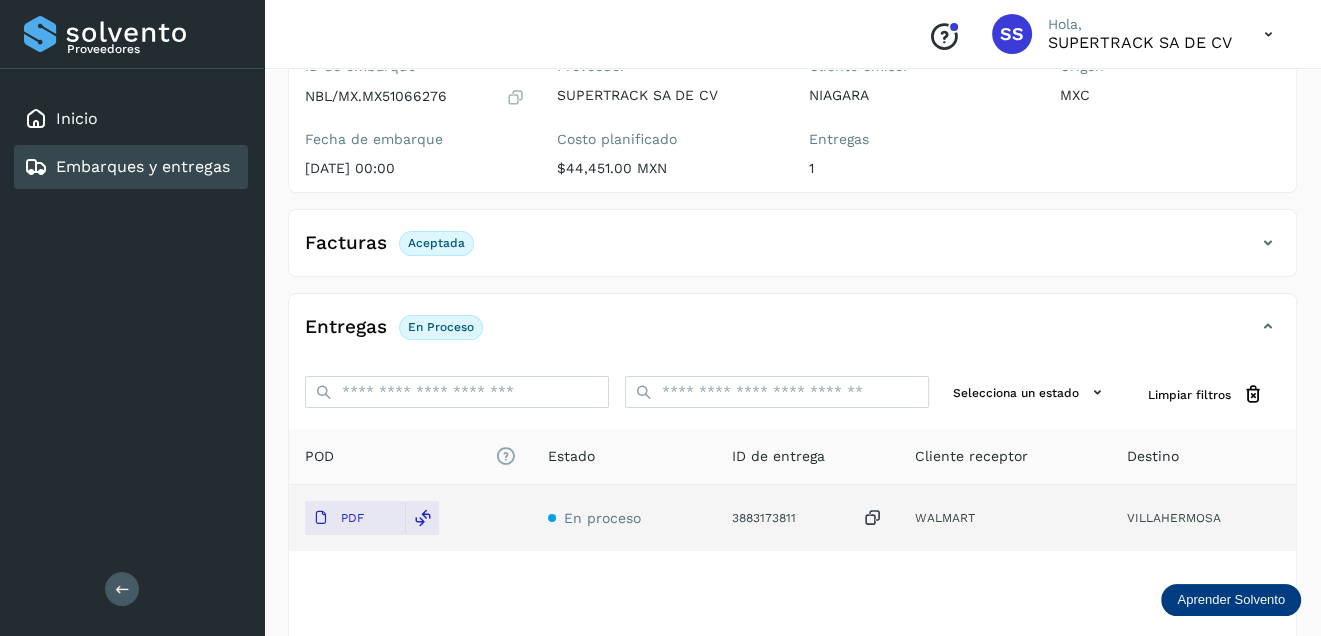click on "Embarques y entregas" at bounding box center (143, 166) 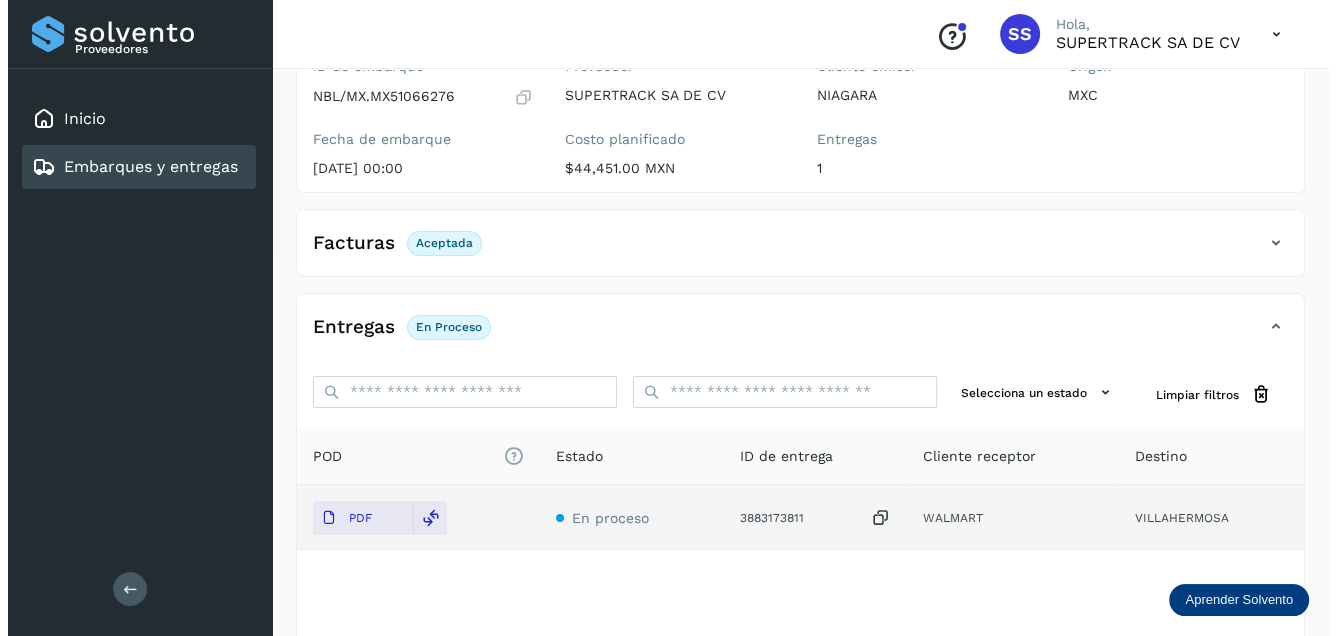 scroll, scrollTop: 0, scrollLeft: 0, axis: both 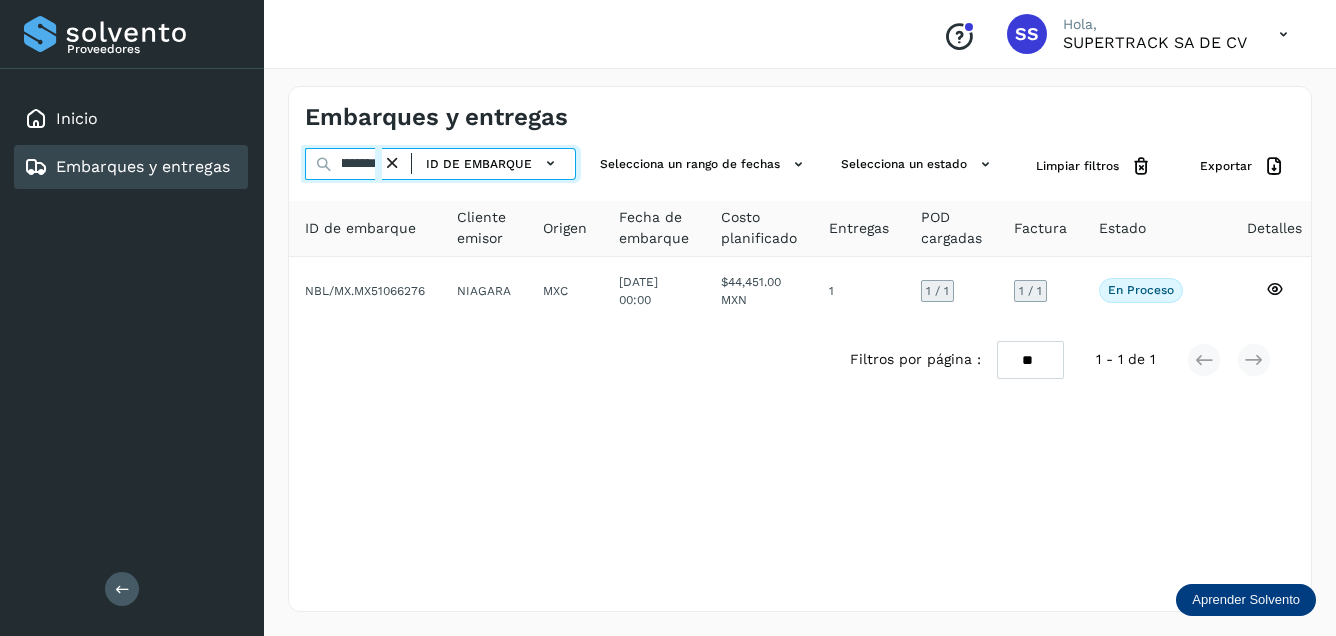 drag, startPoint x: 364, startPoint y: 162, endPoint x: 781, endPoint y: 249, distance: 425.97888 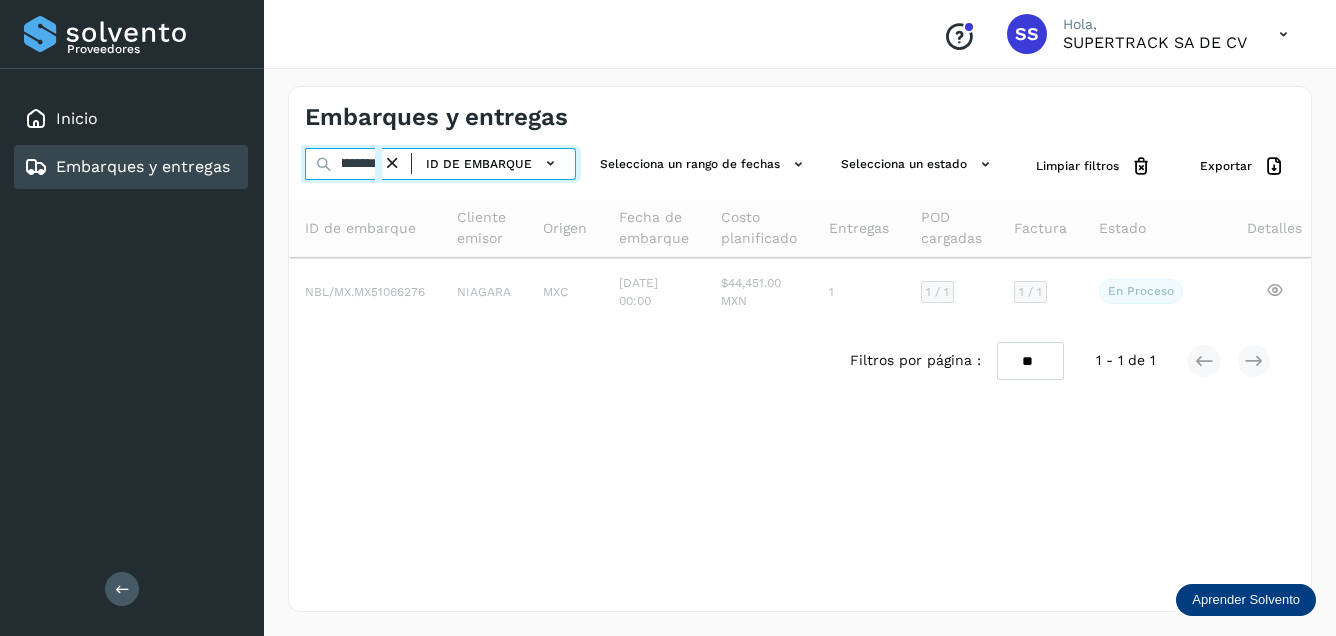 scroll, scrollTop: 0, scrollLeft: 48, axis: horizontal 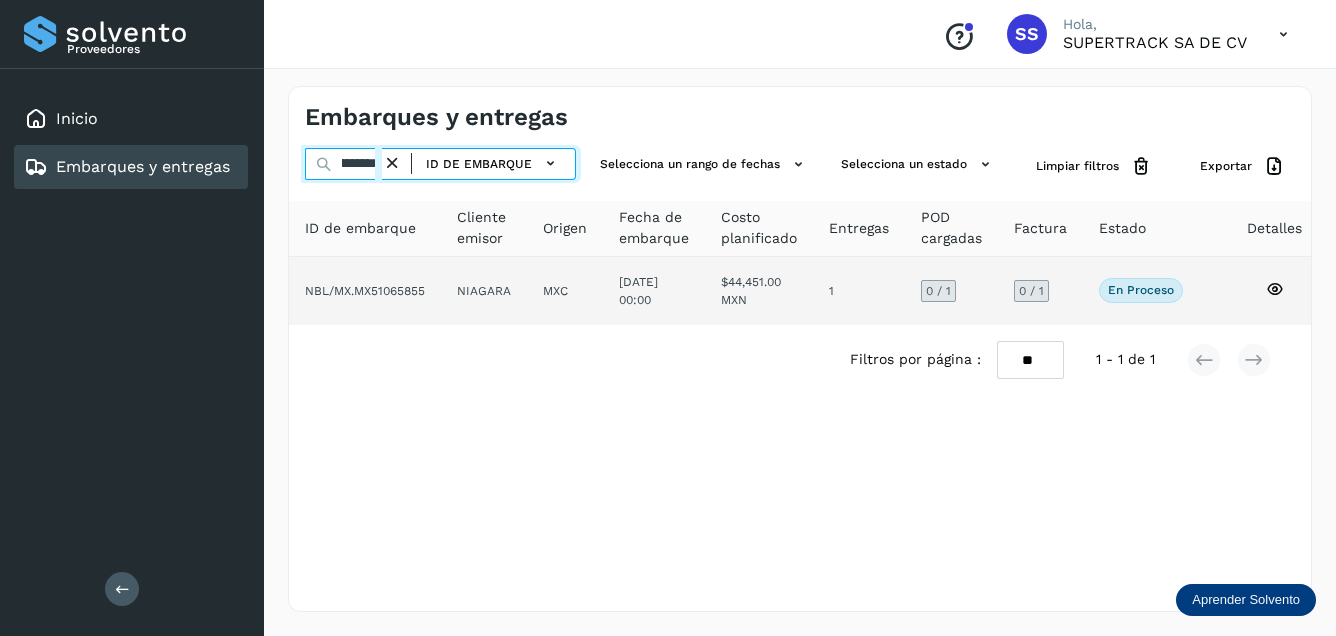 type on "**********" 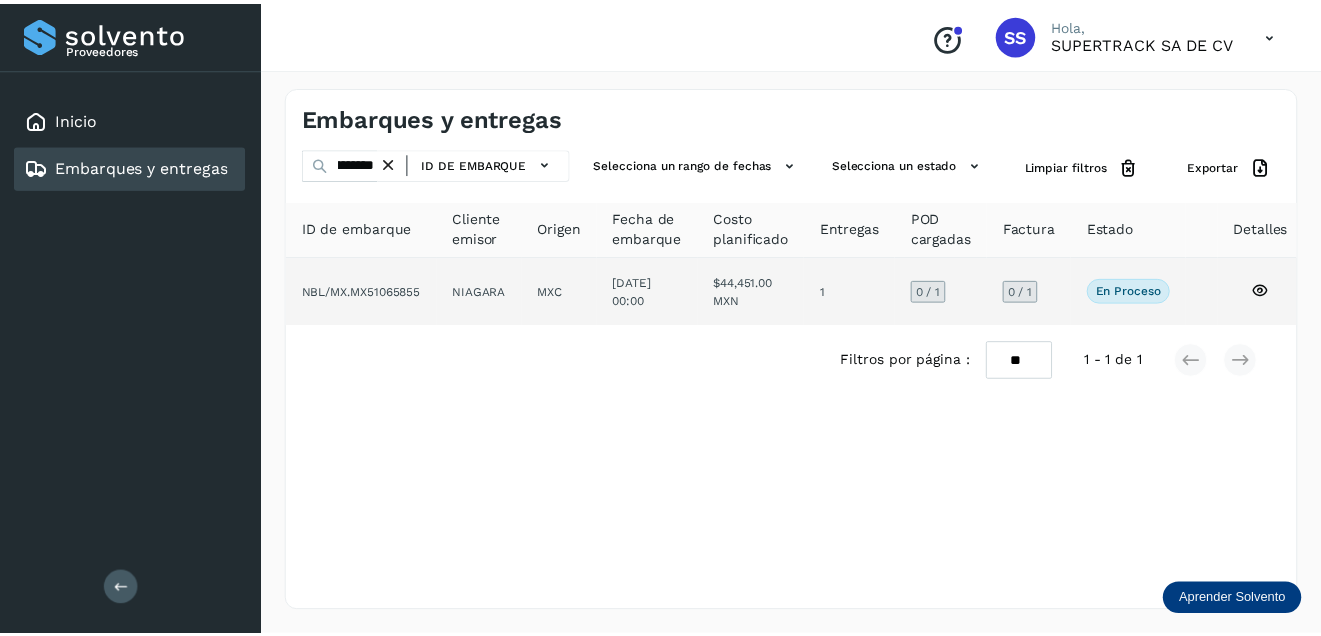 scroll, scrollTop: 0, scrollLeft: 0, axis: both 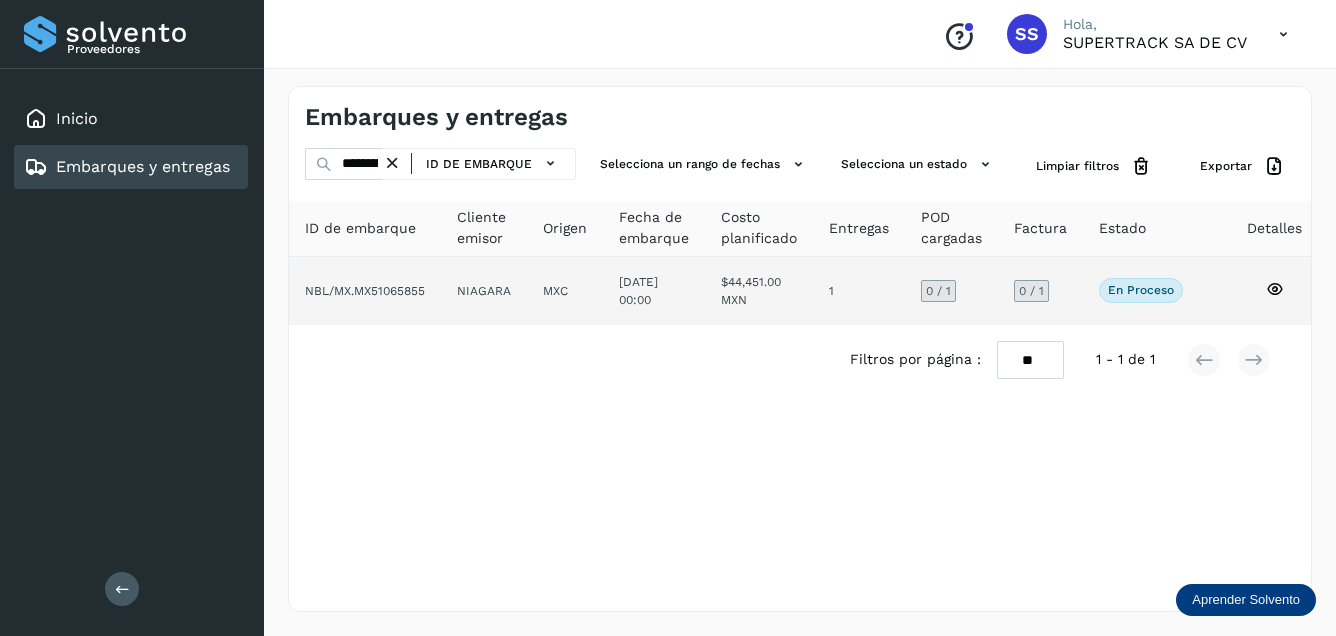 click on "NBL/MX.MX51065855" 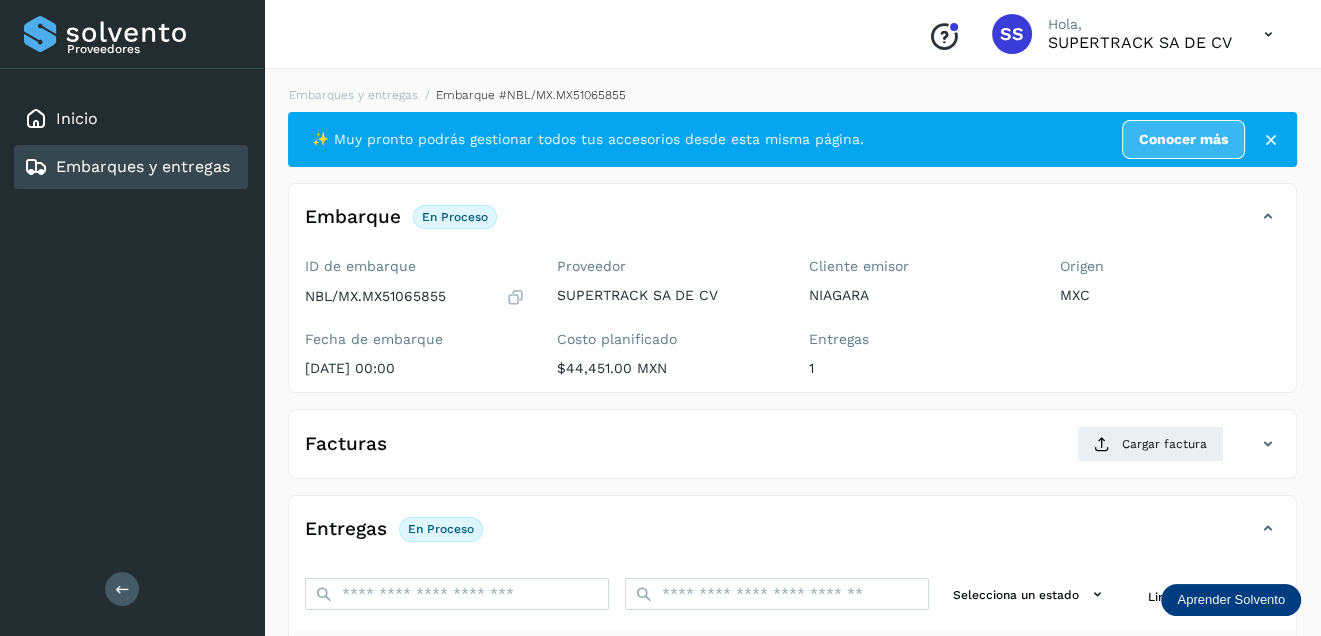 scroll, scrollTop: 100, scrollLeft: 0, axis: vertical 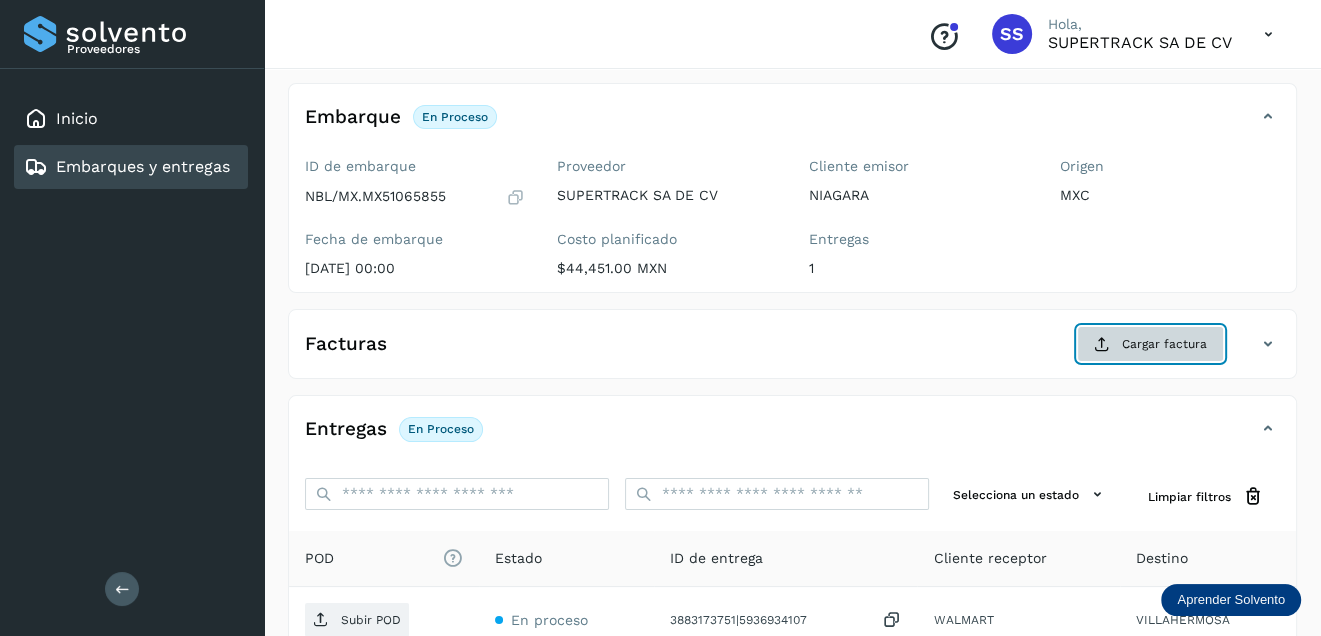 click on "Cargar factura" 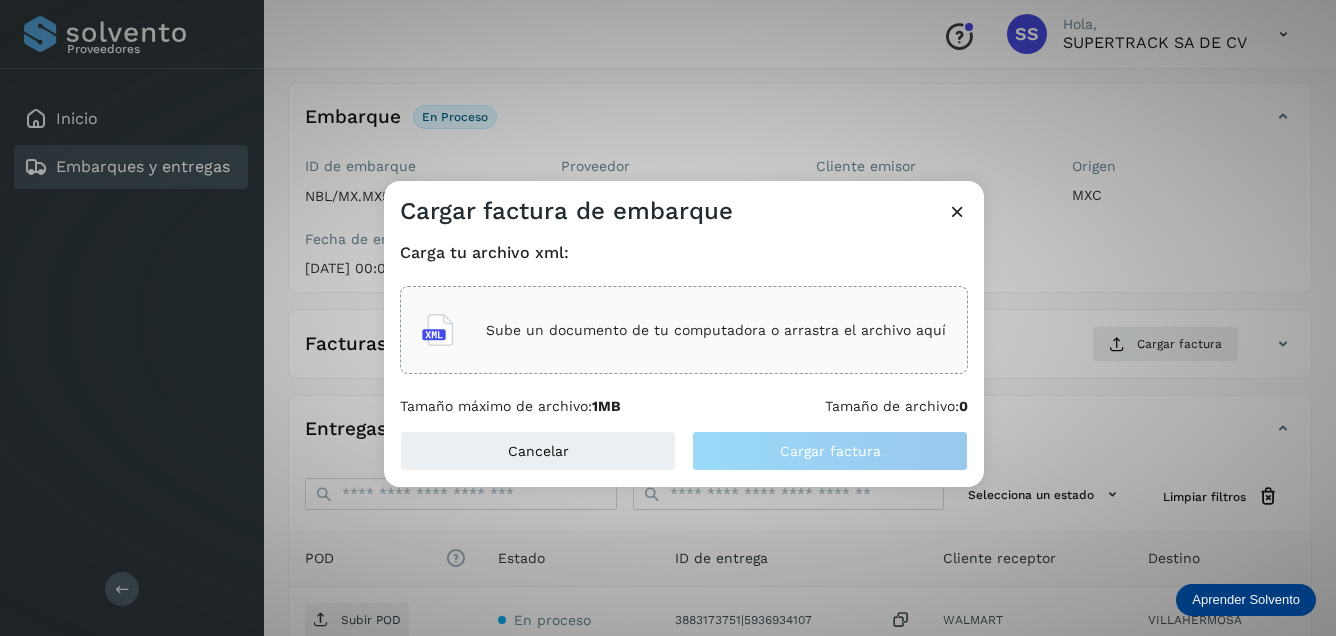 click on "Sube un documento de tu computadora o arrastra el archivo aquí" at bounding box center (716, 330) 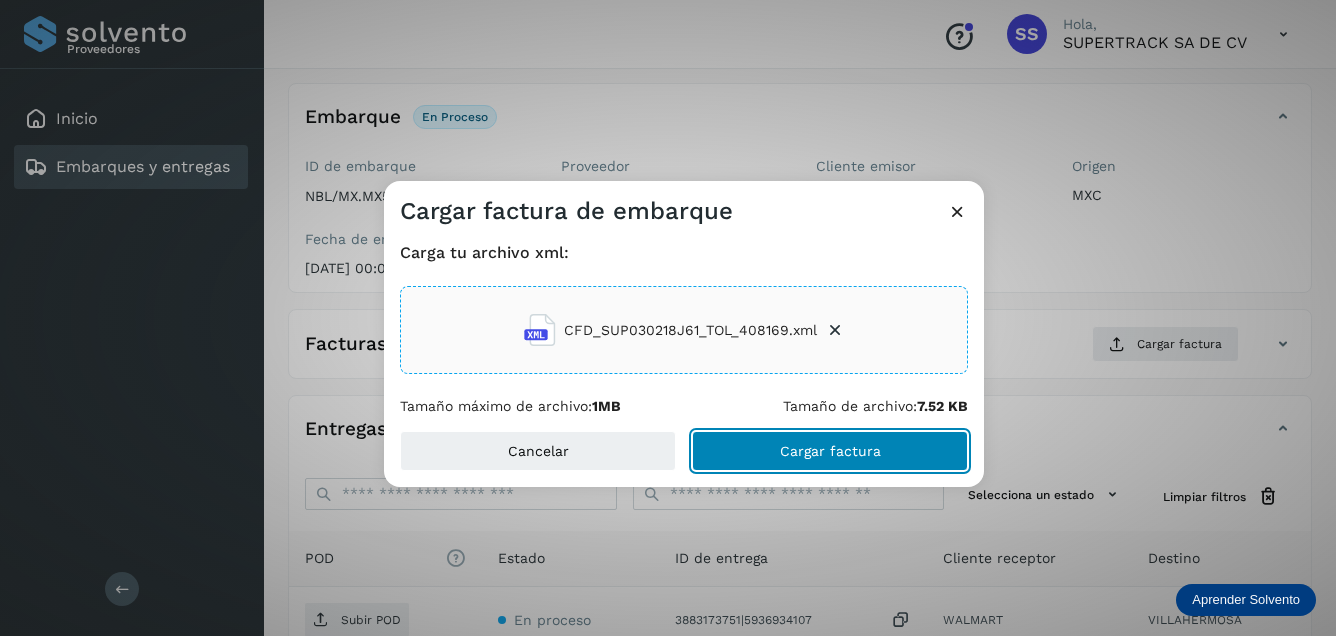 click on "Cargar factura" 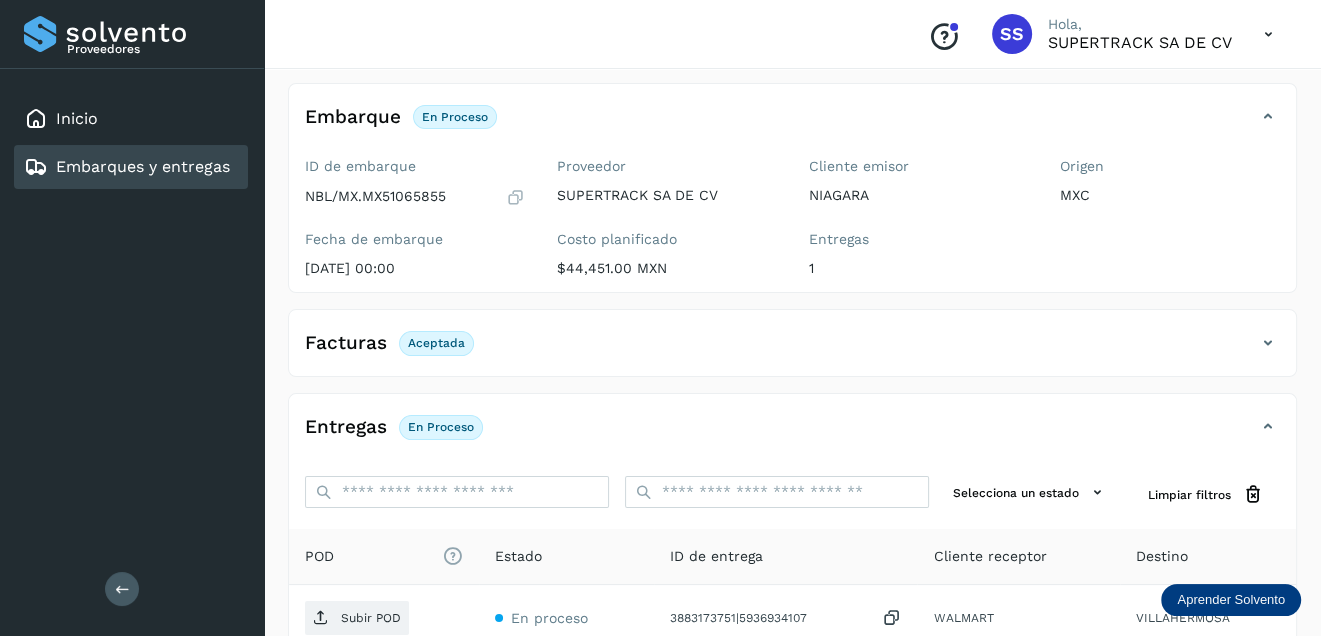 scroll, scrollTop: 309, scrollLeft: 0, axis: vertical 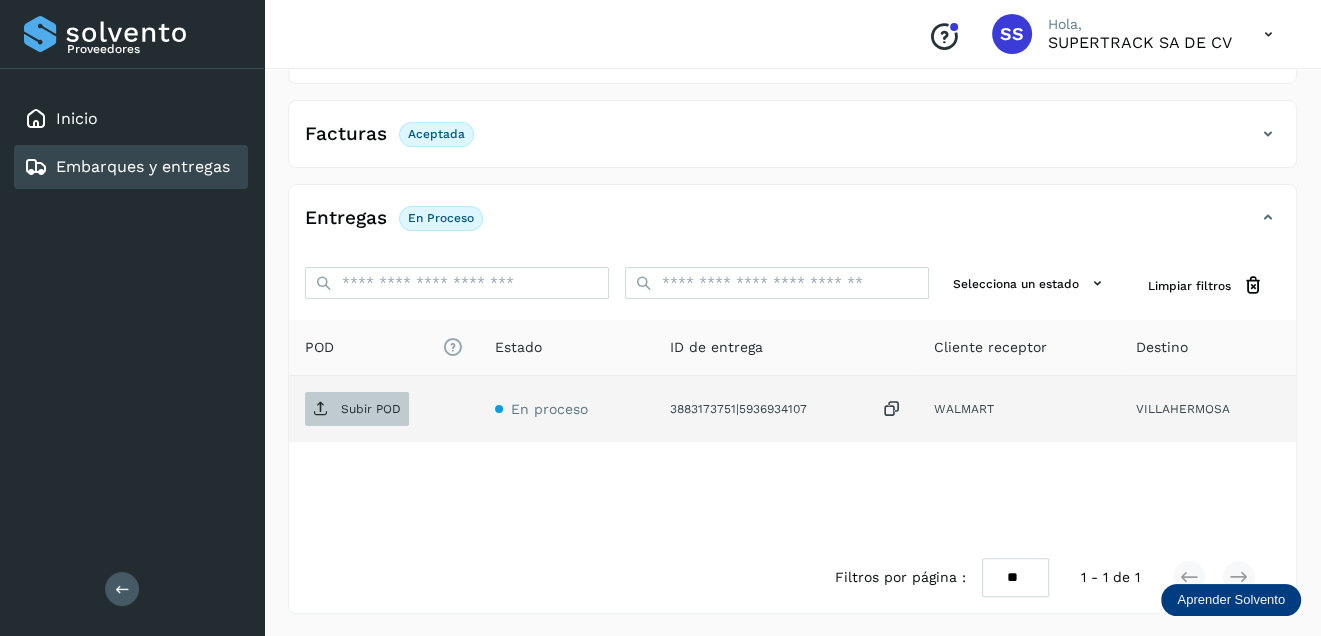 click on "Subir POD" at bounding box center (371, 409) 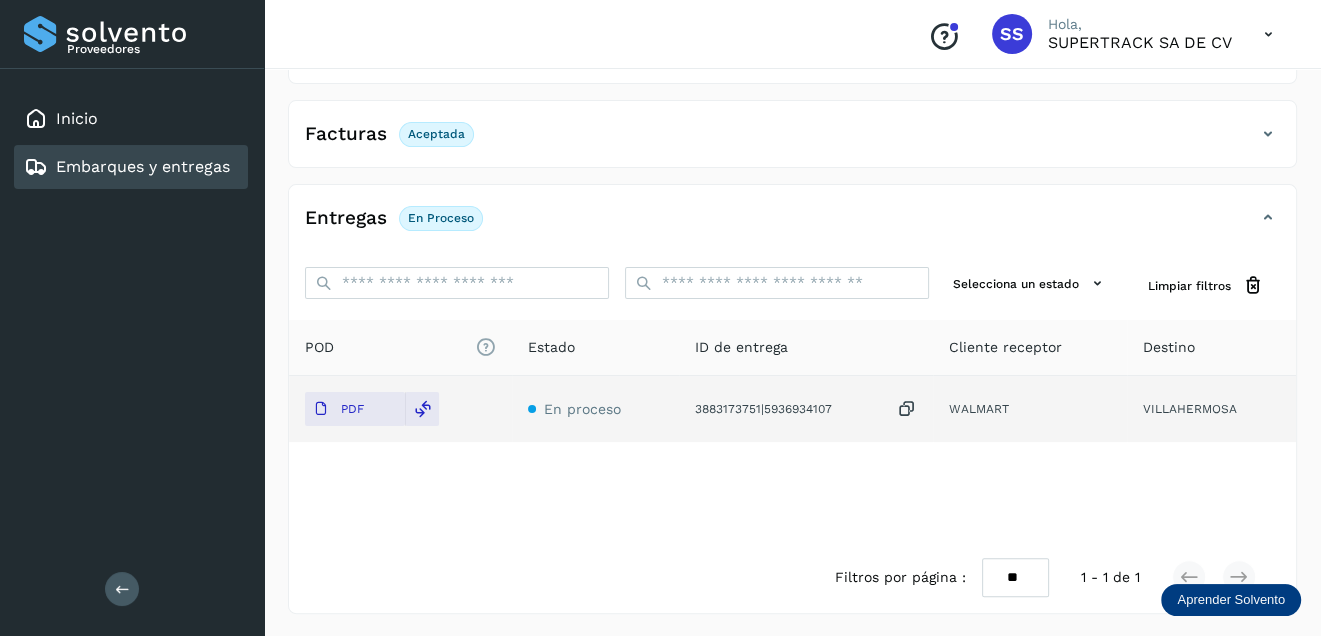 click on "Embarques y entregas" at bounding box center (143, 166) 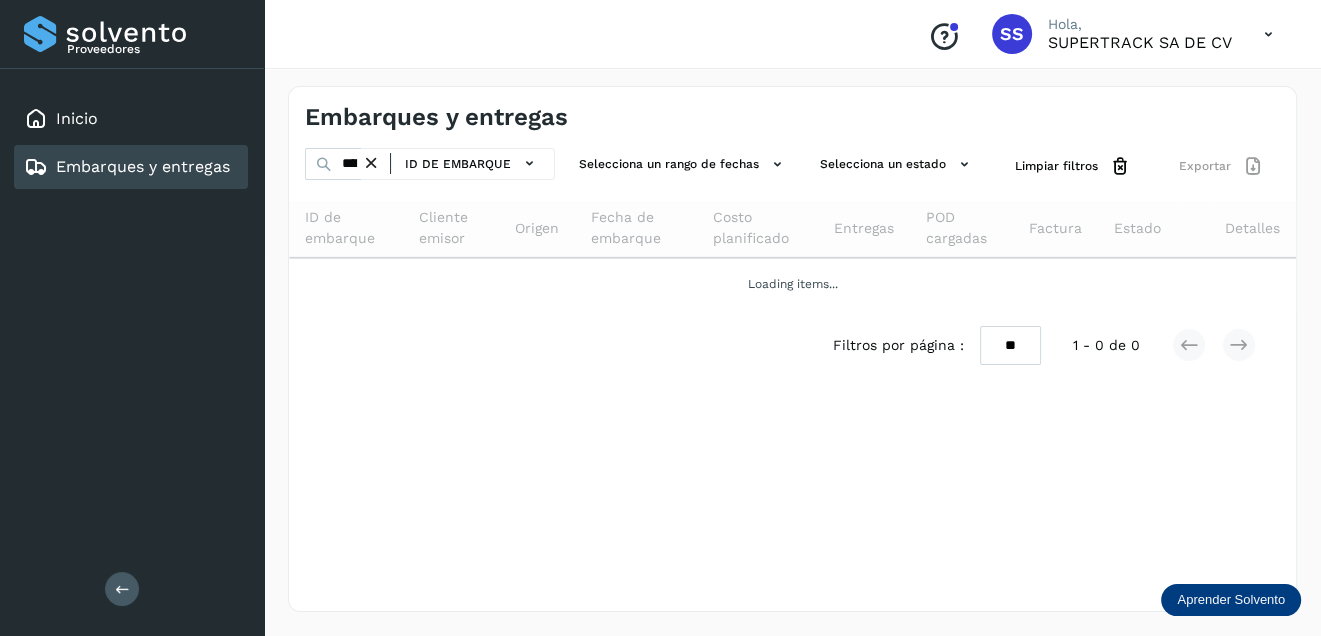 scroll, scrollTop: 0, scrollLeft: 0, axis: both 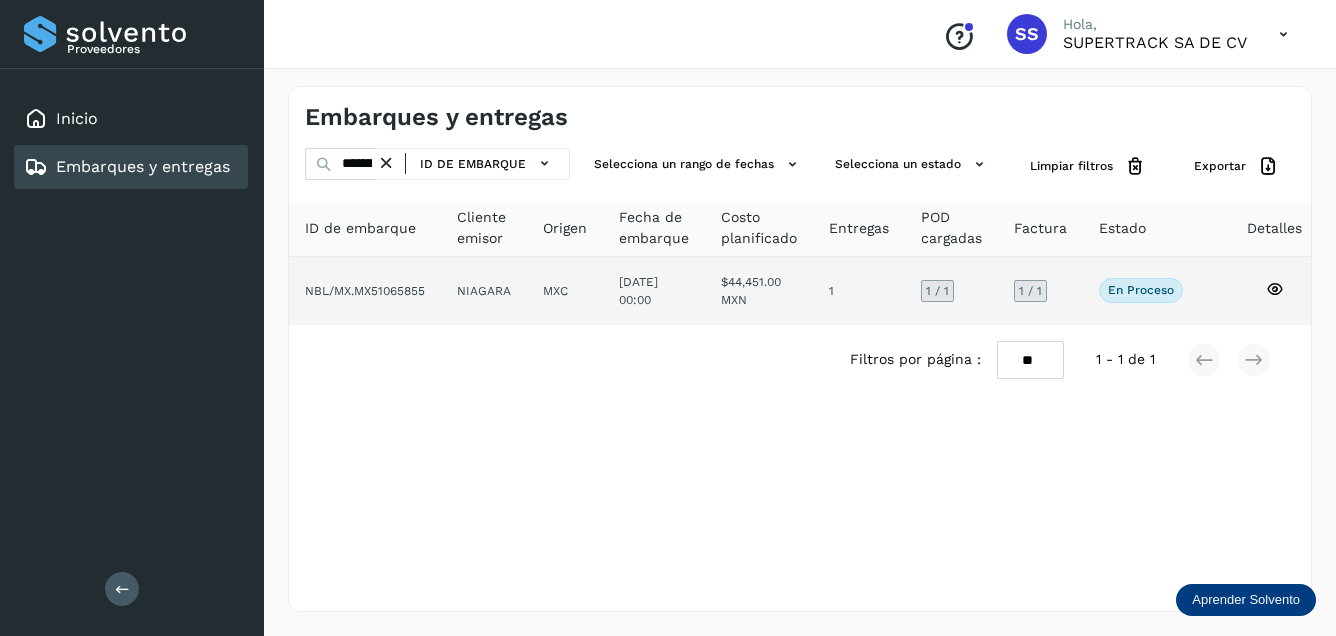 click on "NBL/MX.MX51065855" 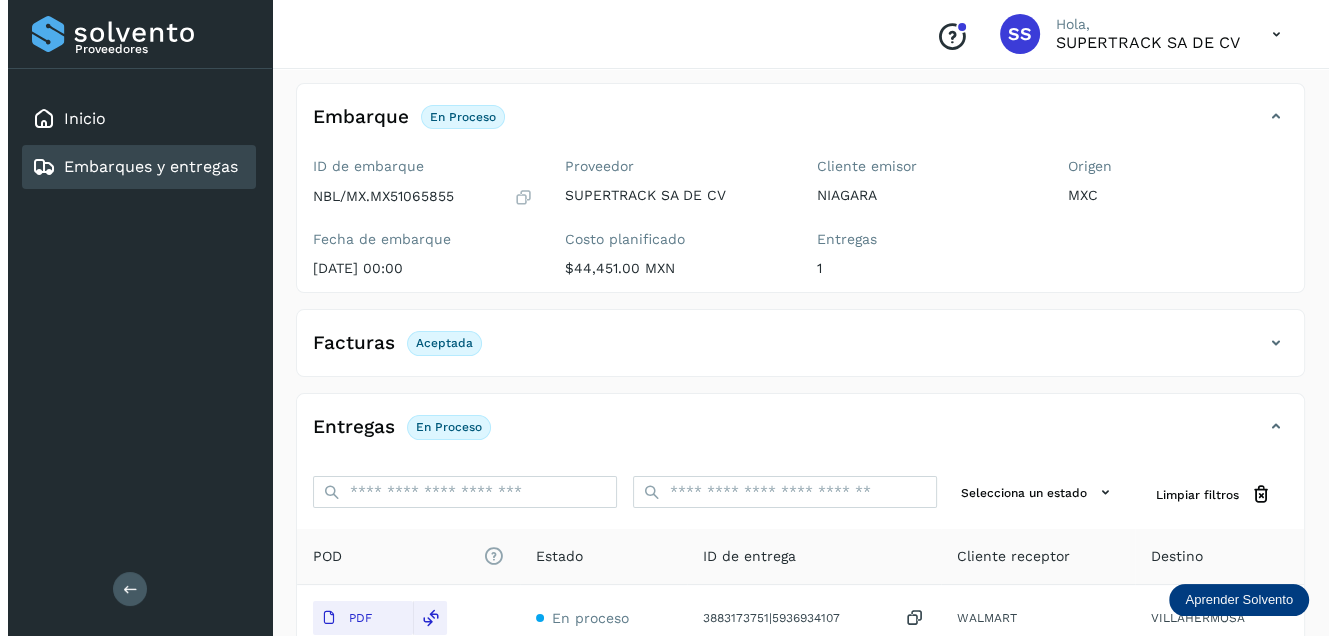 scroll, scrollTop: 0, scrollLeft: 0, axis: both 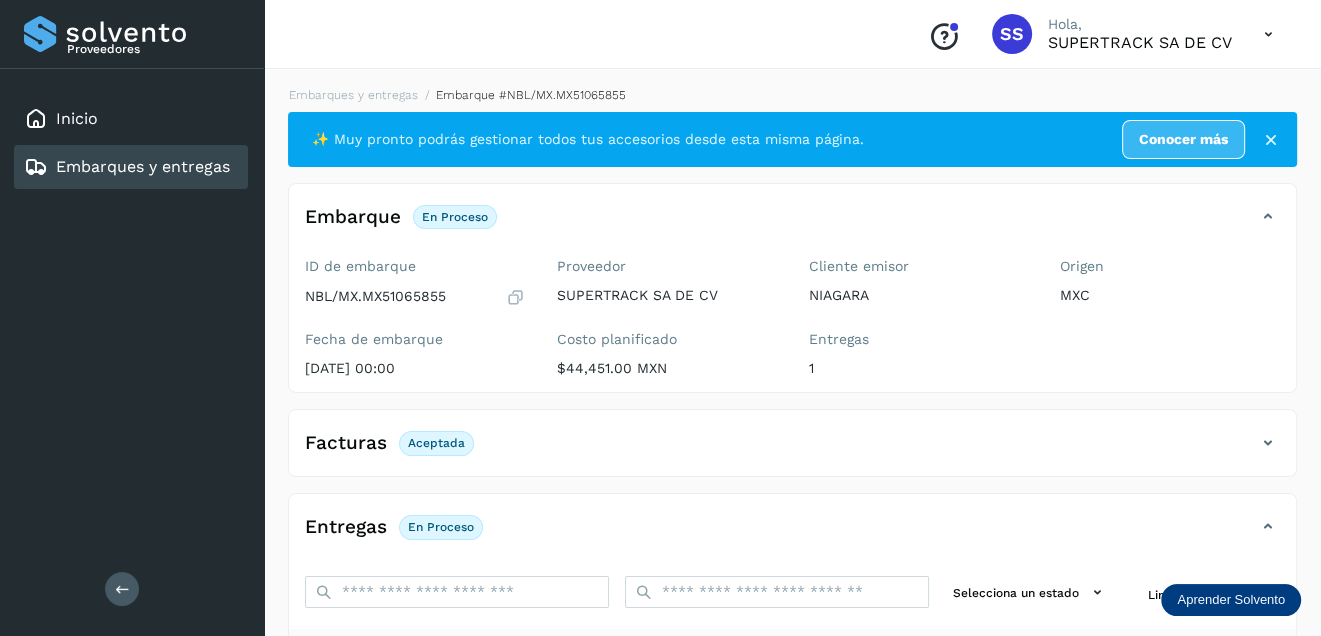 click on "Embarques y entregas" at bounding box center [143, 166] 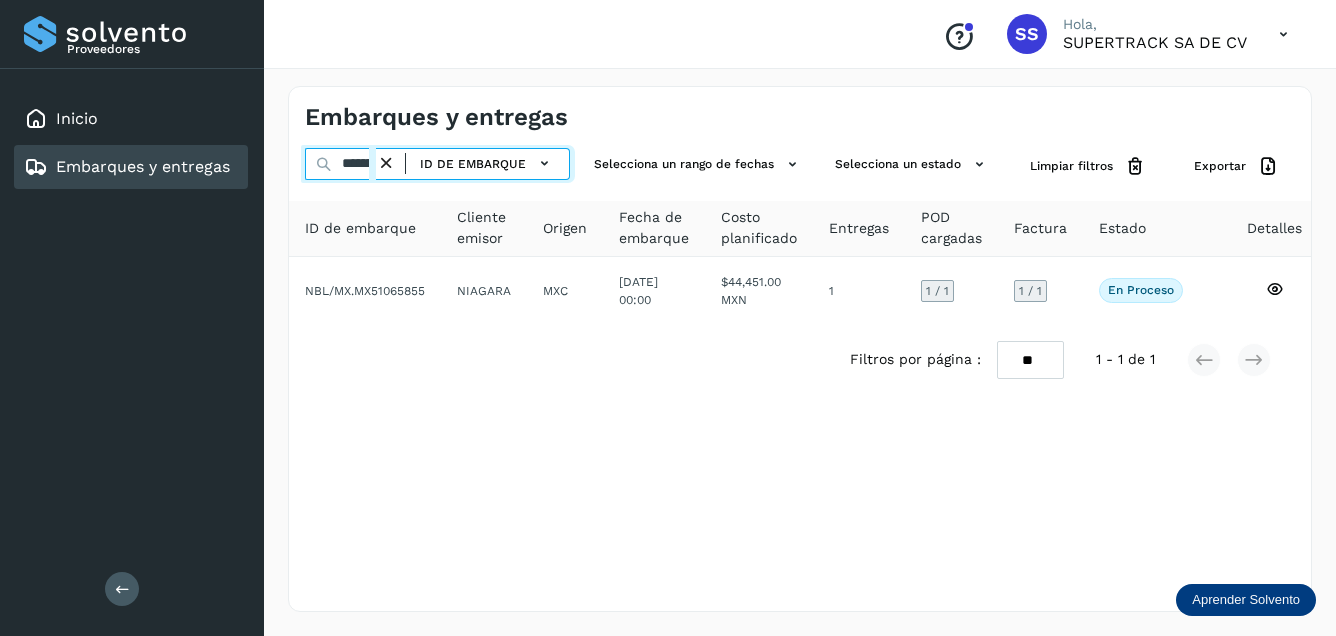 scroll, scrollTop: 0, scrollLeft: 48, axis: horizontal 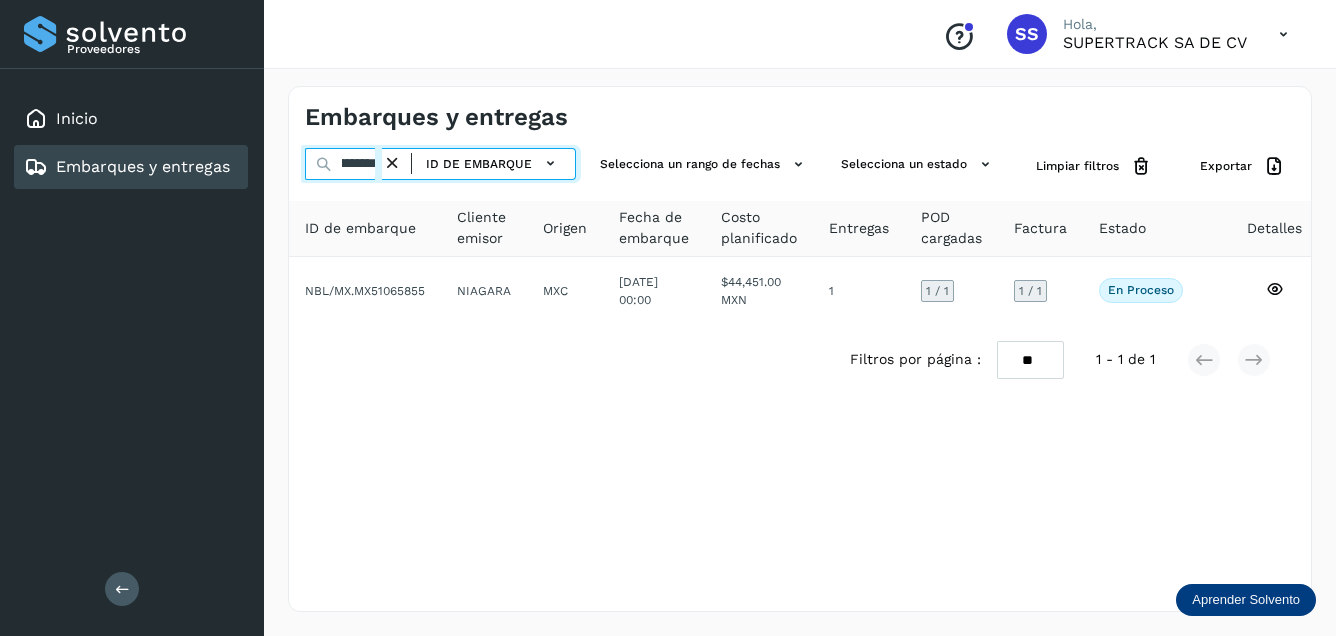 drag, startPoint x: 363, startPoint y: 163, endPoint x: 1038, endPoint y: 241, distance: 679.4917 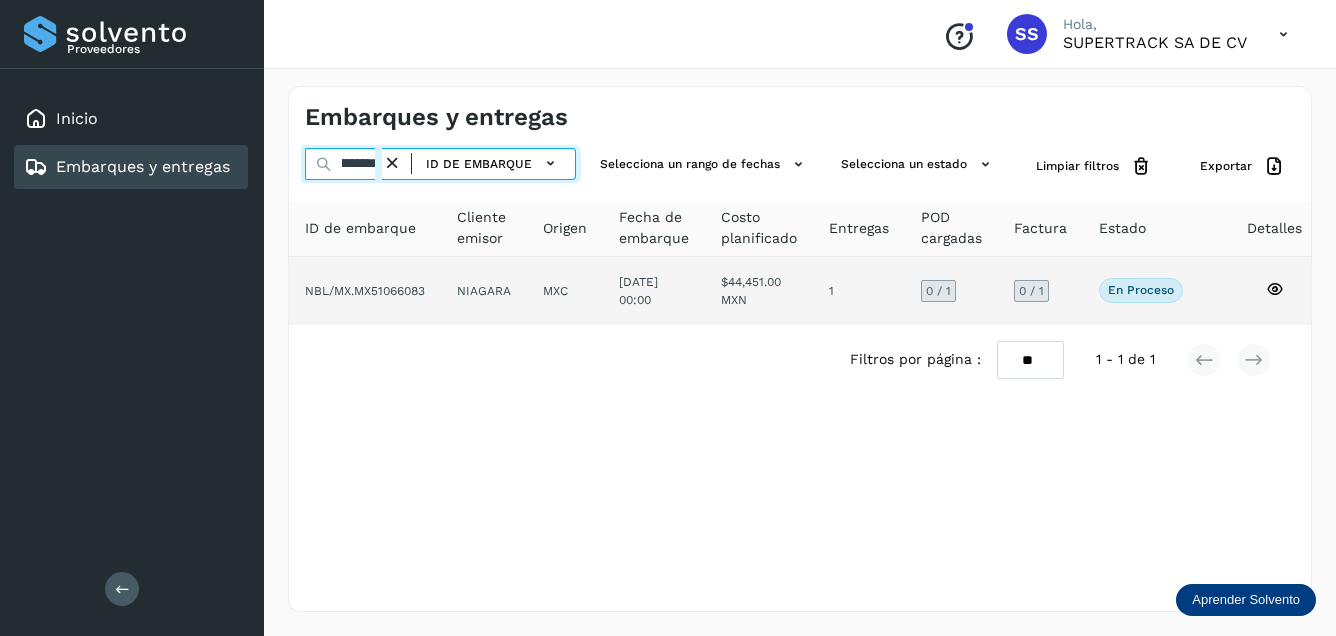 type on "**********" 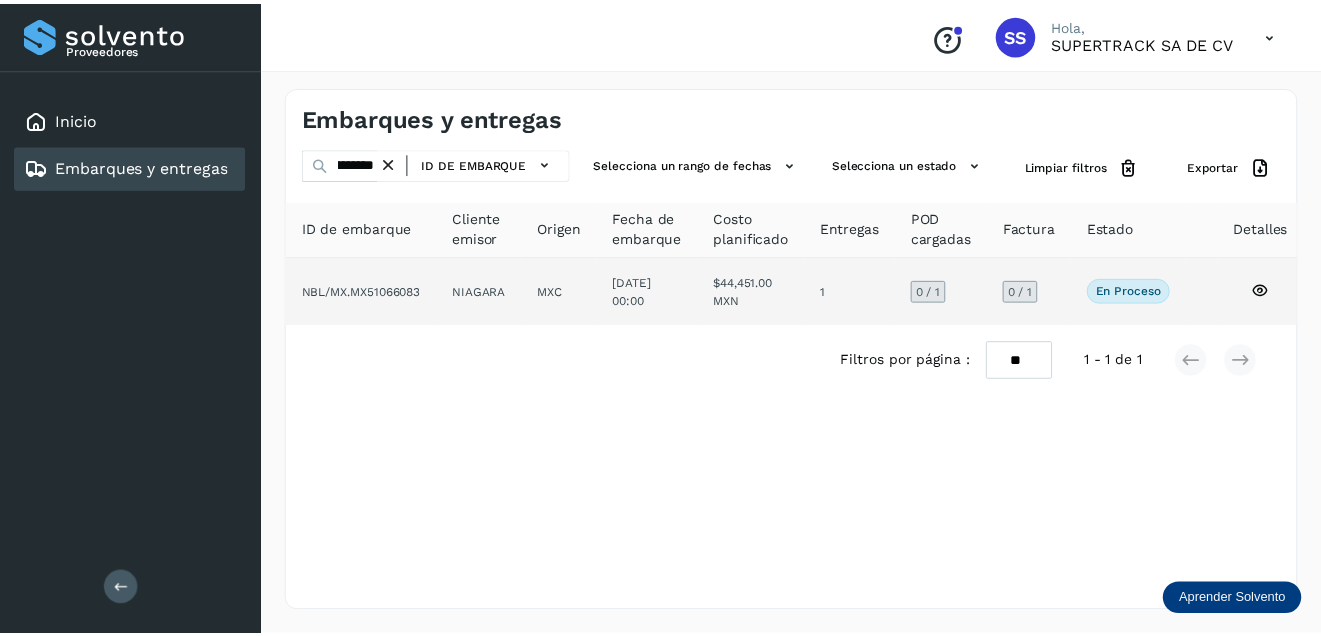 scroll, scrollTop: 0, scrollLeft: 0, axis: both 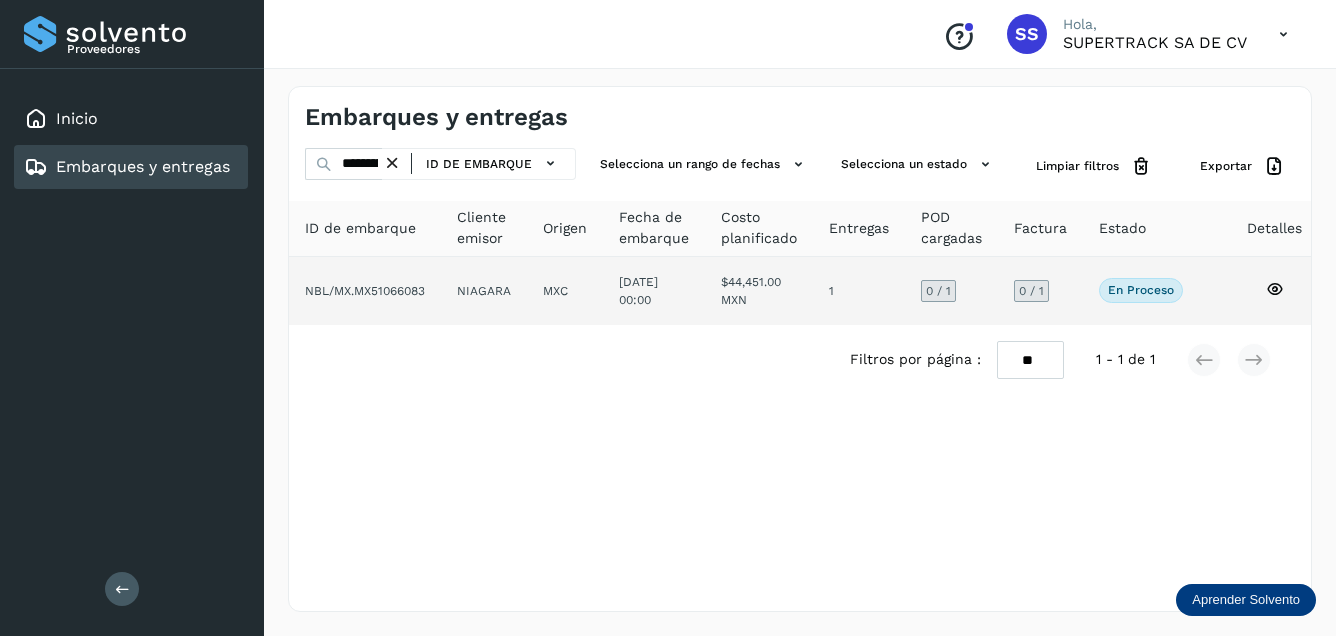 click on "NBL/MX.MX51066083" 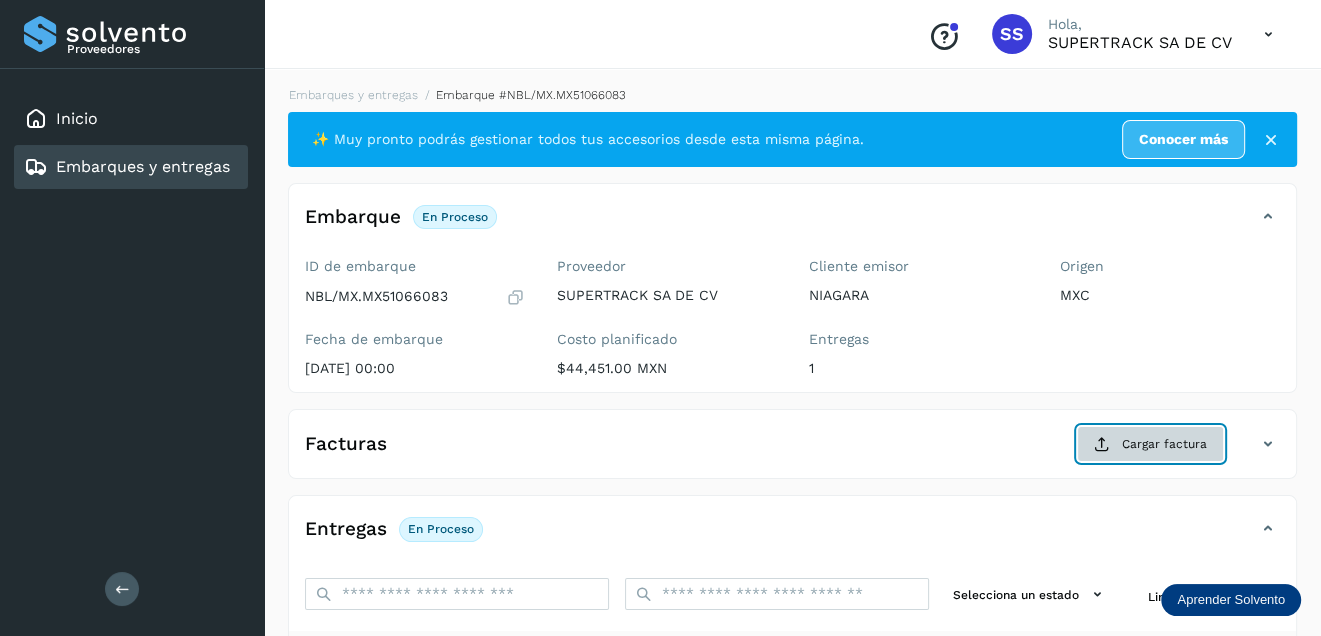 click on "Cargar factura" at bounding box center [1150, 444] 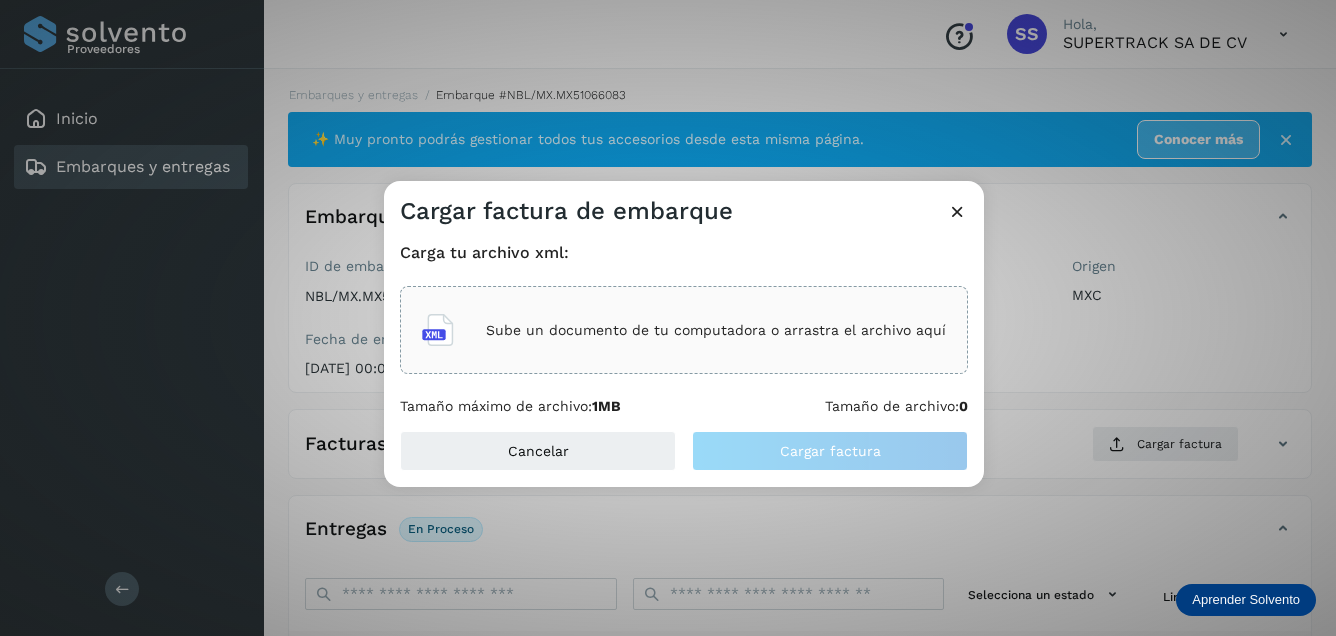 click on "Sube un documento de tu computadora o arrastra el archivo aquí" at bounding box center [716, 330] 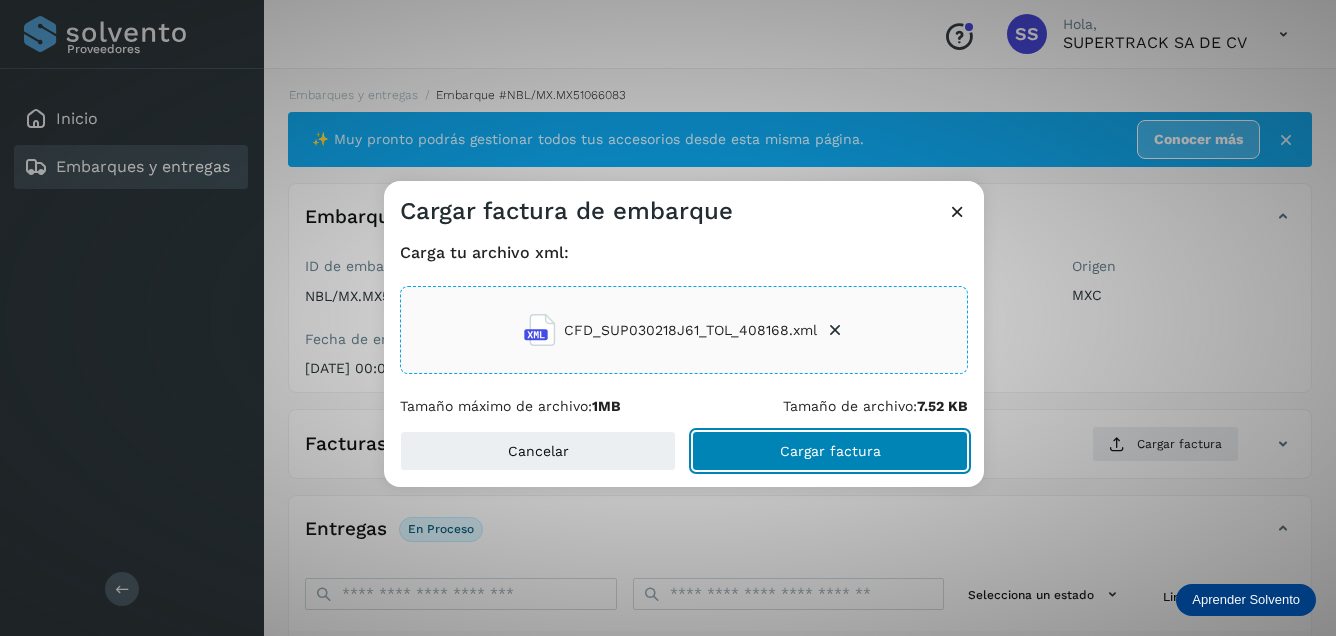 click on "Cargar factura" 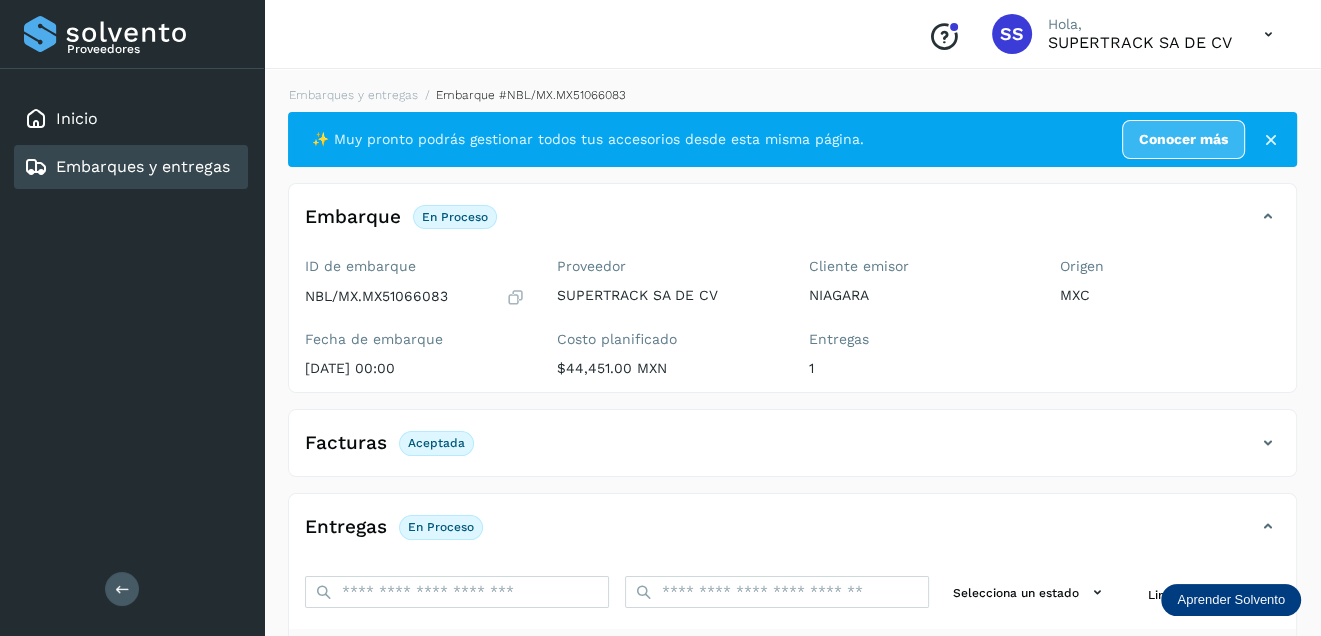 scroll, scrollTop: 200, scrollLeft: 0, axis: vertical 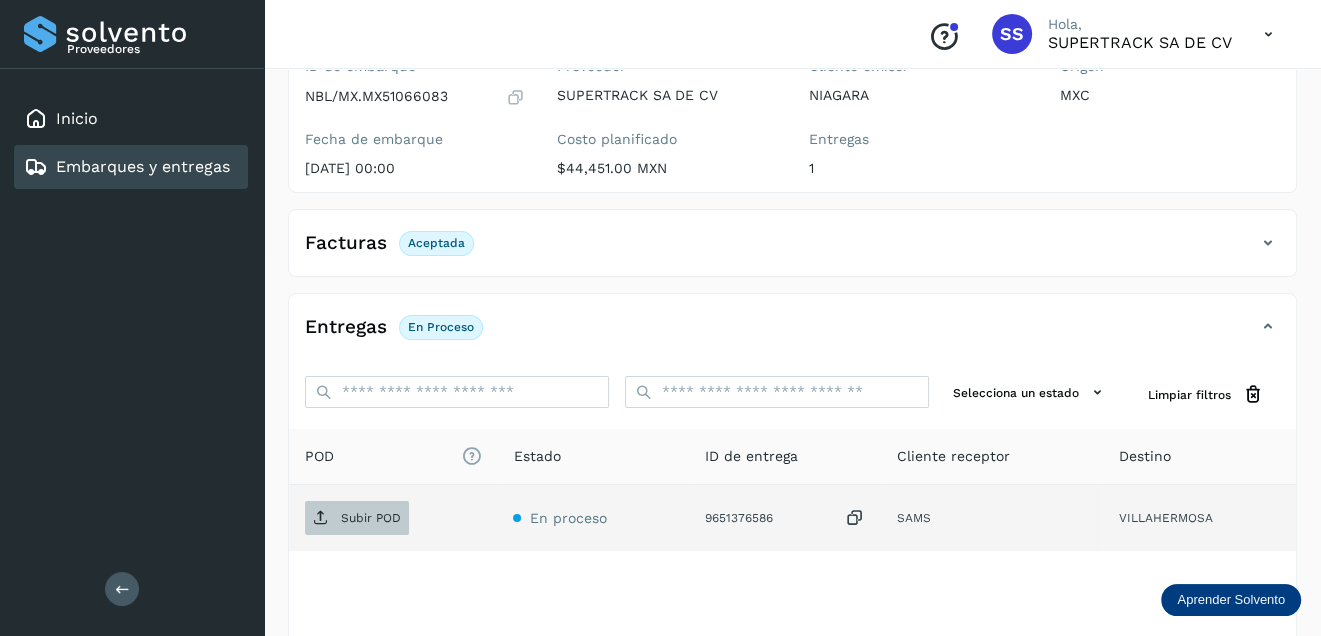 click on "Subir POD" at bounding box center (371, 518) 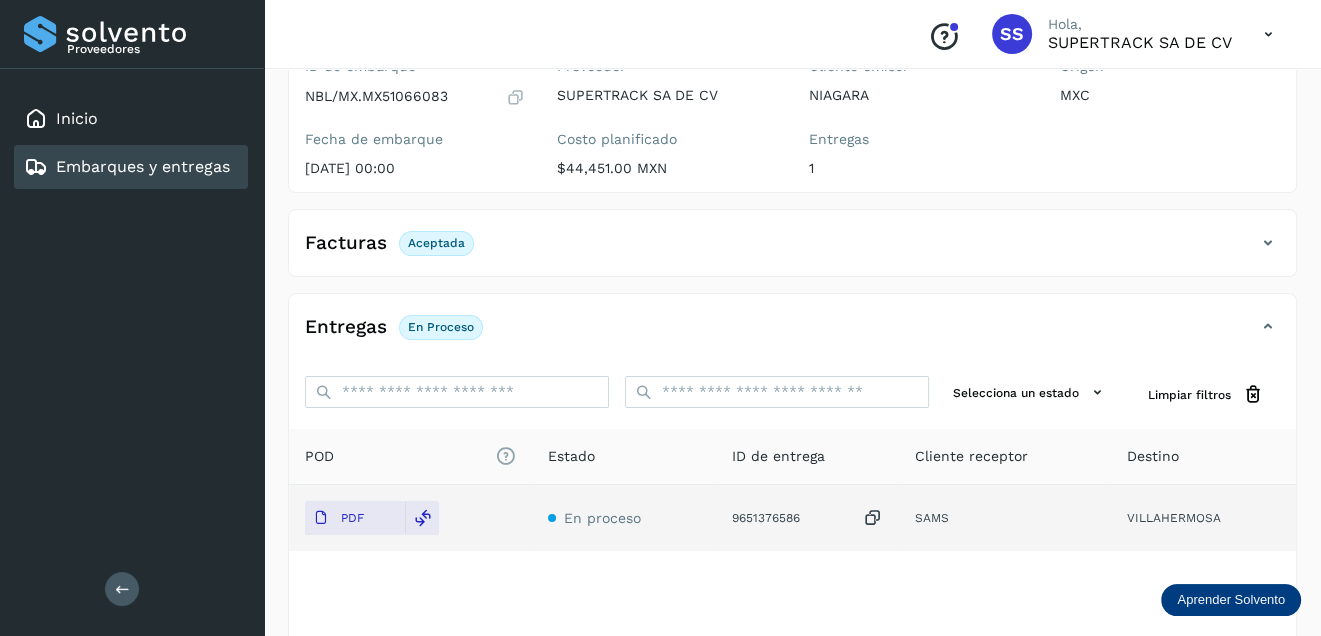 click on "Embarques y entregas" at bounding box center [143, 166] 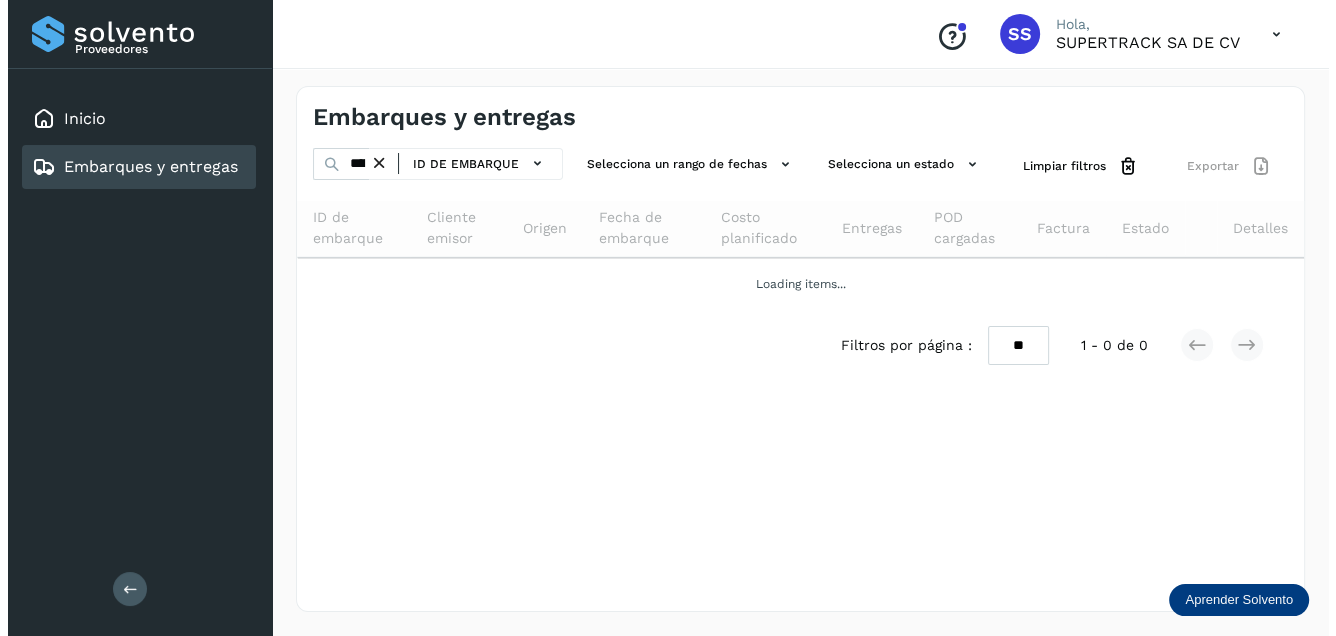 scroll, scrollTop: 0, scrollLeft: 0, axis: both 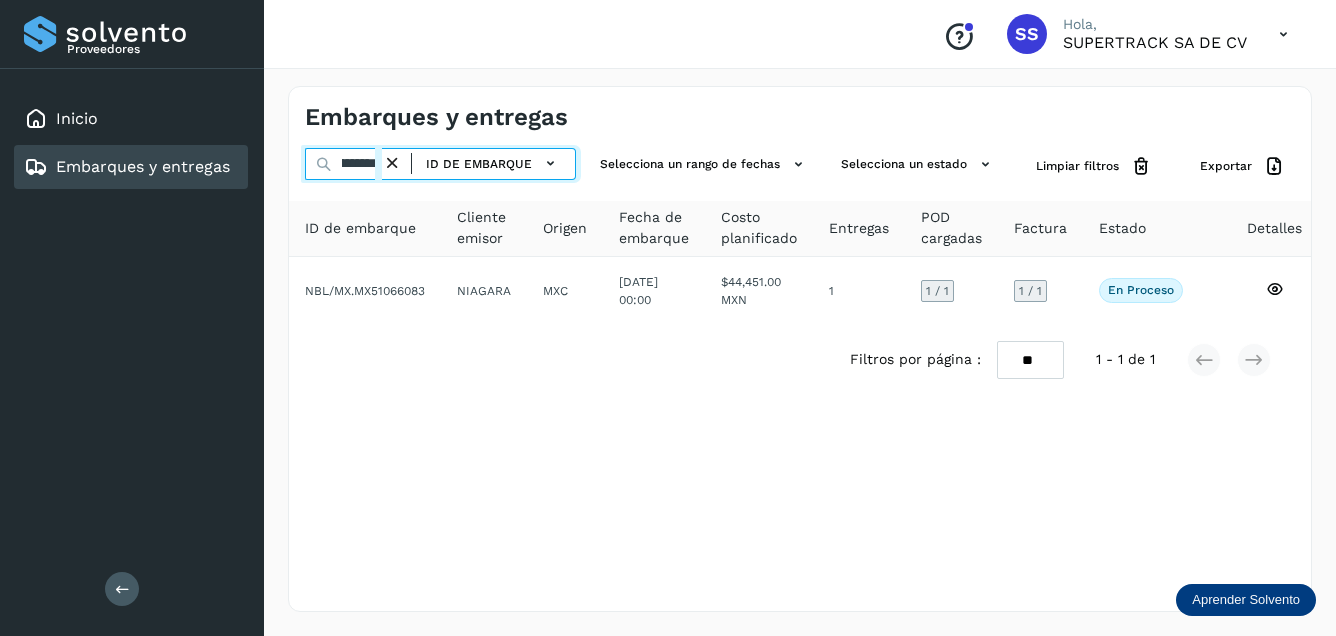 drag, startPoint x: 362, startPoint y: 164, endPoint x: 580, endPoint y: 220, distance: 225.07776 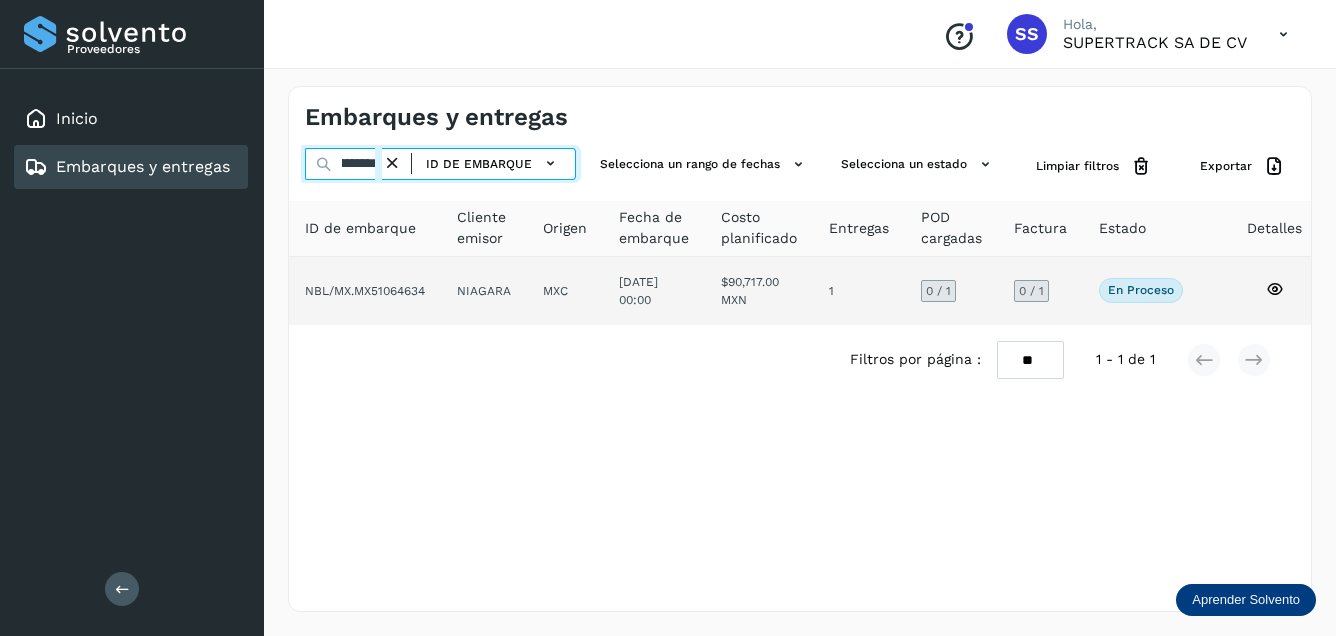 type on "**********" 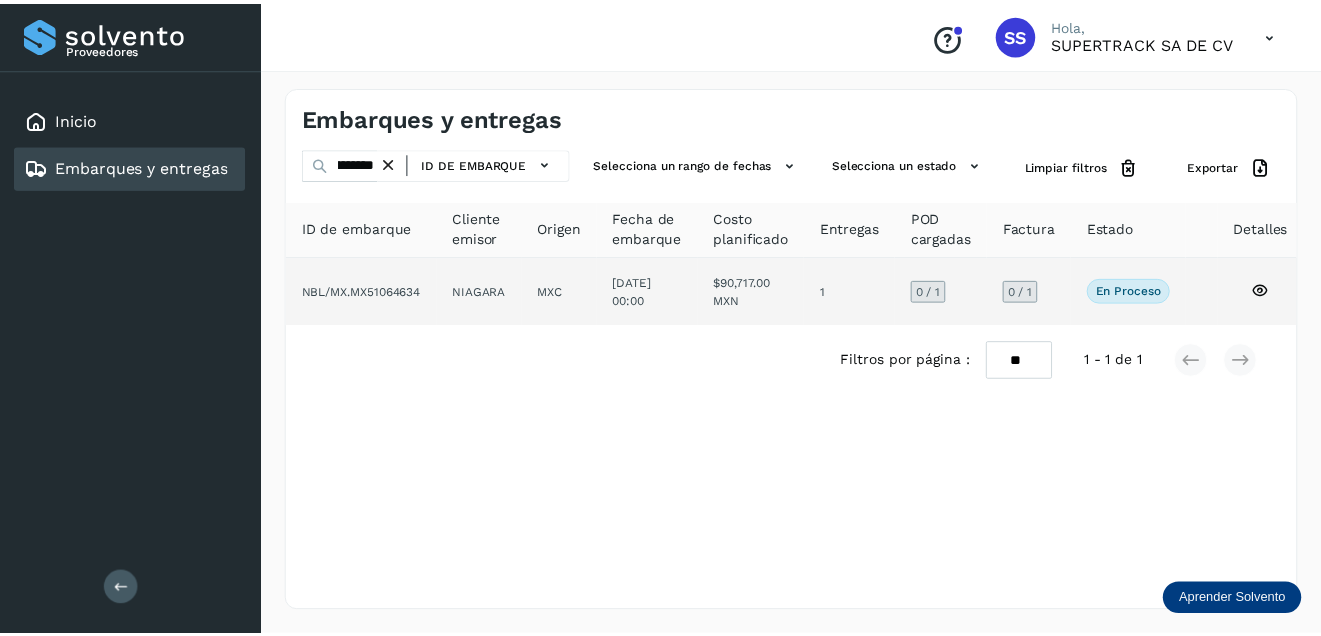 scroll, scrollTop: 0, scrollLeft: 0, axis: both 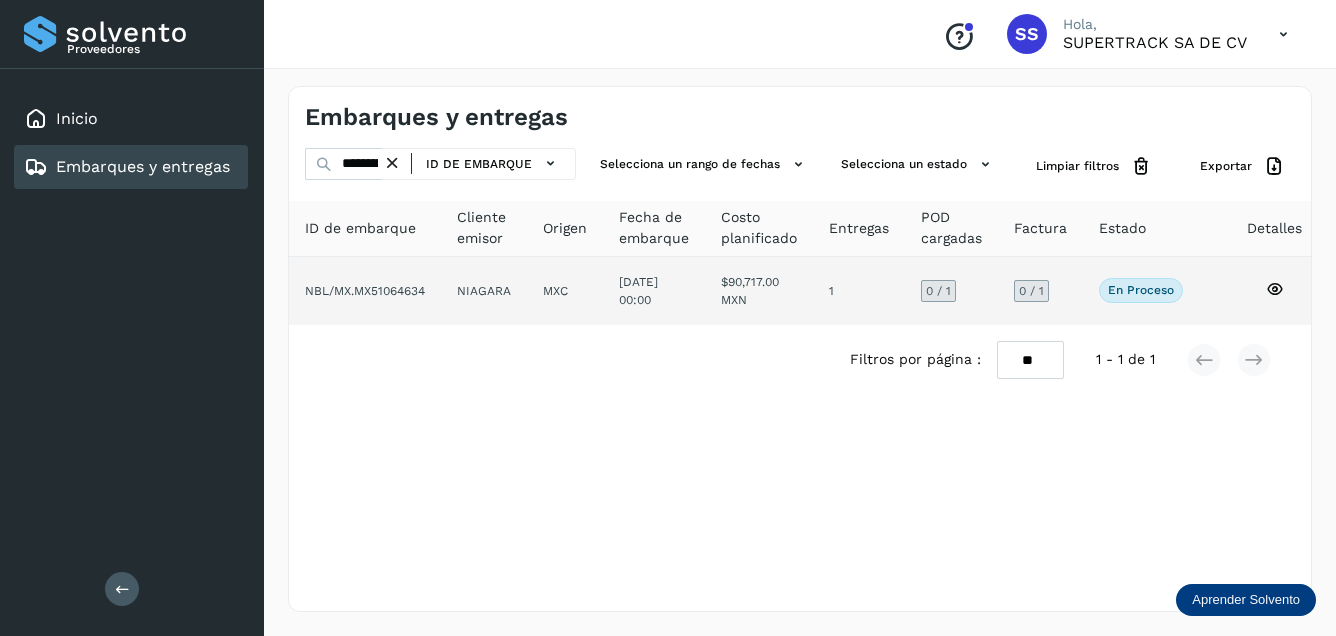 click on "NBL/MX.MX51064634" 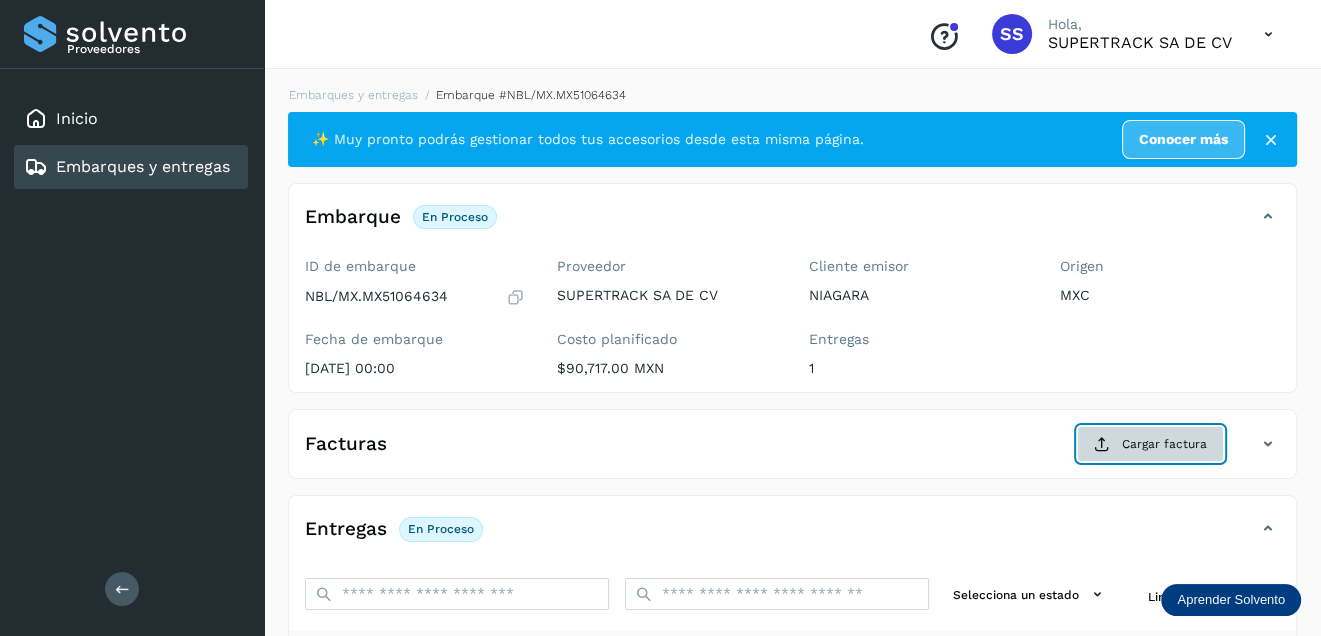 click at bounding box center [1102, 444] 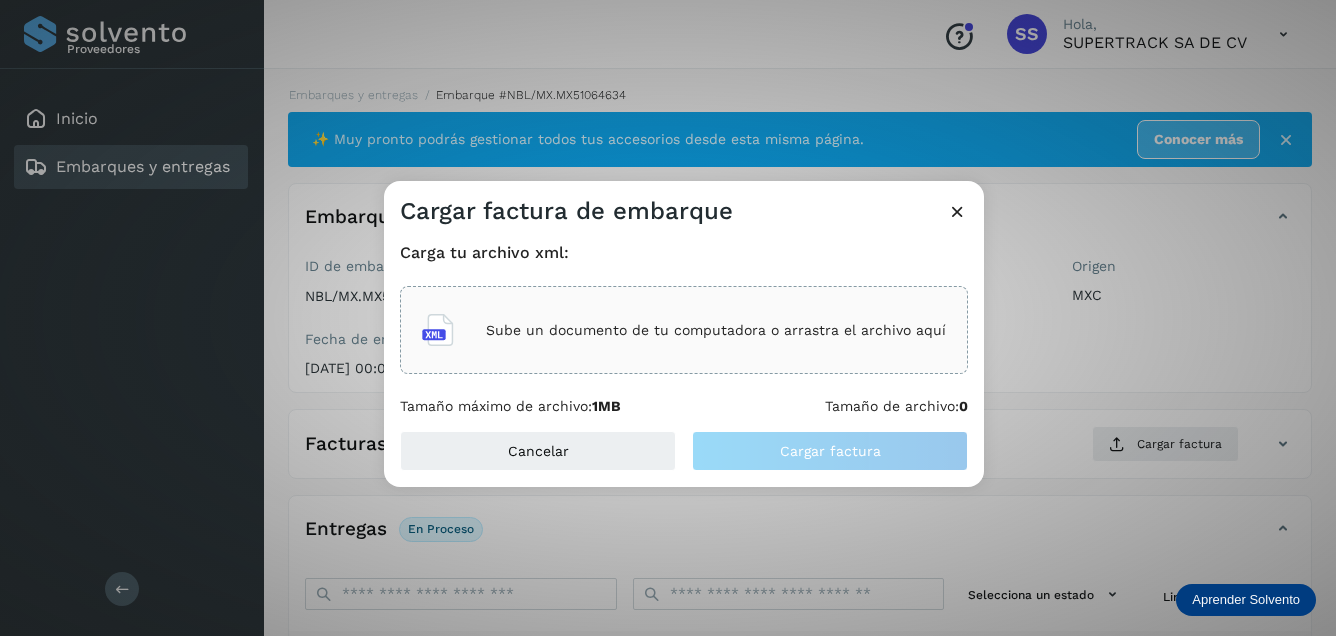 click on "Sube un documento de tu computadora o arrastra el archivo aquí" 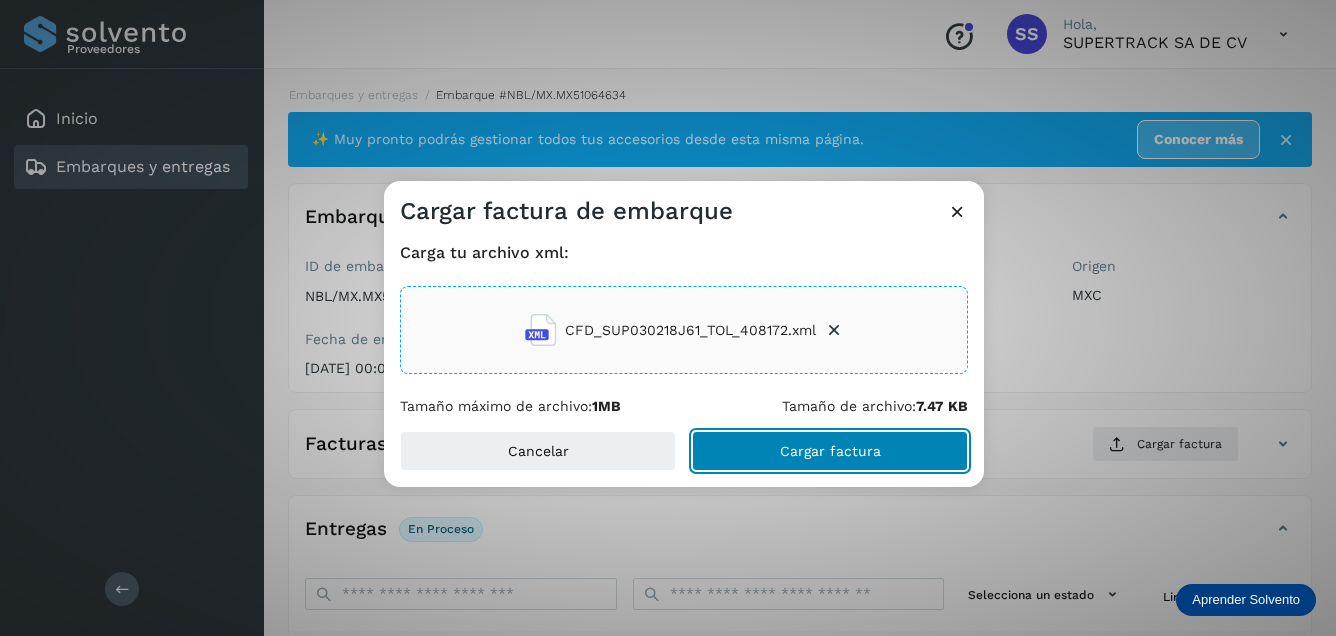click on "Cargar factura" 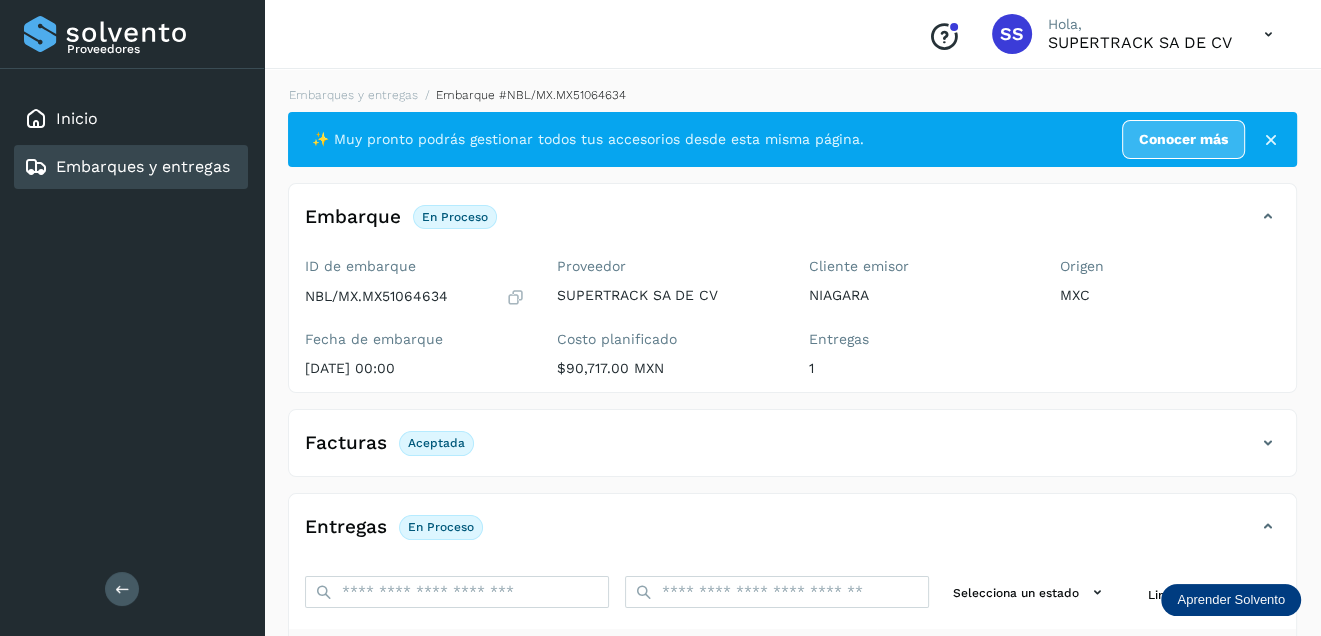 scroll, scrollTop: 200, scrollLeft: 0, axis: vertical 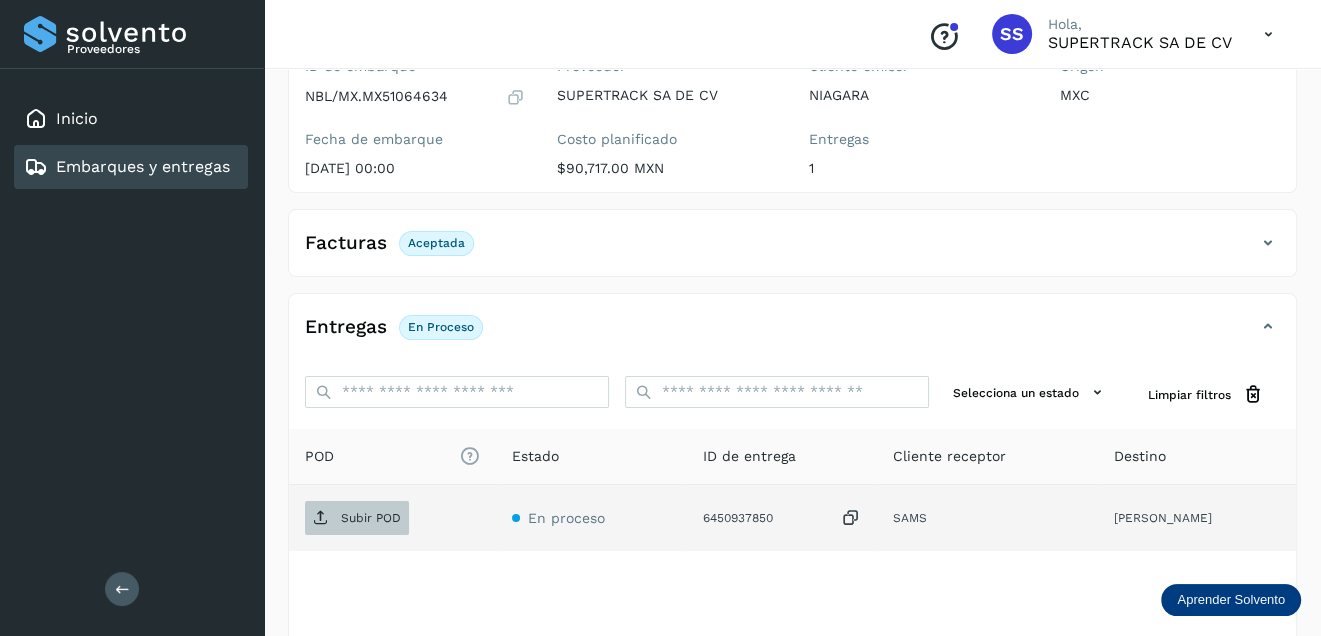 click on "Subir POD" at bounding box center [371, 518] 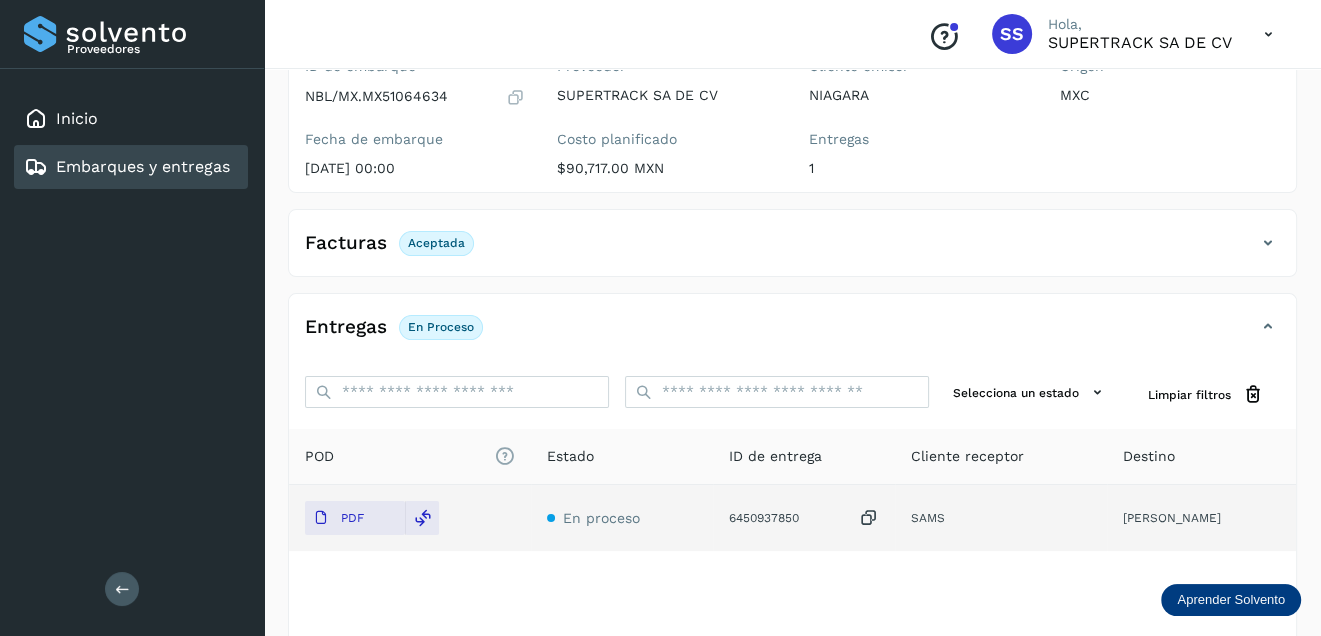 click on "Embarques y entregas" at bounding box center [143, 166] 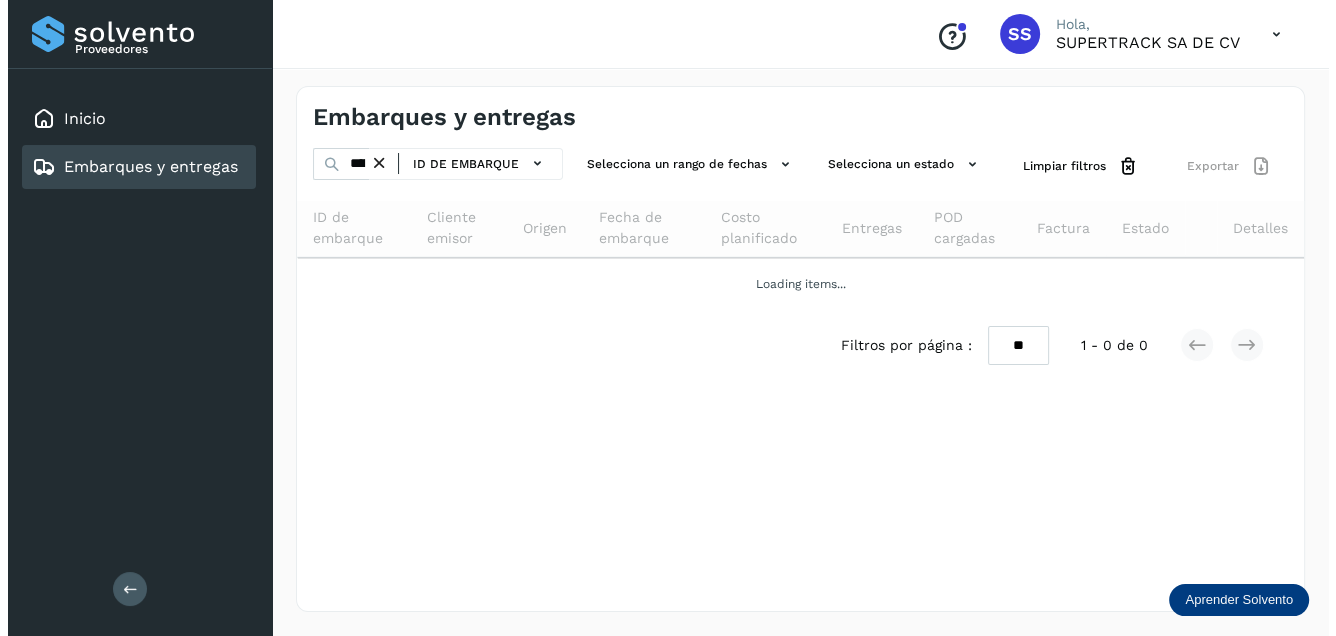 scroll, scrollTop: 0, scrollLeft: 0, axis: both 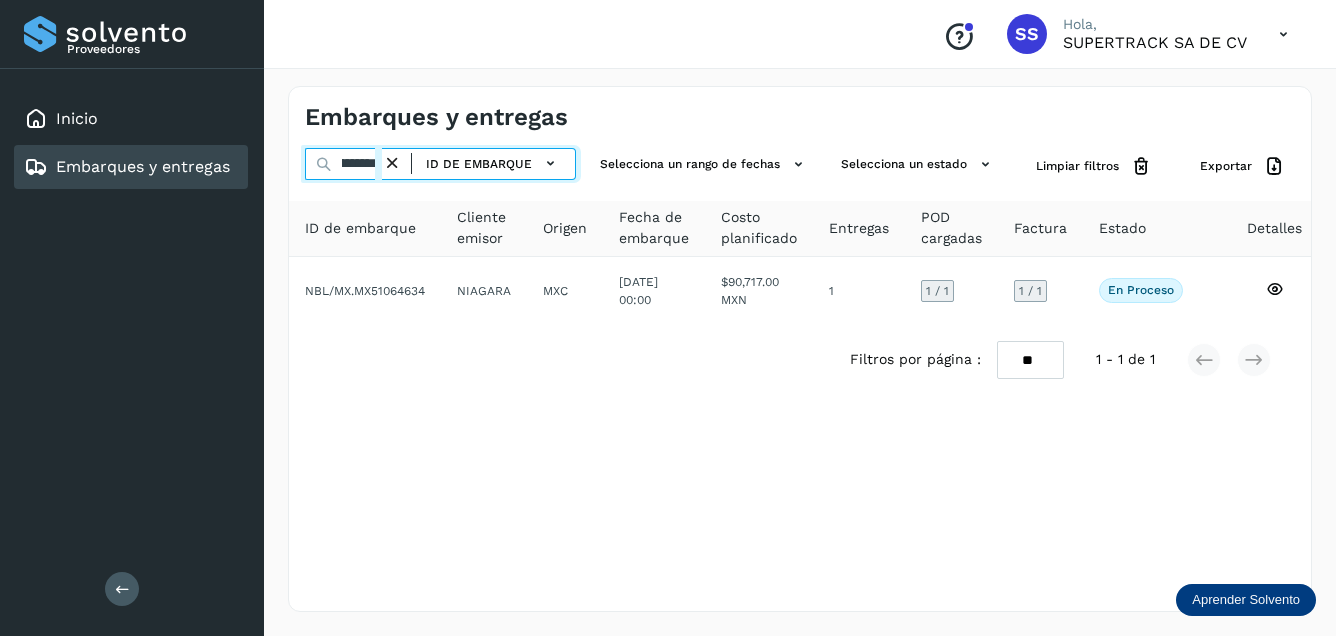 drag, startPoint x: 364, startPoint y: 163, endPoint x: 592, endPoint y: 209, distance: 232.59407 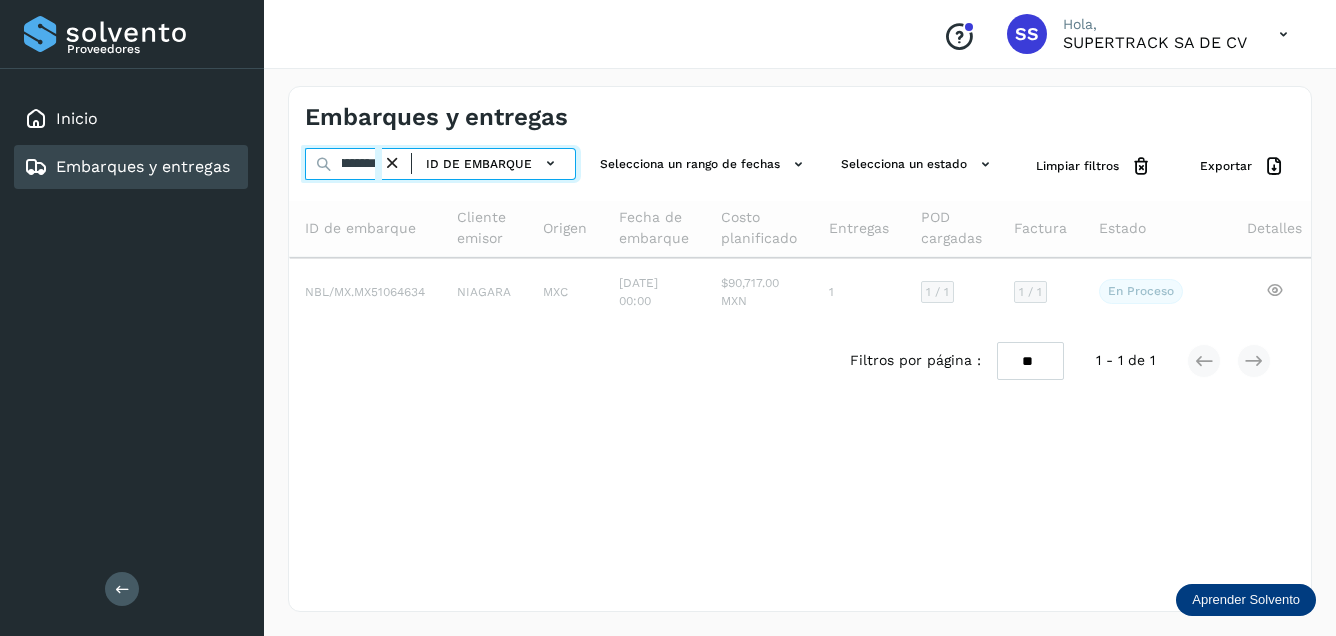 scroll, scrollTop: 0, scrollLeft: 48, axis: horizontal 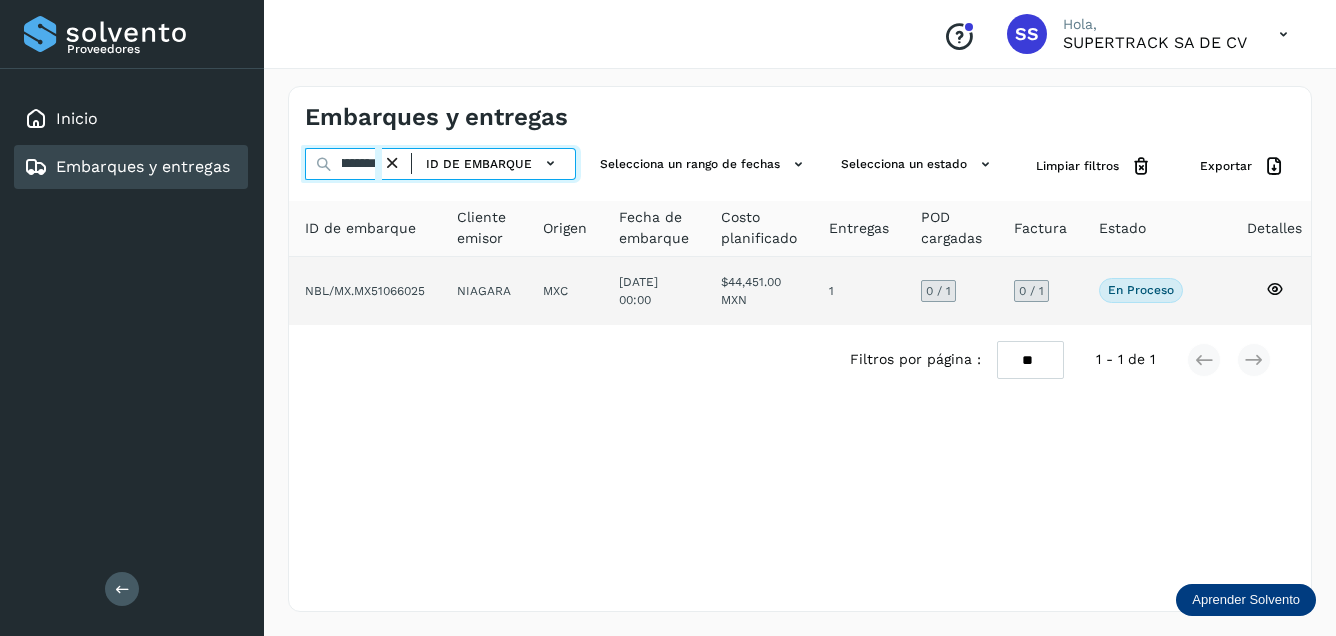 type on "**********" 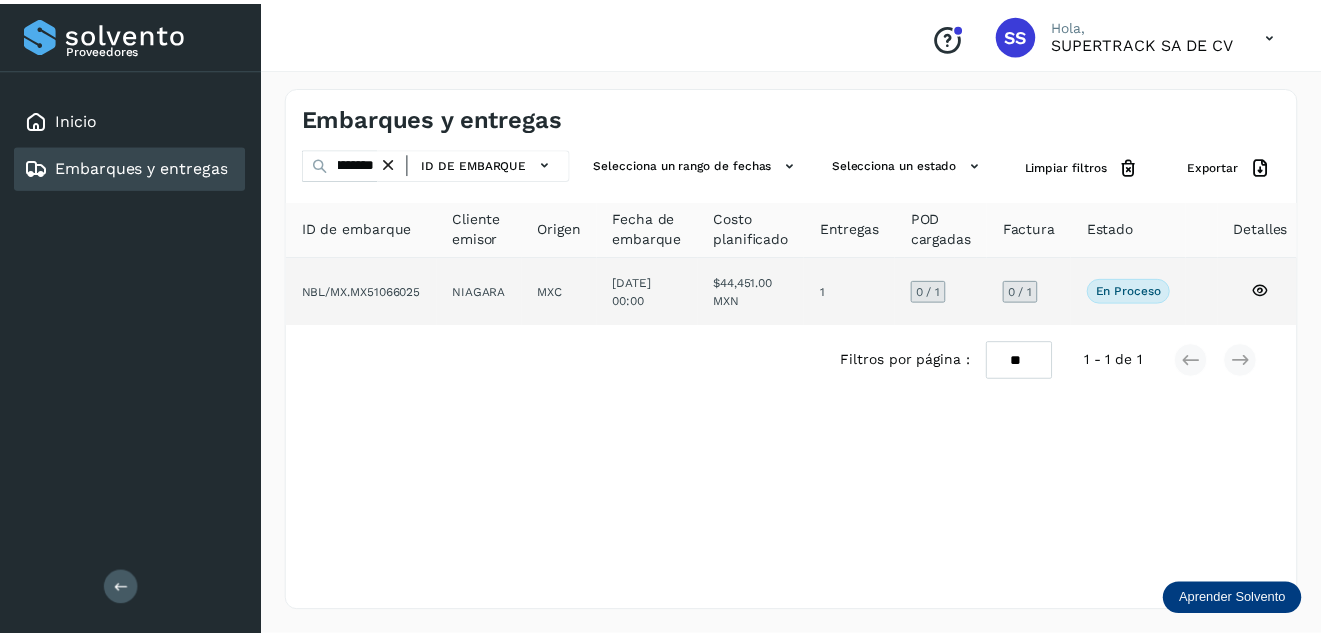 scroll, scrollTop: 0, scrollLeft: 0, axis: both 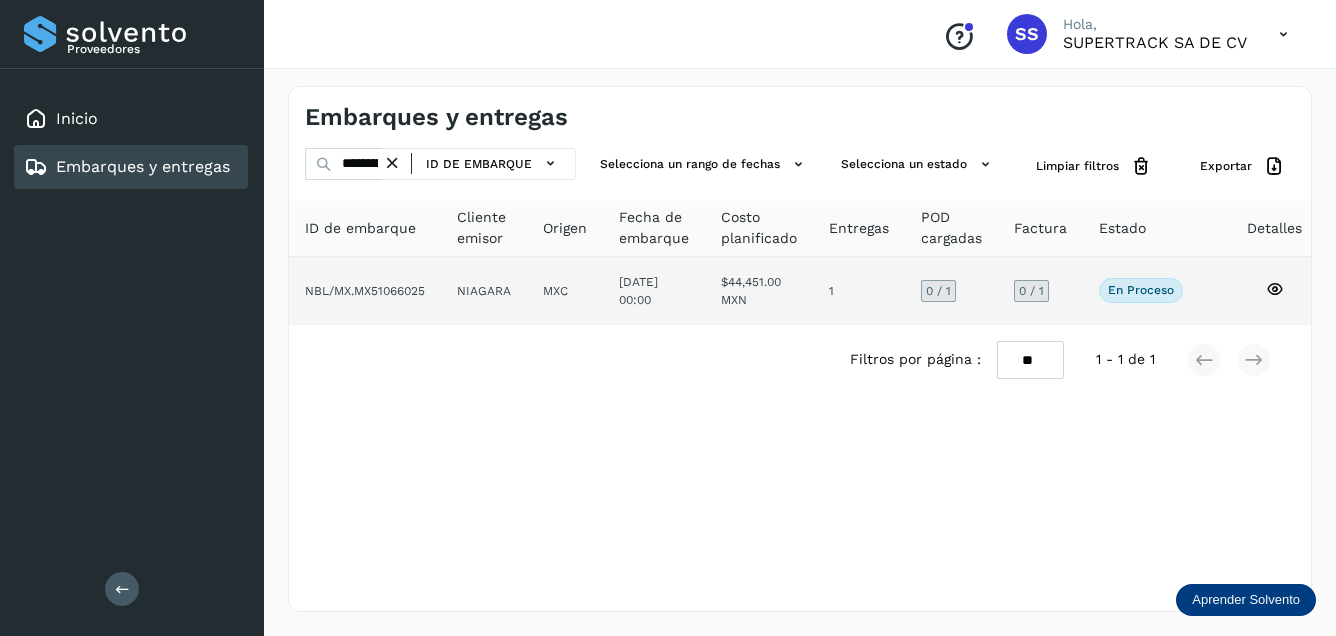 click on "NBL/MX.MX51066025" 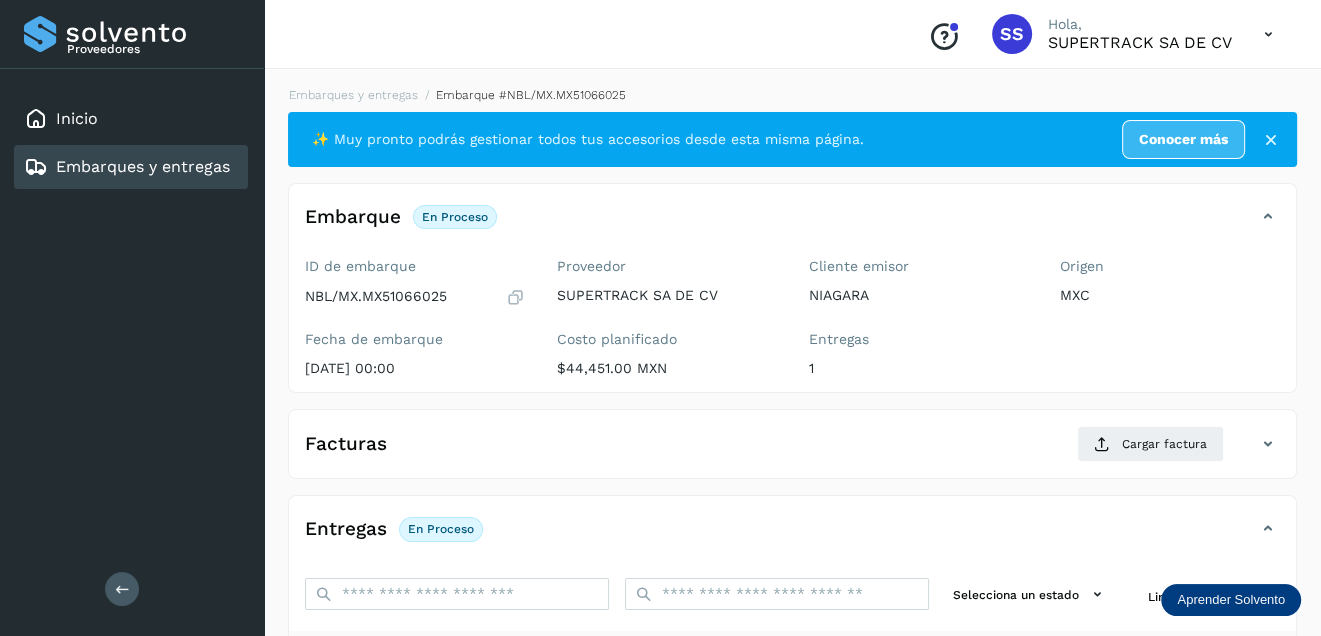scroll, scrollTop: 100, scrollLeft: 0, axis: vertical 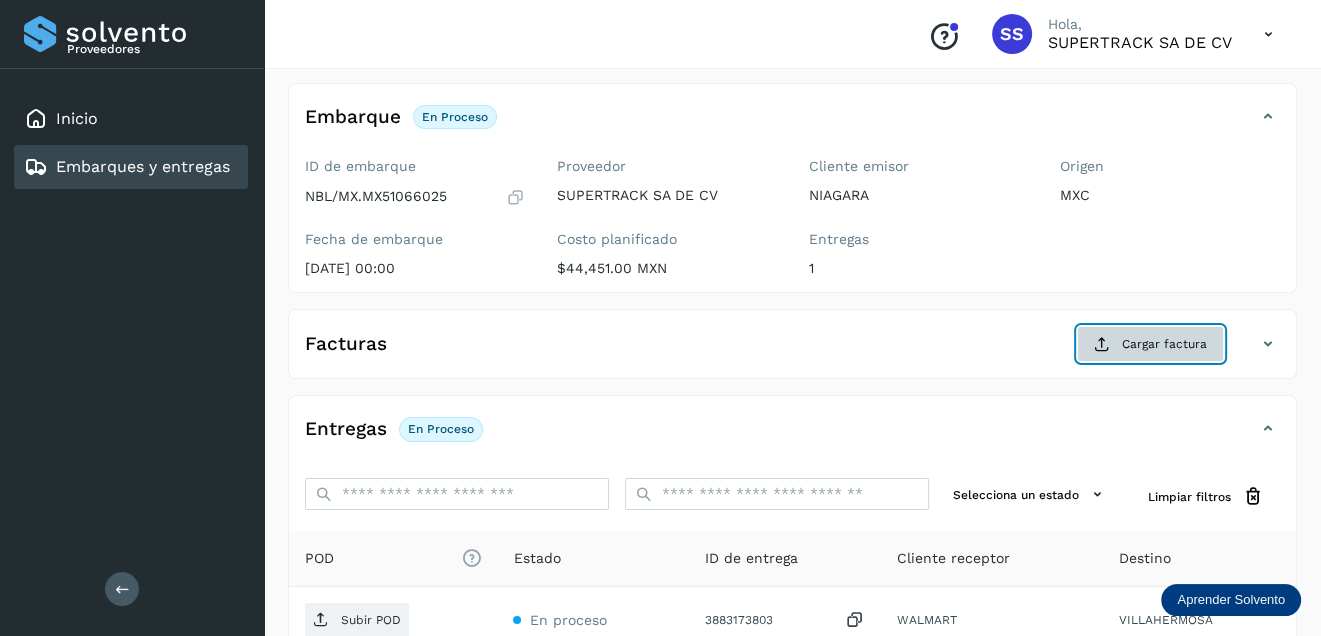 click on "Cargar factura" 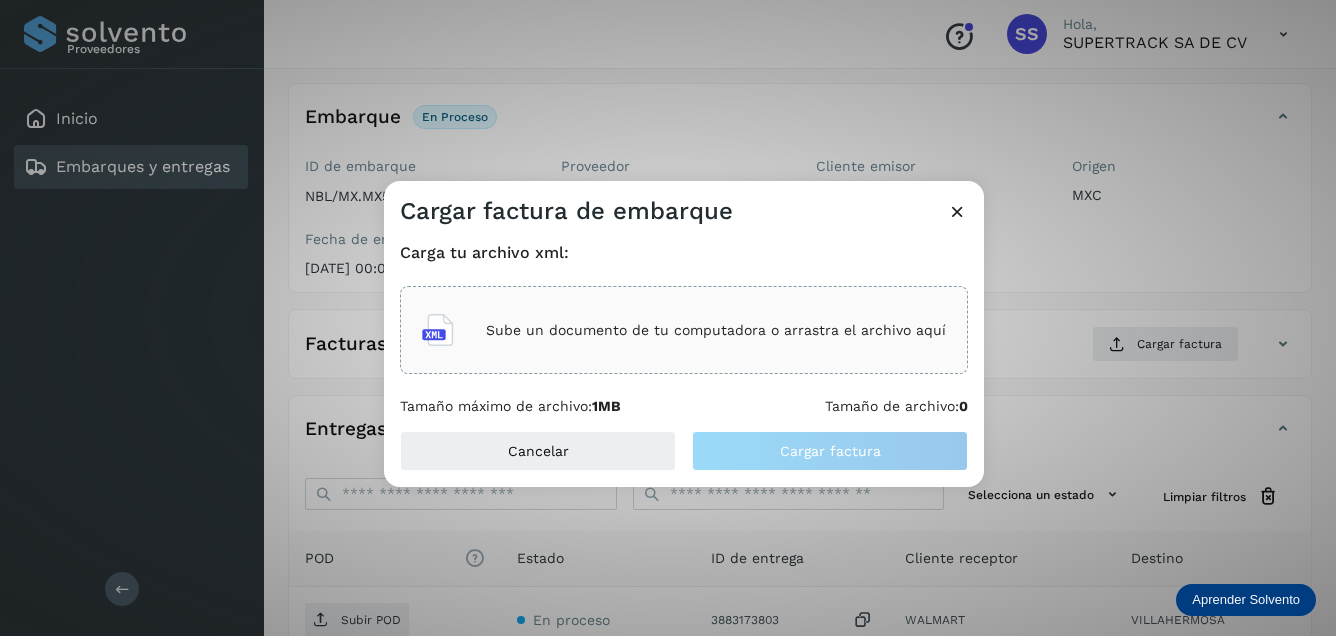click on "Sube un documento de tu computadora o arrastra el archivo aquí" at bounding box center (716, 330) 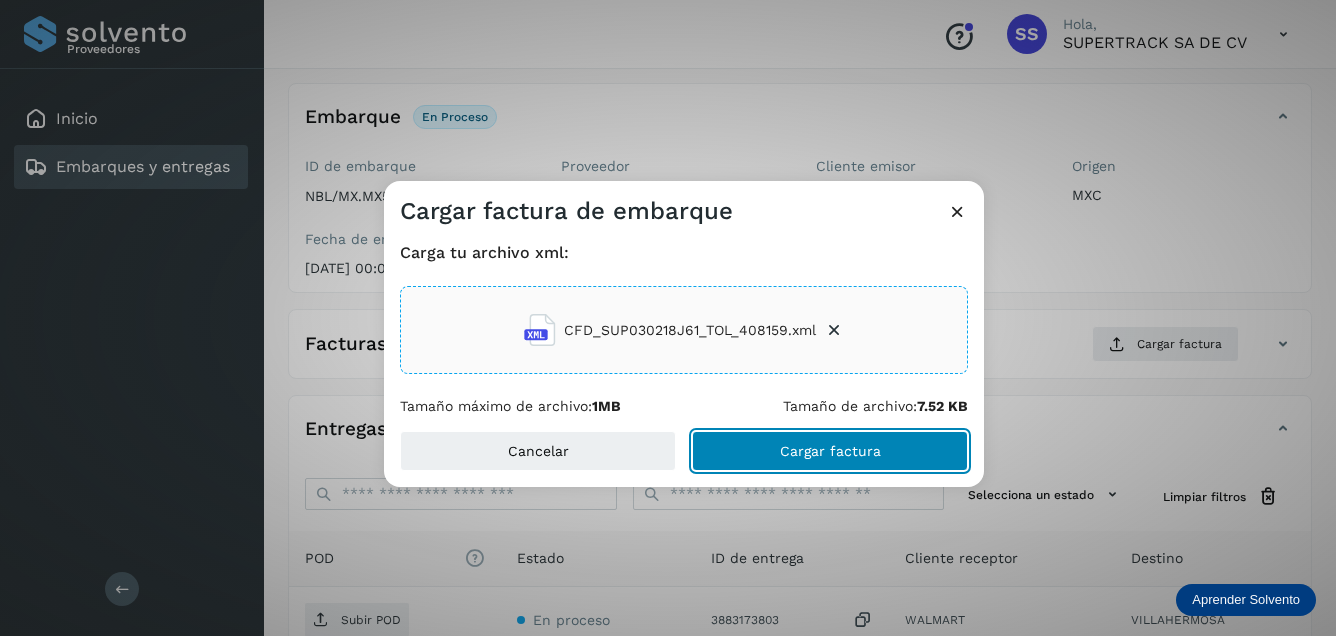 click on "Cargar factura" 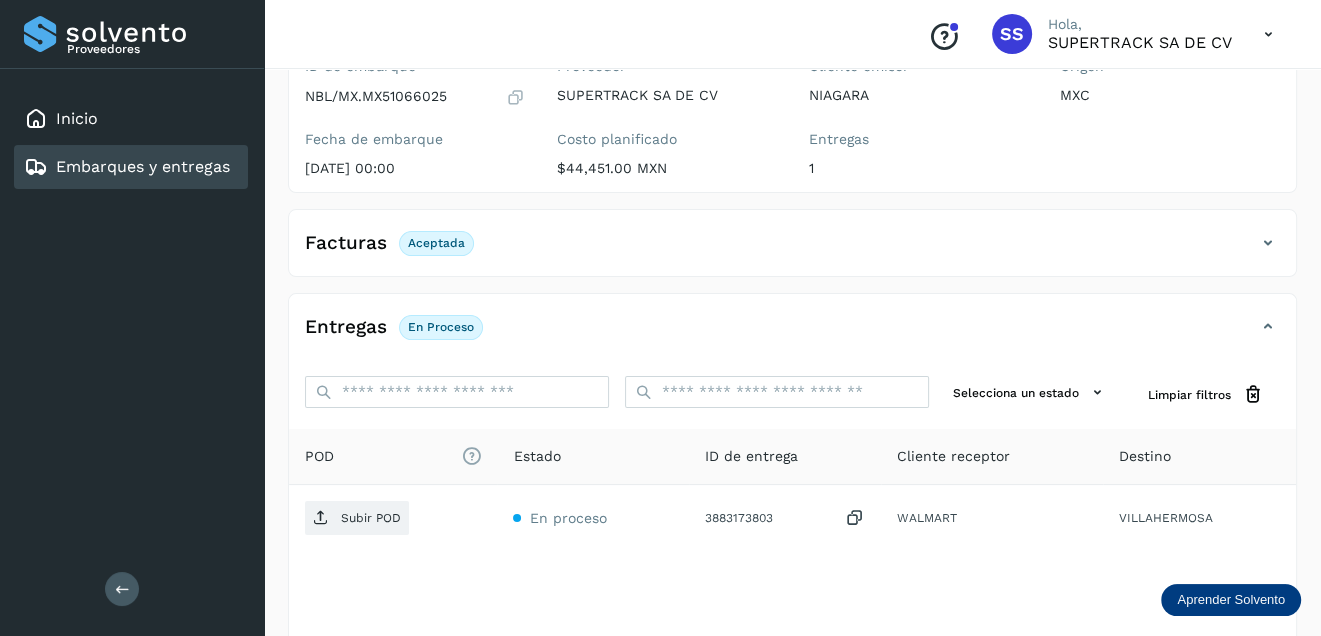 scroll, scrollTop: 309, scrollLeft: 0, axis: vertical 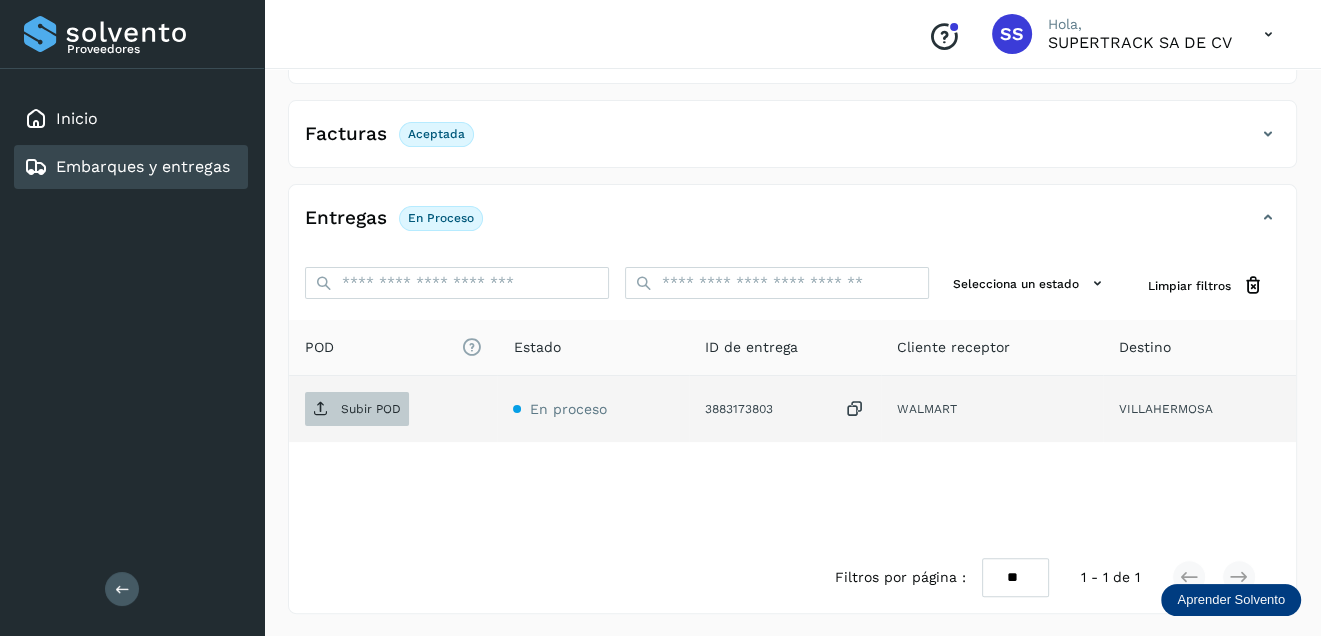click on "Subir POD" at bounding box center [371, 409] 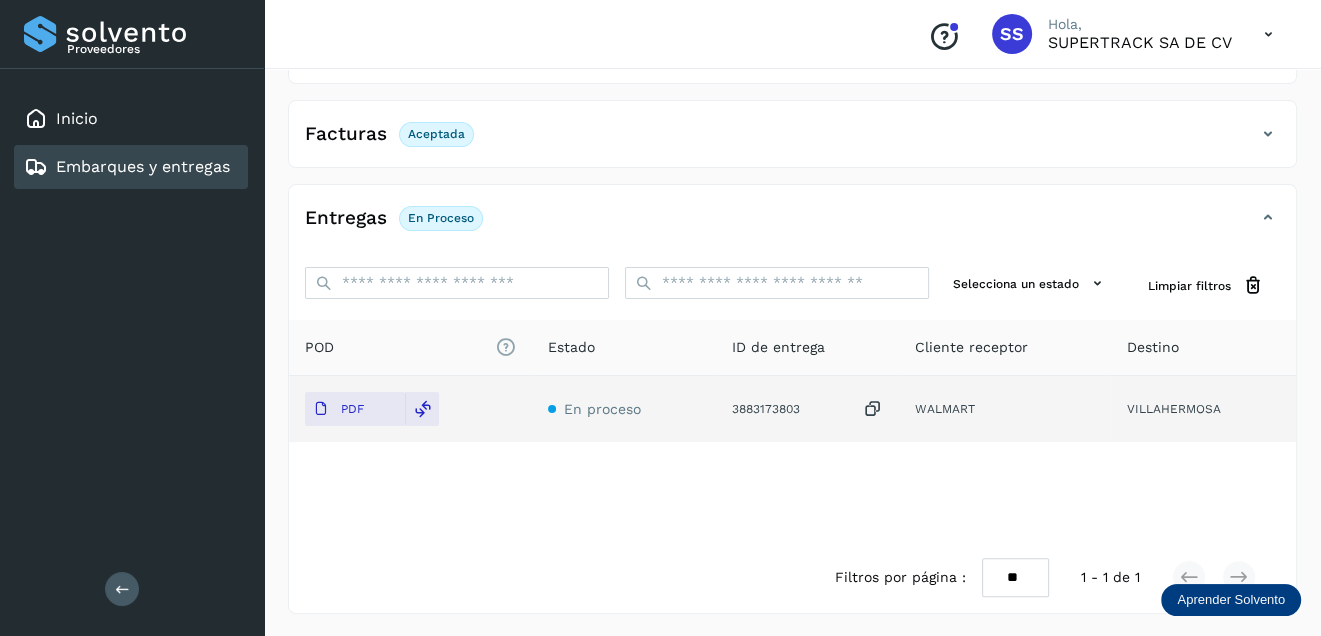 click on "Embarques y entregas" at bounding box center [143, 166] 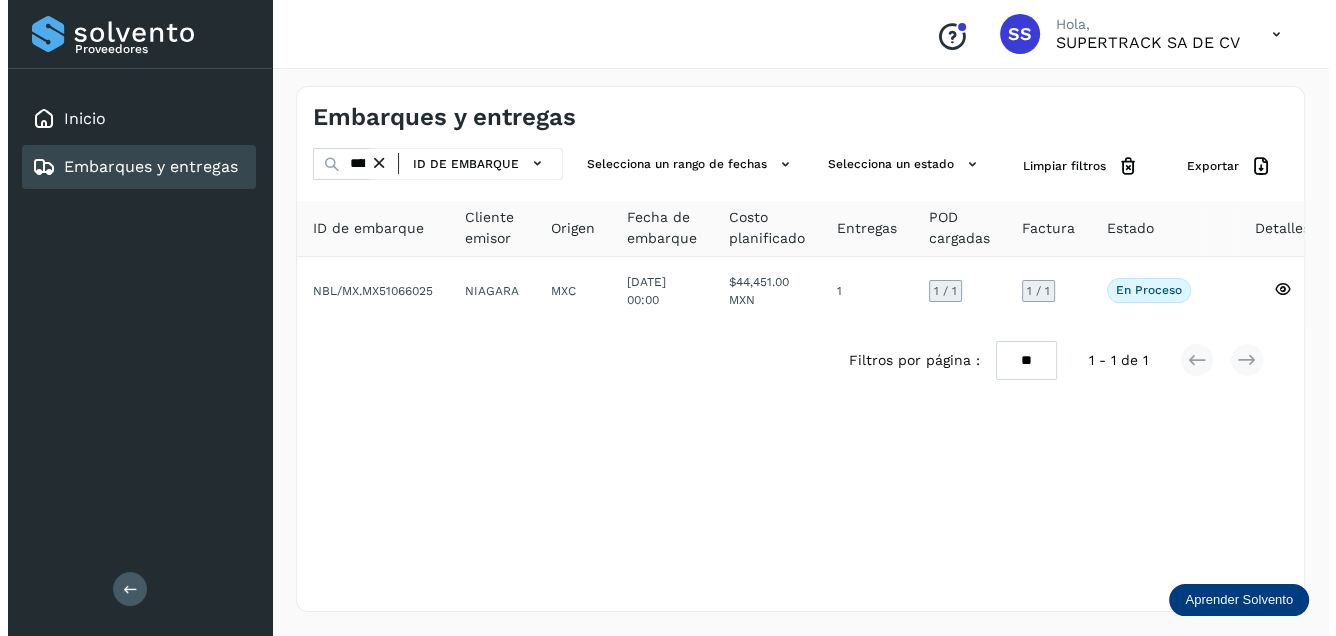 scroll, scrollTop: 0, scrollLeft: 0, axis: both 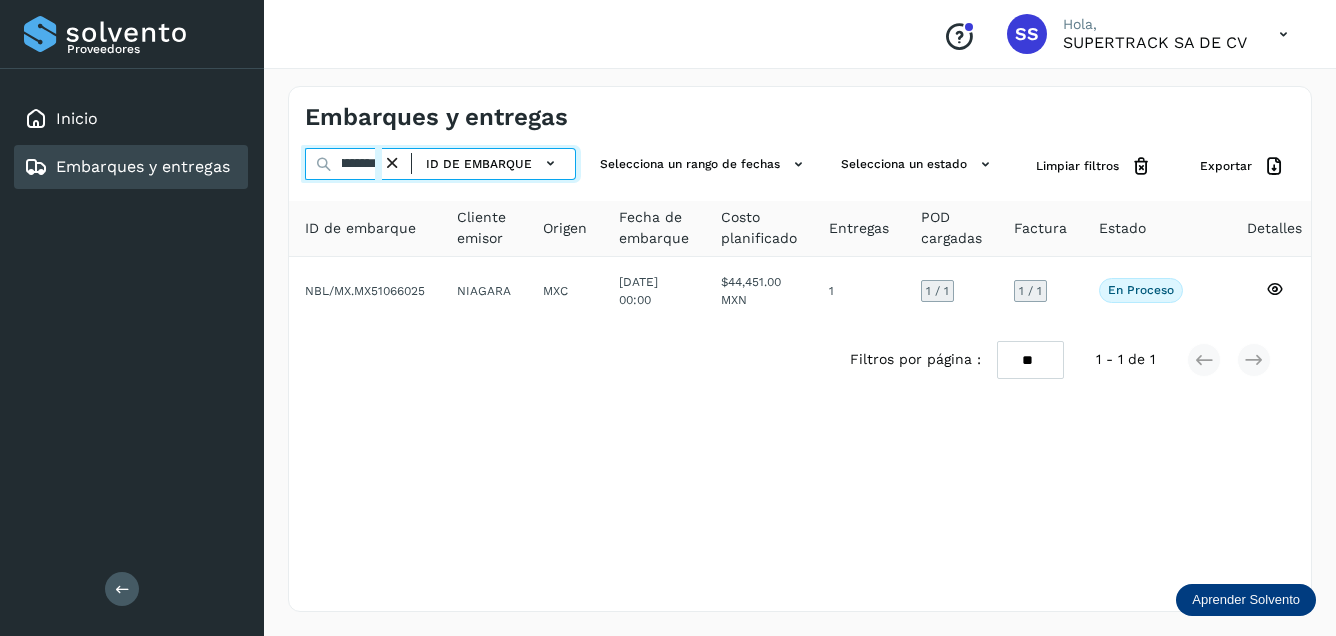 drag, startPoint x: 360, startPoint y: 164, endPoint x: 556, endPoint y: 216, distance: 202.78067 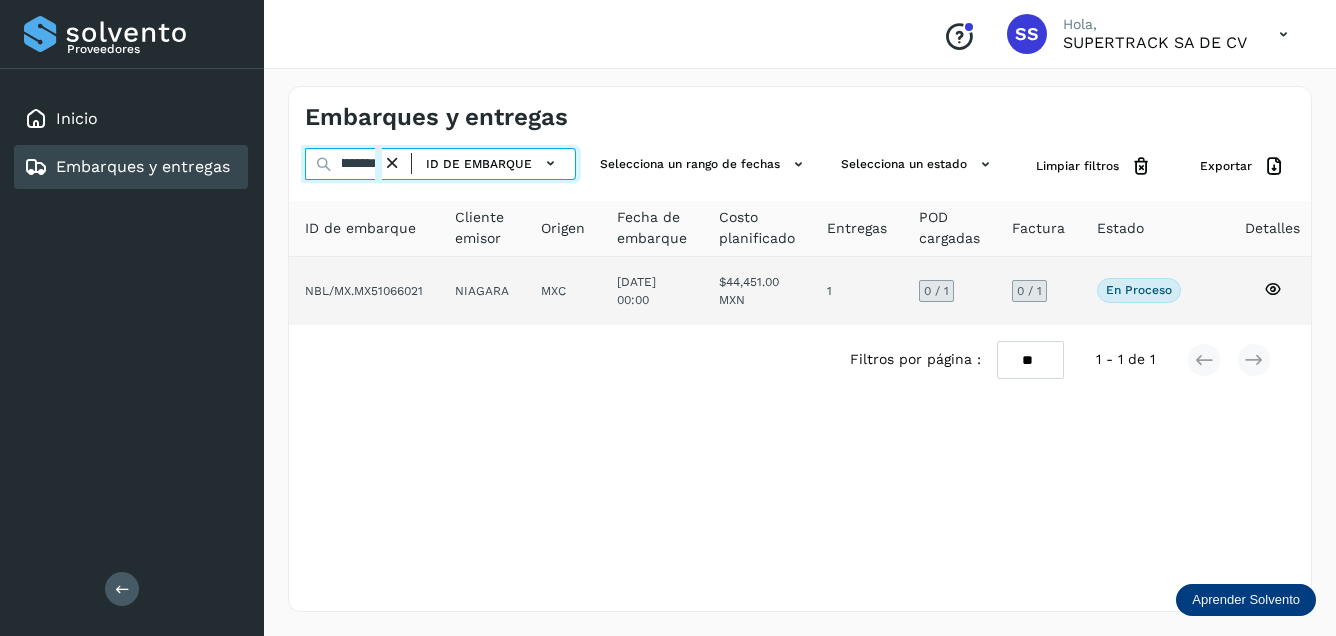 type on "**********" 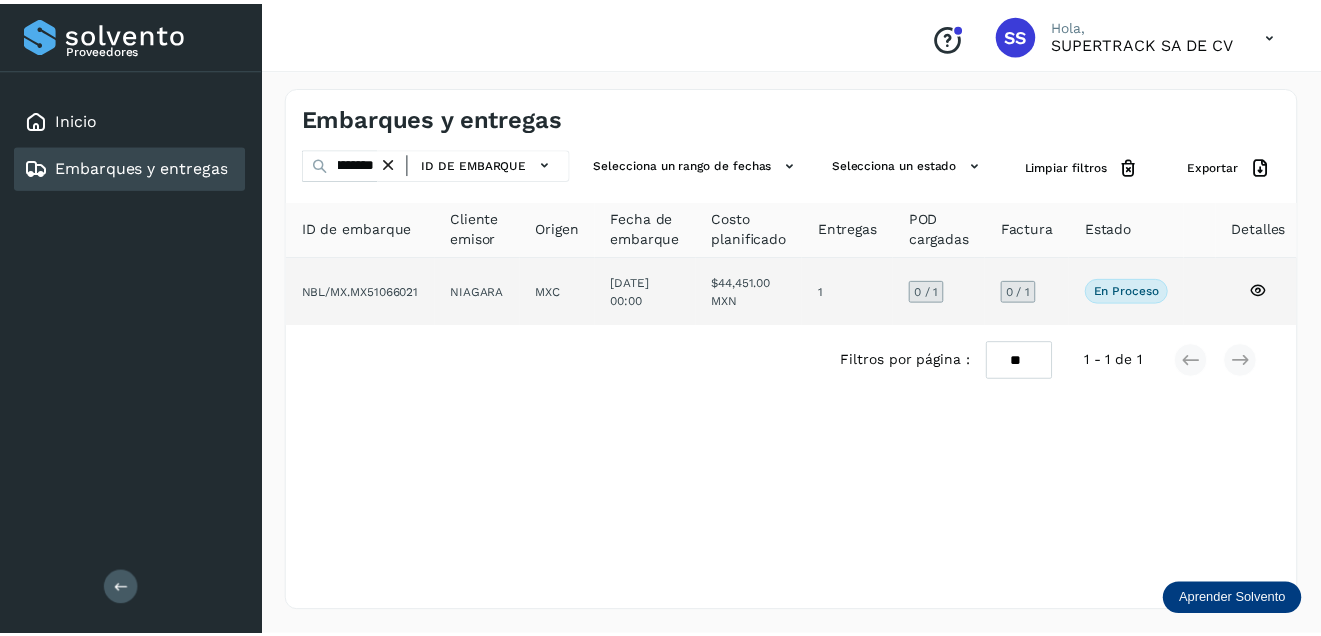 scroll, scrollTop: 0, scrollLeft: 0, axis: both 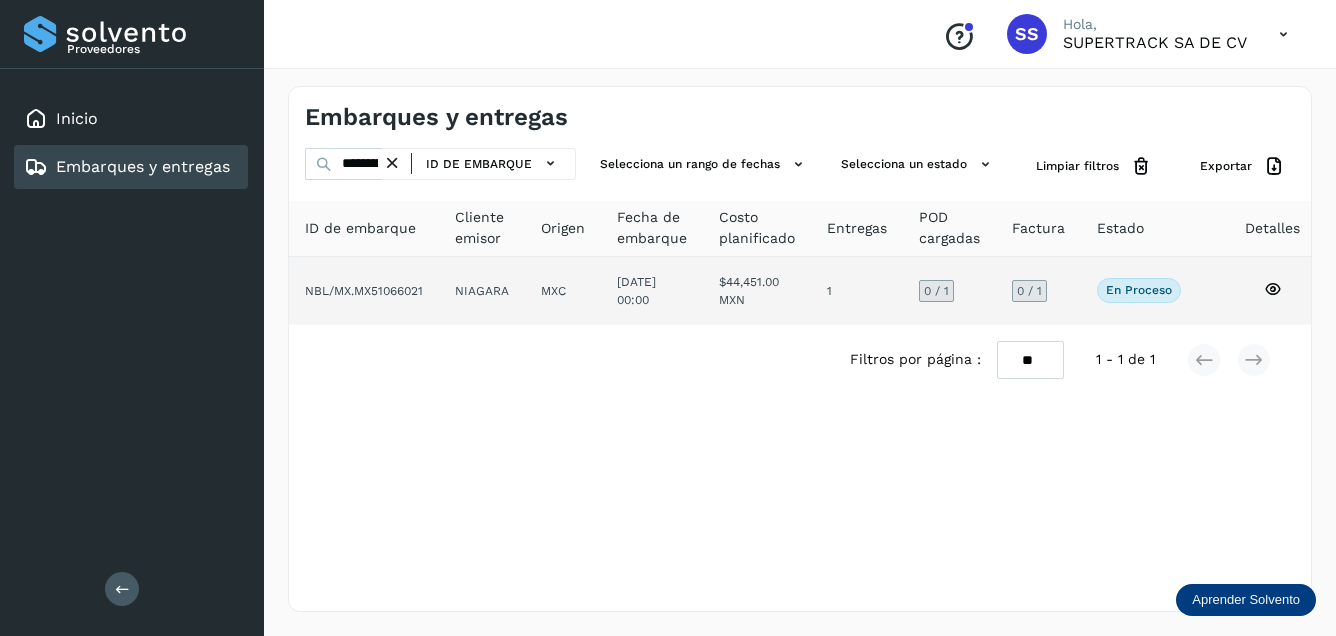 click on "NIAGARA" 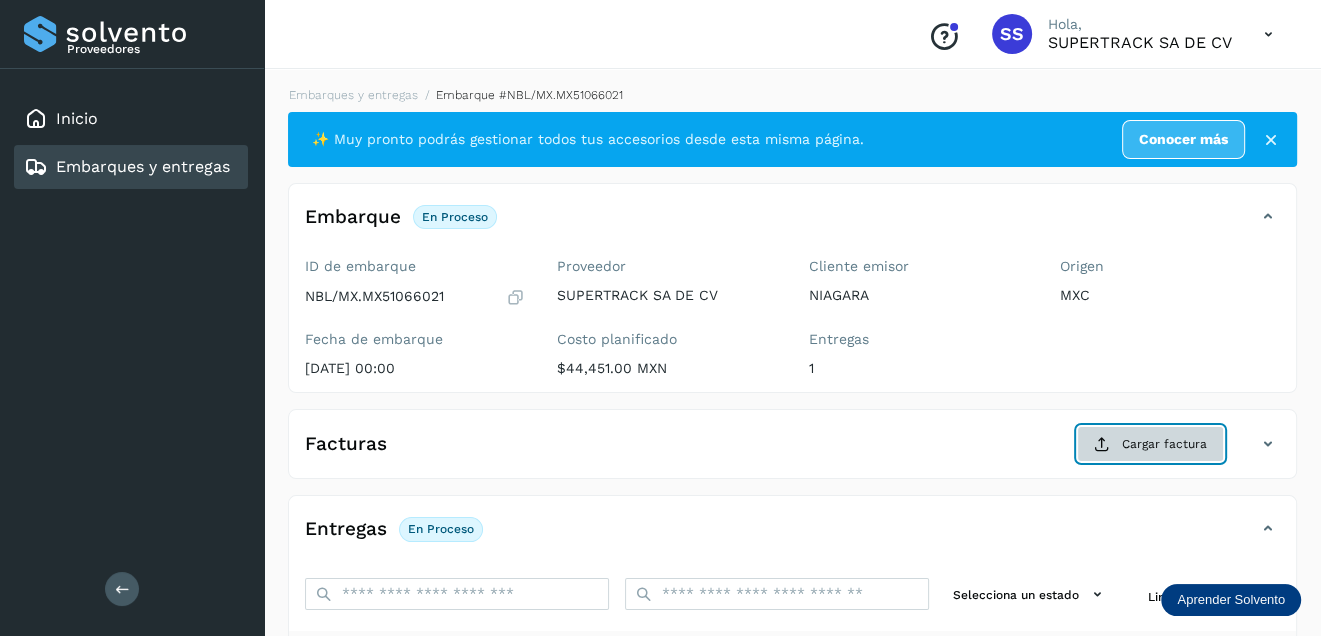 click on "Cargar factura" 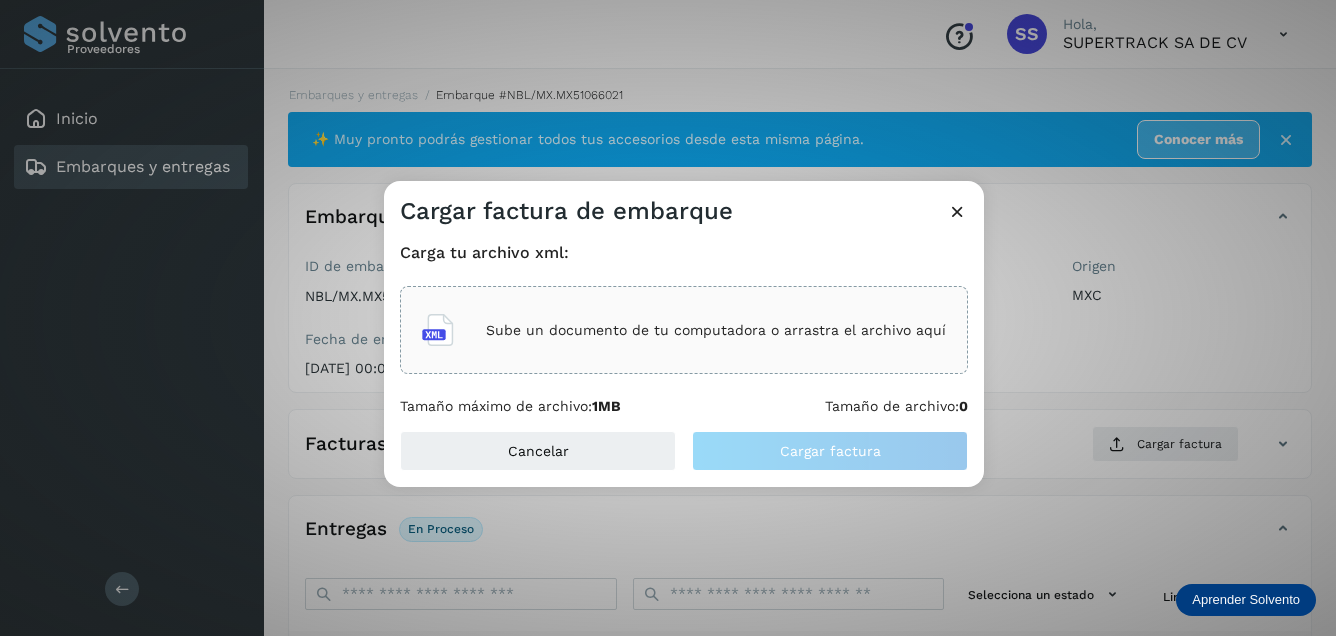 click on "Sube un documento de tu computadora o arrastra el archivo aquí" 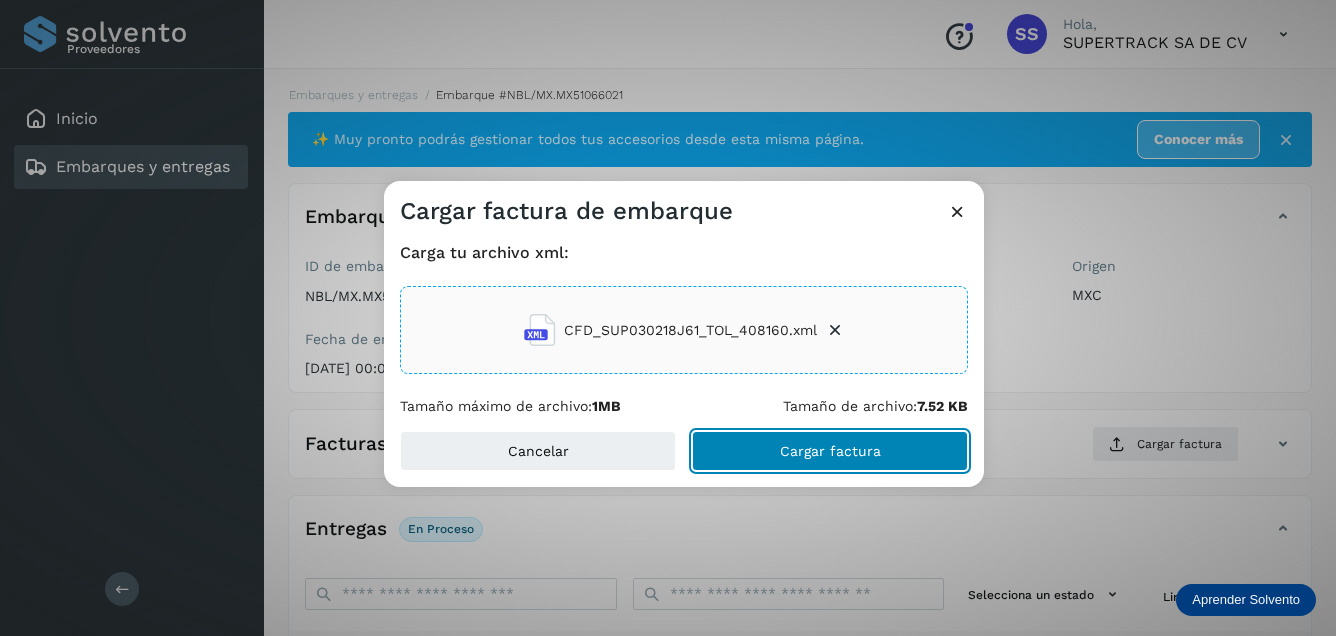click on "Cargar factura" 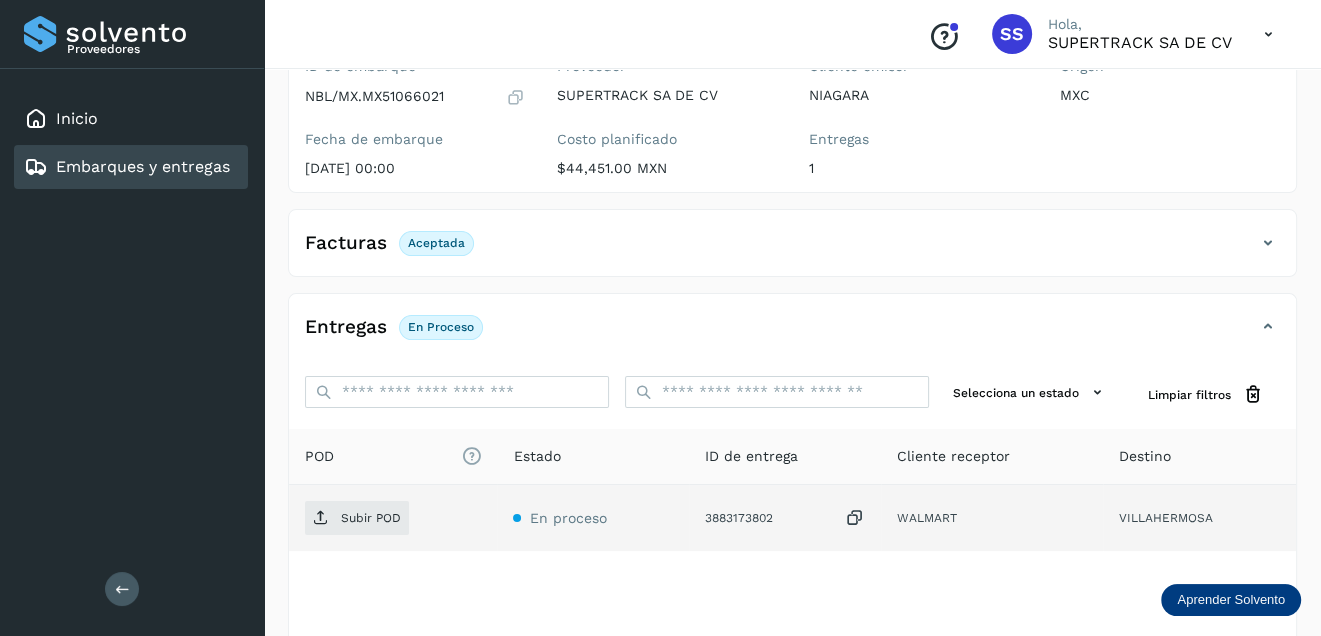 scroll, scrollTop: 300, scrollLeft: 0, axis: vertical 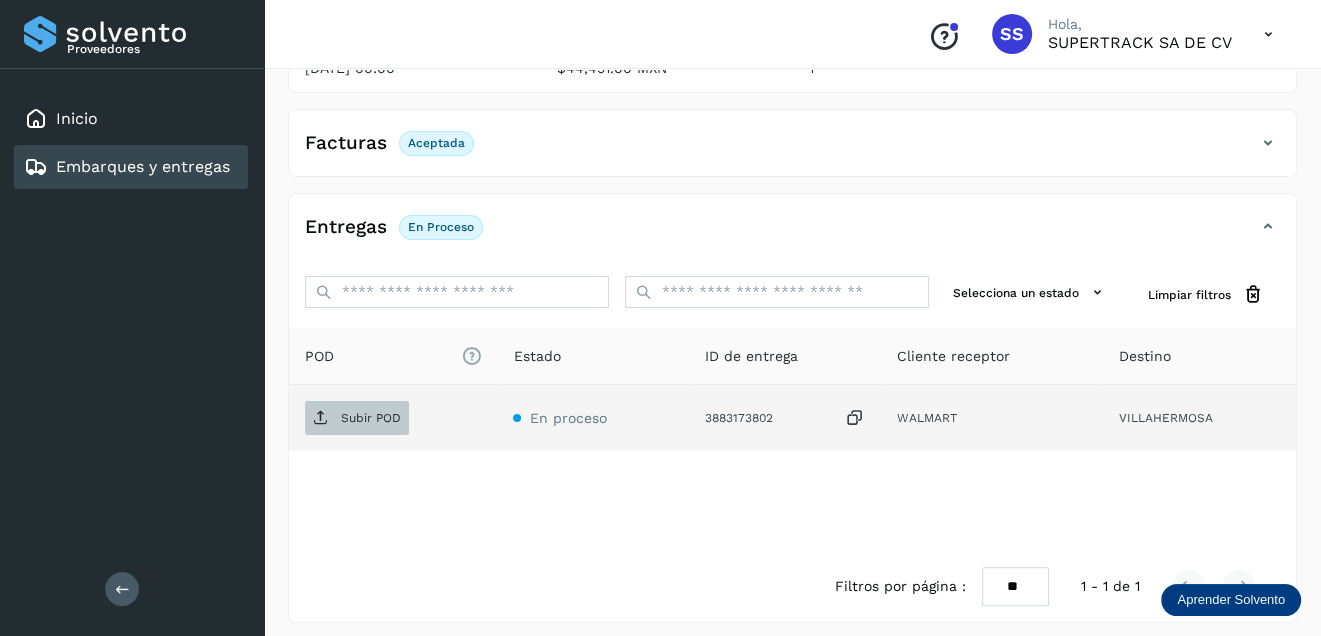 click on "Subir POD" at bounding box center (357, 418) 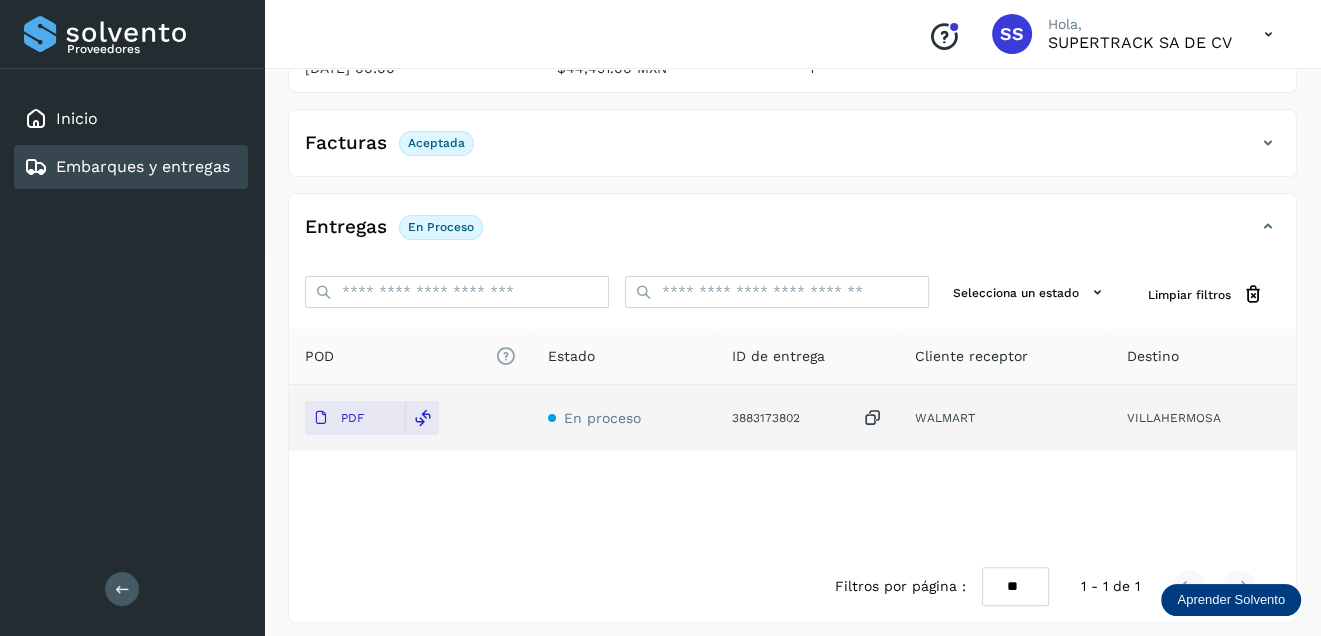 click on "Embarques y entregas" at bounding box center (143, 166) 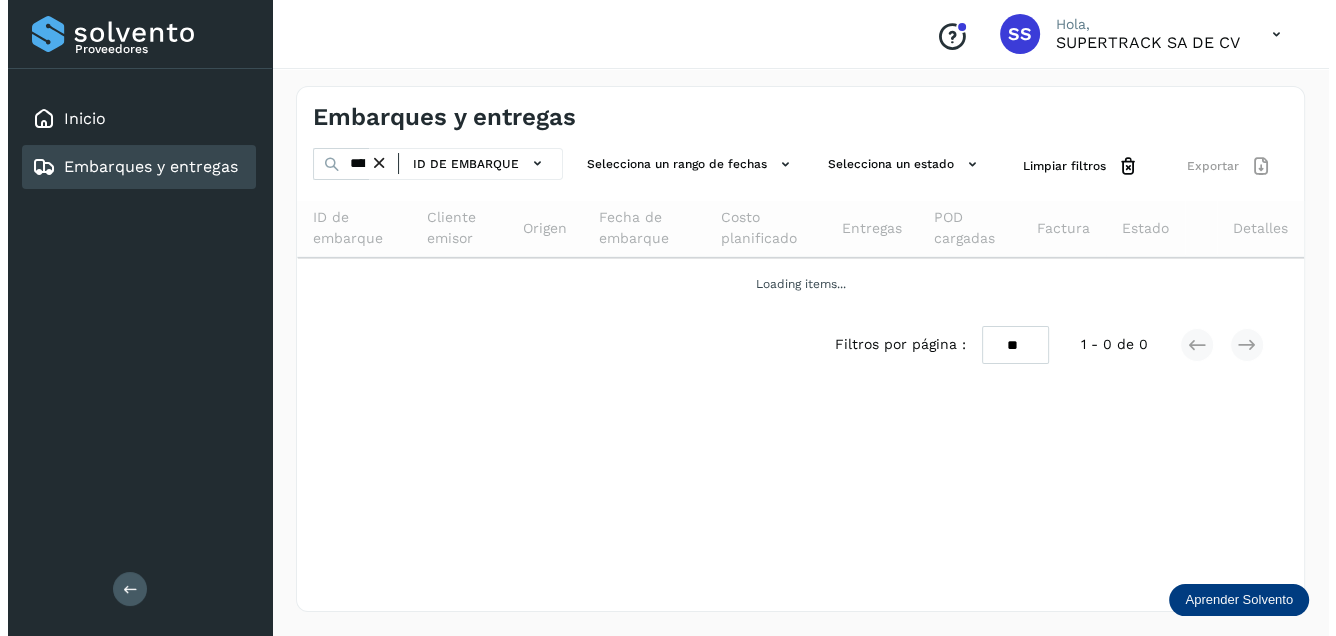 scroll, scrollTop: 0, scrollLeft: 0, axis: both 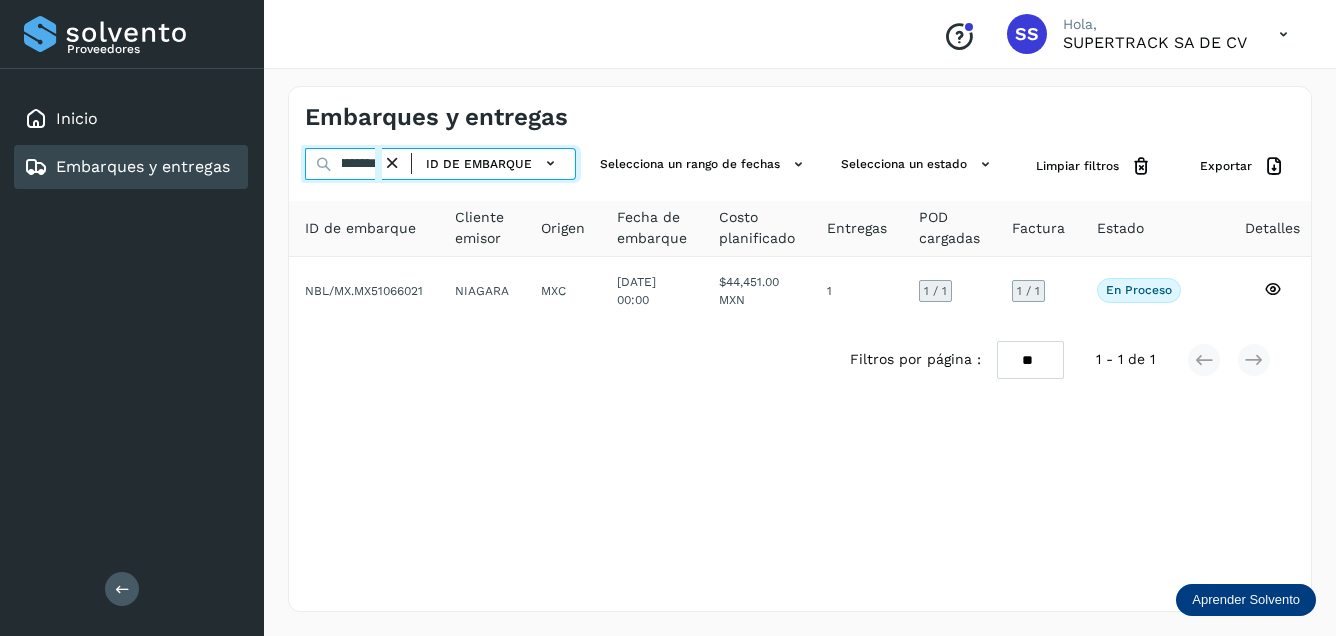 drag, startPoint x: 362, startPoint y: 164, endPoint x: 715, endPoint y: 184, distance: 353.56613 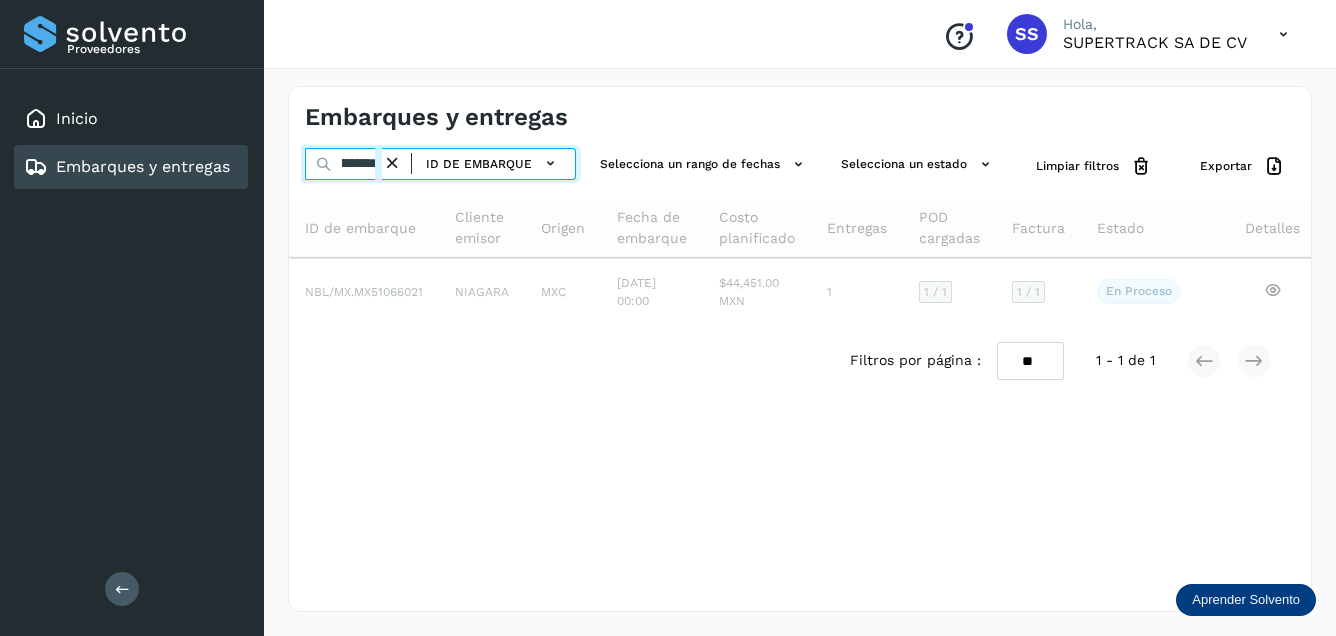 scroll, scrollTop: 0, scrollLeft: 48, axis: horizontal 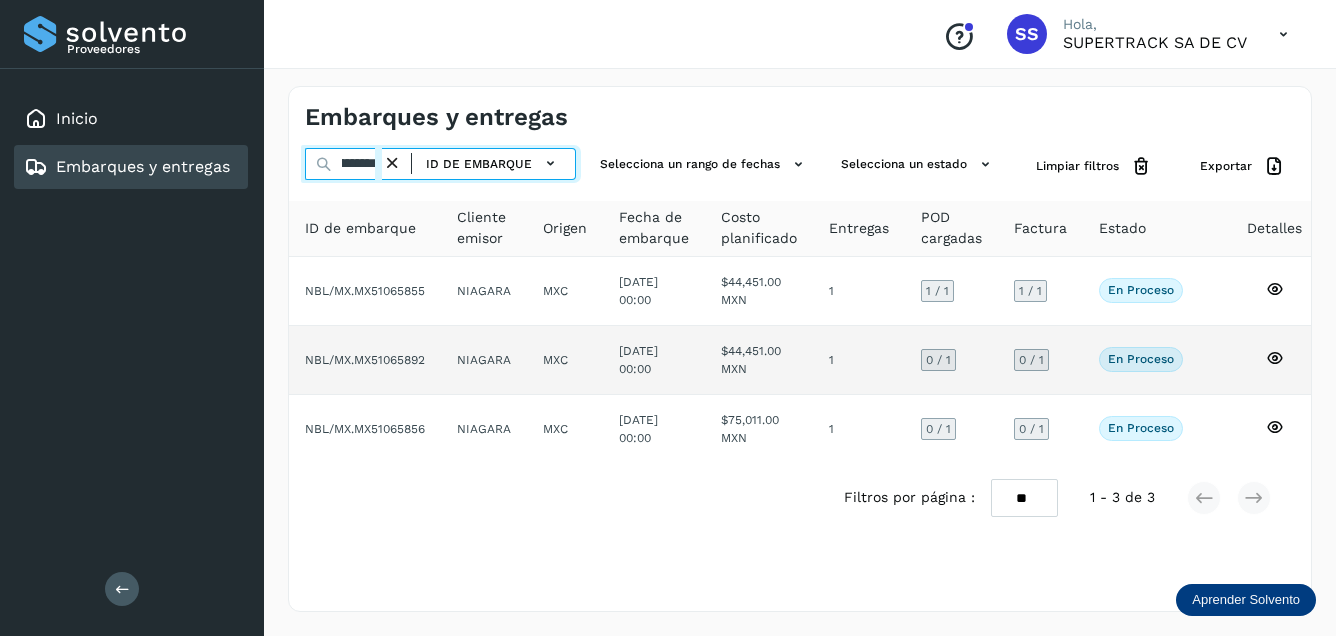 type on "**********" 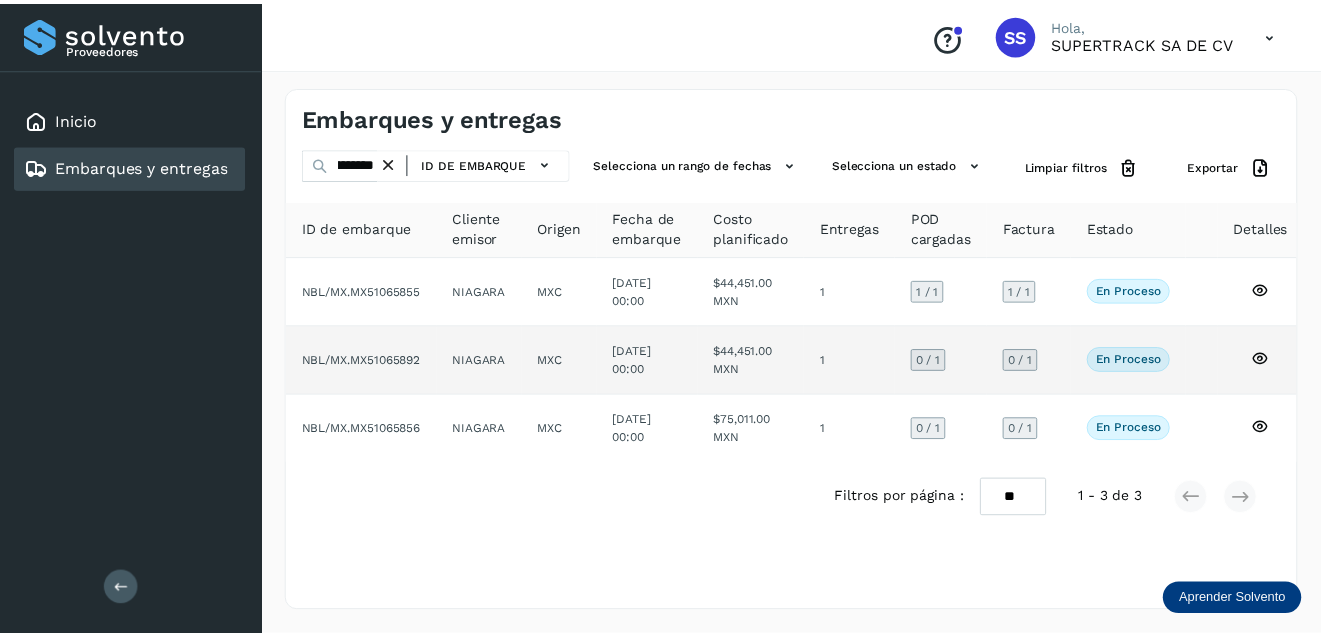 scroll, scrollTop: 0, scrollLeft: 0, axis: both 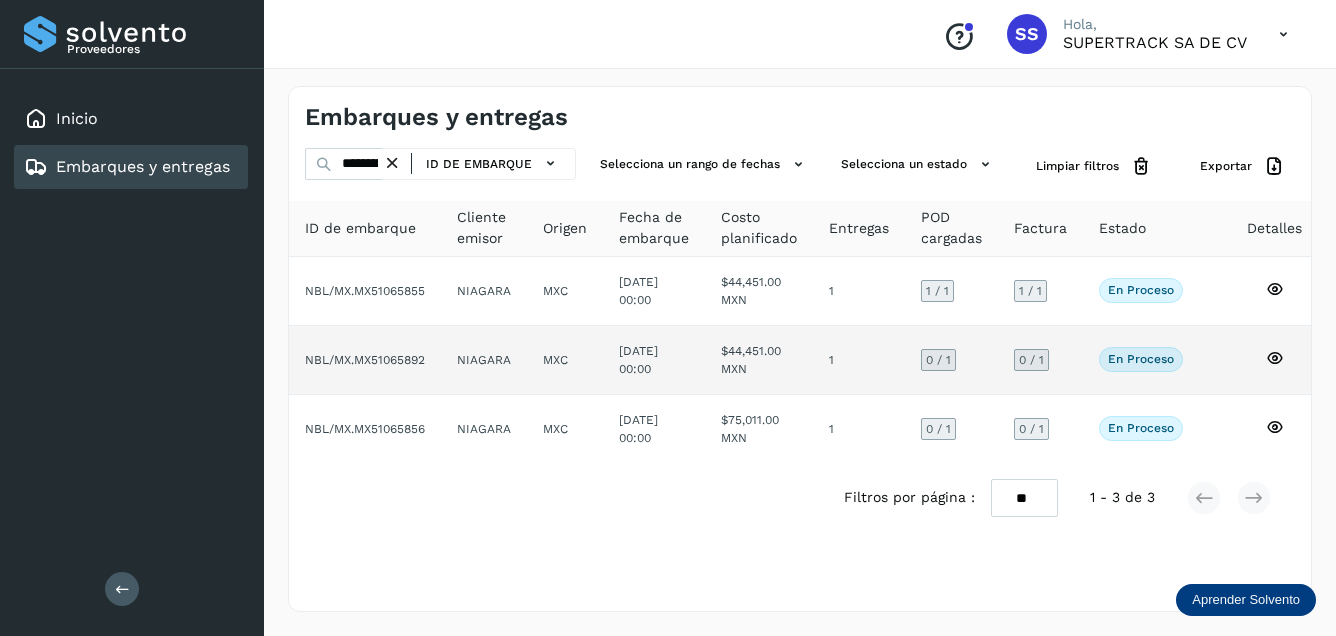 click on "NBL/MX.MX51065892" 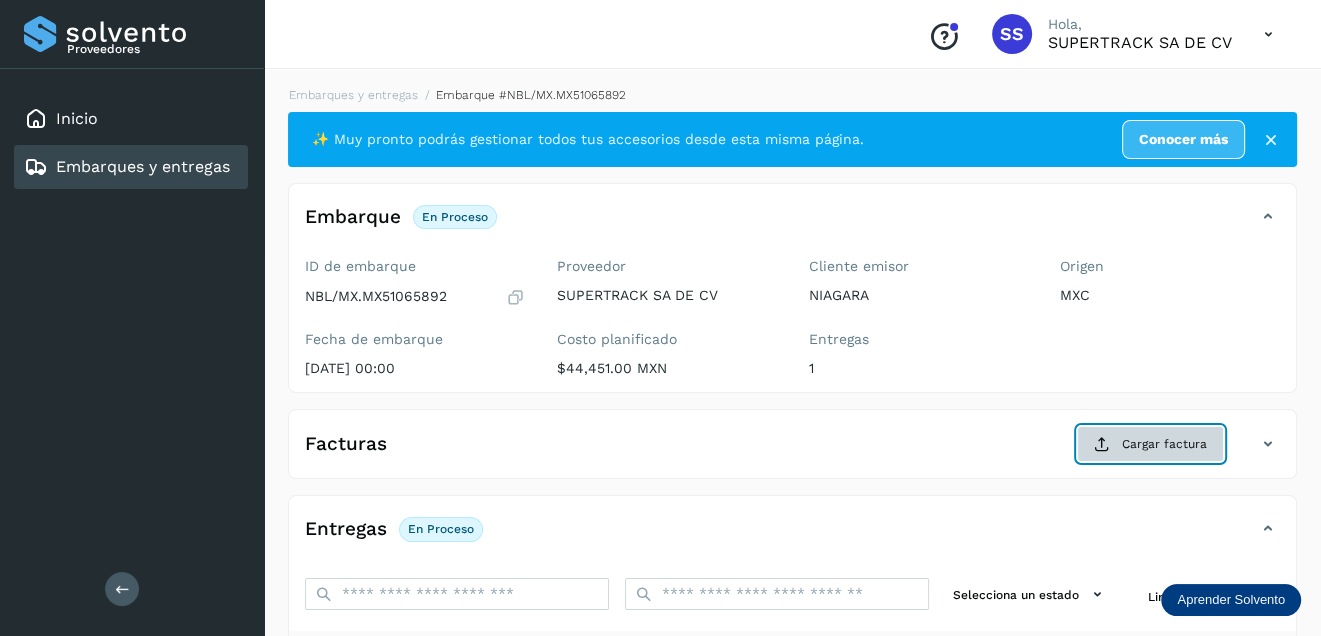 click on "Cargar factura" 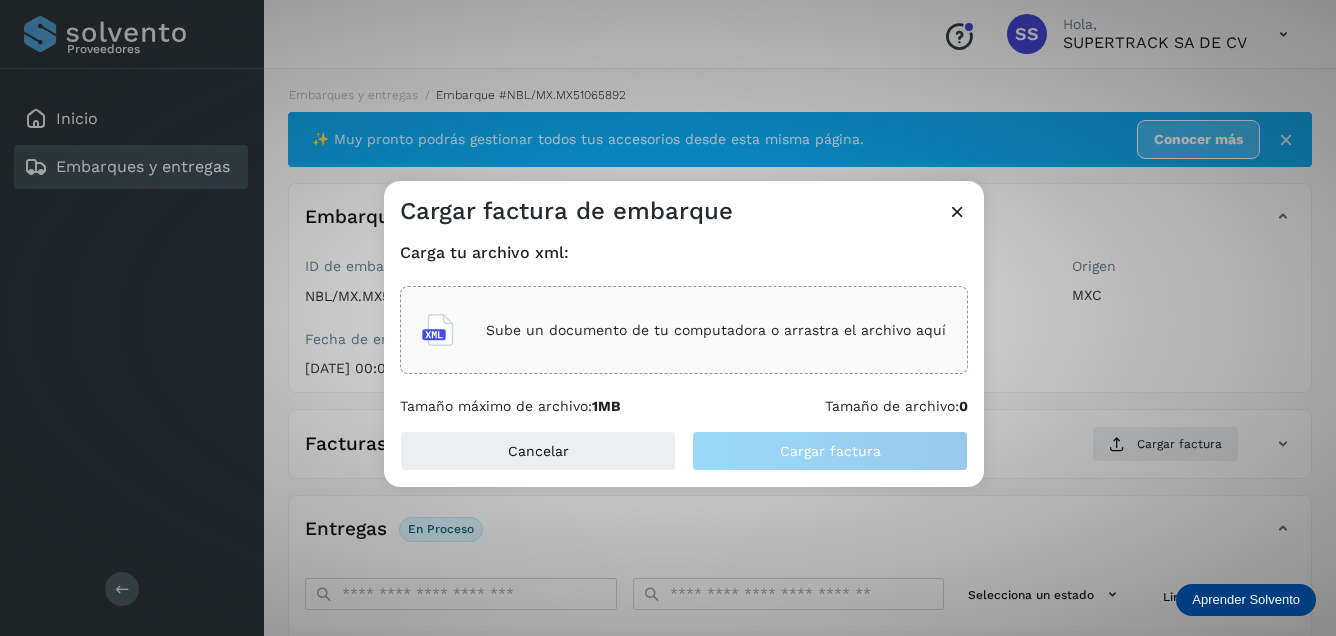 click on "Sube un documento de tu computadora o arrastra el archivo aquí" at bounding box center [716, 330] 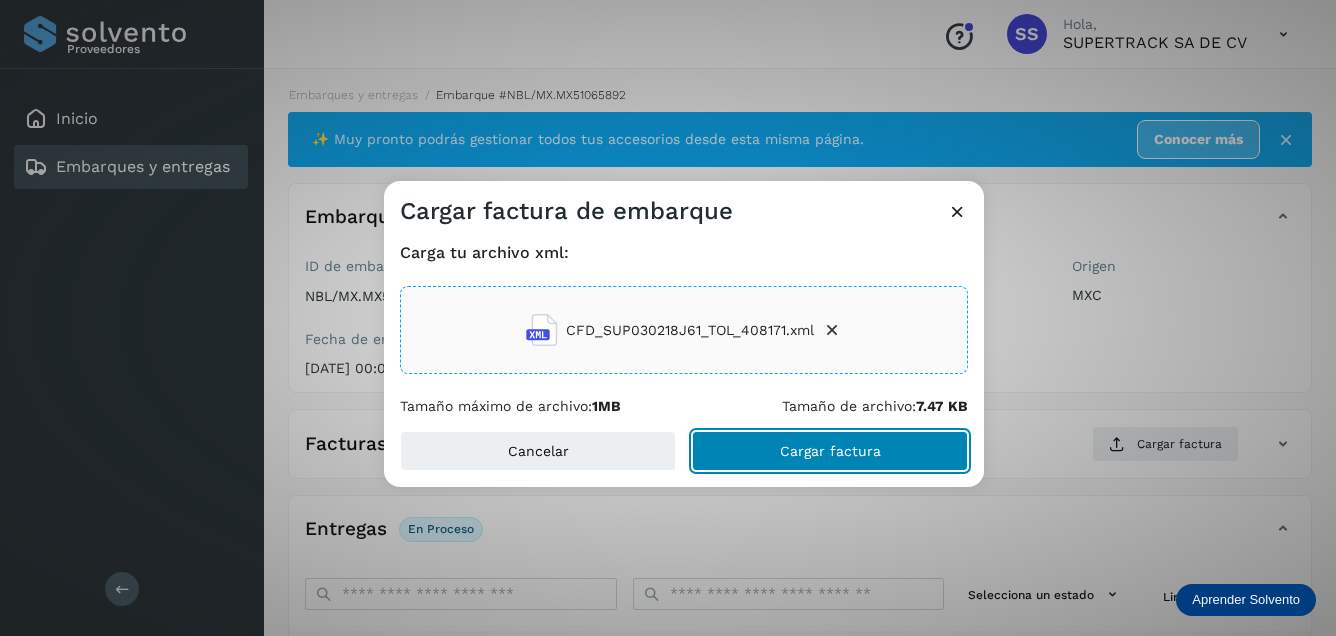 drag, startPoint x: 874, startPoint y: 439, endPoint x: 848, endPoint y: 448, distance: 27.513634 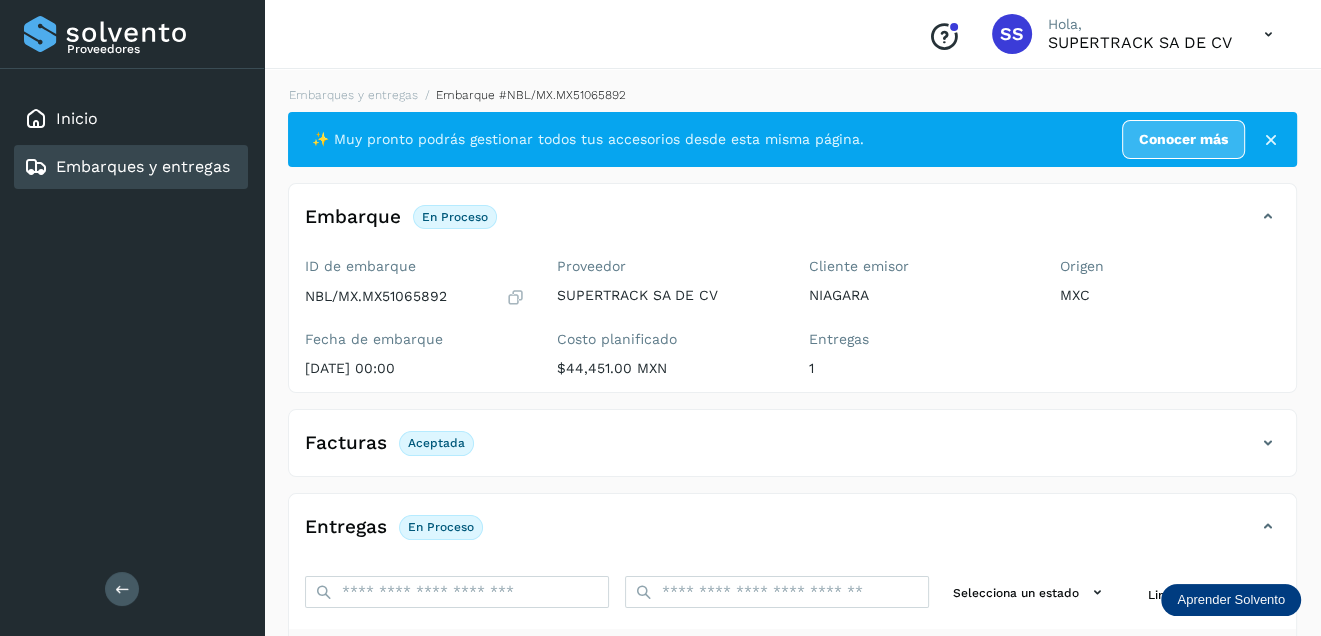 scroll, scrollTop: 200, scrollLeft: 0, axis: vertical 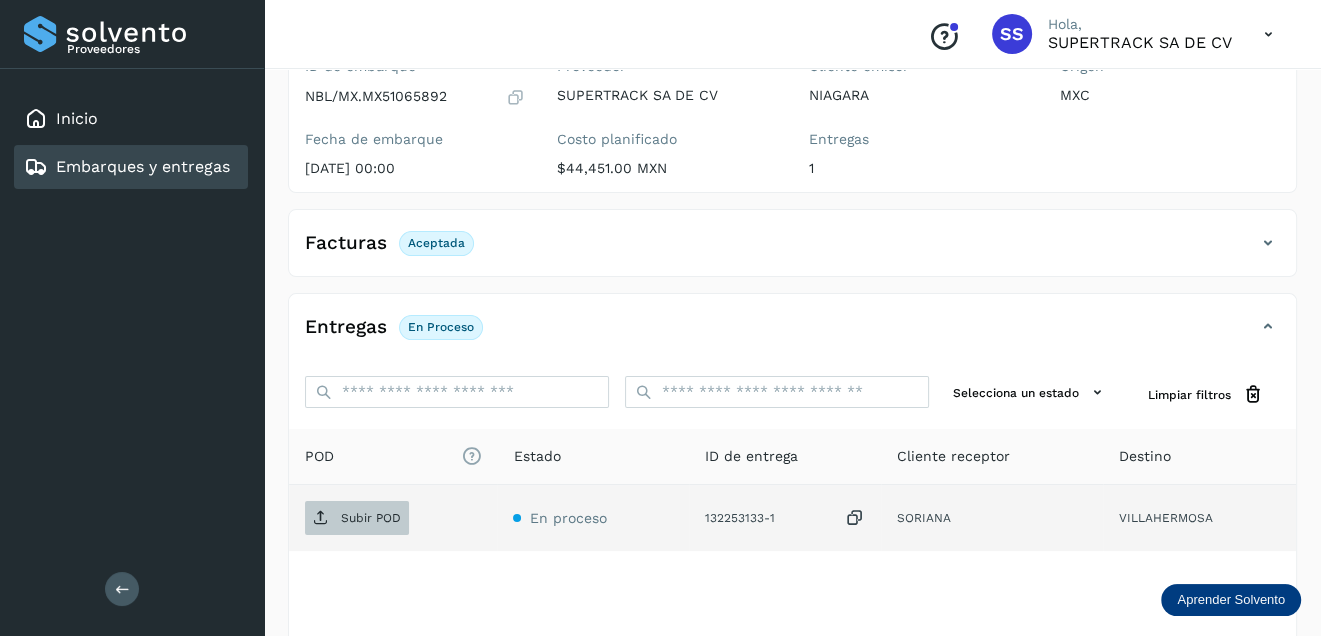 click on "Subir POD" at bounding box center [371, 518] 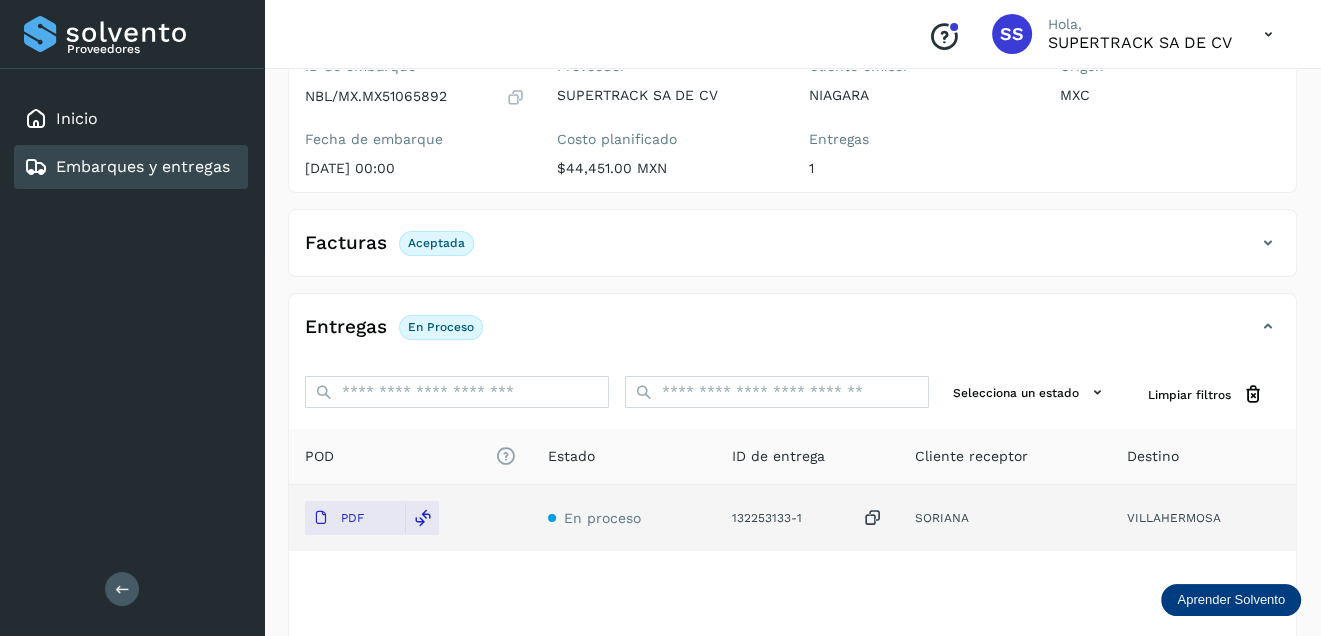 click on "Embarques y entregas" at bounding box center [143, 166] 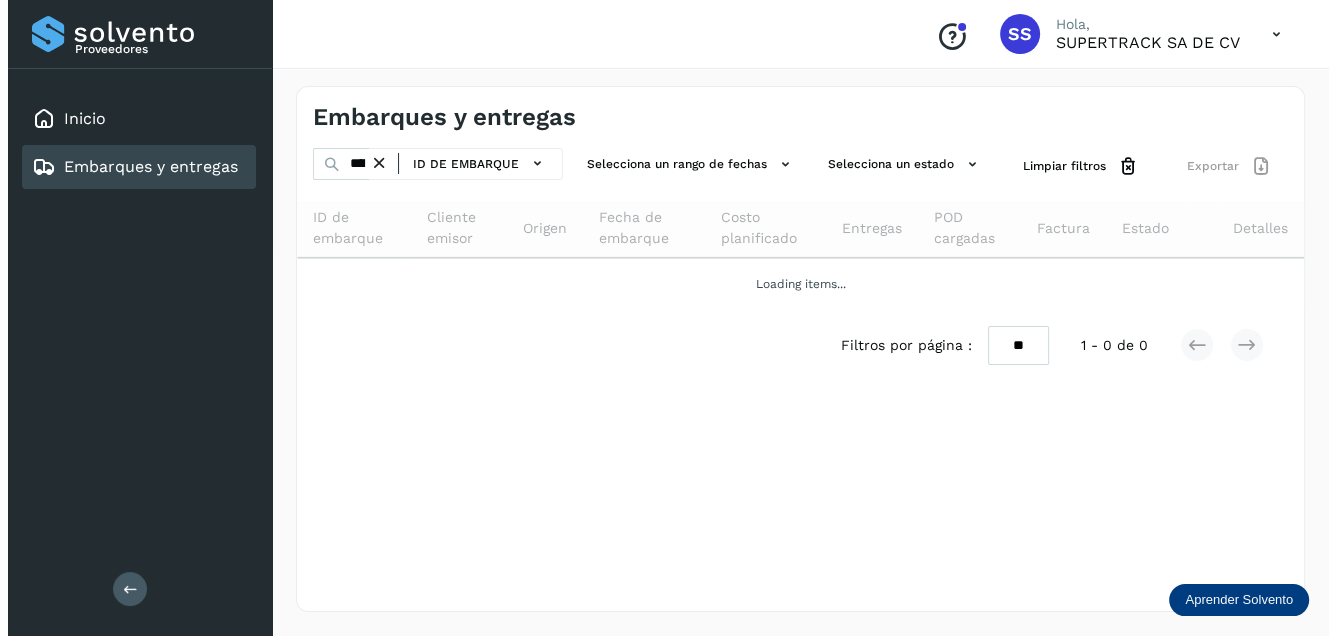 scroll, scrollTop: 0, scrollLeft: 0, axis: both 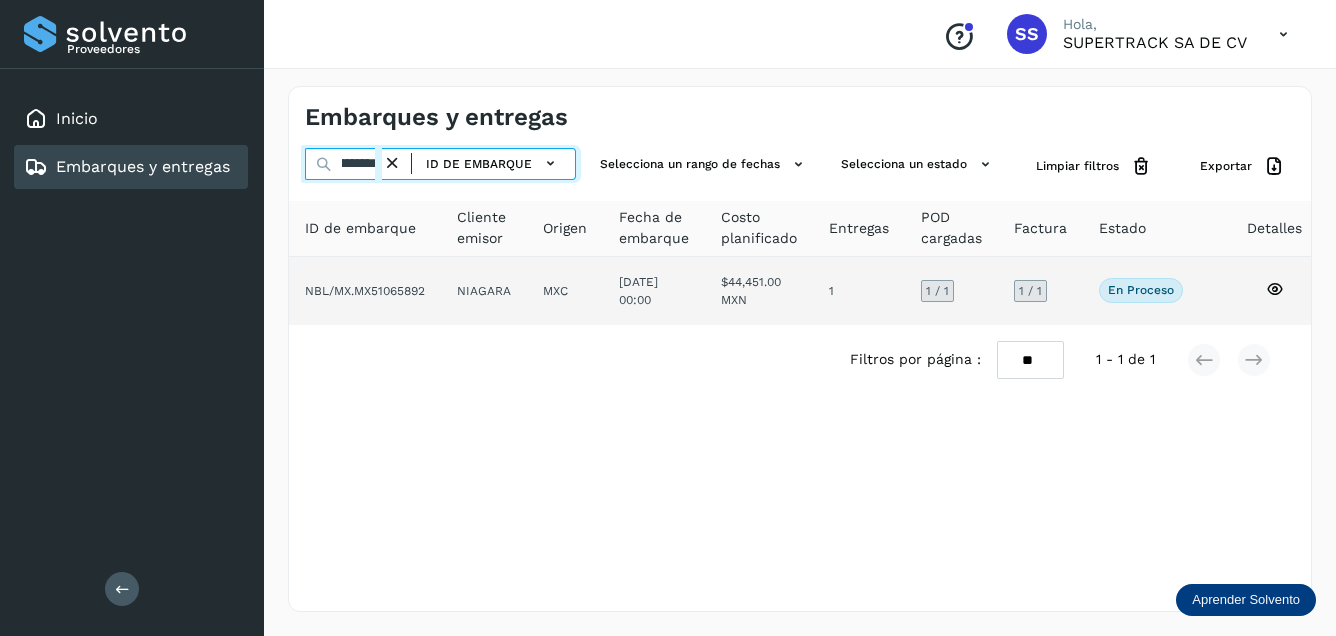 drag, startPoint x: 362, startPoint y: 166, endPoint x: 1254, endPoint y: 309, distance: 903.3897 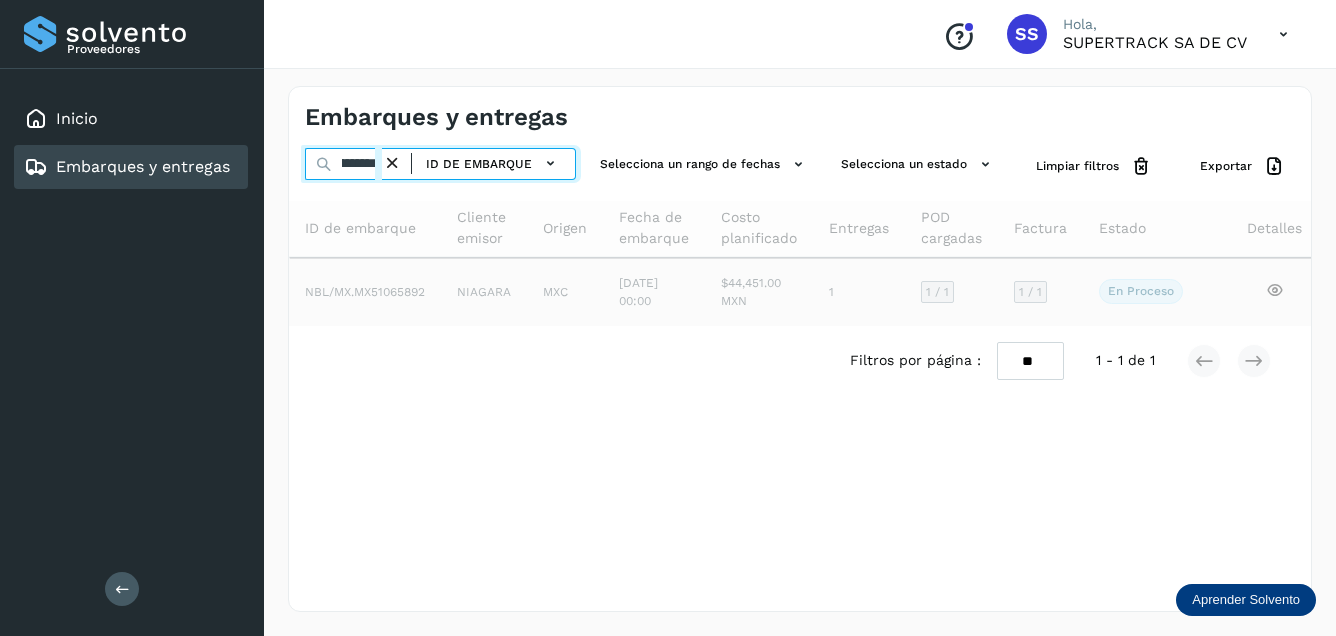 scroll, scrollTop: 0, scrollLeft: 49, axis: horizontal 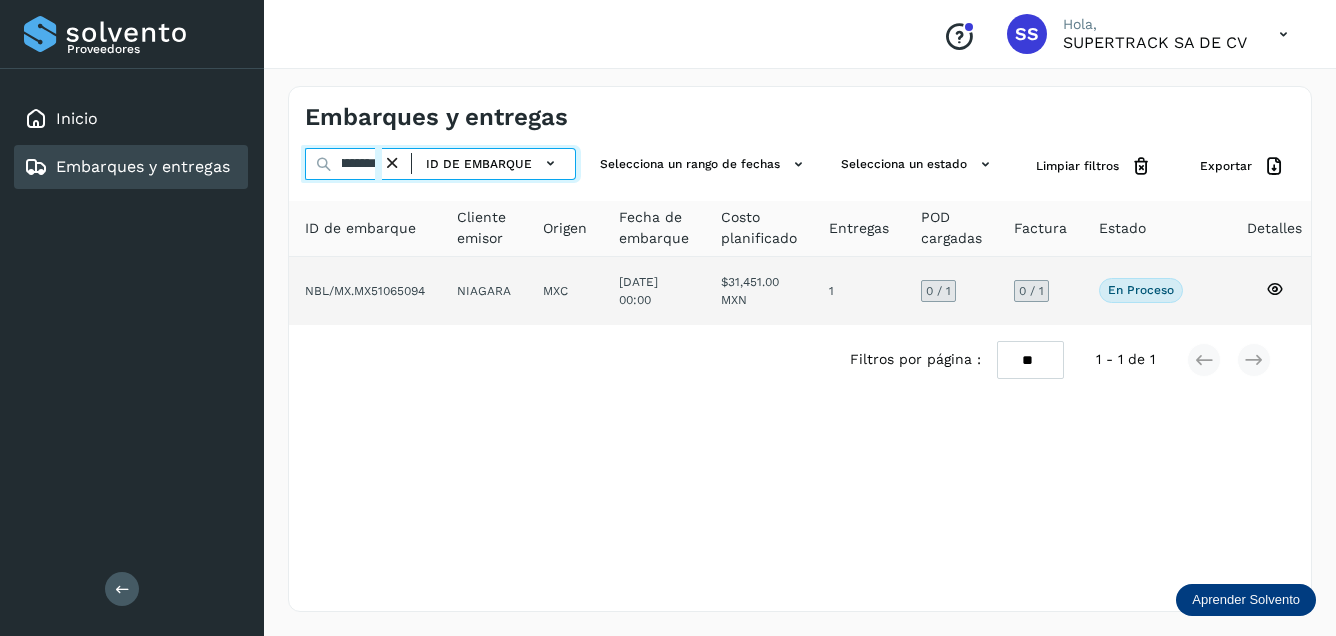 type on "**********" 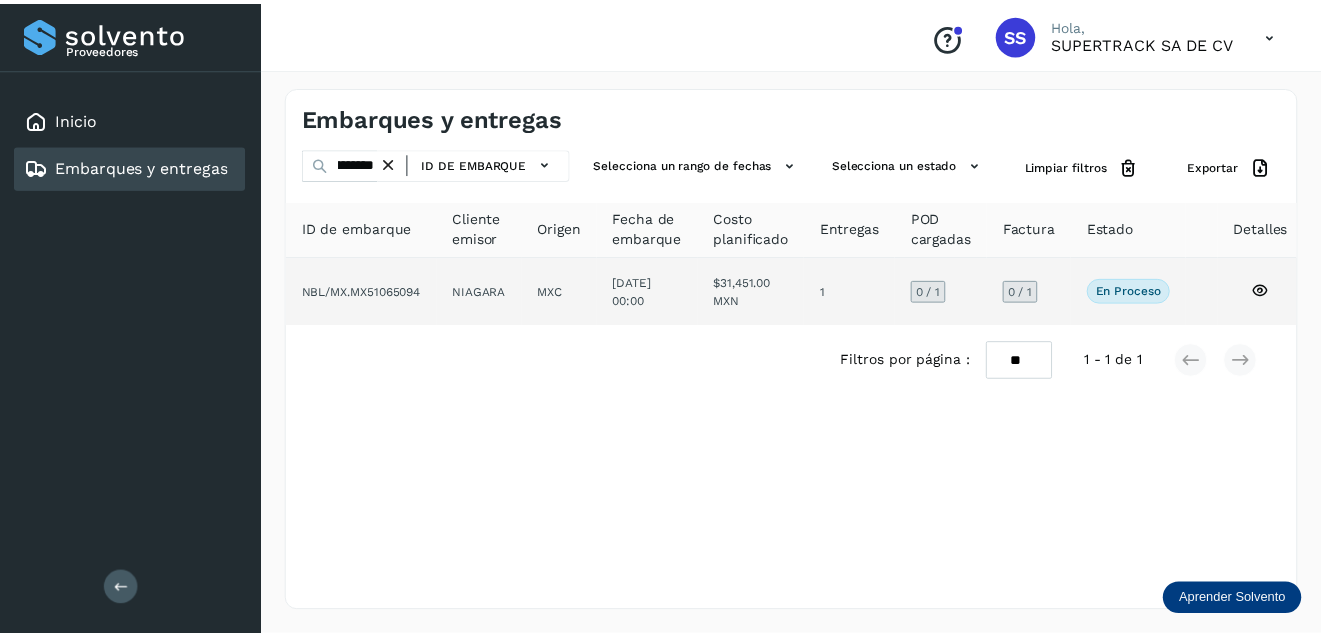 scroll, scrollTop: 0, scrollLeft: 0, axis: both 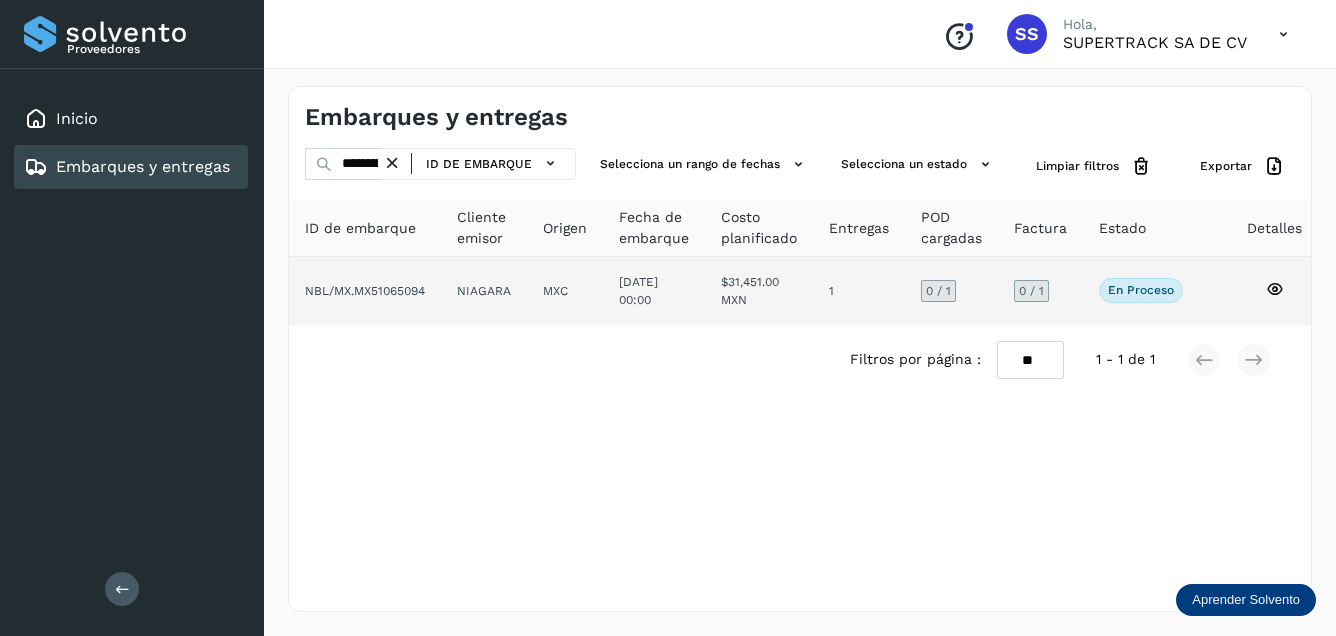 click on "NBL/MX.MX51065094" 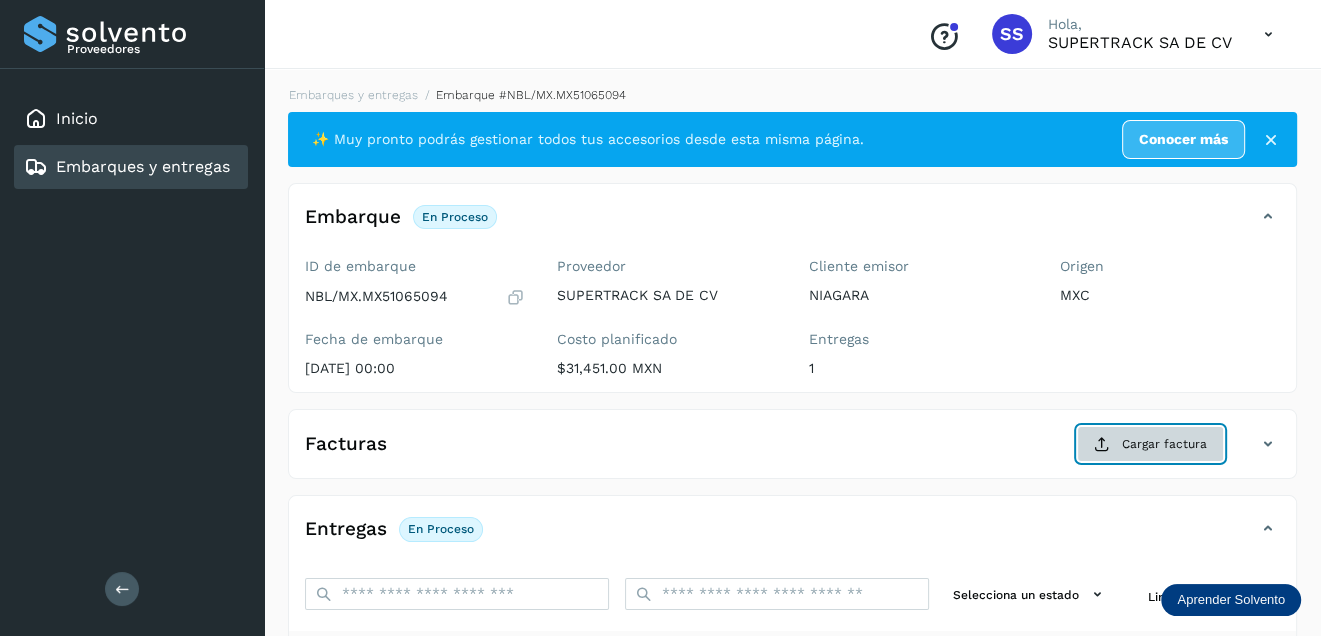 click on "Cargar factura" 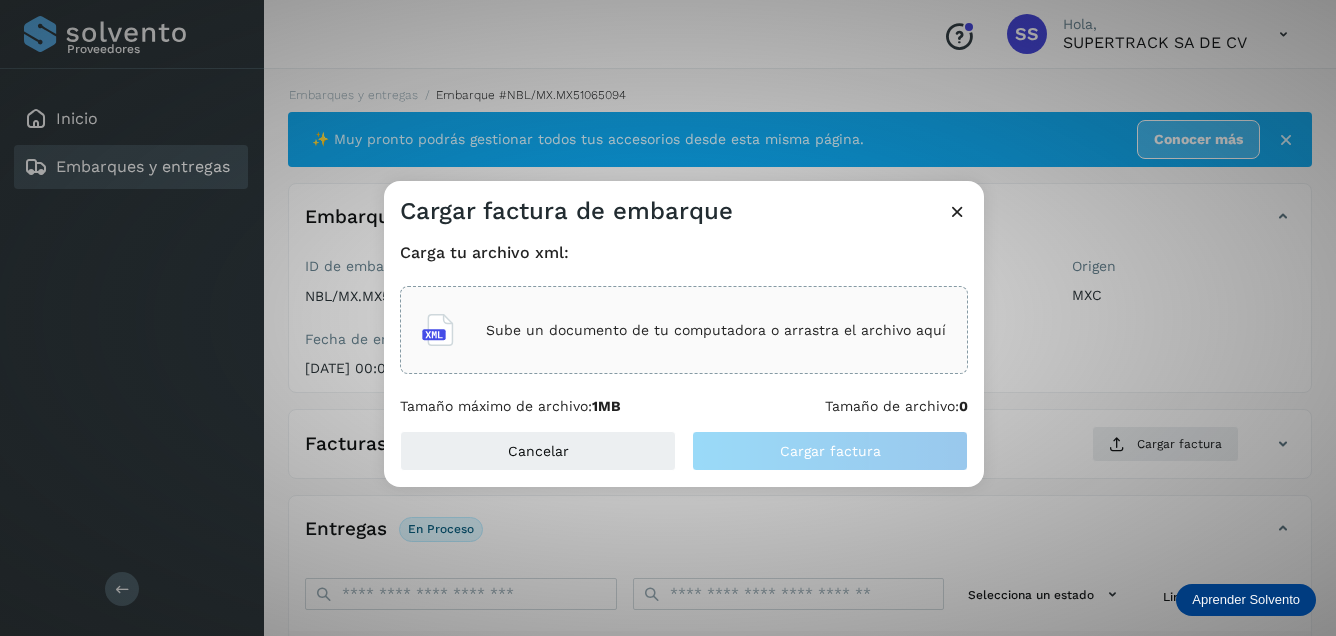 click on "Sube un documento de tu computadora o arrastra el archivo aquí" 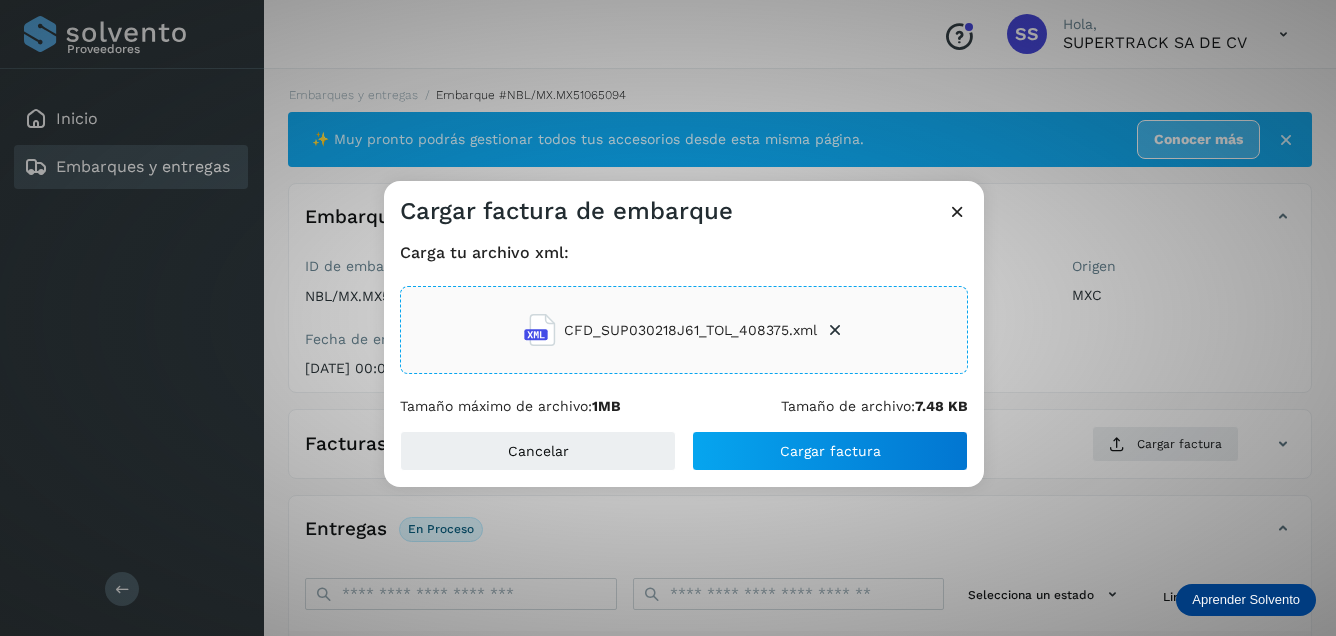 click on "CFD_SUP030218J61_TOL_408375.xml" 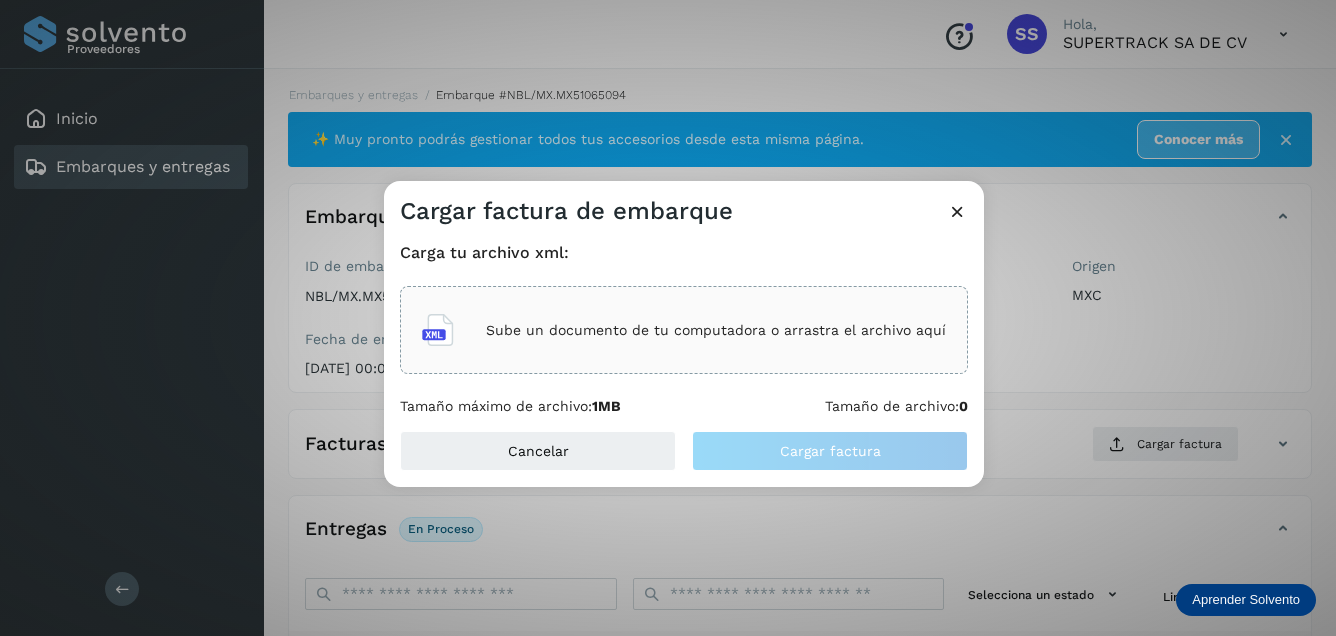 click on "Sube un documento de tu computadora o arrastra el archivo aquí" at bounding box center [716, 330] 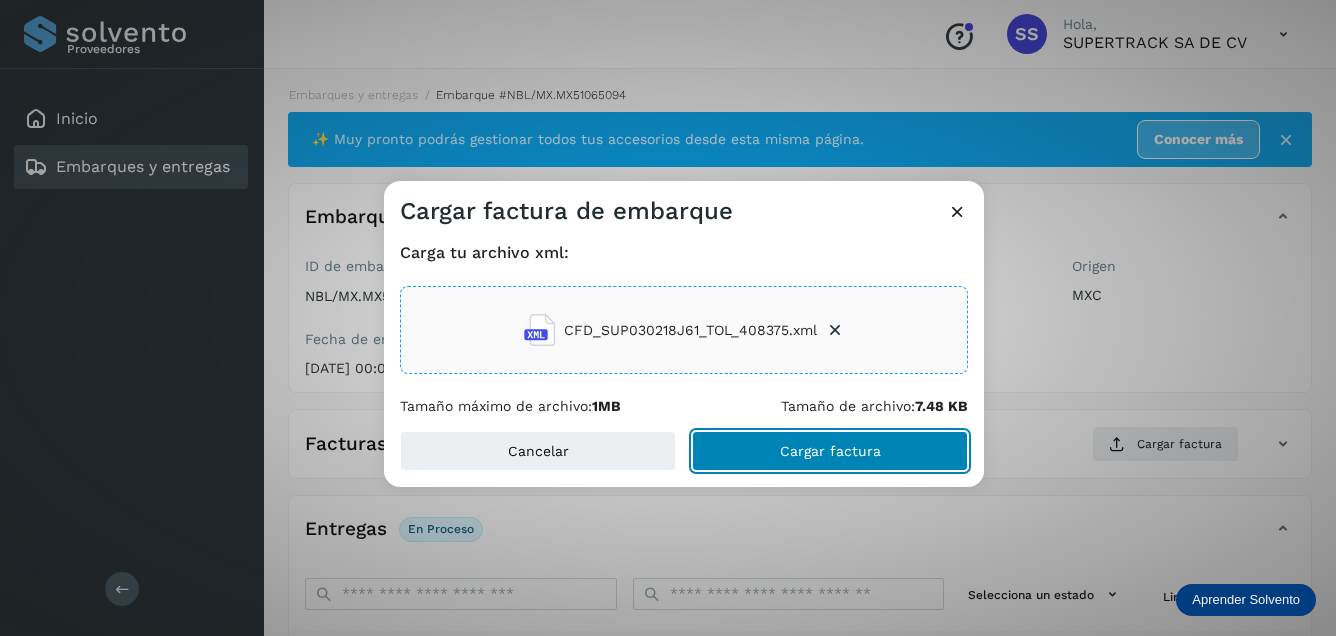 click on "Cargar factura" 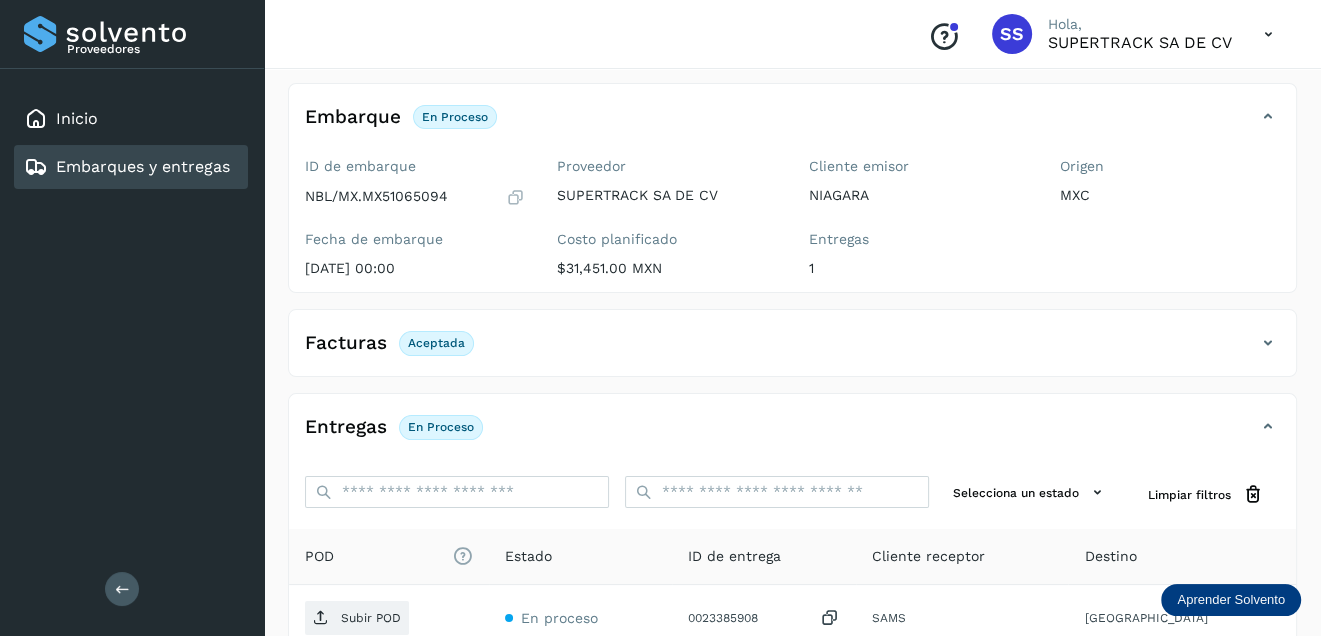 scroll, scrollTop: 200, scrollLeft: 0, axis: vertical 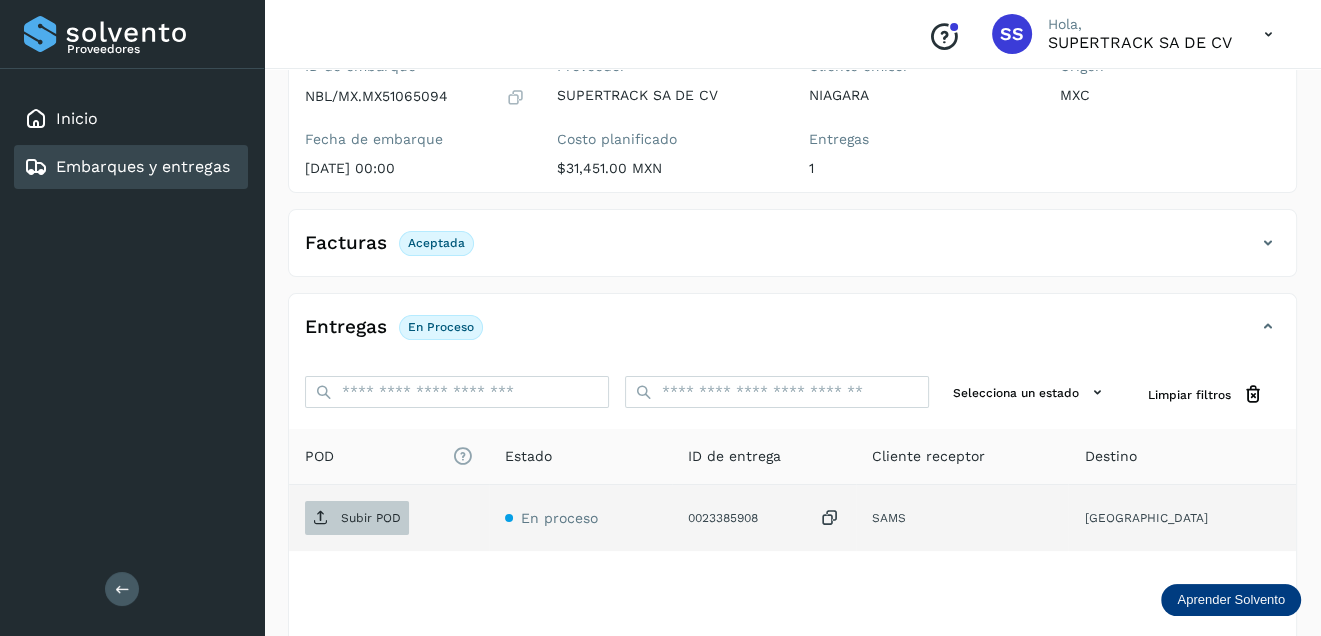 click on "Subir POD" at bounding box center (371, 518) 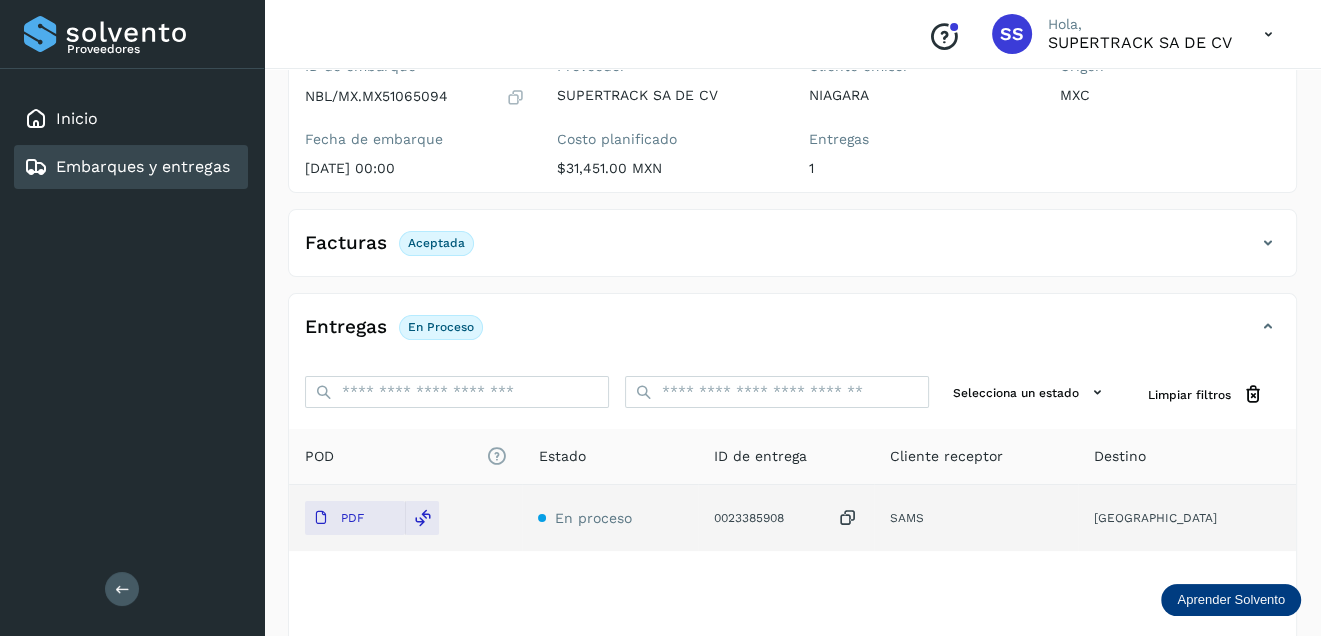 click on "Embarques y entregas" at bounding box center [143, 166] 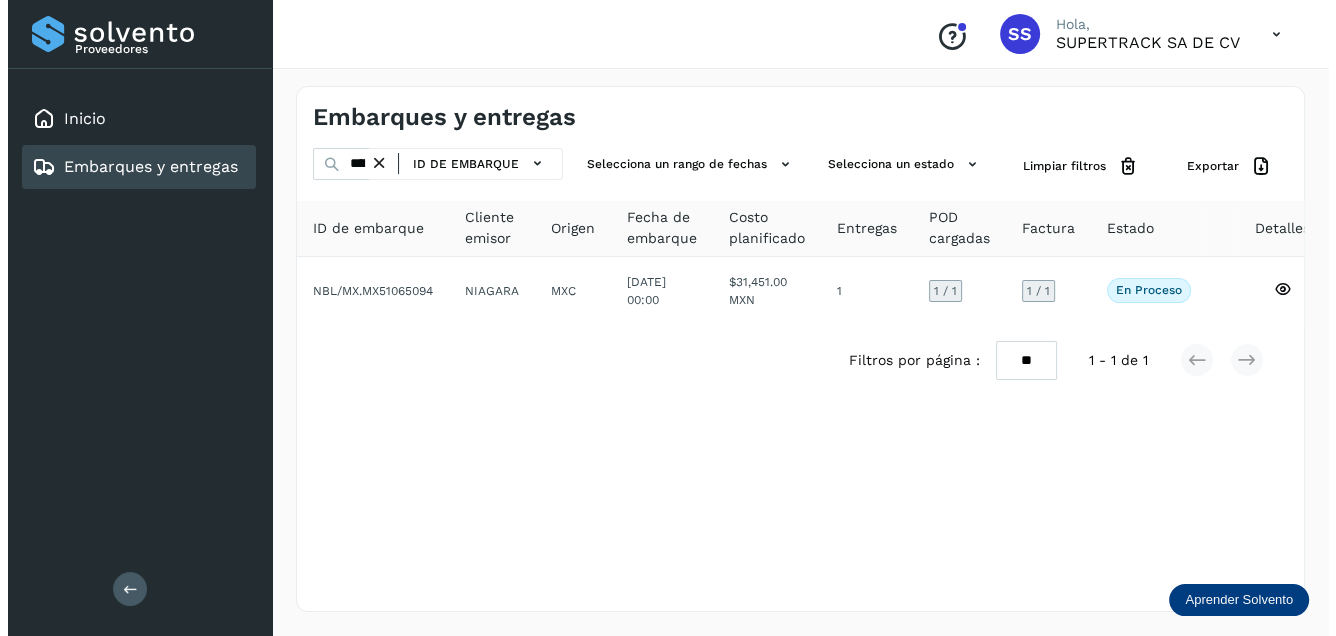 scroll, scrollTop: 0, scrollLeft: 0, axis: both 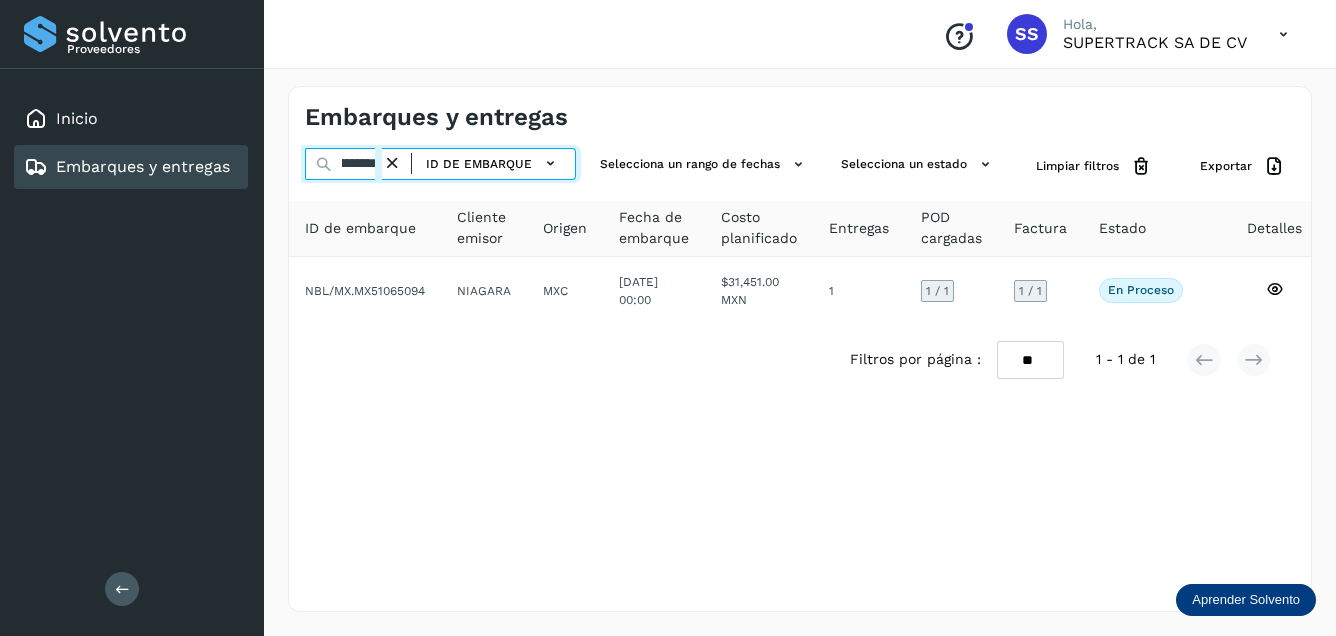 drag, startPoint x: 363, startPoint y: 164, endPoint x: 623, endPoint y: 201, distance: 262.6195 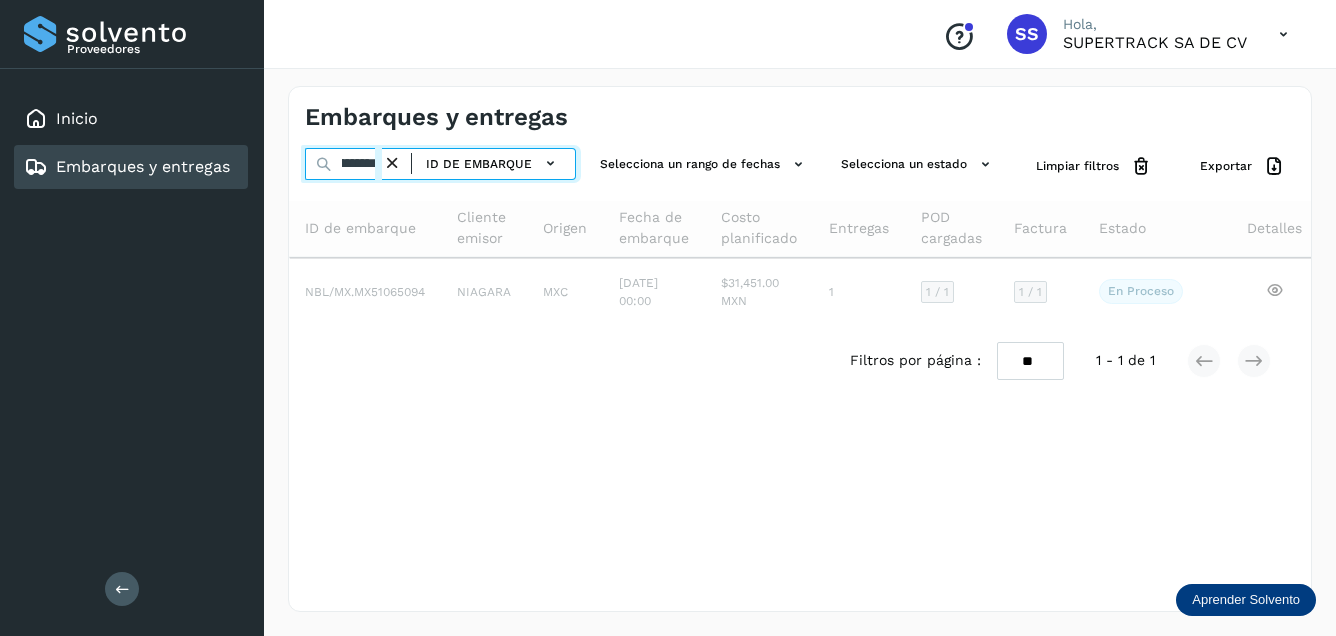 scroll, scrollTop: 0, scrollLeft: 42, axis: horizontal 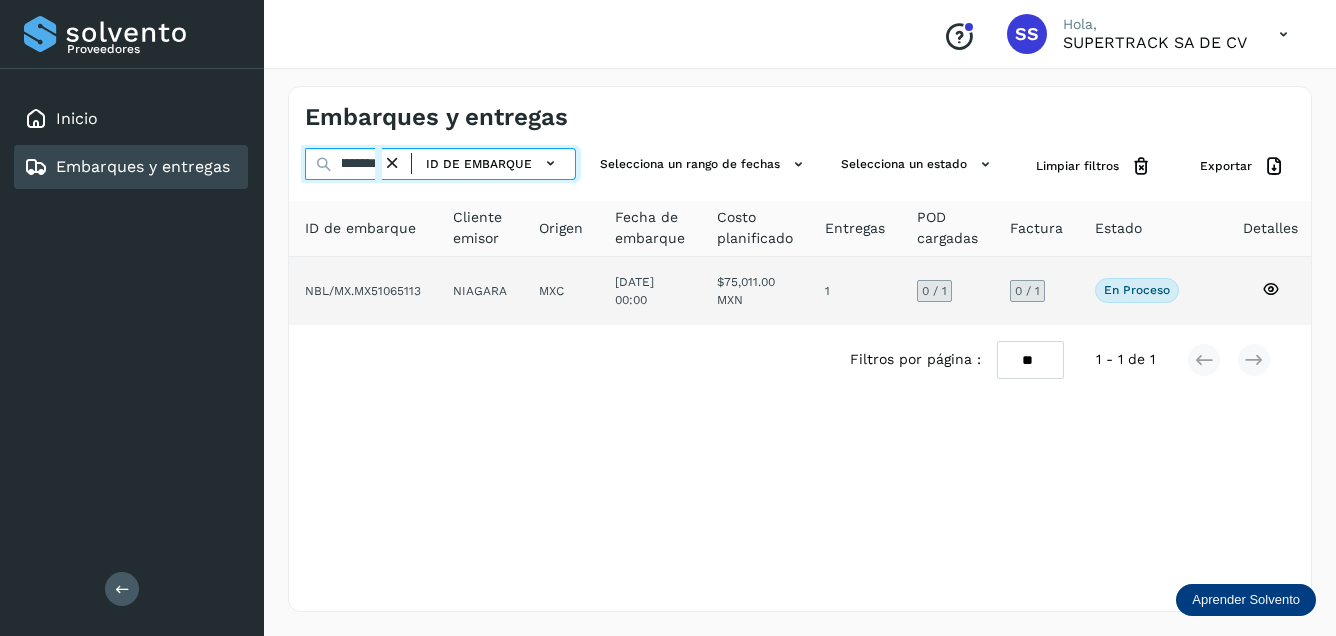 type on "**********" 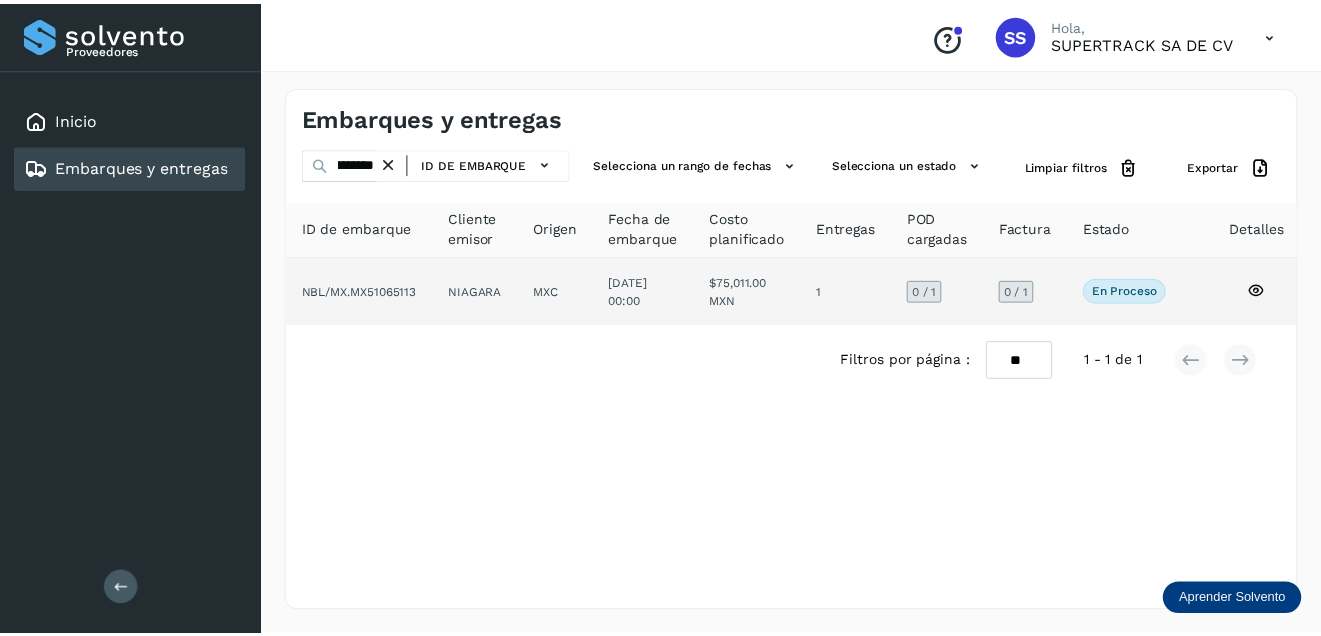 scroll, scrollTop: 0, scrollLeft: 0, axis: both 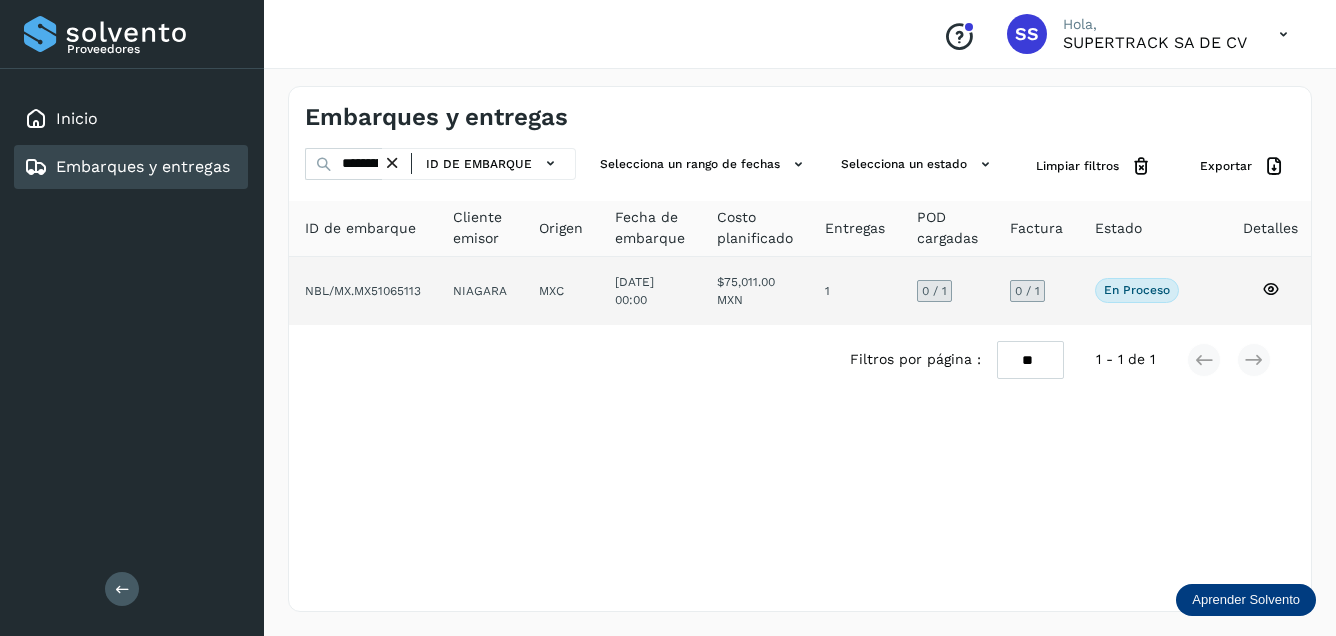 click on "NIAGARA" 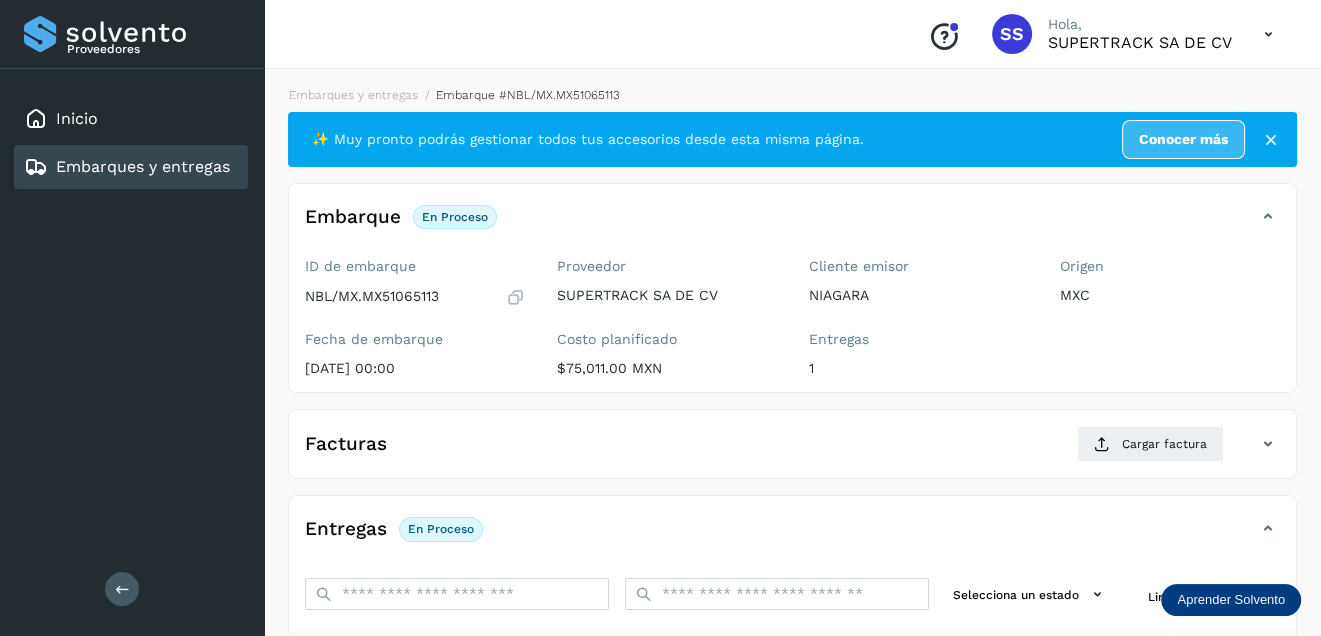 scroll, scrollTop: 100, scrollLeft: 0, axis: vertical 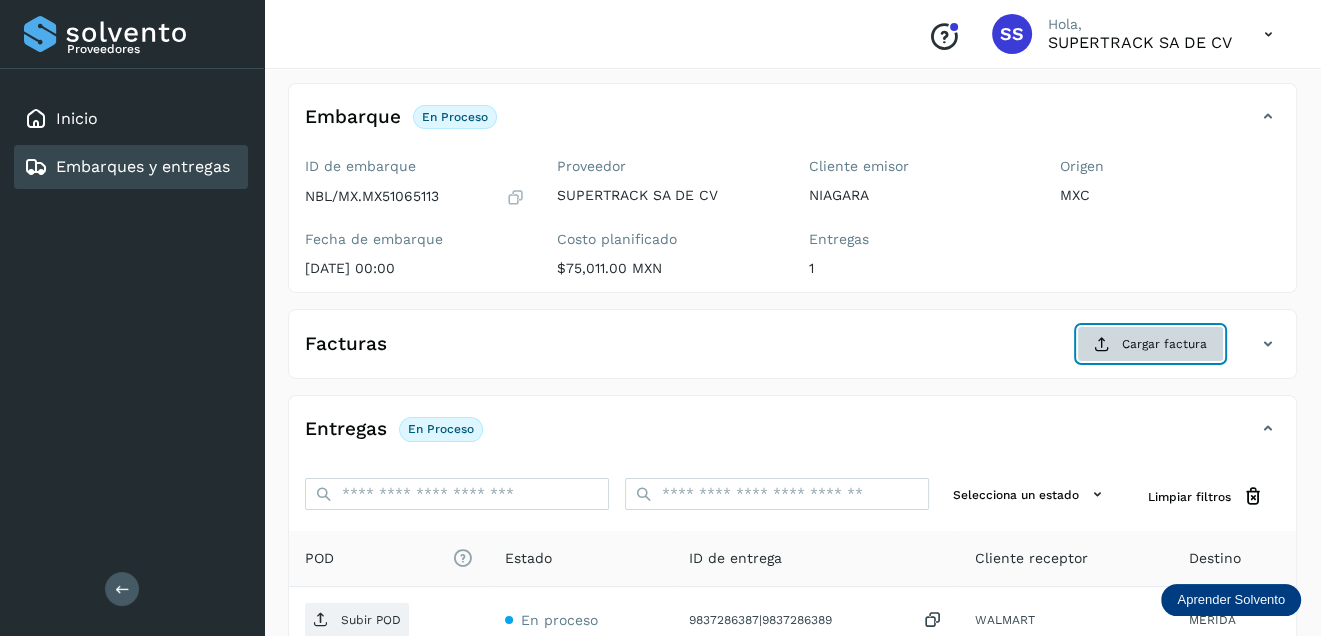 click on "Cargar factura" 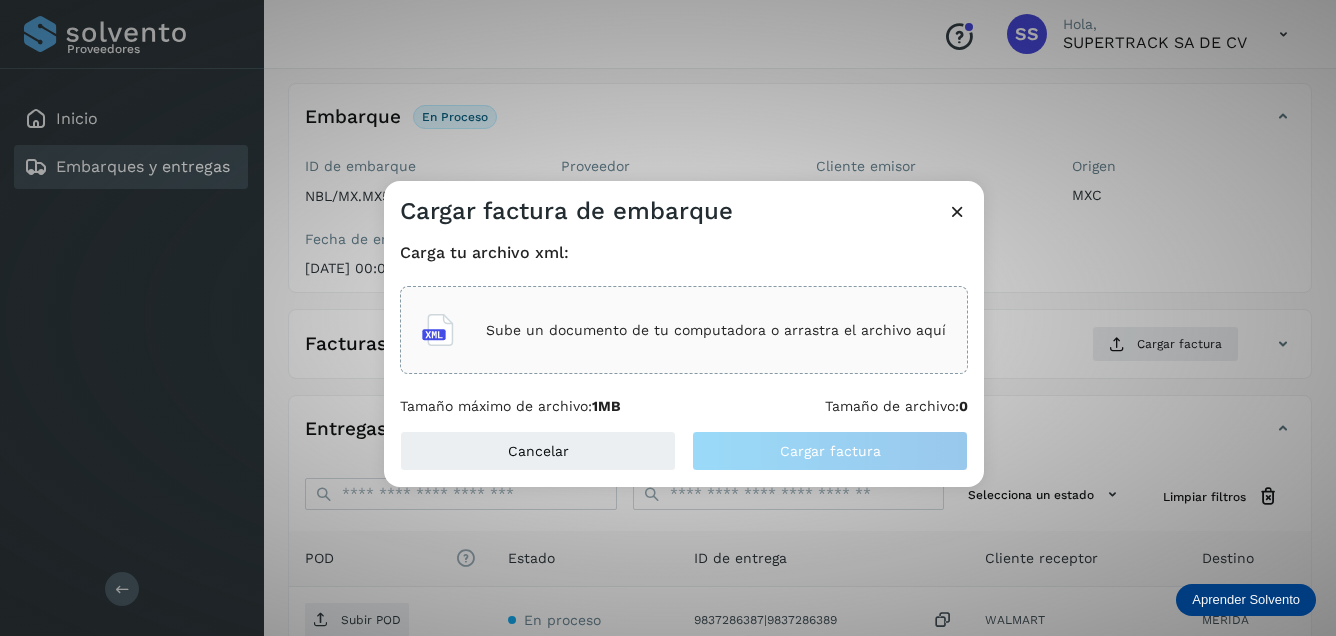 click on "Sube un documento de tu computadora o arrastra el archivo aquí" at bounding box center (716, 330) 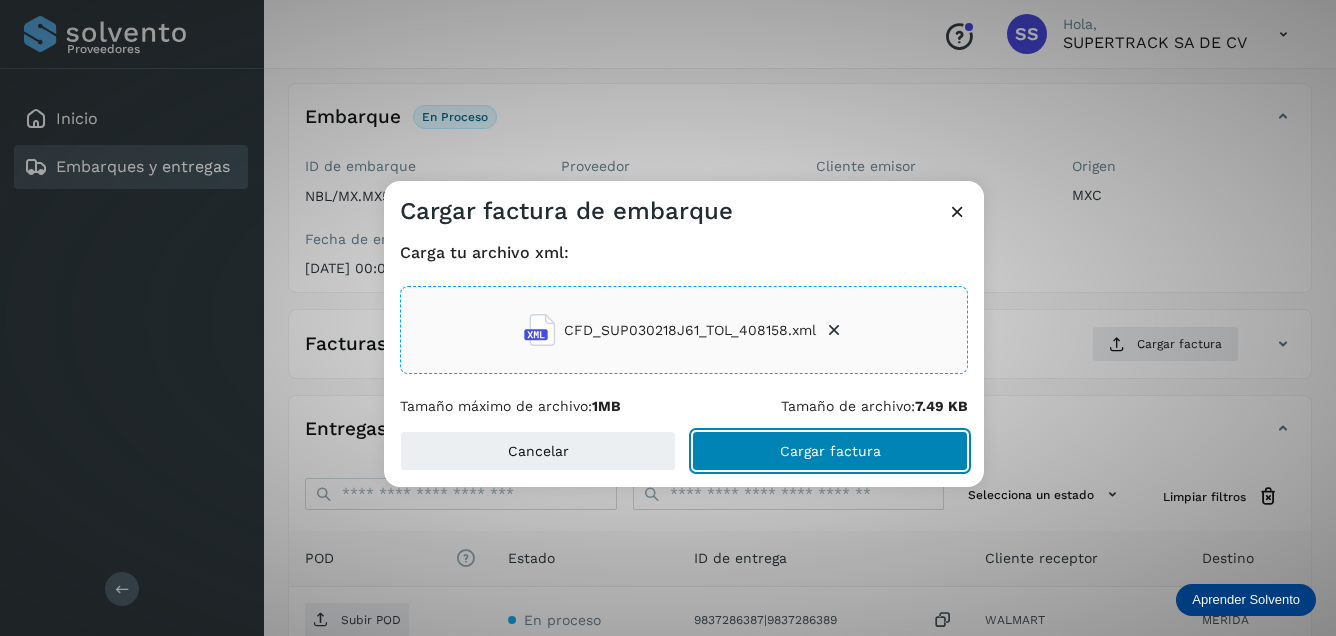click on "Cargar factura" 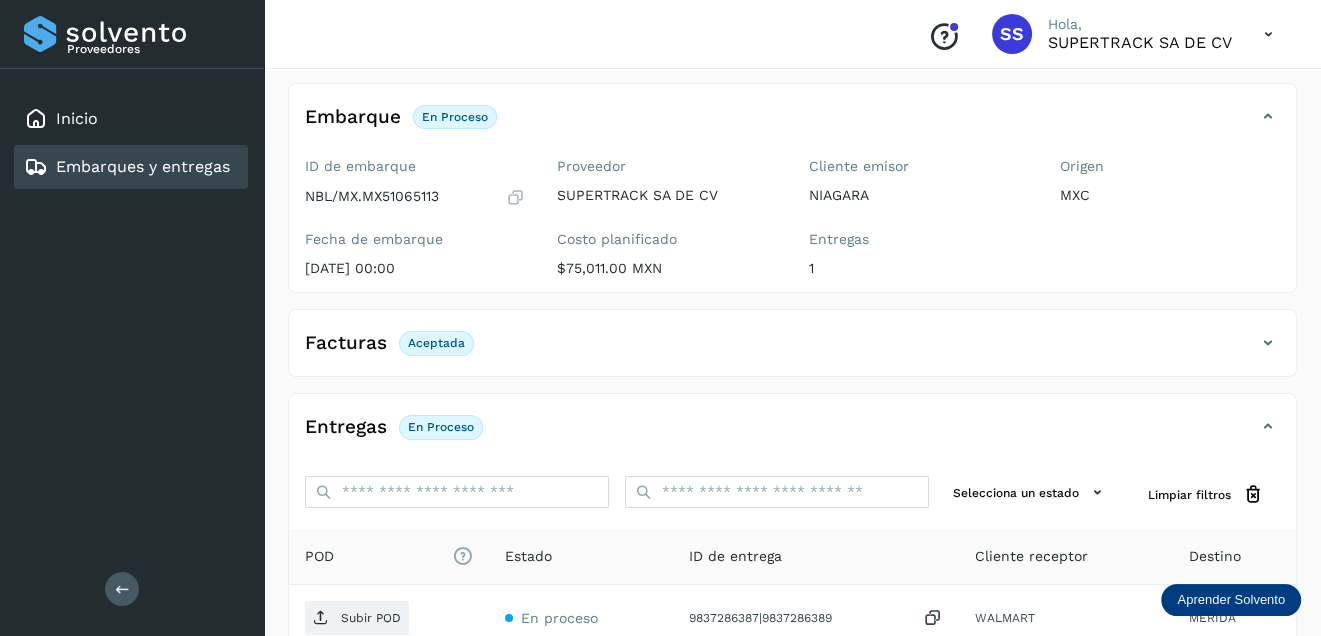 scroll, scrollTop: 300, scrollLeft: 0, axis: vertical 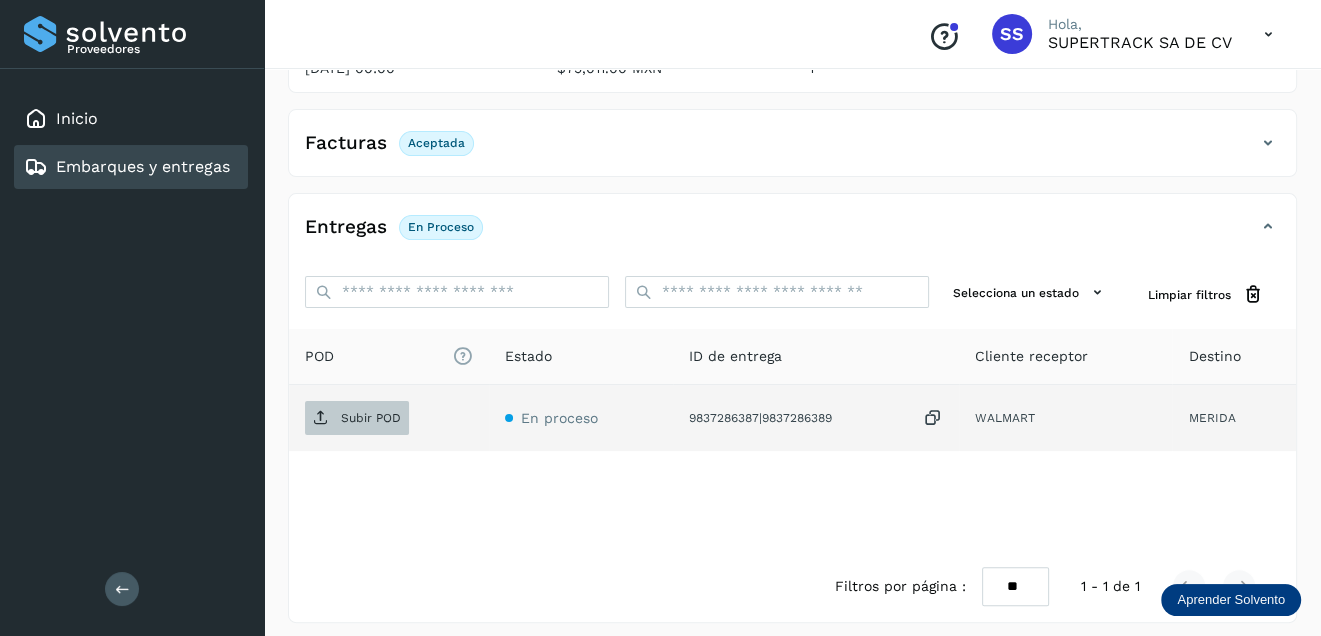 click on "Subir POD" at bounding box center [371, 418] 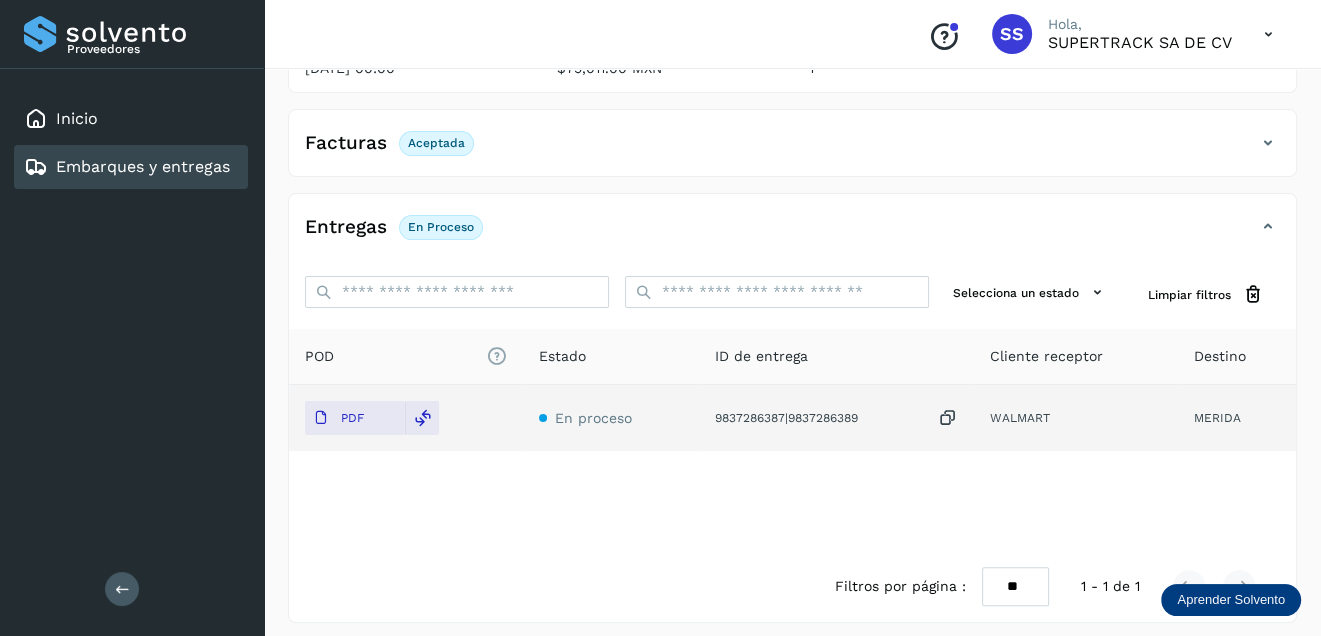 click on "Embarques y entregas" at bounding box center [143, 166] 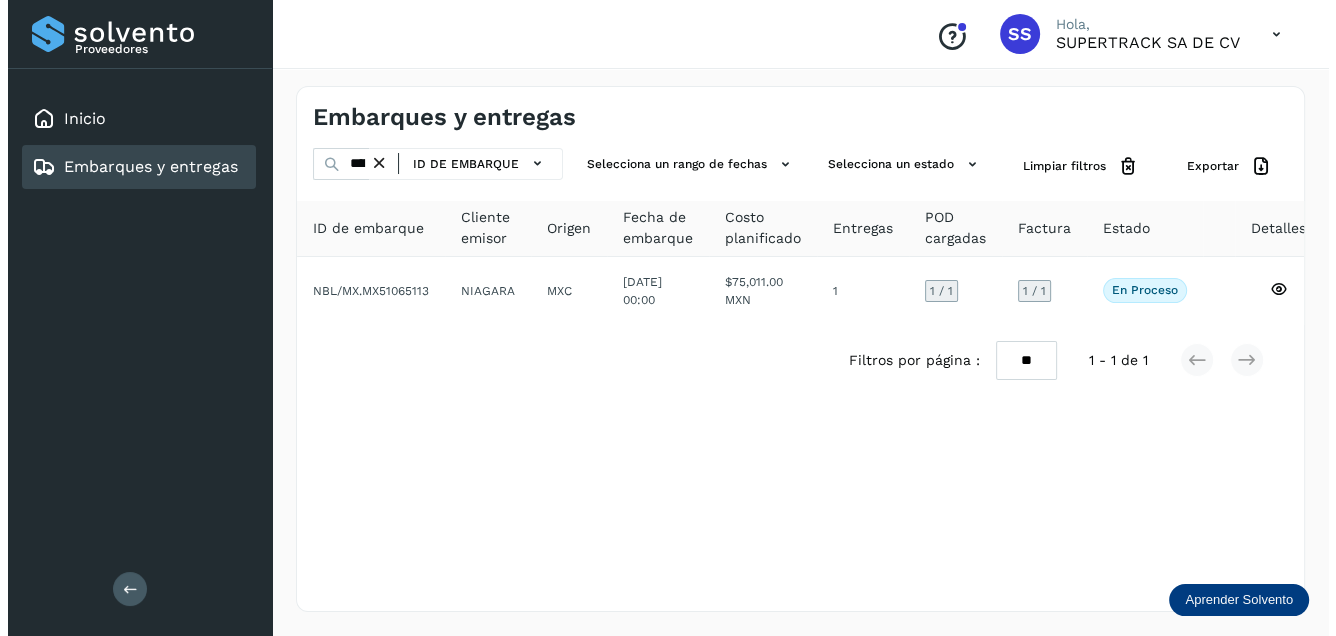 scroll, scrollTop: 0, scrollLeft: 0, axis: both 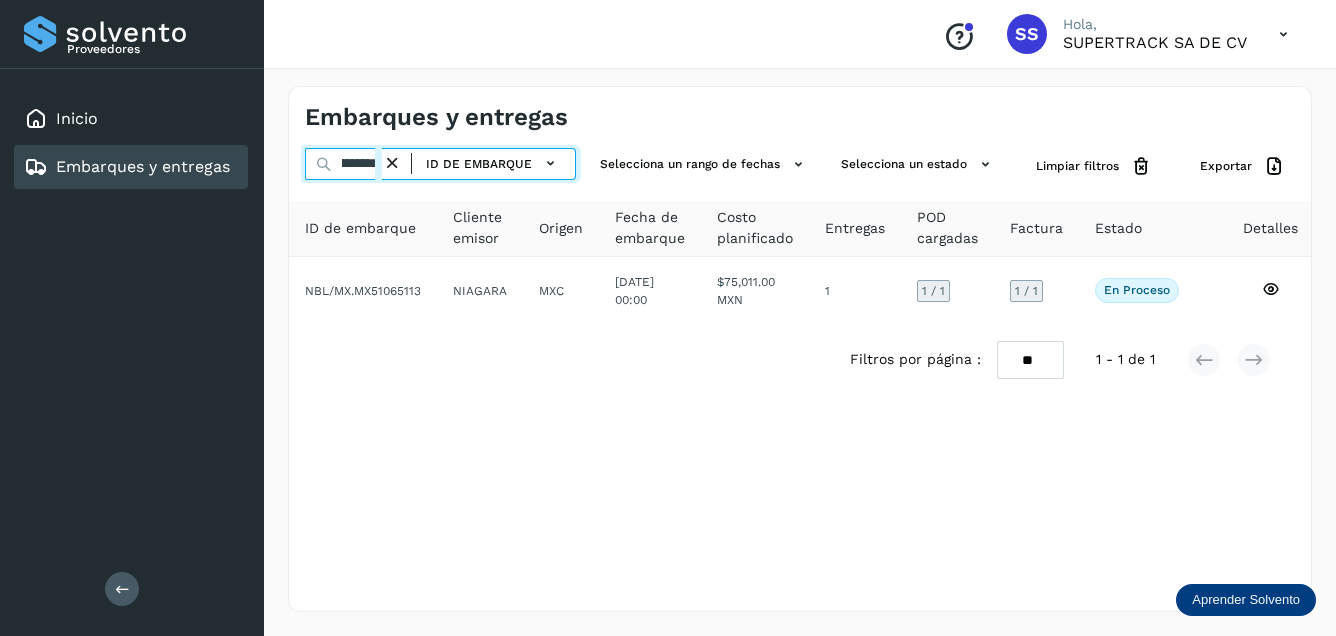 drag, startPoint x: 360, startPoint y: 164, endPoint x: 1062, endPoint y: 235, distance: 705.5813 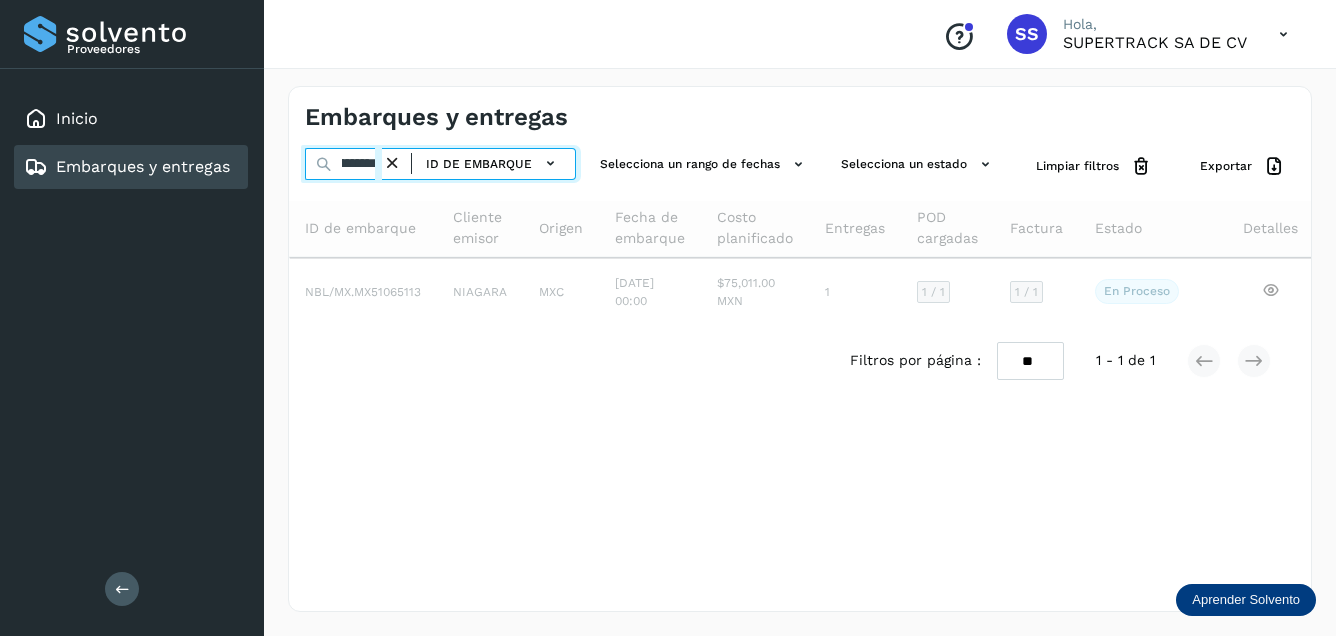 scroll, scrollTop: 0, scrollLeft: 48, axis: horizontal 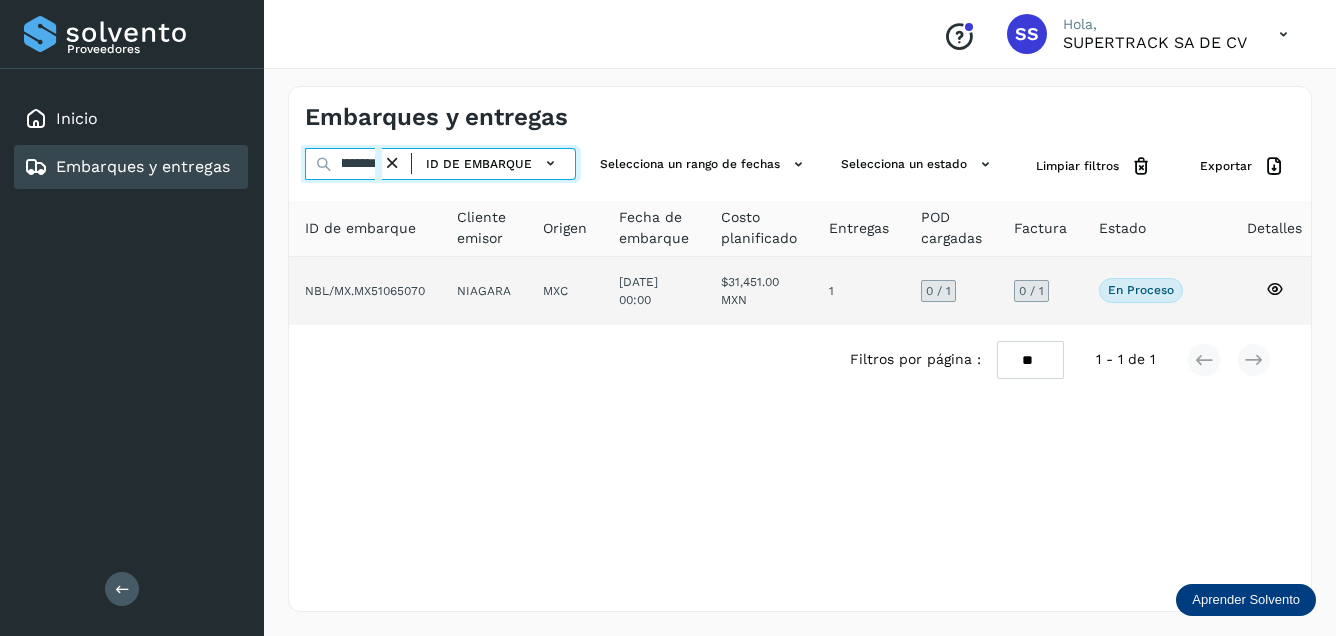 type on "**********" 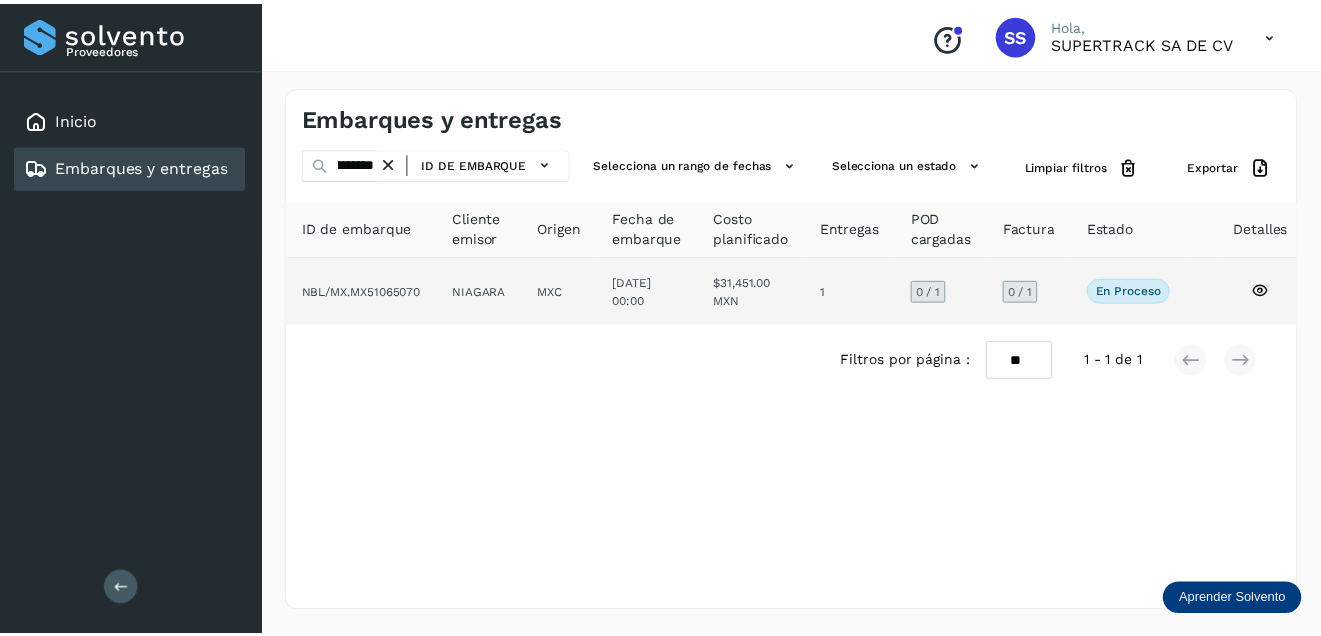 scroll, scrollTop: 0, scrollLeft: 0, axis: both 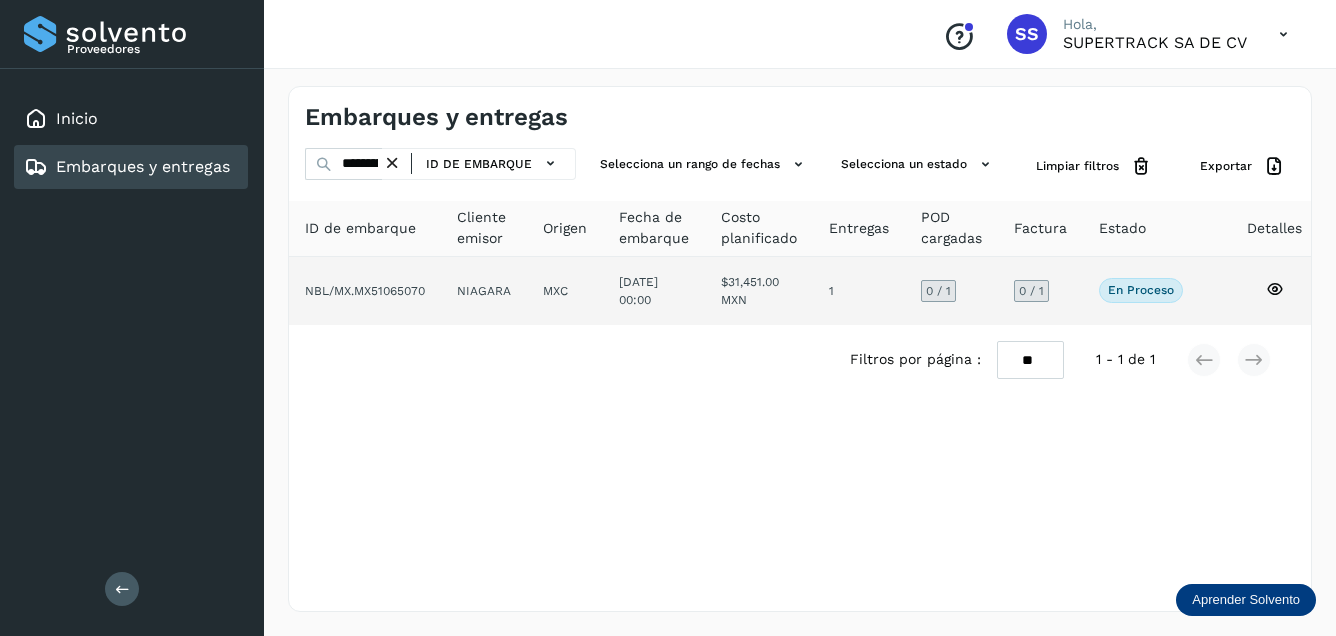 click on "NBL/MX.MX51065070" 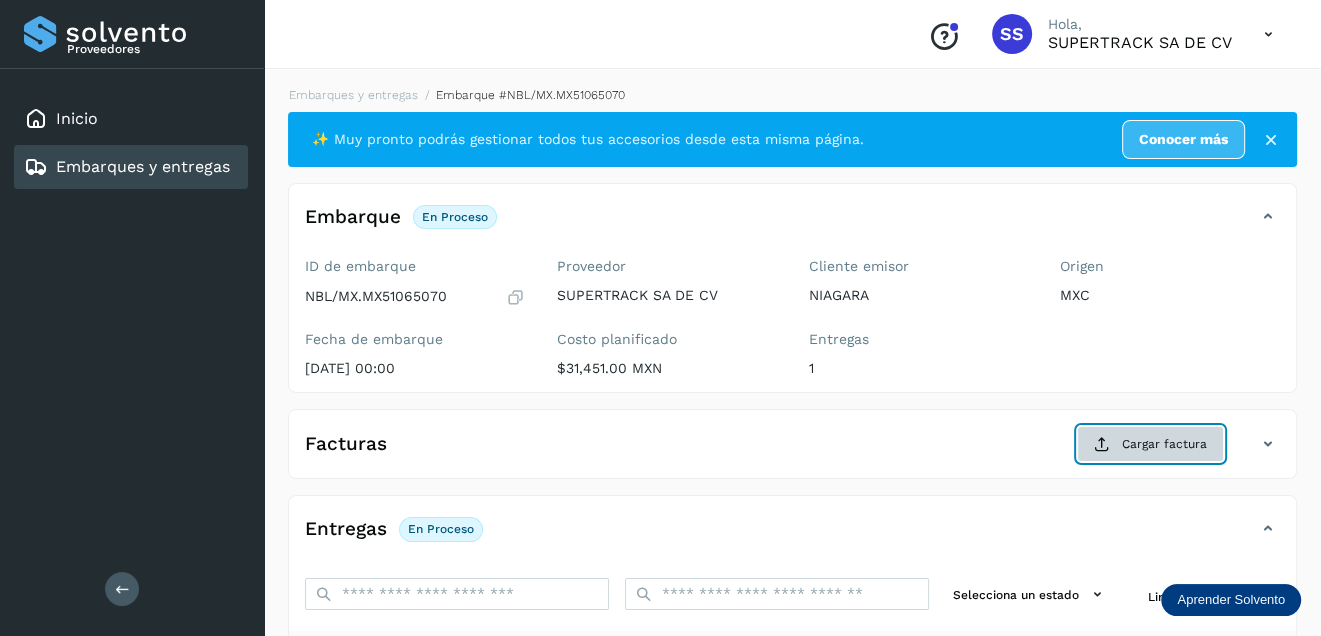click on "Cargar factura" 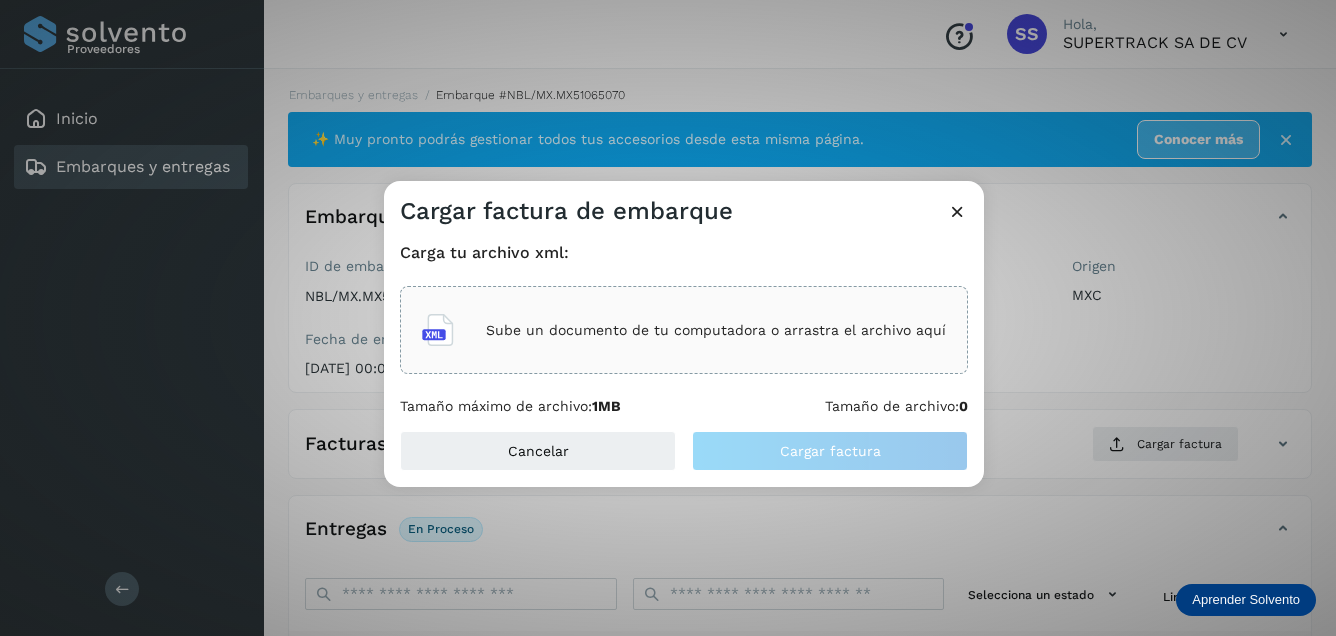 click on "Sube un documento de tu computadora o arrastra el archivo aquí" at bounding box center [716, 330] 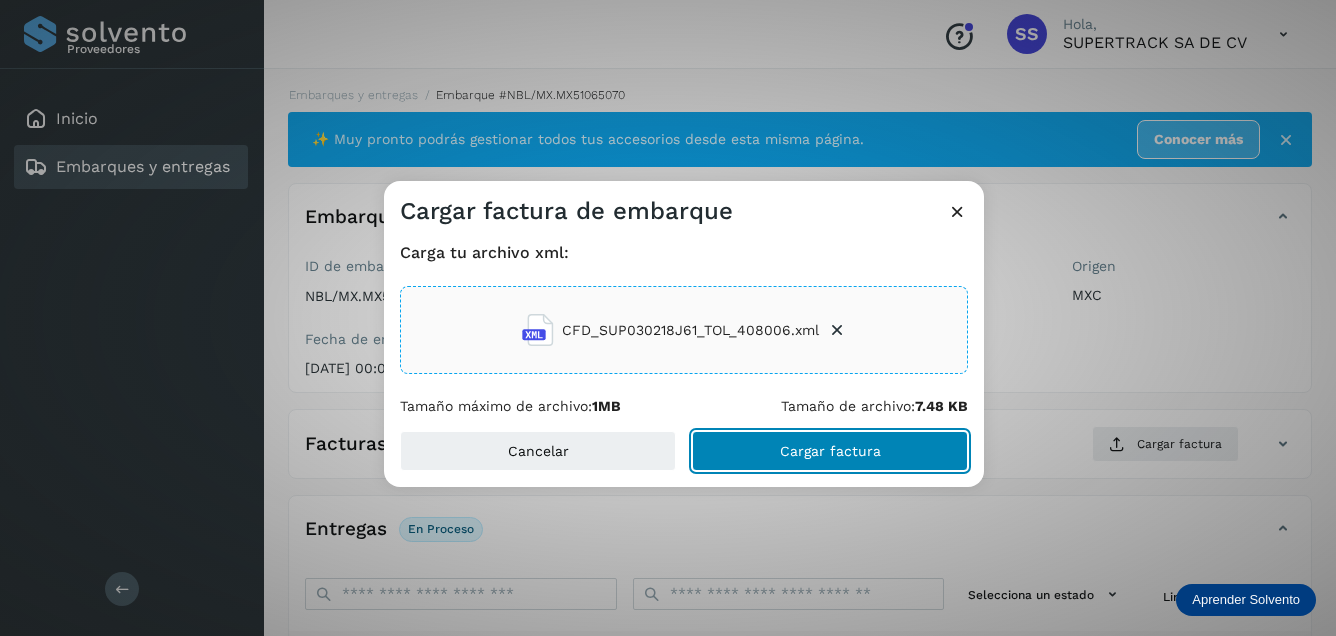 click on "Cargar factura" 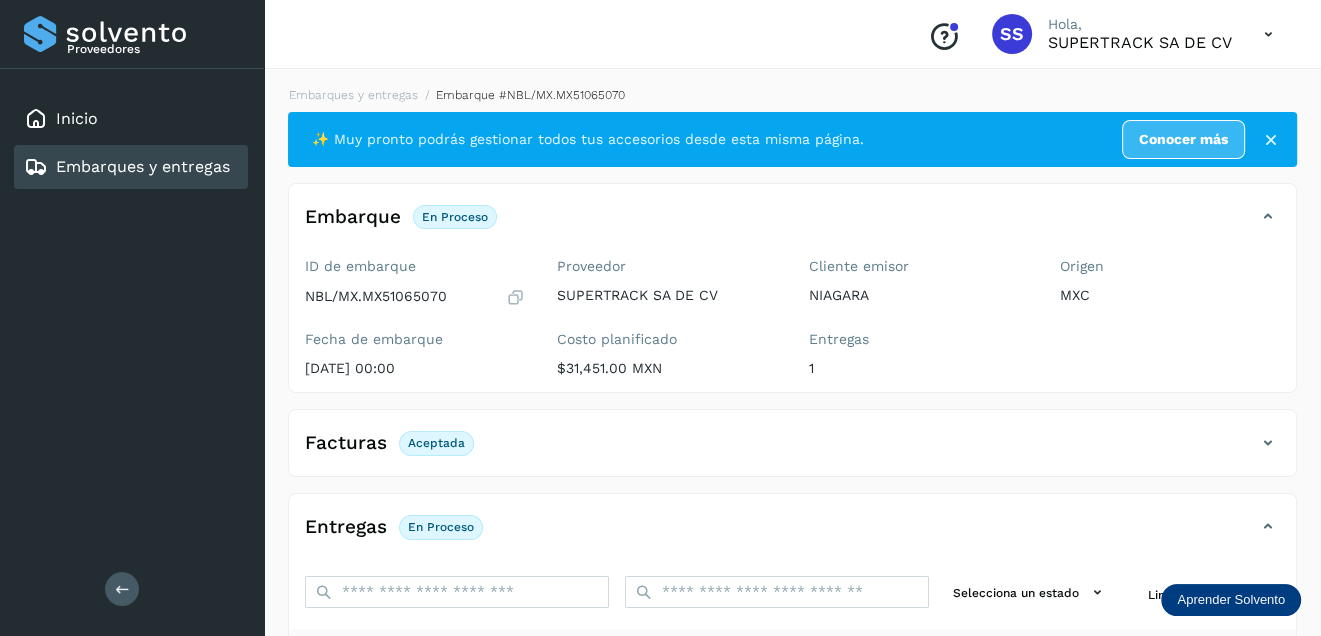 scroll, scrollTop: 200, scrollLeft: 0, axis: vertical 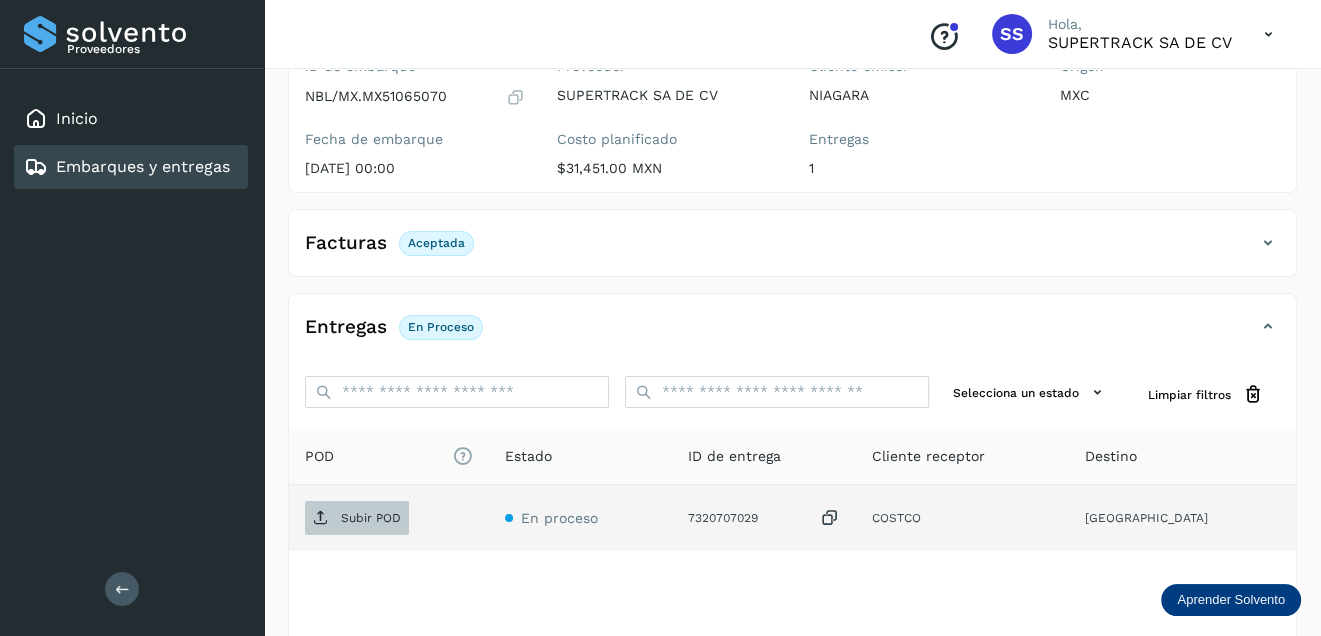 click on "Subir POD" at bounding box center [371, 518] 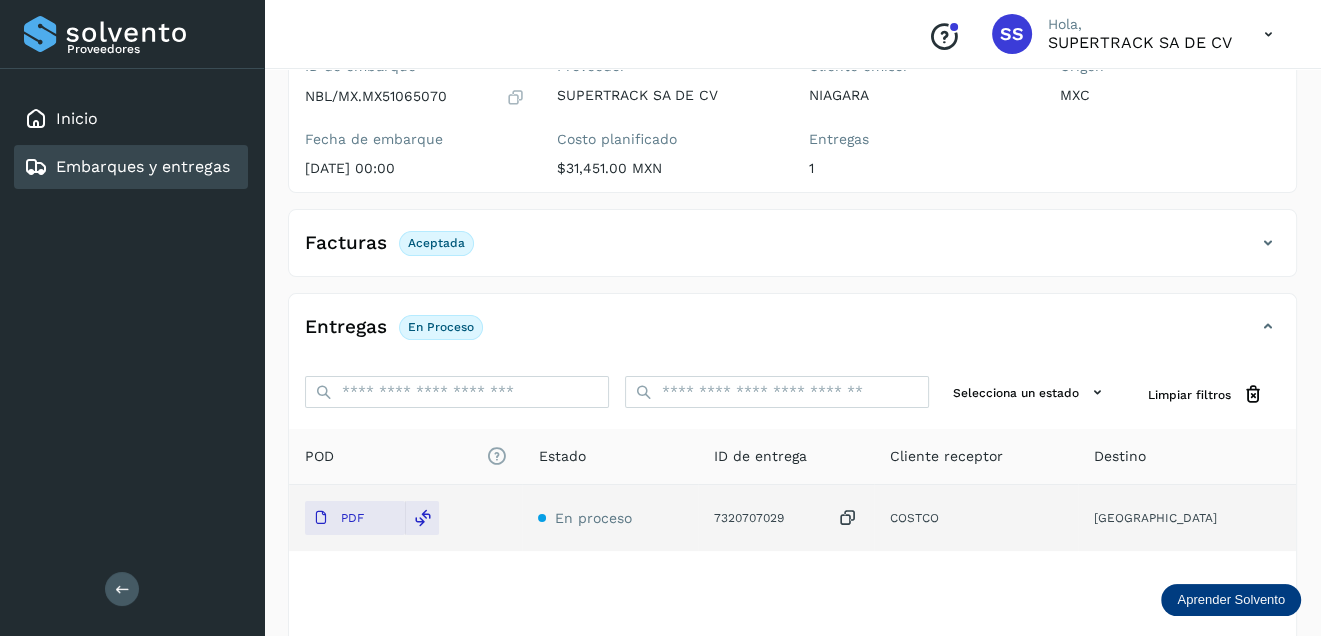 click on "Embarques y entregas" at bounding box center (127, 167) 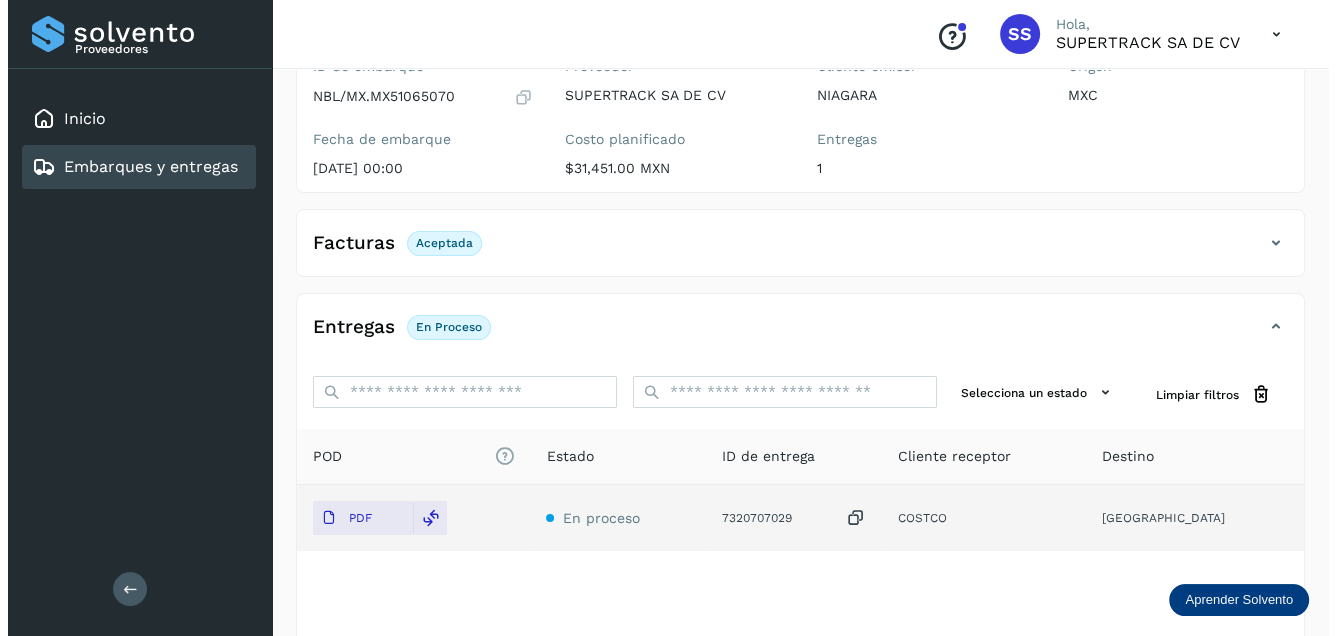 scroll, scrollTop: 0, scrollLeft: 0, axis: both 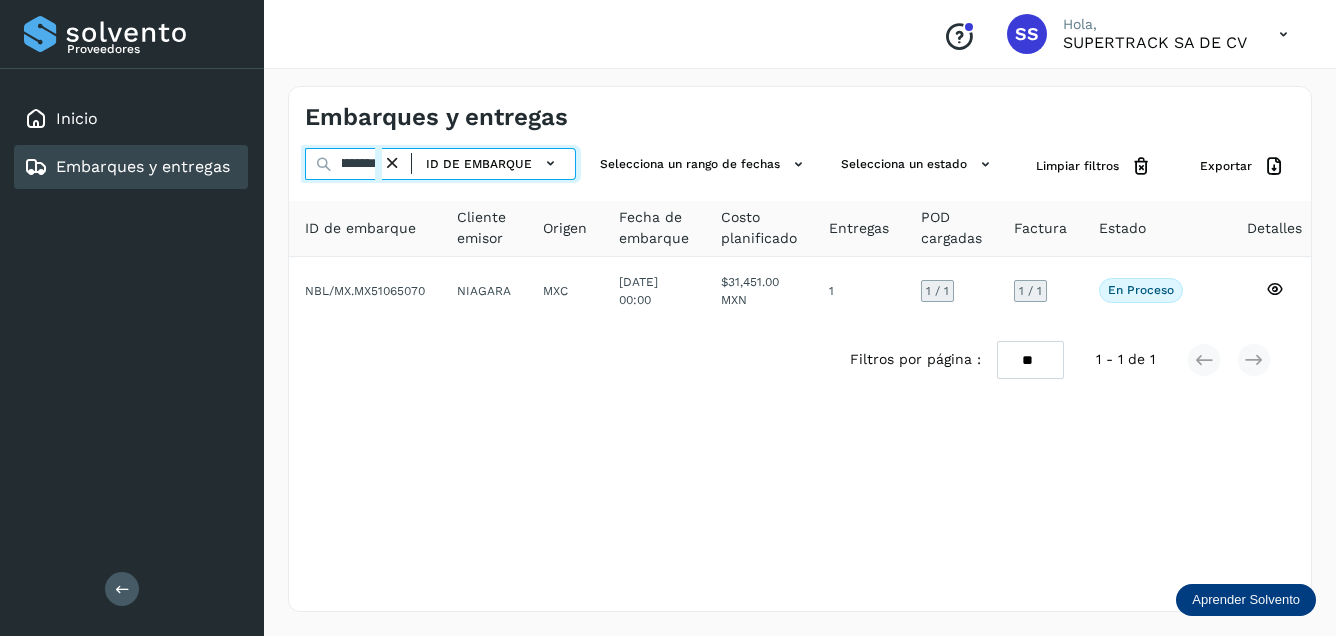 drag, startPoint x: 364, startPoint y: 166, endPoint x: 638, endPoint y: 213, distance: 278.0018 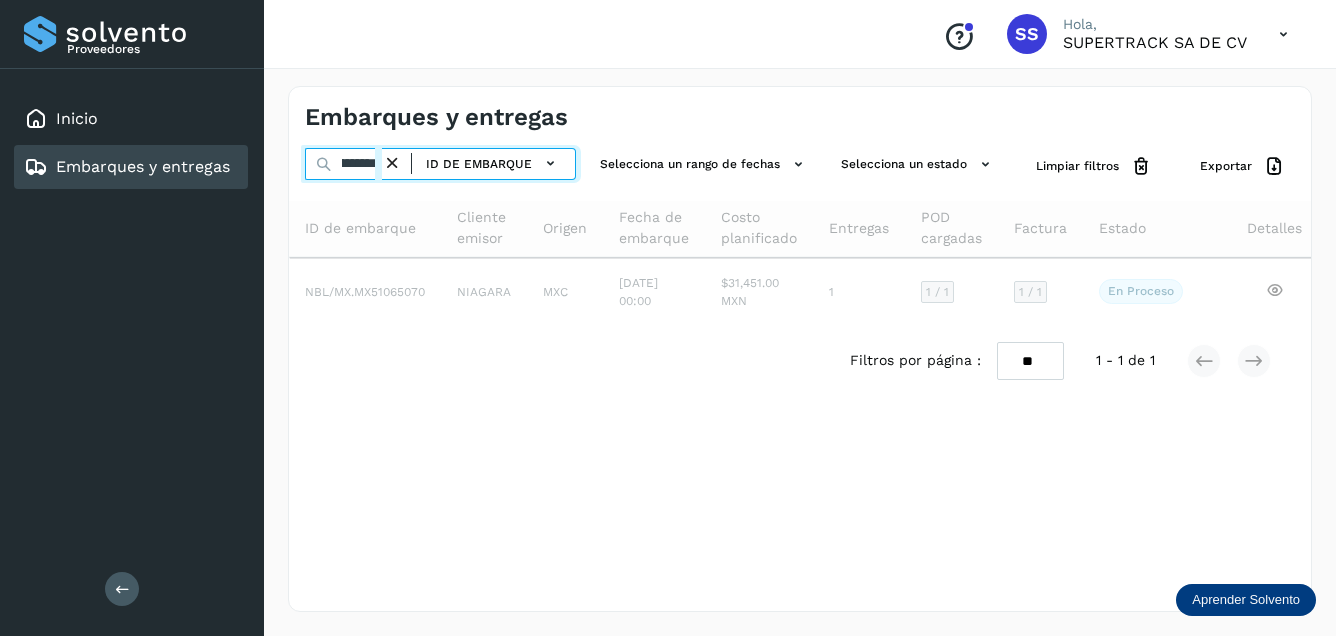 scroll, scrollTop: 0, scrollLeft: 44, axis: horizontal 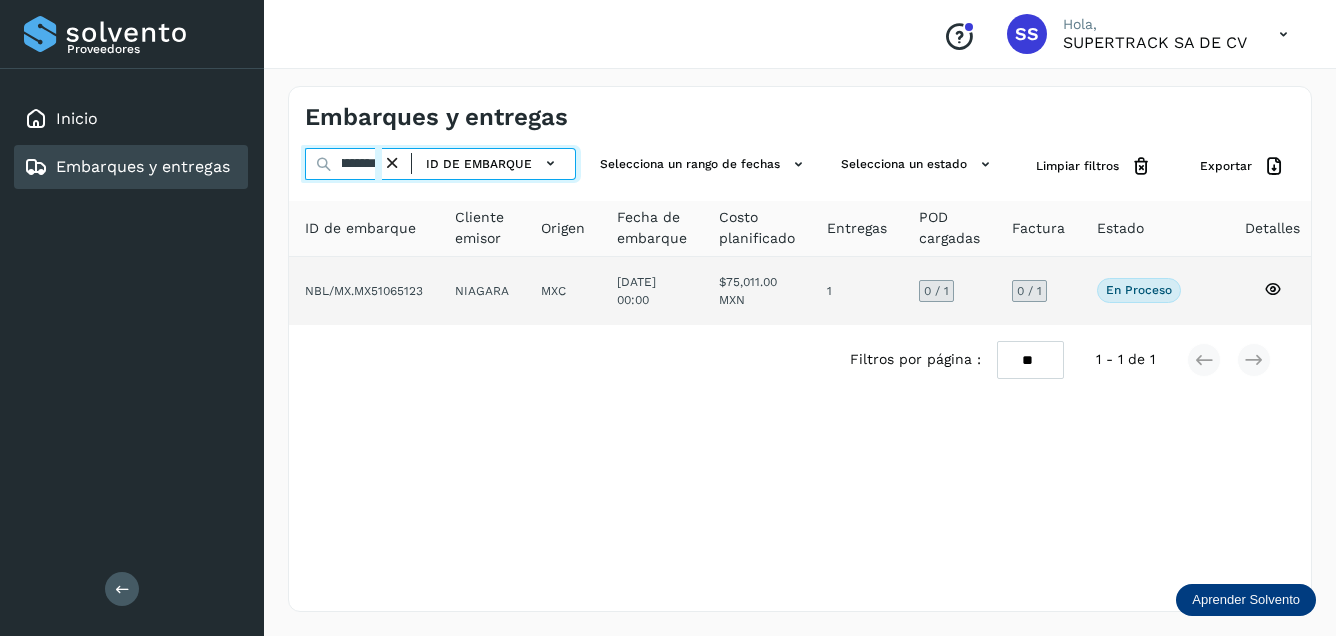 type on "**********" 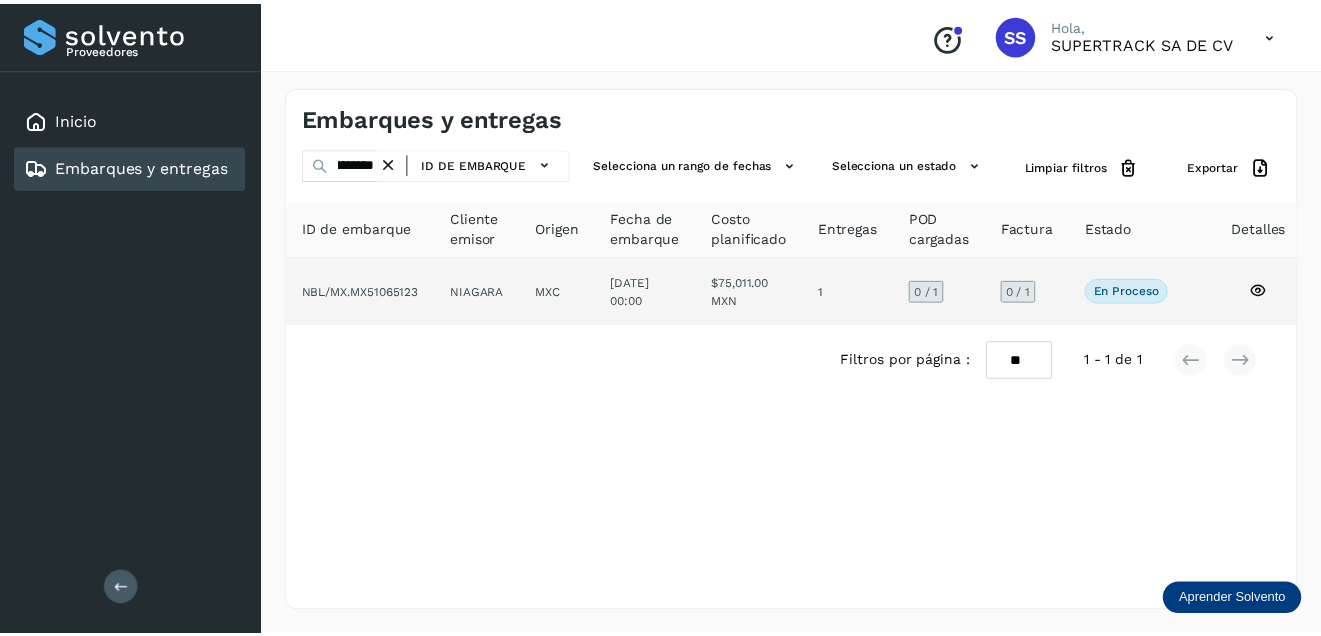 scroll, scrollTop: 0, scrollLeft: 0, axis: both 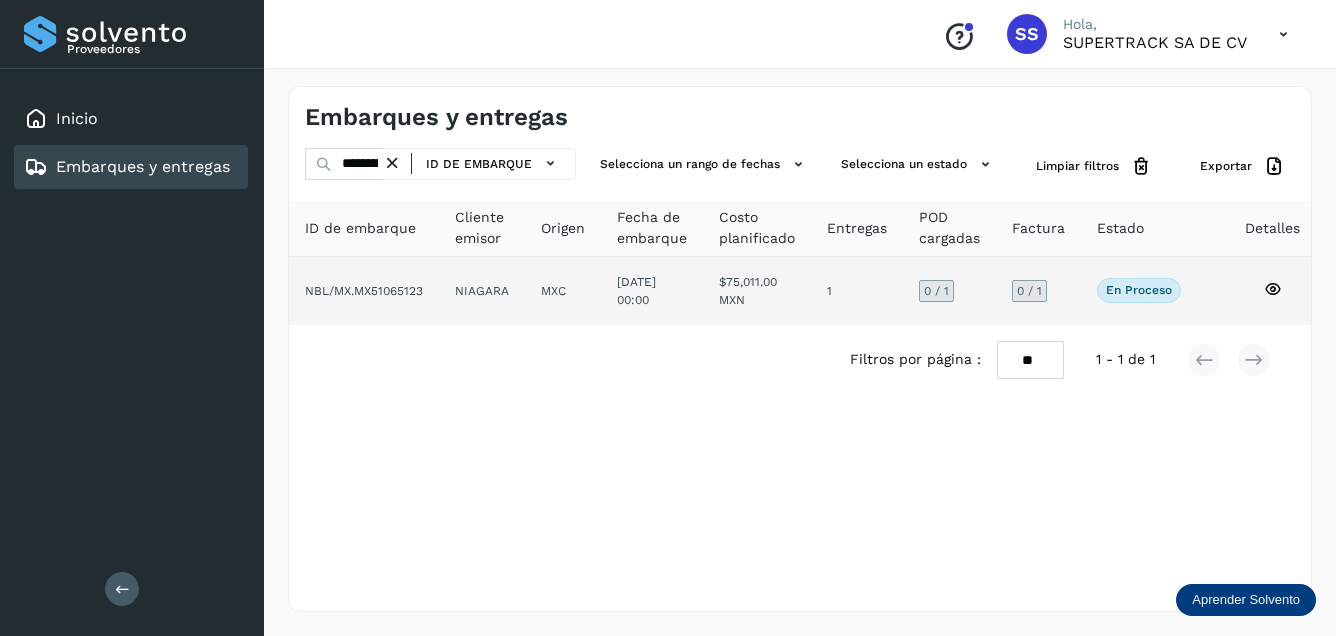 click on "NBL/MX.MX51065123" 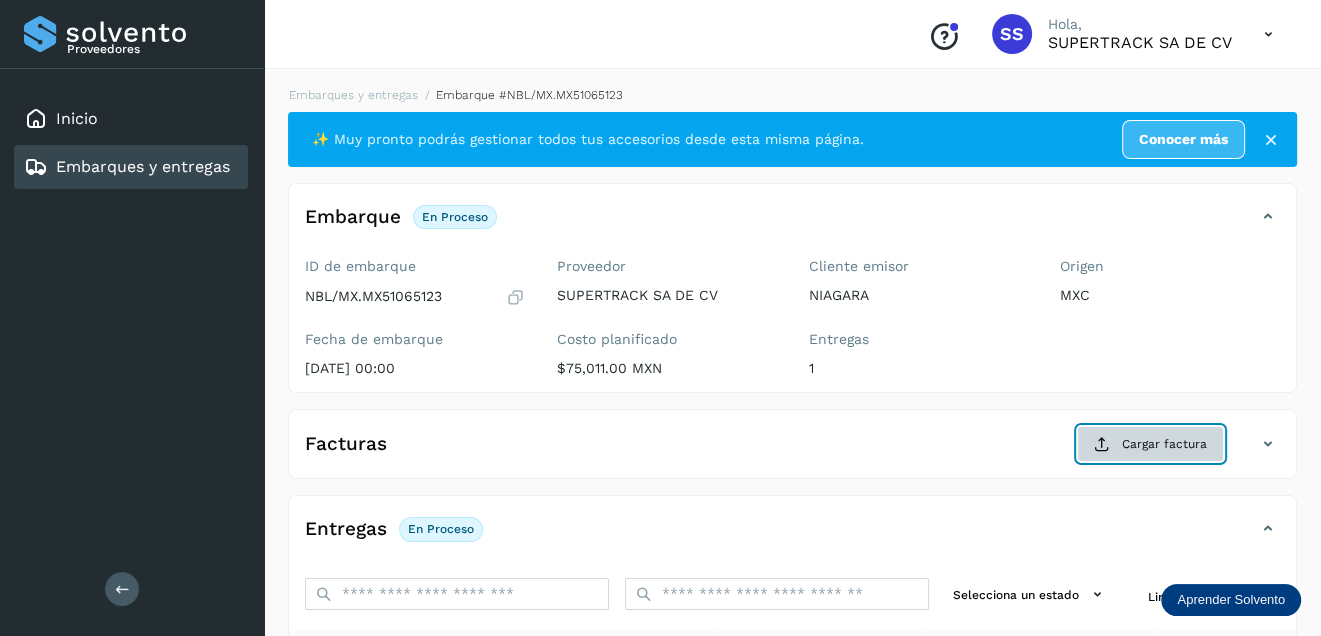 click on "Cargar factura" 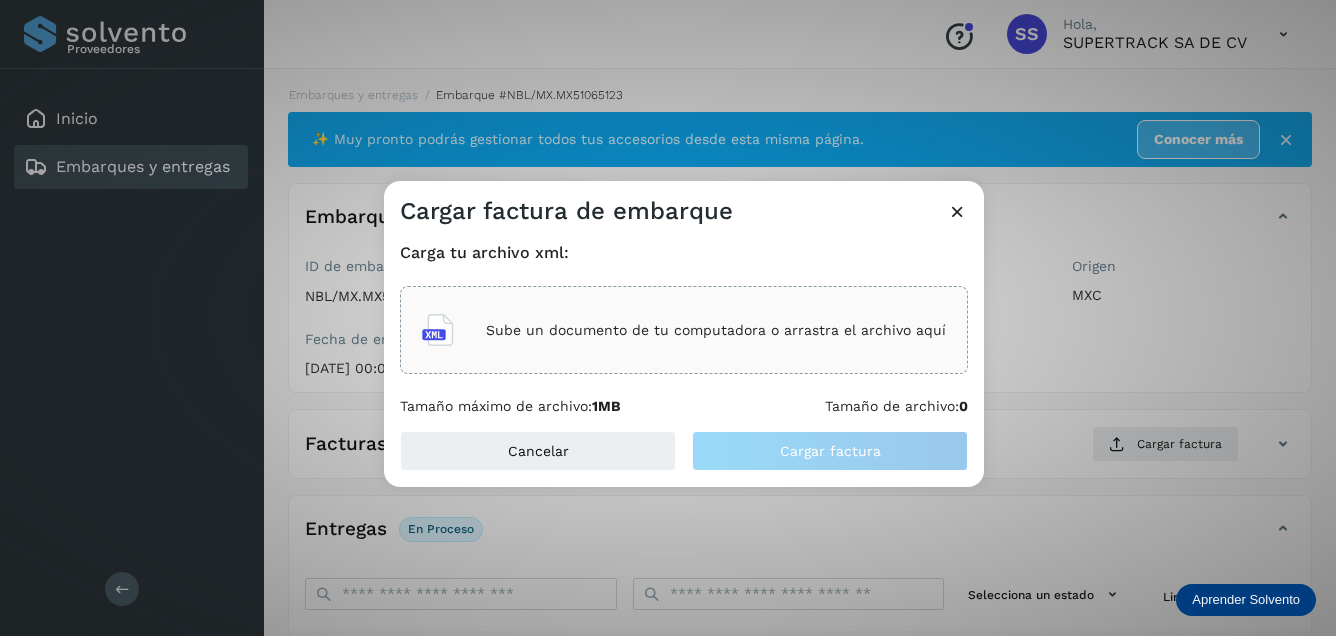 click on "Sube un documento de tu computadora o arrastra el archivo aquí" at bounding box center (716, 330) 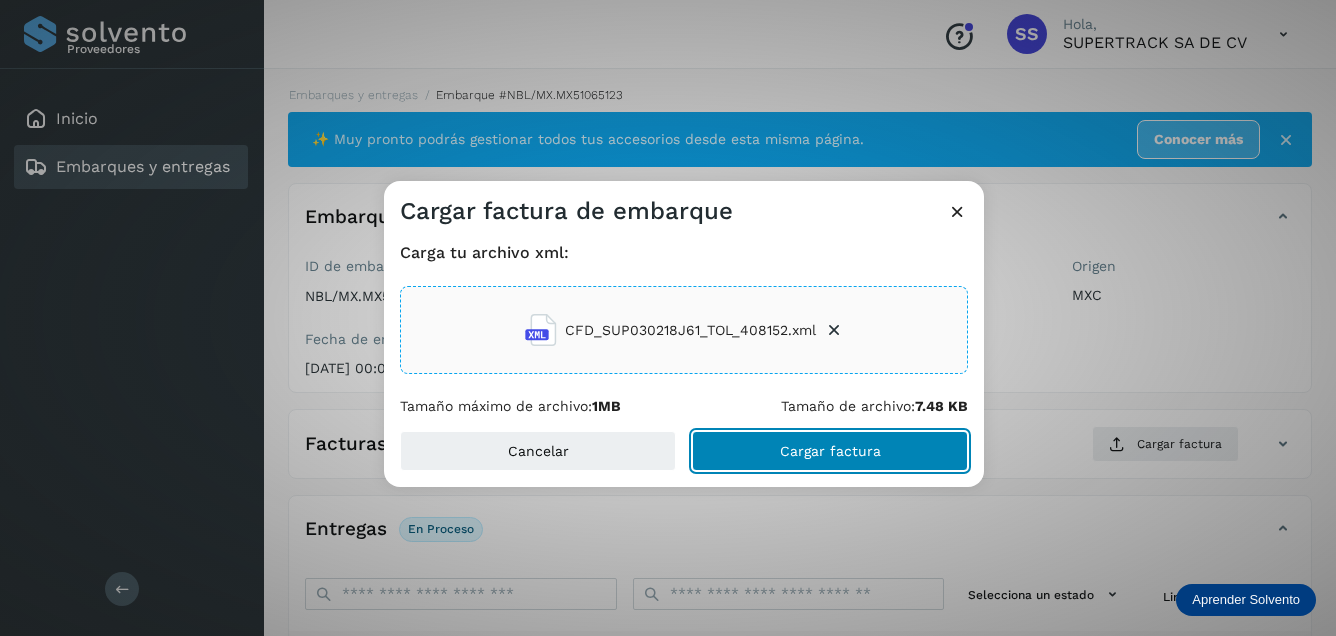 click on "Cargar factura" 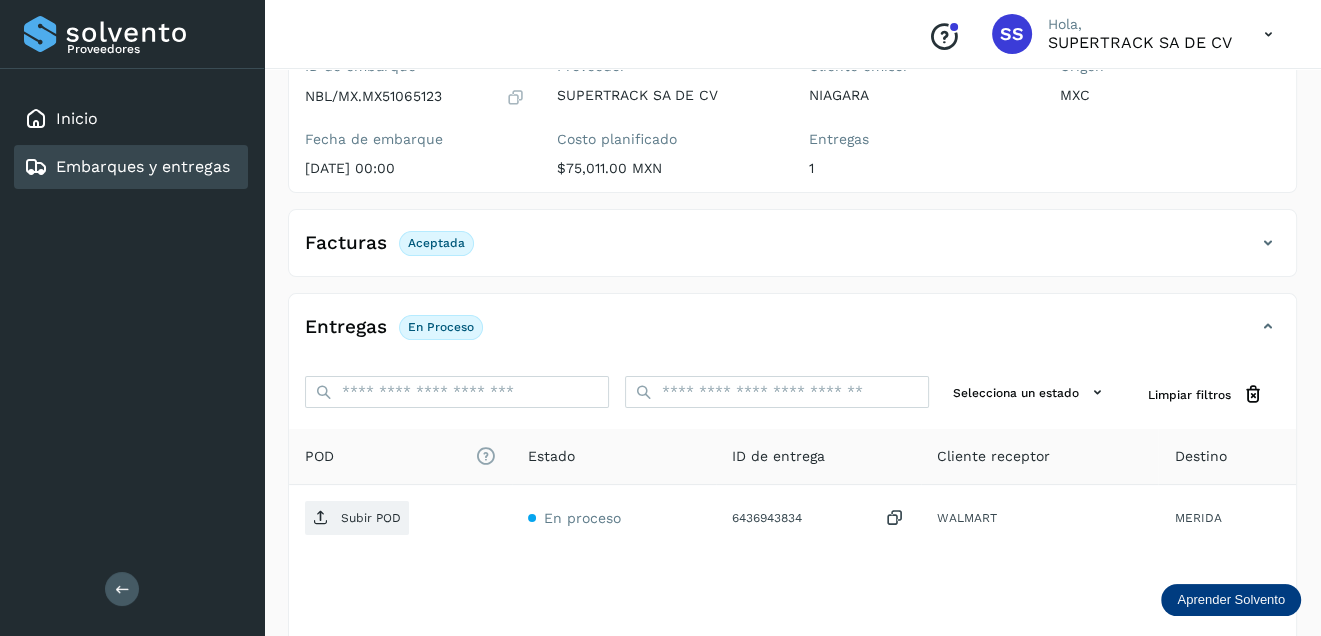 scroll, scrollTop: 309, scrollLeft: 0, axis: vertical 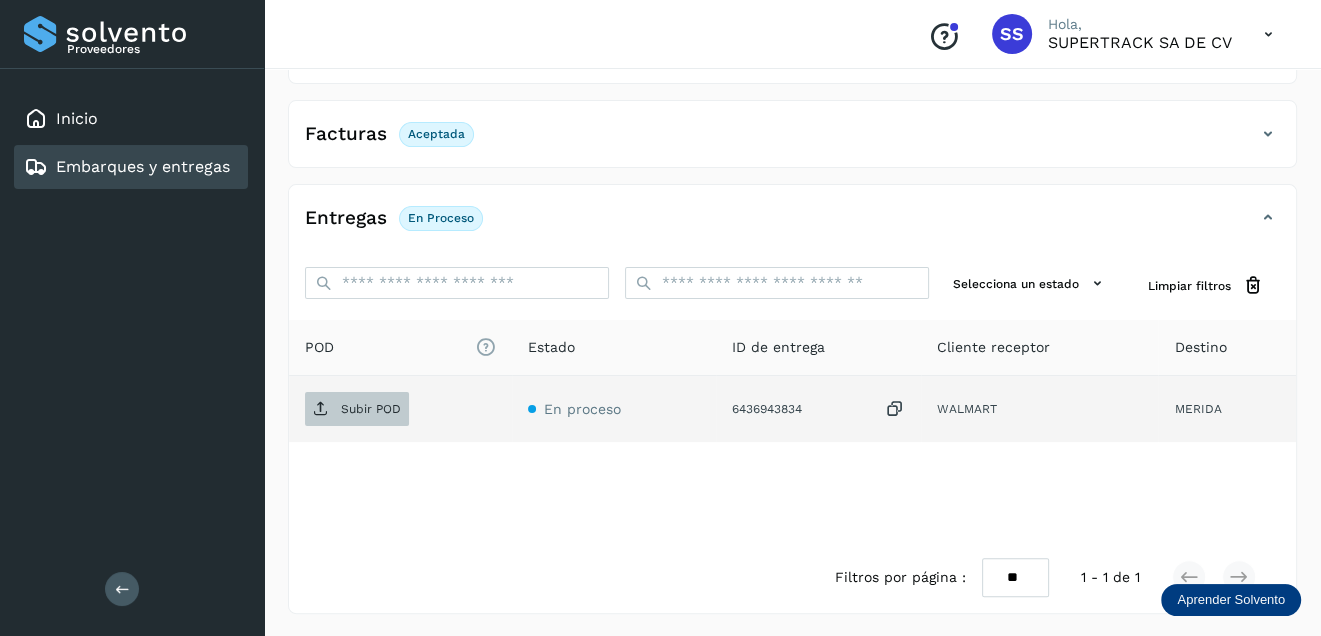 click on "Subir POD" at bounding box center [371, 409] 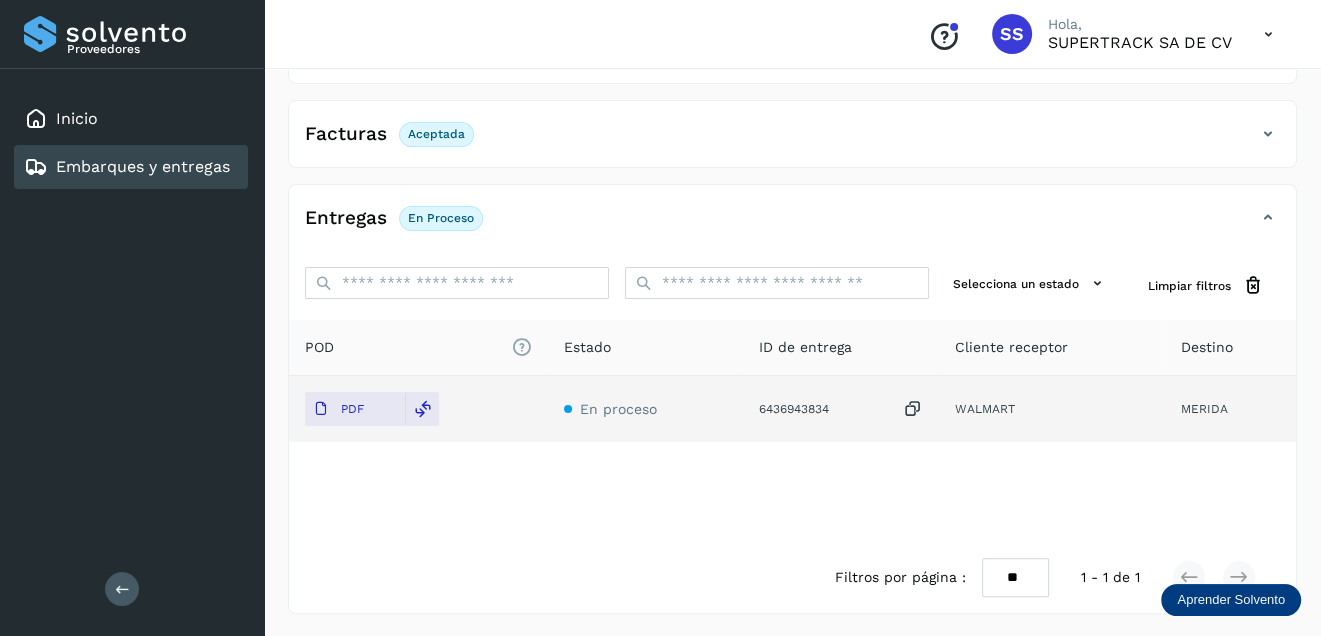 click on "Embarques y entregas" at bounding box center [143, 166] 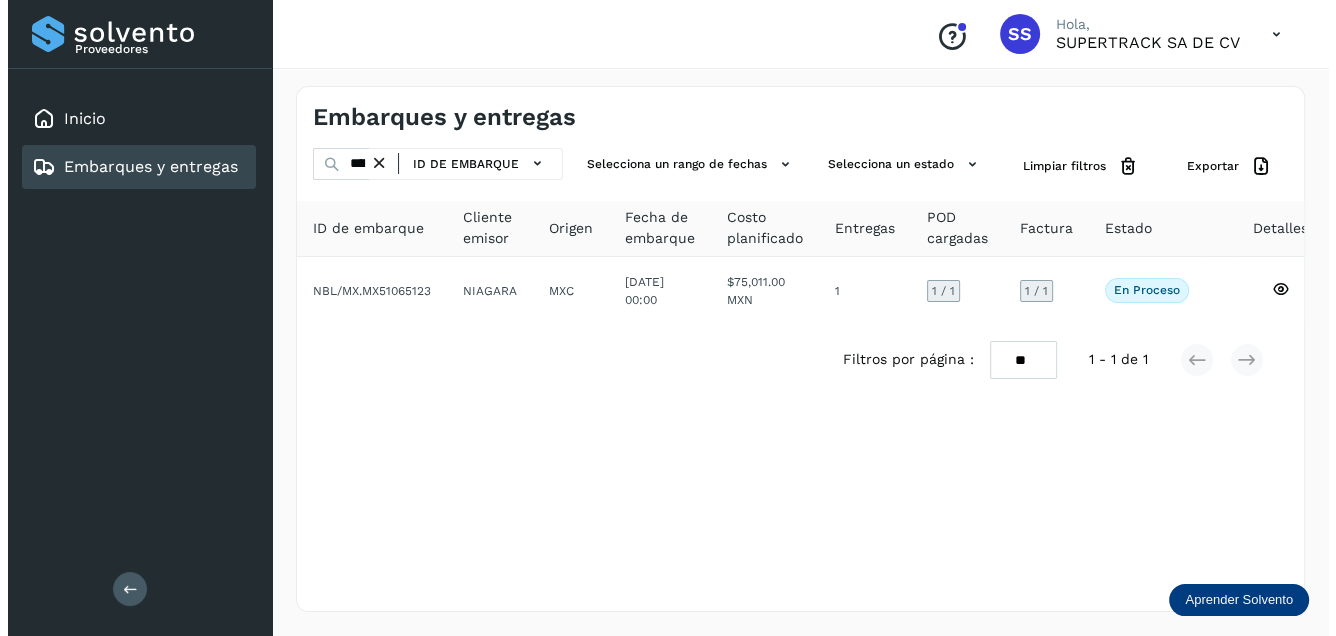 scroll, scrollTop: 0, scrollLeft: 0, axis: both 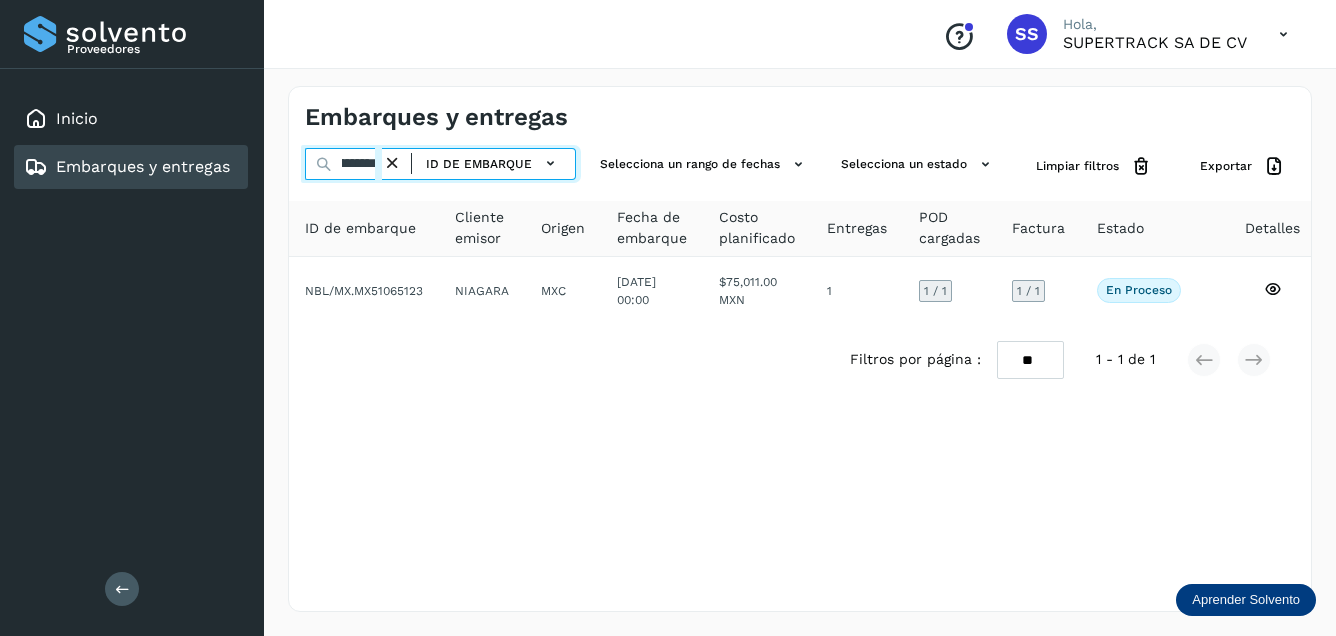 drag, startPoint x: 363, startPoint y: 164, endPoint x: 1335, endPoint y: 396, distance: 999.3038 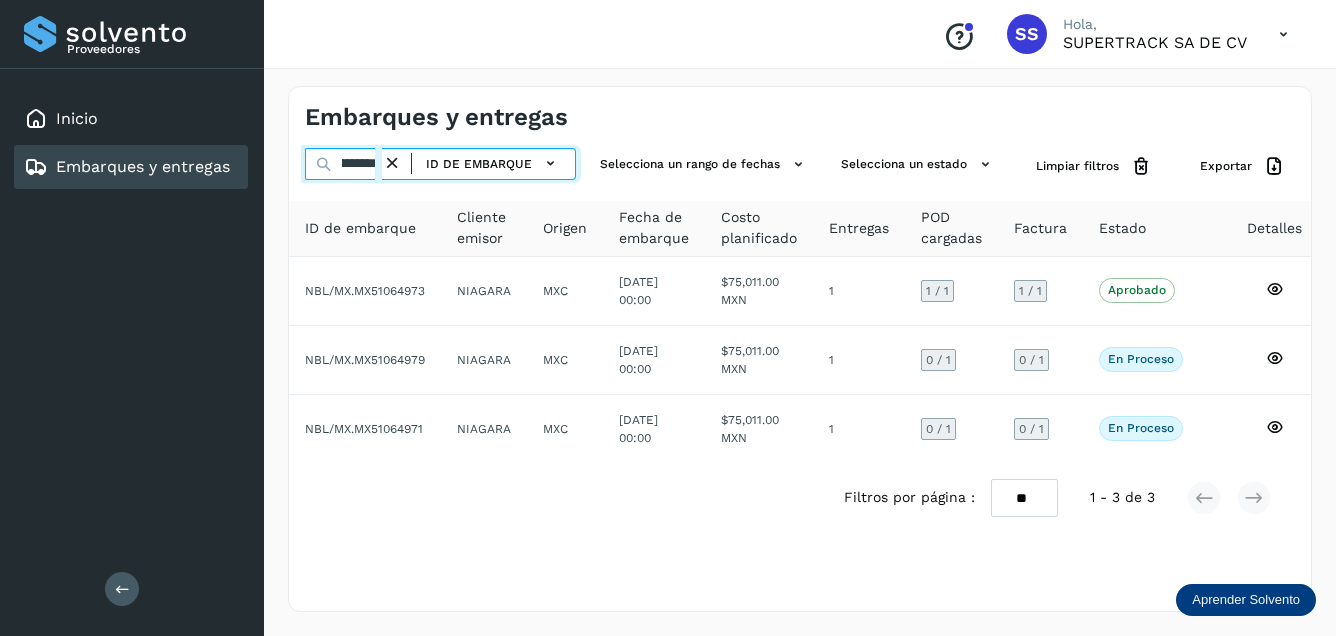scroll, scrollTop: 0, scrollLeft: 45, axis: horizontal 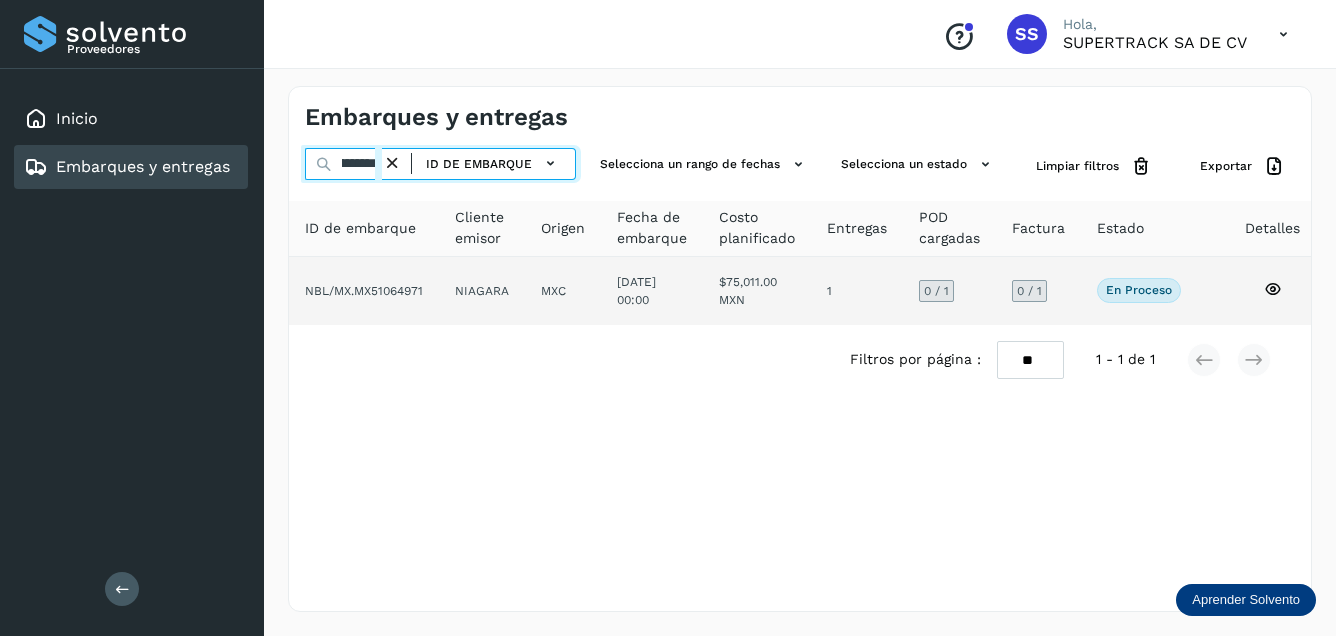 type on "**********" 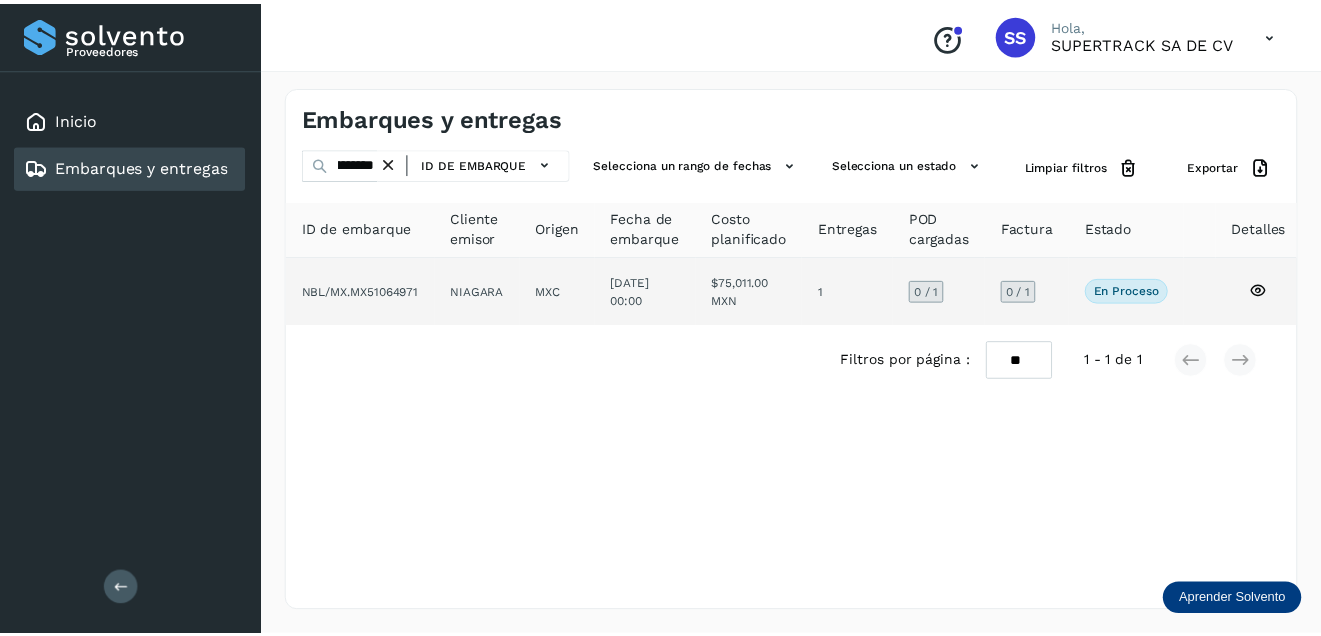 scroll, scrollTop: 0, scrollLeft: 0, axis: both 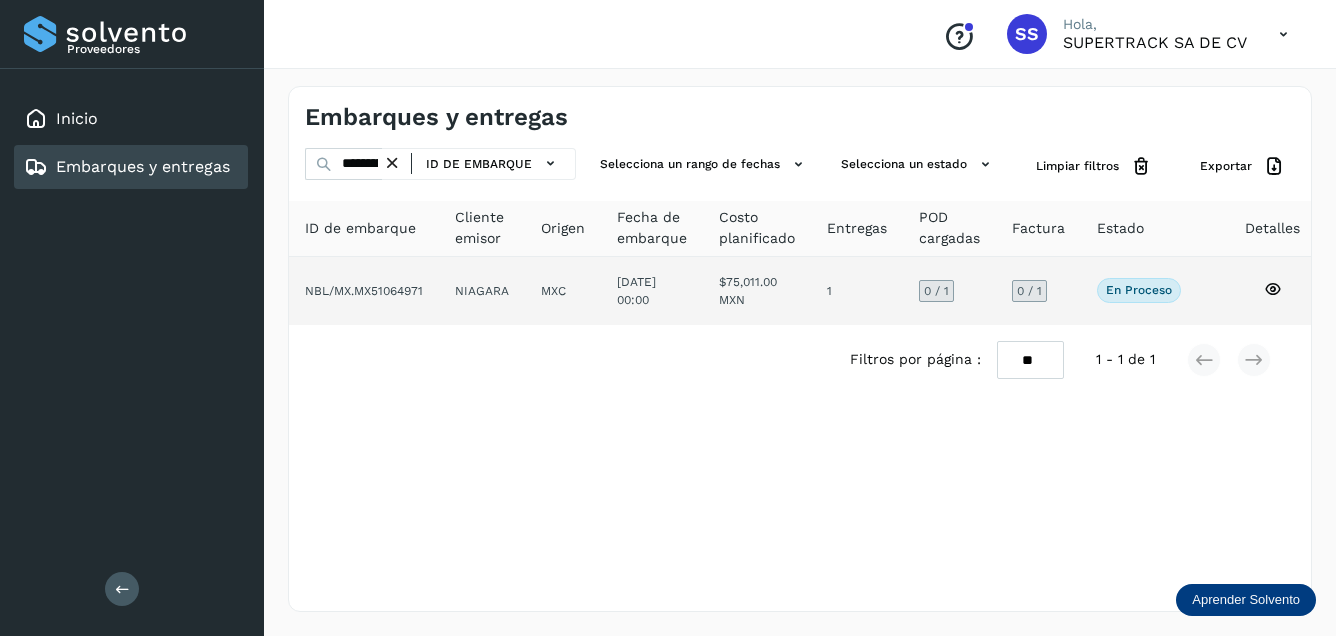 click on "NBL/MX.MX51064971" 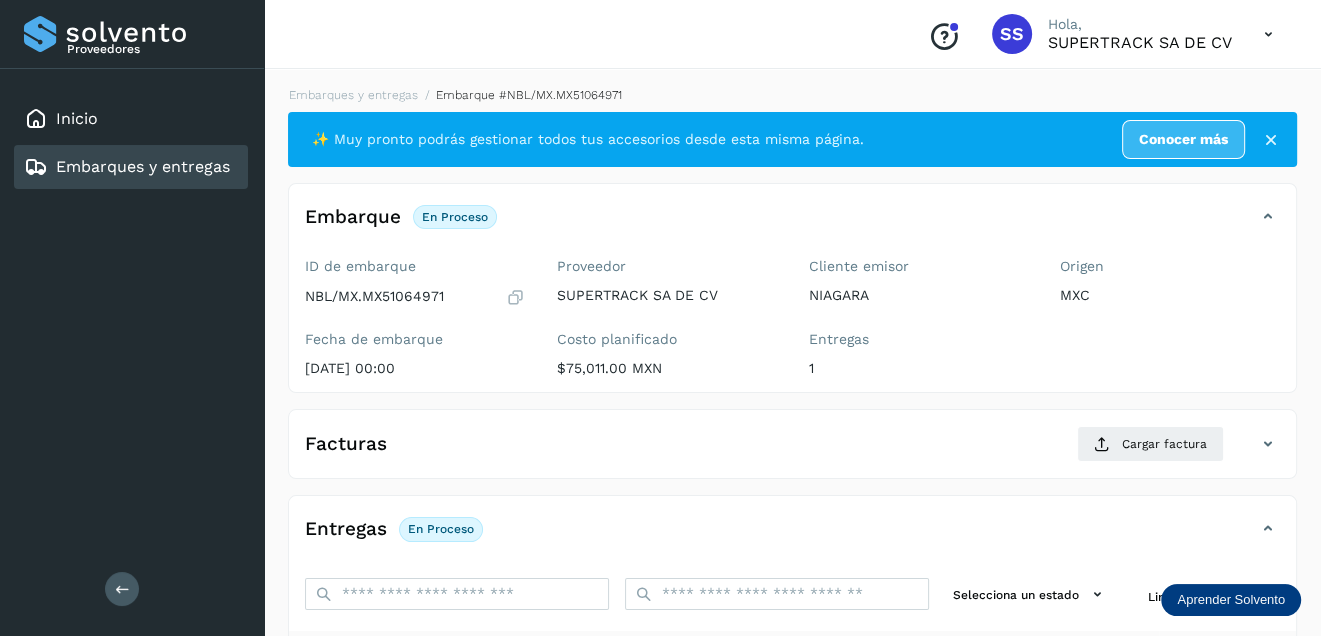 scroll, scrollTop: 200, scrollLeft: 0, axis: vertical 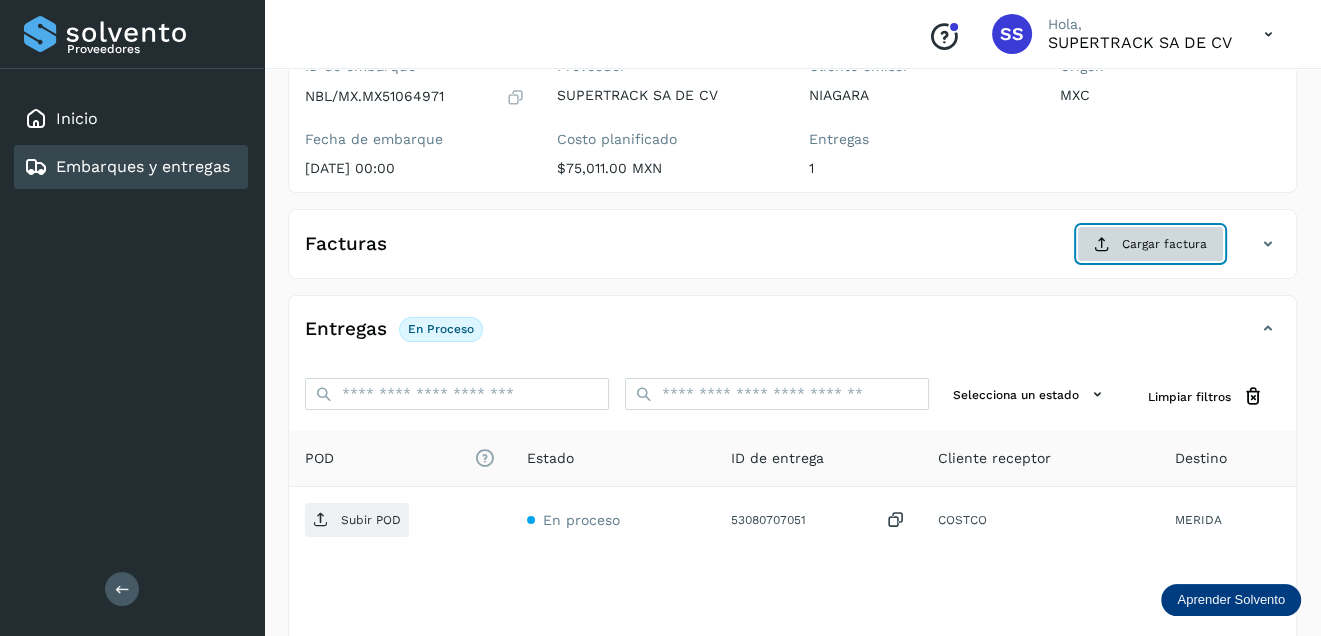 click on "Cargar factura" 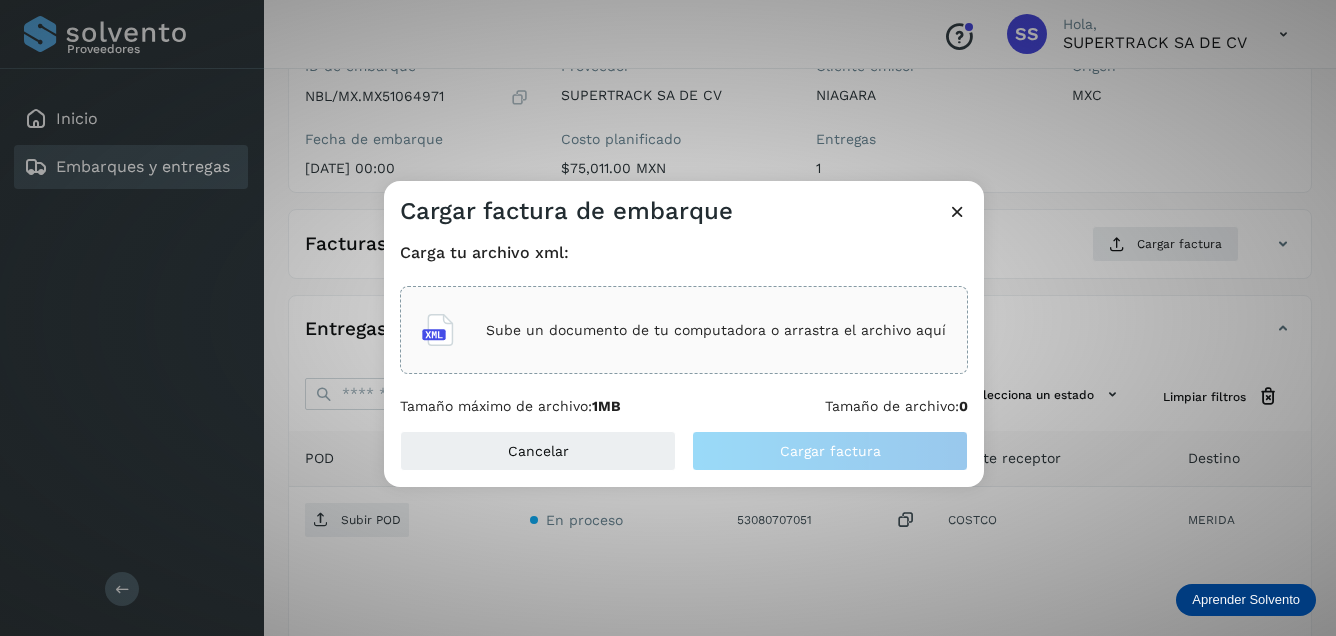 click on "Sube un documento de tu computadora o arrastra el archivo aquí" at bounding box center [716, 330] 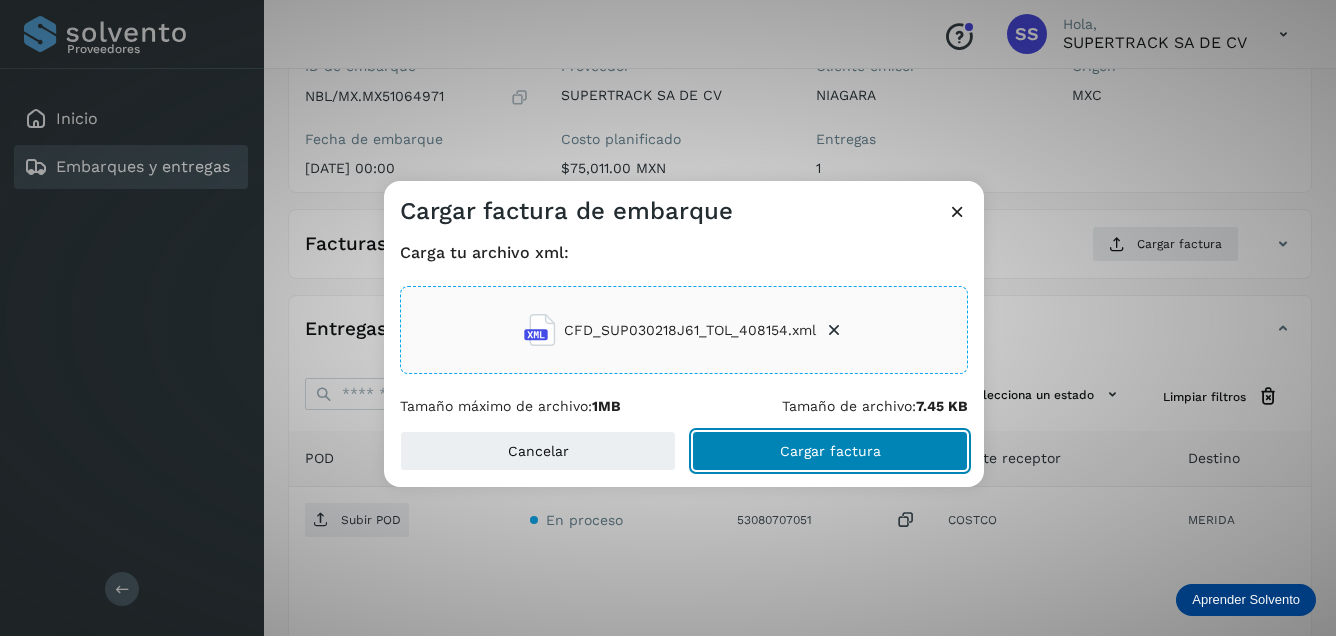 click on "Cargar factura" 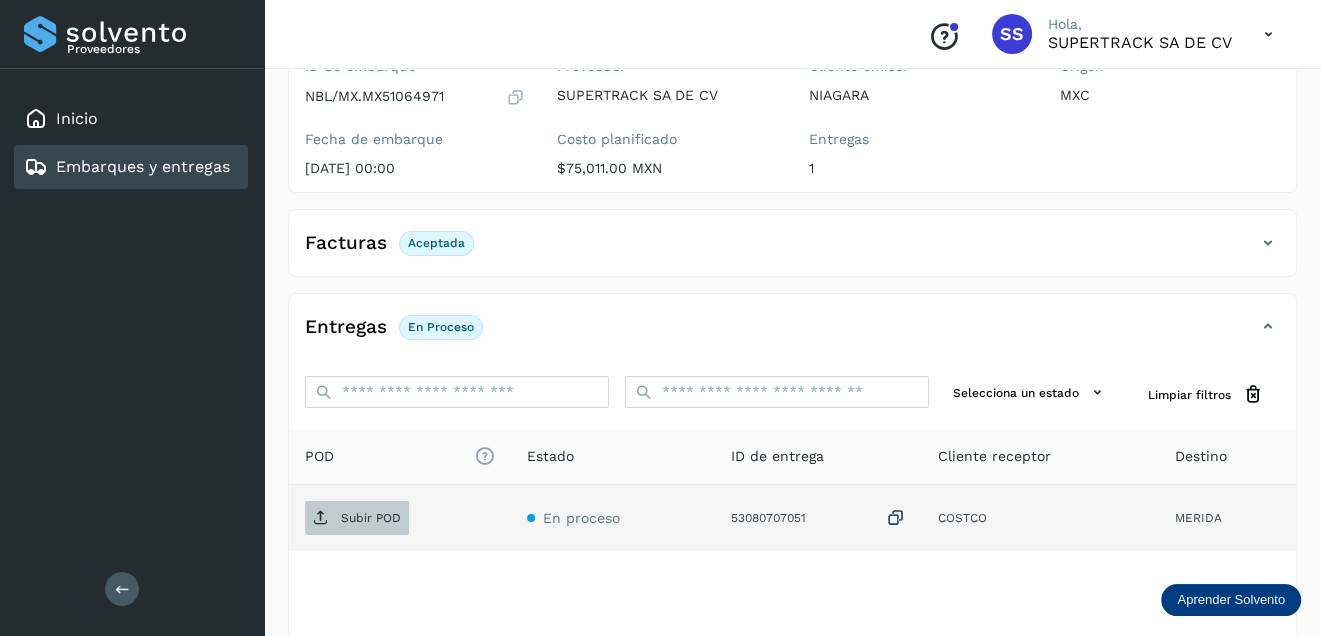 click on "Subir POD" at bounding box center (357, 518) 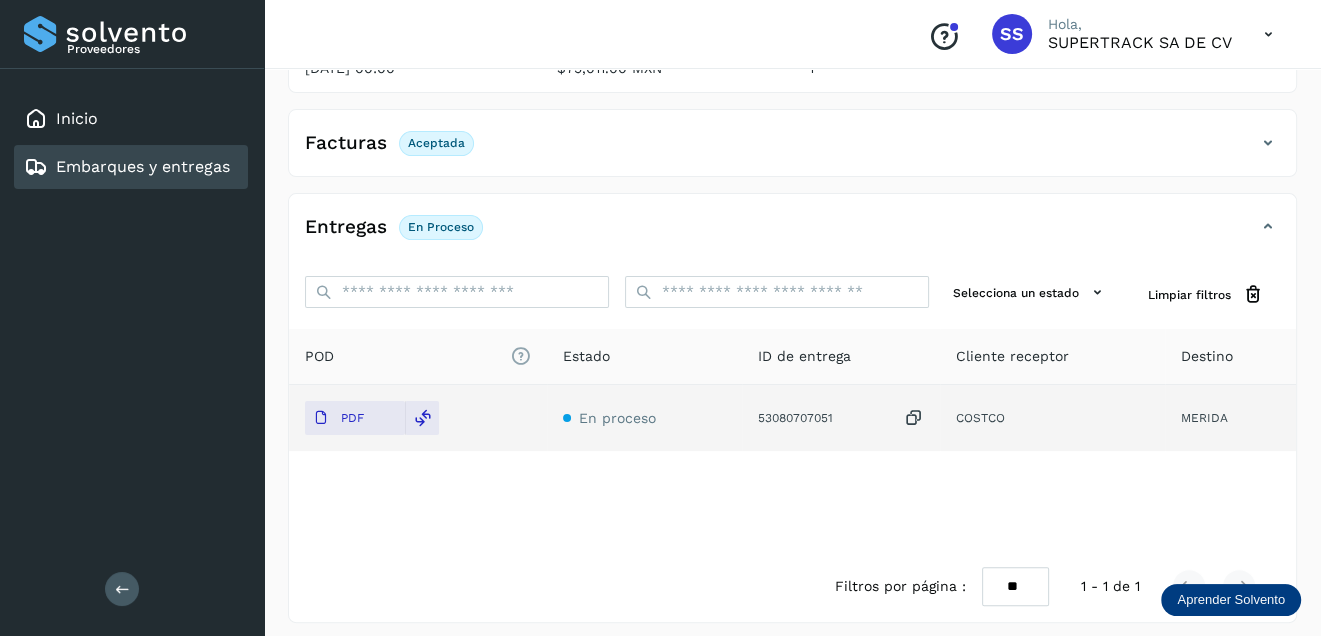 scroll, scrollTop: 309, scrollLeft: 0, axis: vertical 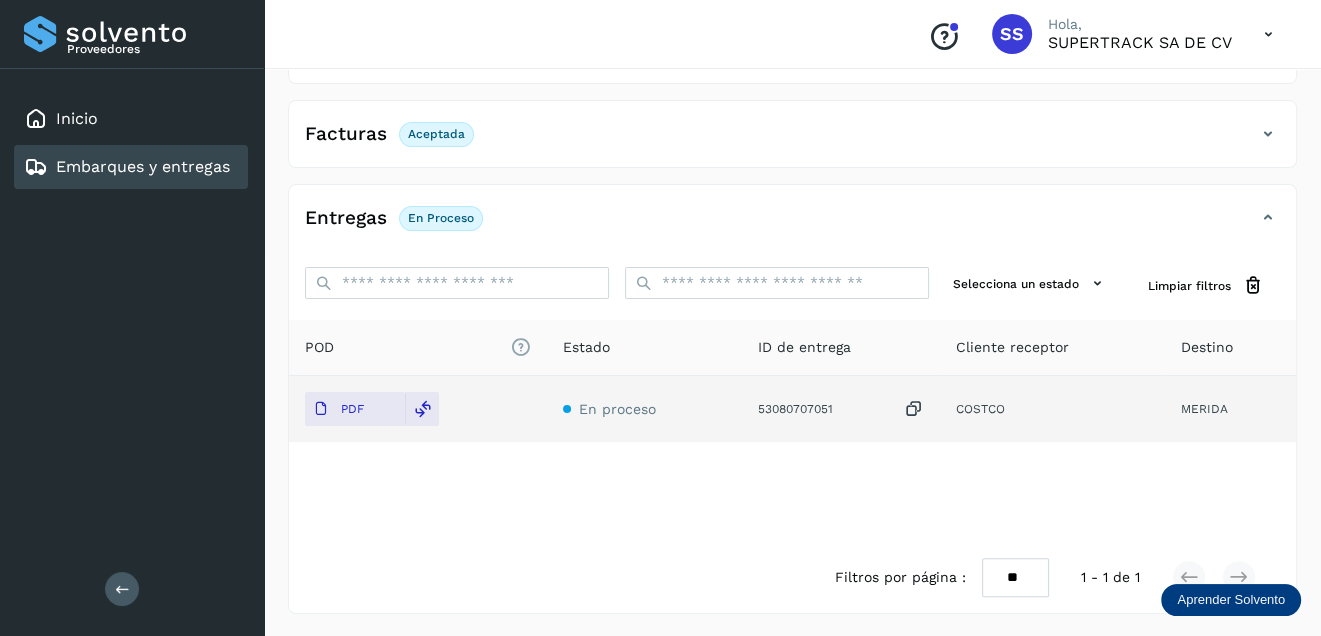 click on "Embarques y entregas" at bounding box center [143, 166] 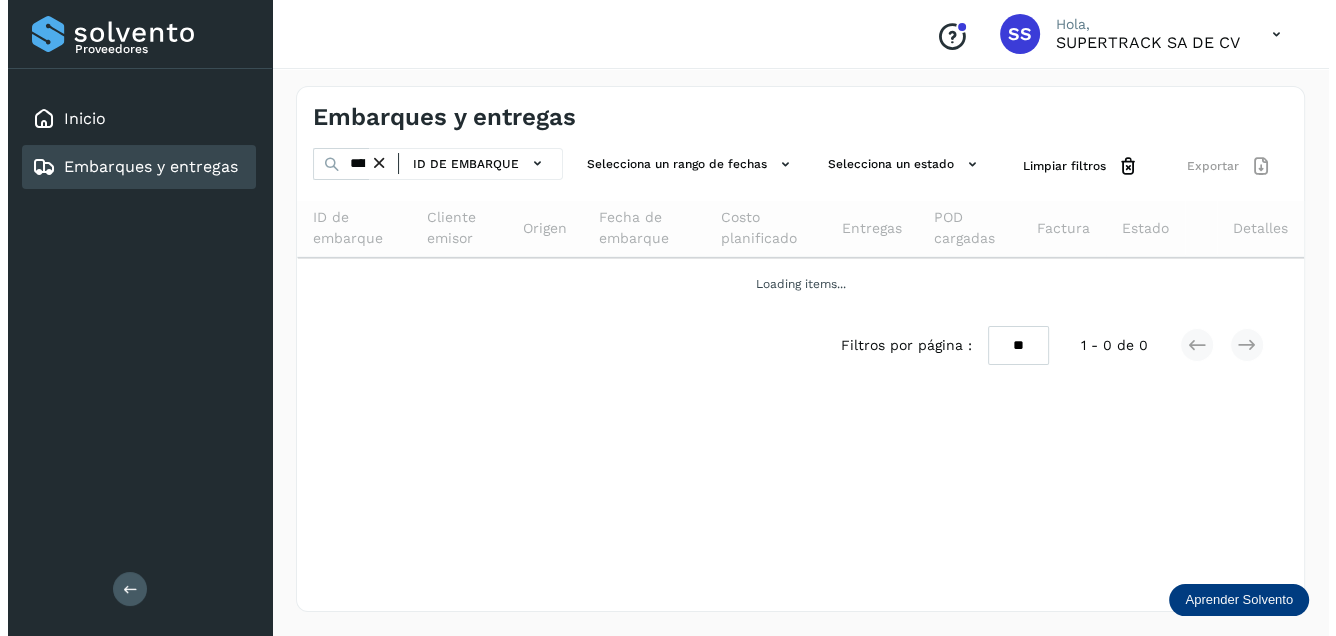 scroll, scrollTop: 0, scrollLeft: 0, axis: both 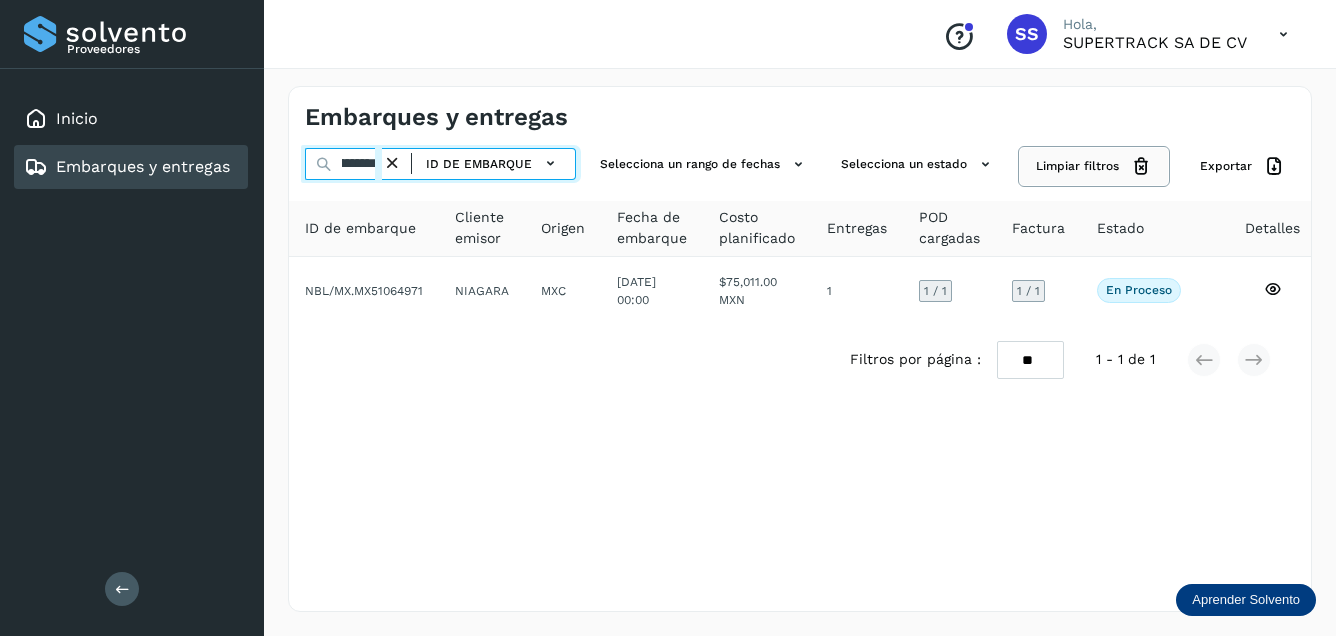 drag, startPoint x: 360, startPoint y: 160, endPoint x: 1065, endPoint y: 168, distance: 705.0454 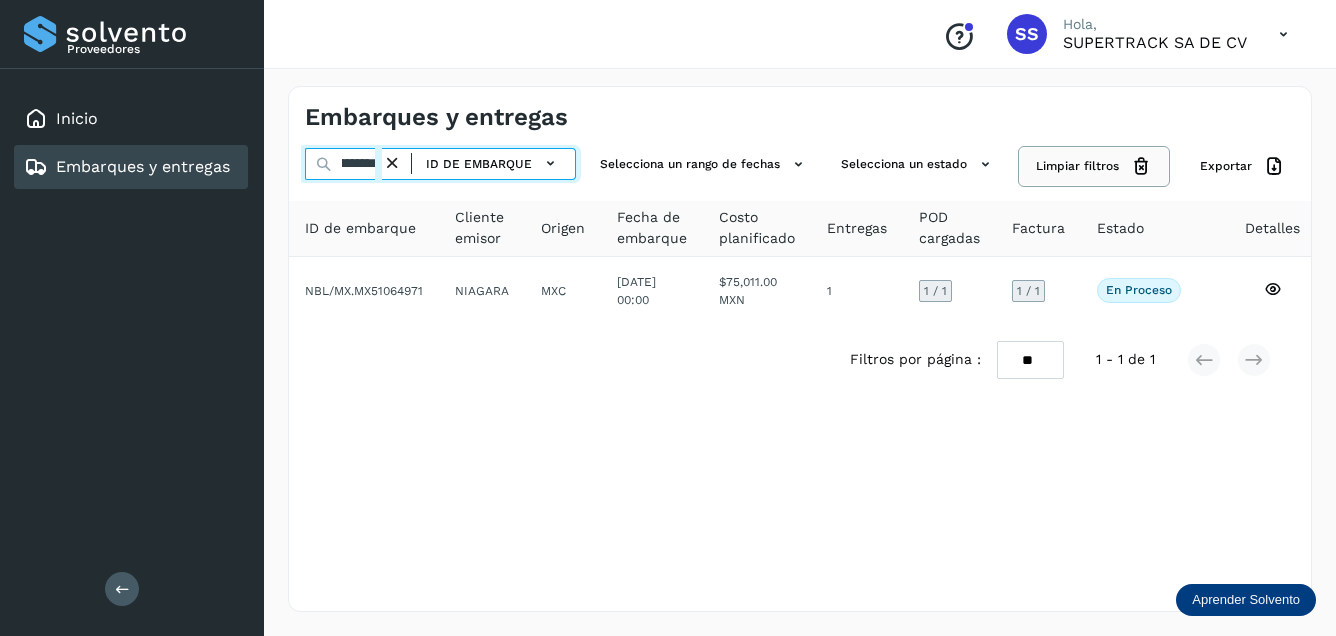 scroll, scrollTop: 0, scrollLeft: 48, axis: horizontal 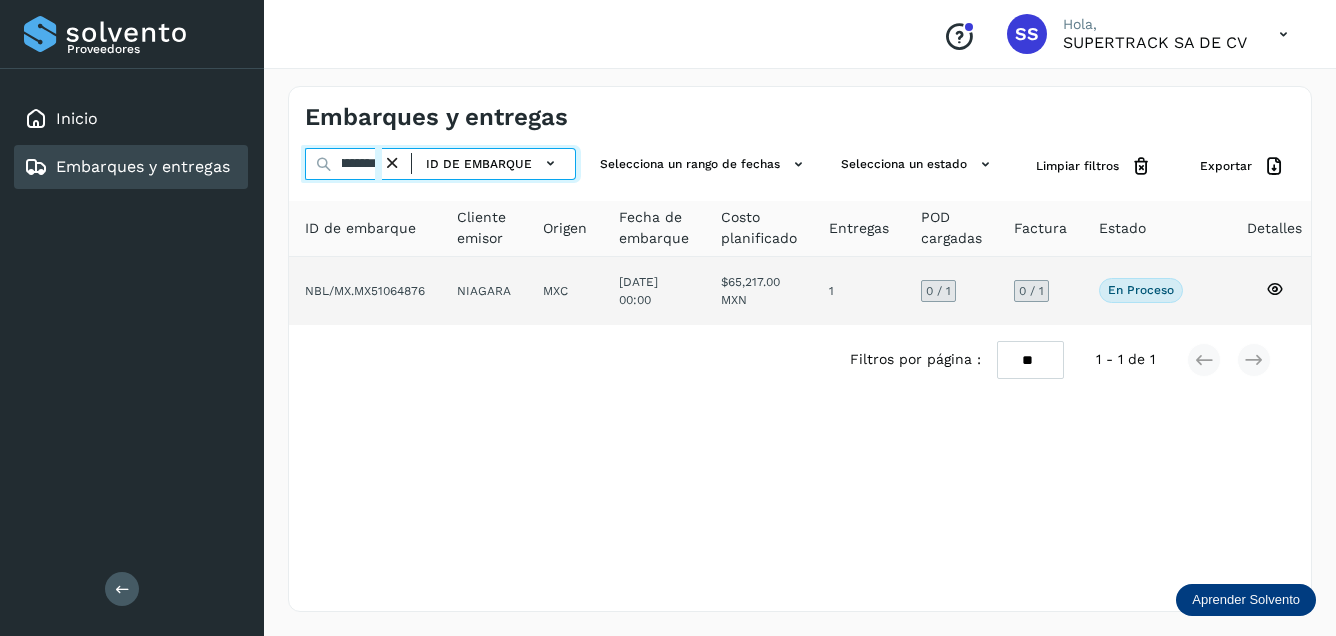 type on "**********" 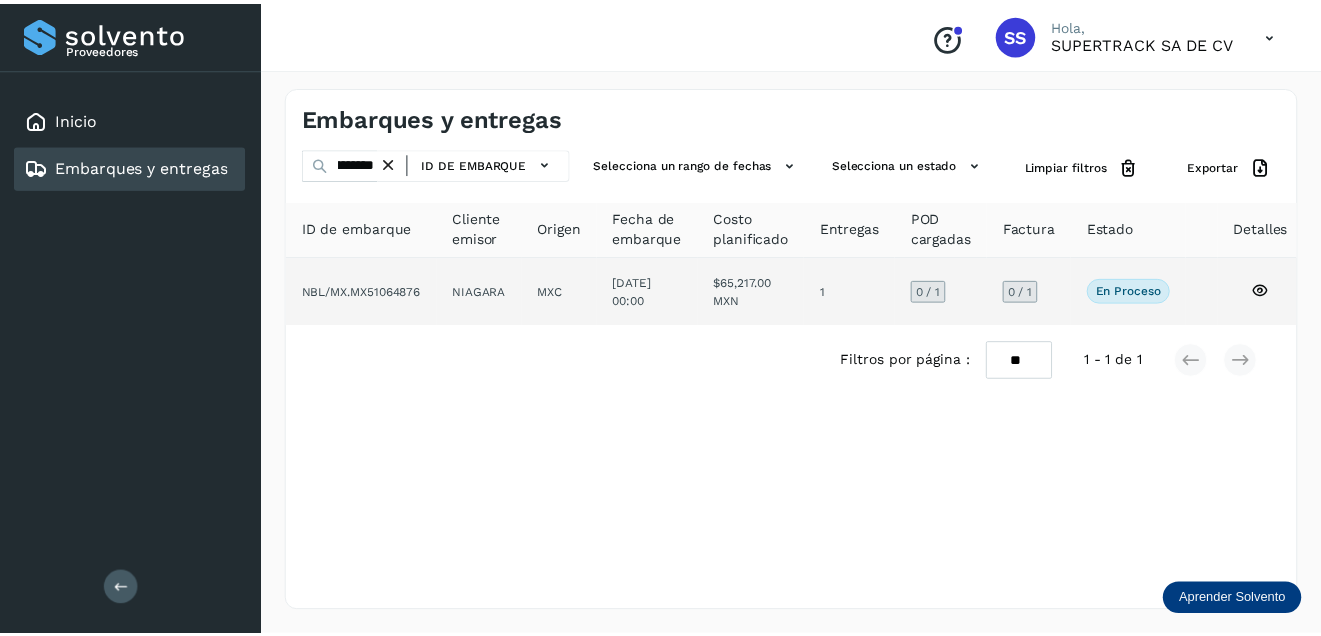scroll, scrollTop: 0, scrollLeft: 0, axis: both 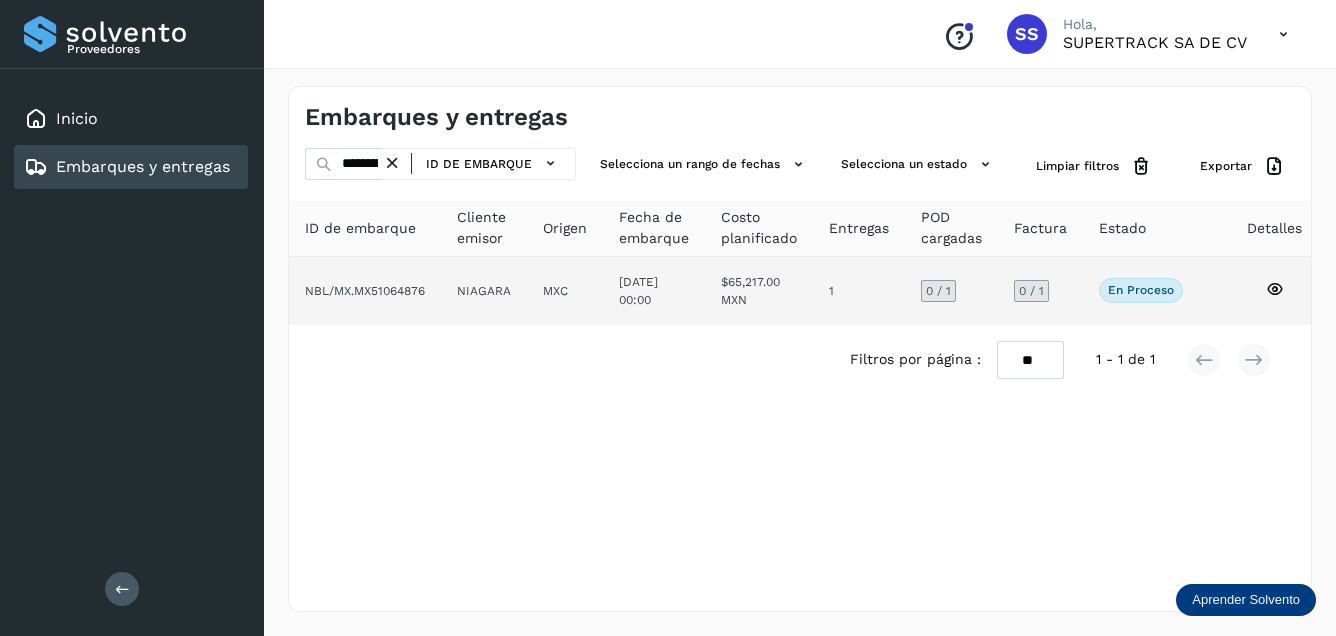 click on "NIAGARA" 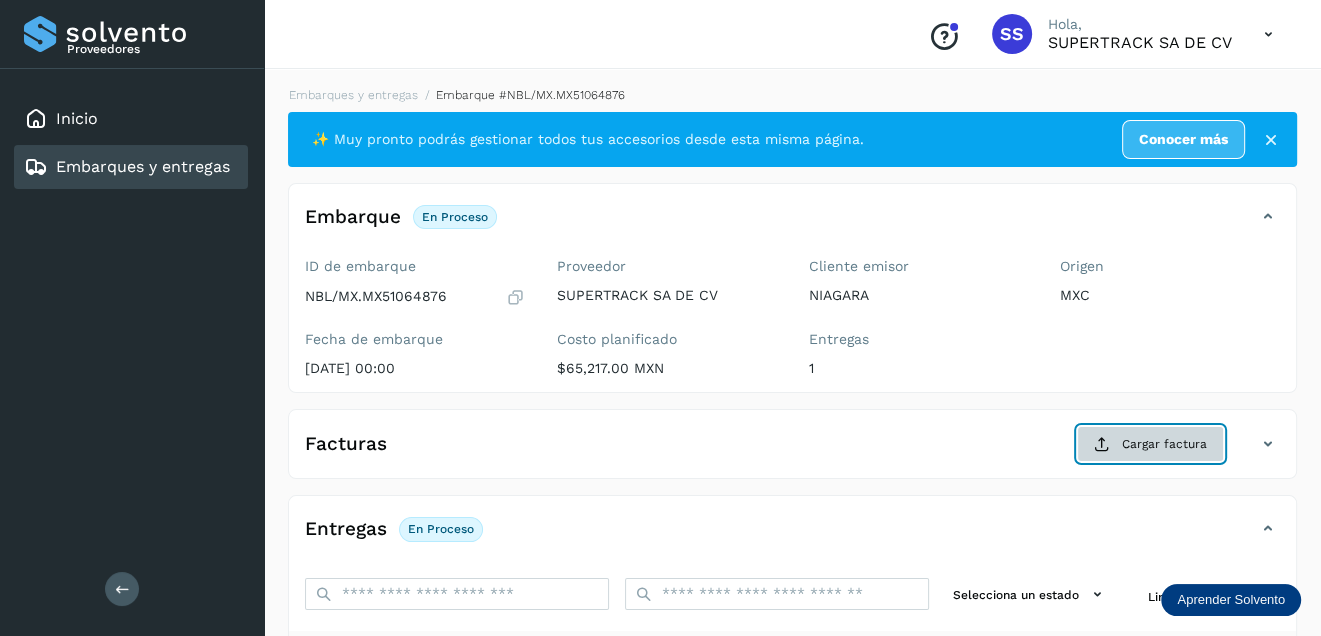click on "Cargar factura" 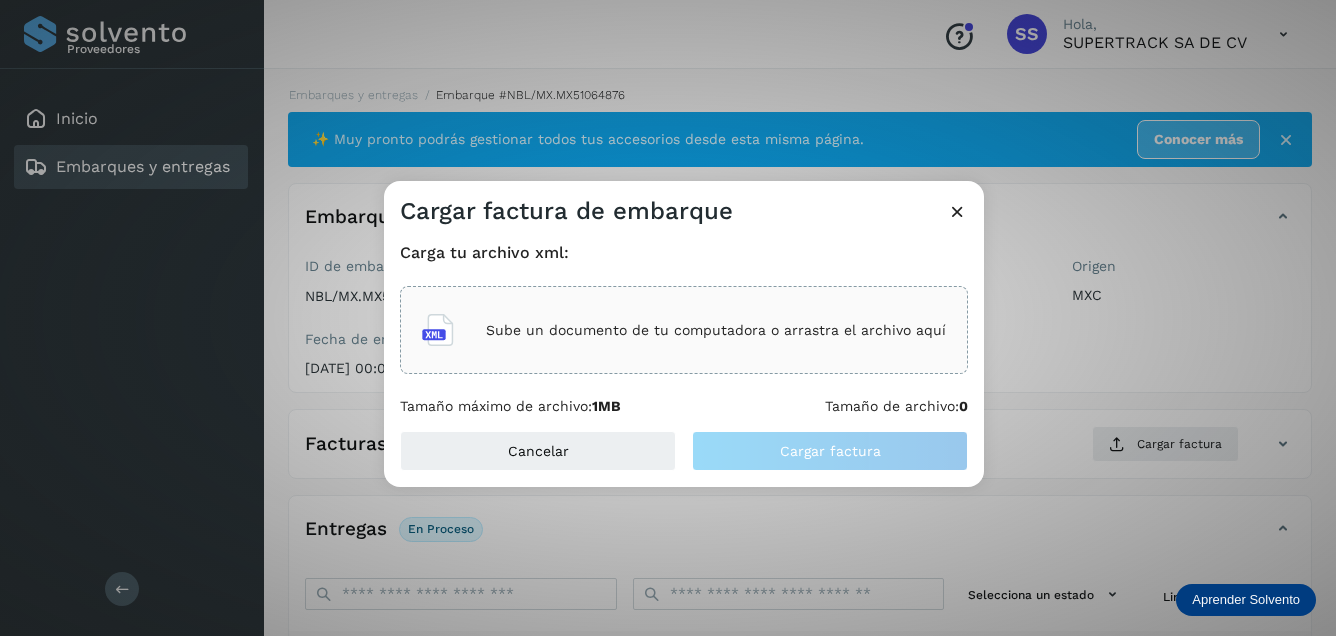 click on "Sube un documento de tu computadora o arrastra el archivo aquí" at bounding box center [716, 330] 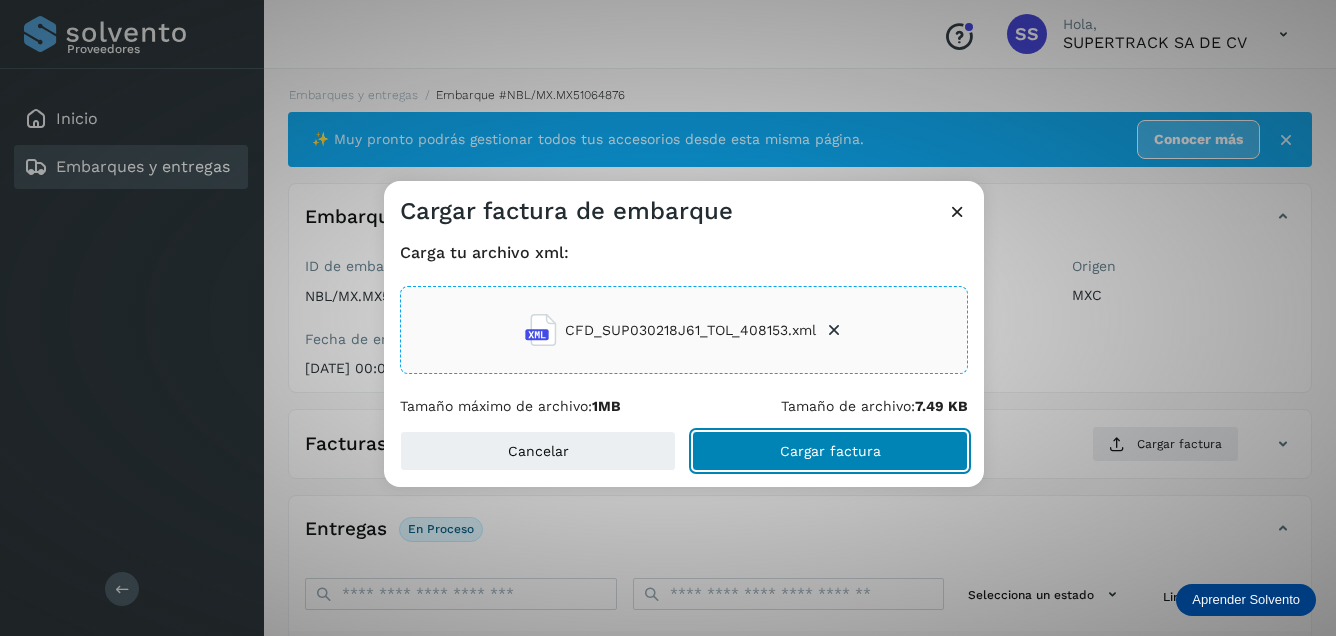 click on "Cargar factura" 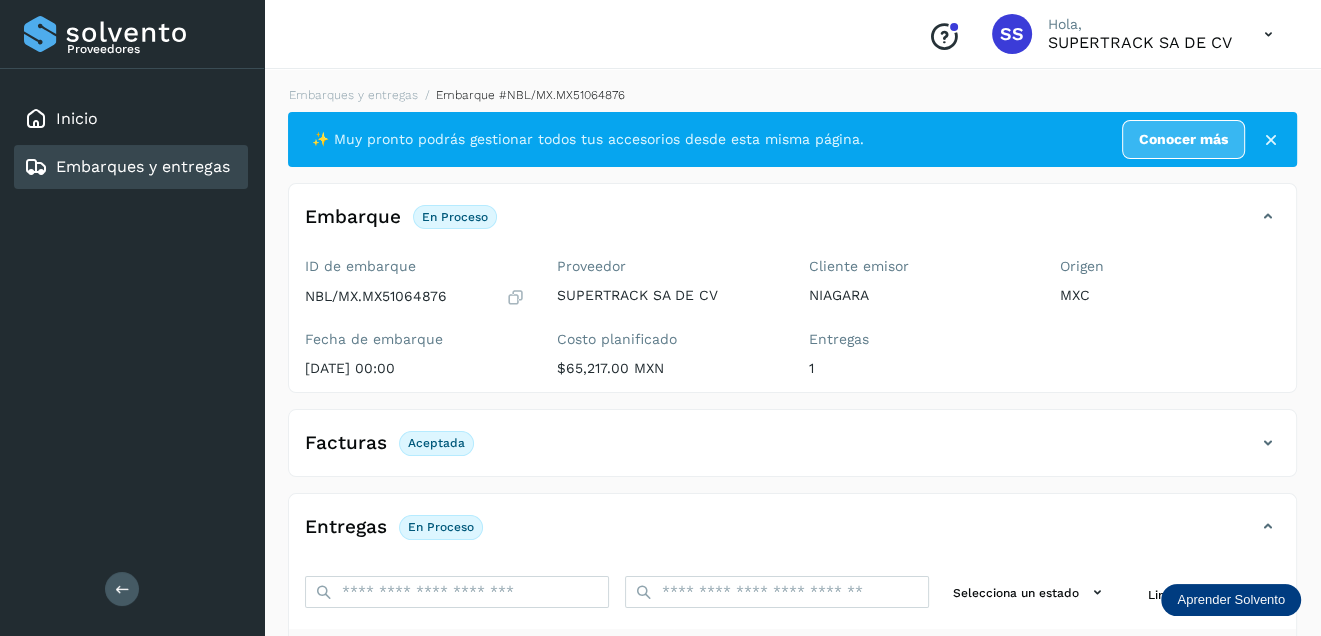 scroll, scrollTop: 300, scrollLeft: 0, axis: vertical 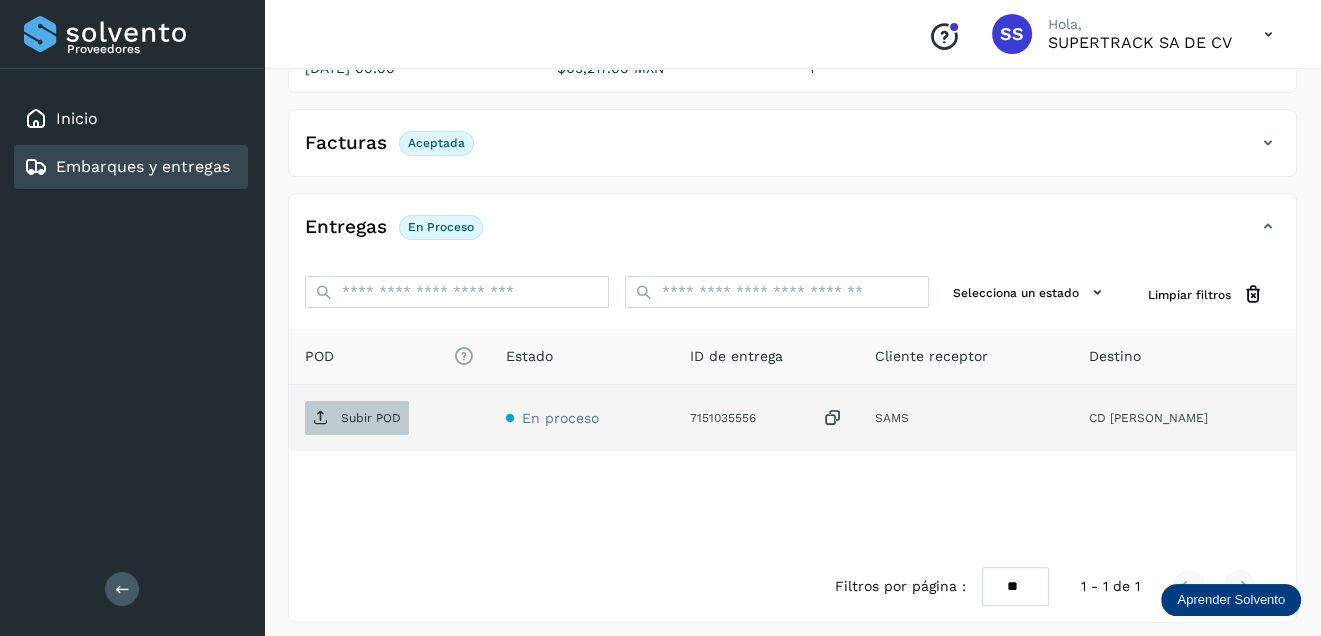 click on "Subir POD" at bounding box center (371, 418) 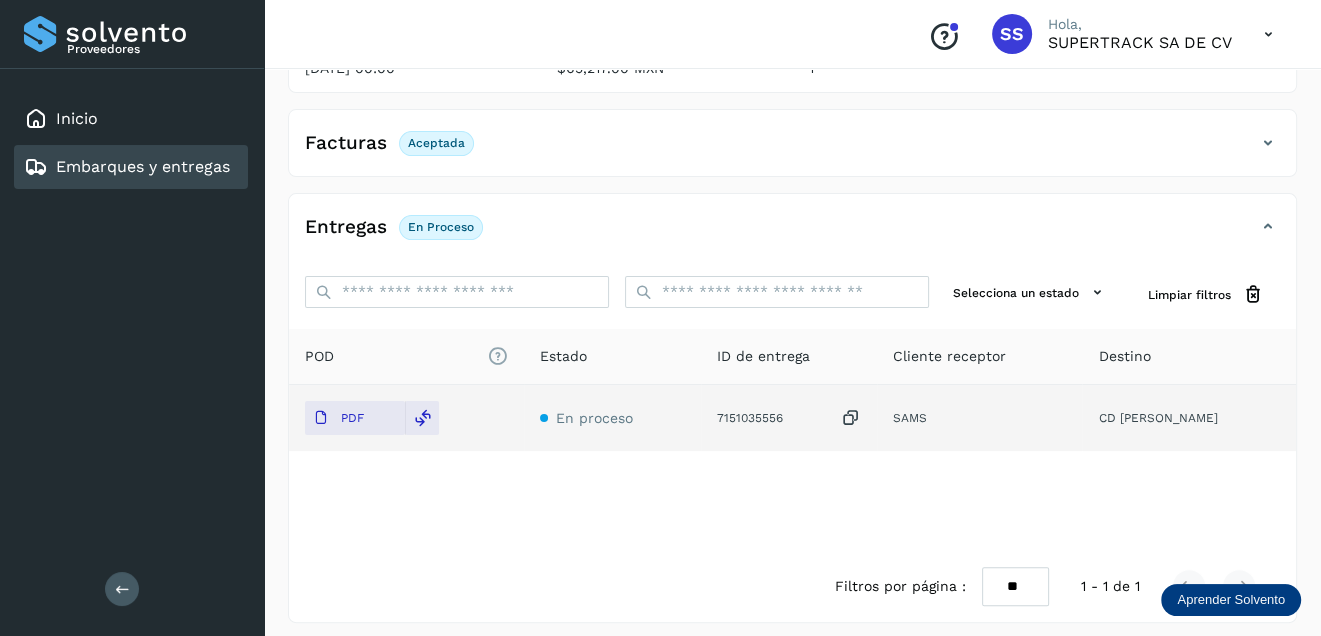 click on "Embarques y entregas" at bounding box center (143, 166) 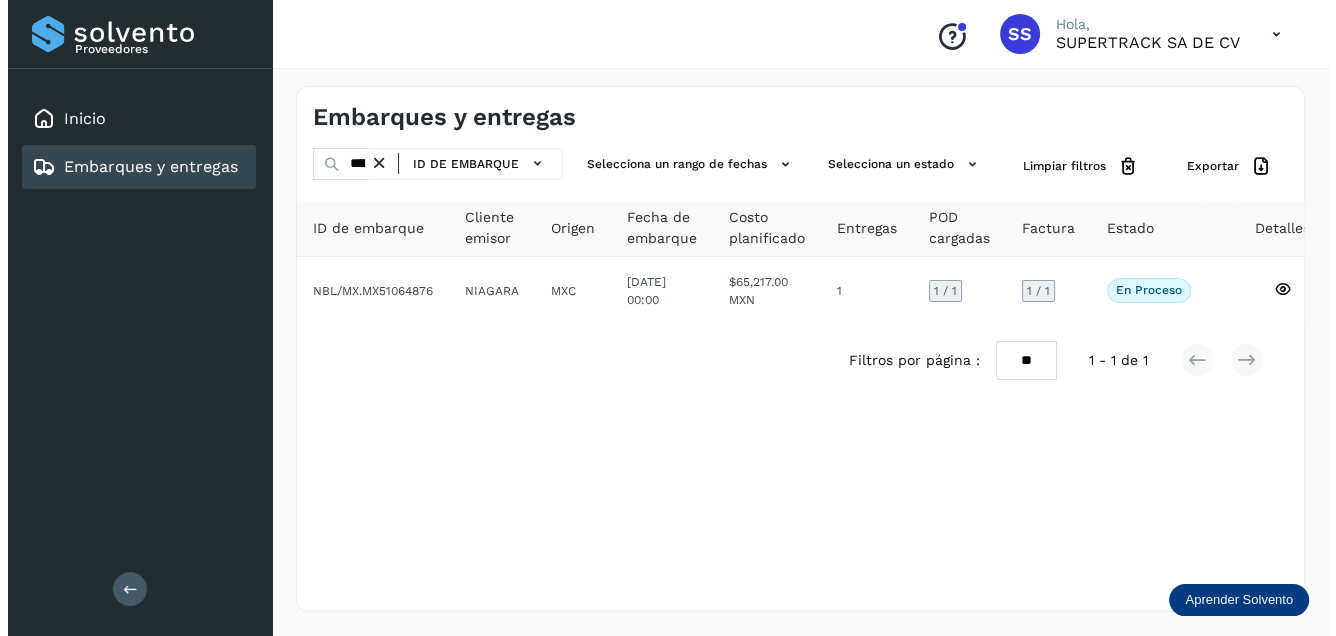 scroll, scrollTop: 0, scrollLeft: 0, axis: both 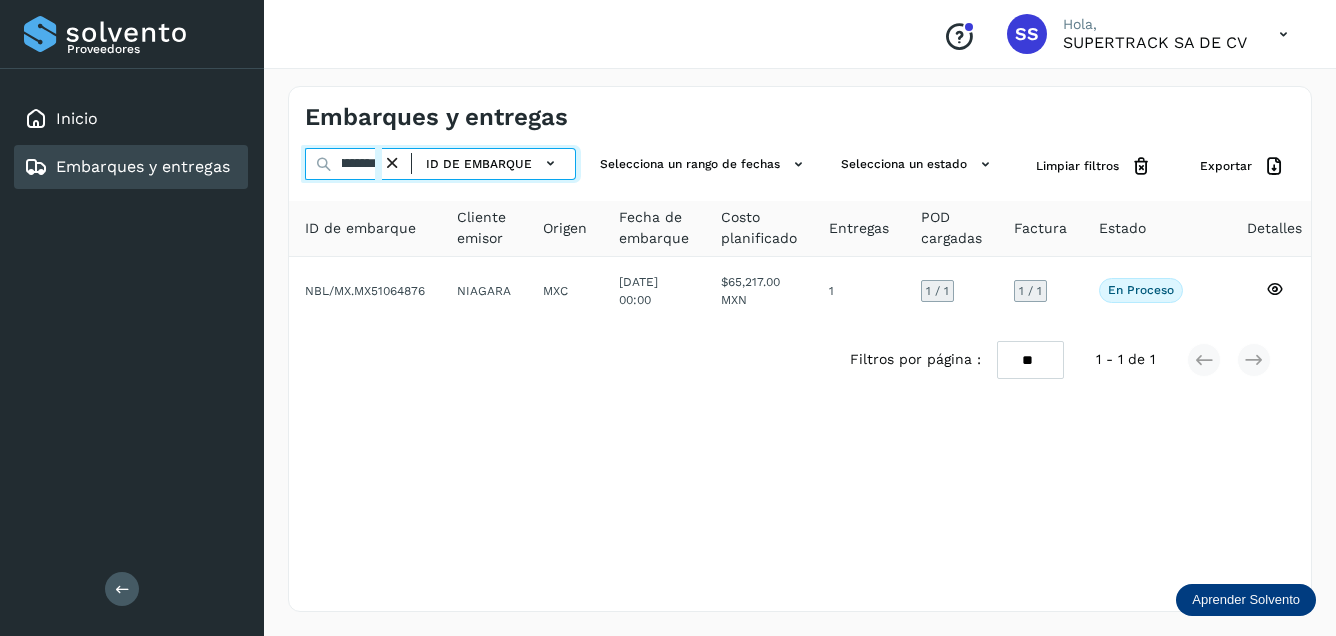 drag, startPoint x: 362, startPoint y: 166, endPoint x: 797, endPoint y: 242, distance: 441.58917 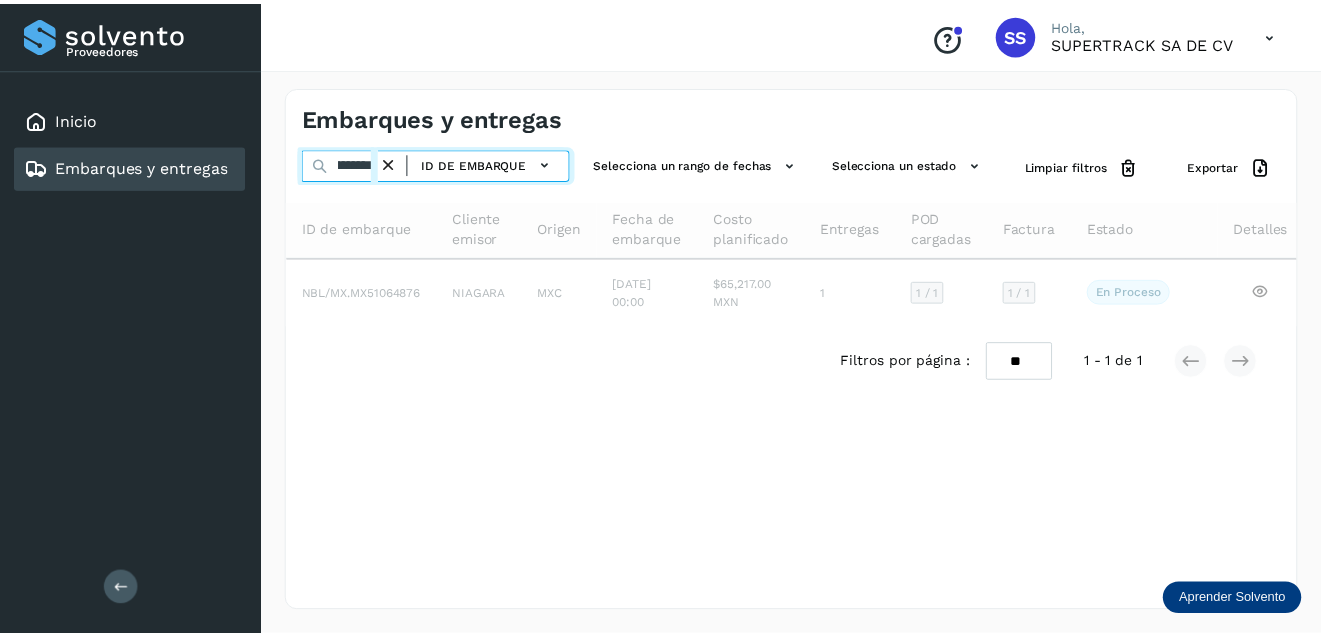 scroll, scrollTop: 0, scrollLeft: 48, axis: horizontal 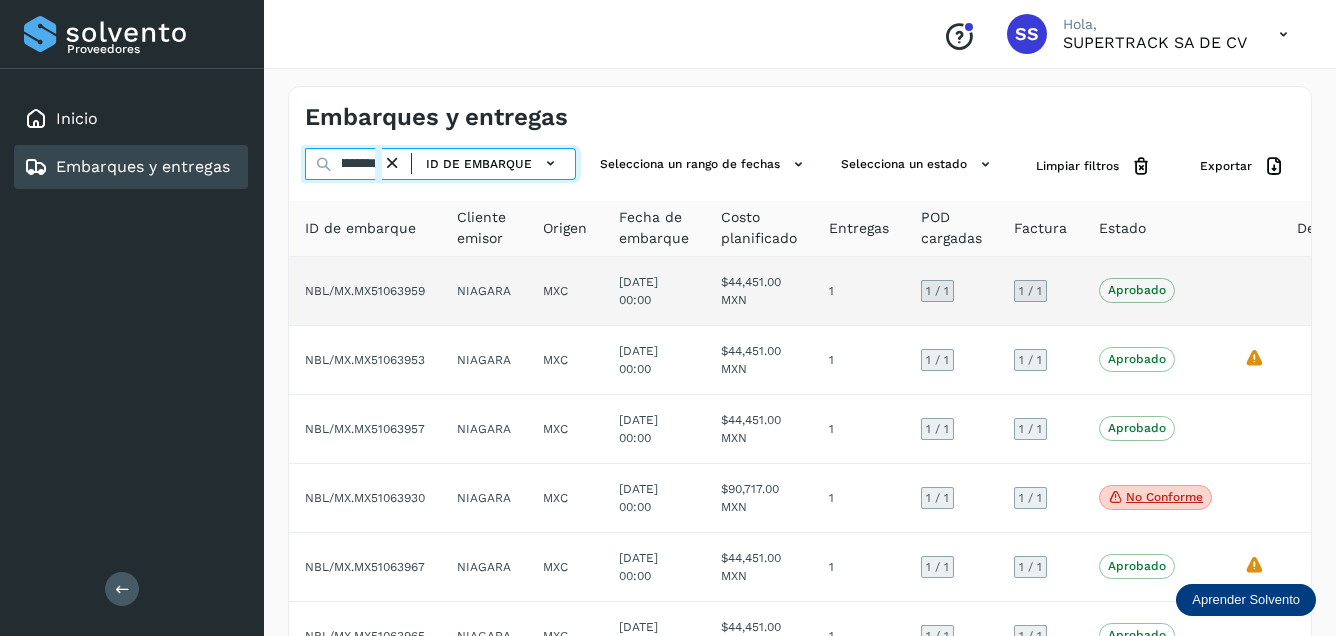 type on "**********" 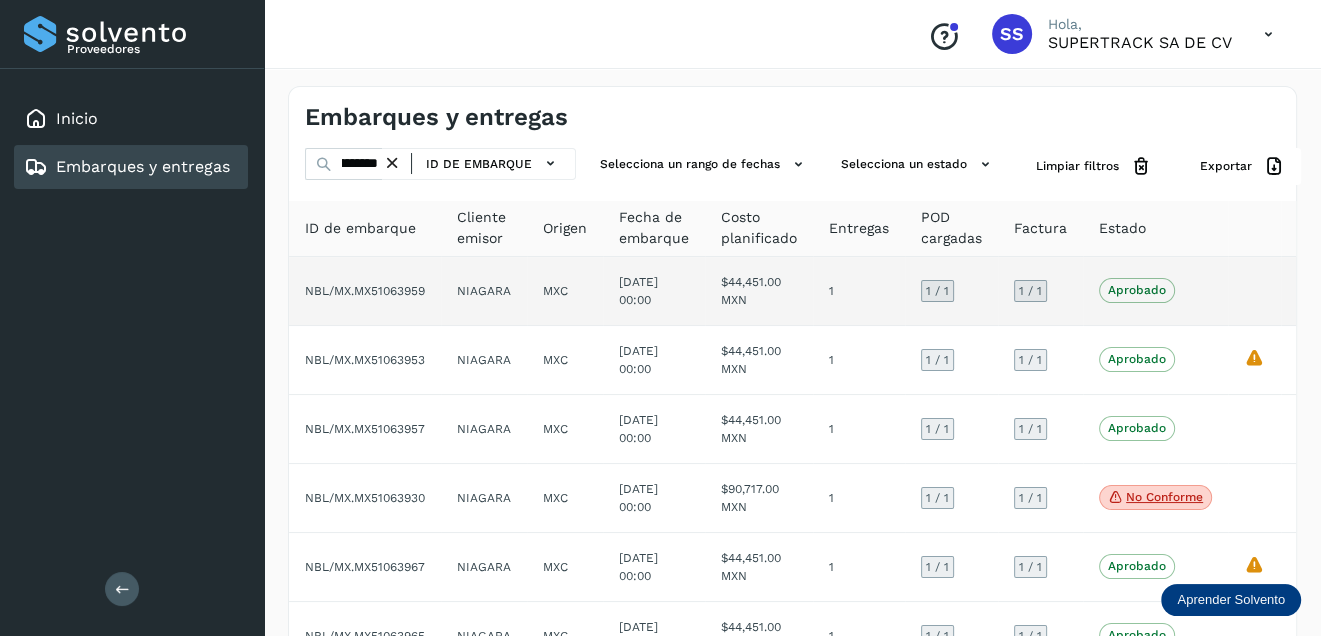 click on "NBL/MX.MX51063959" 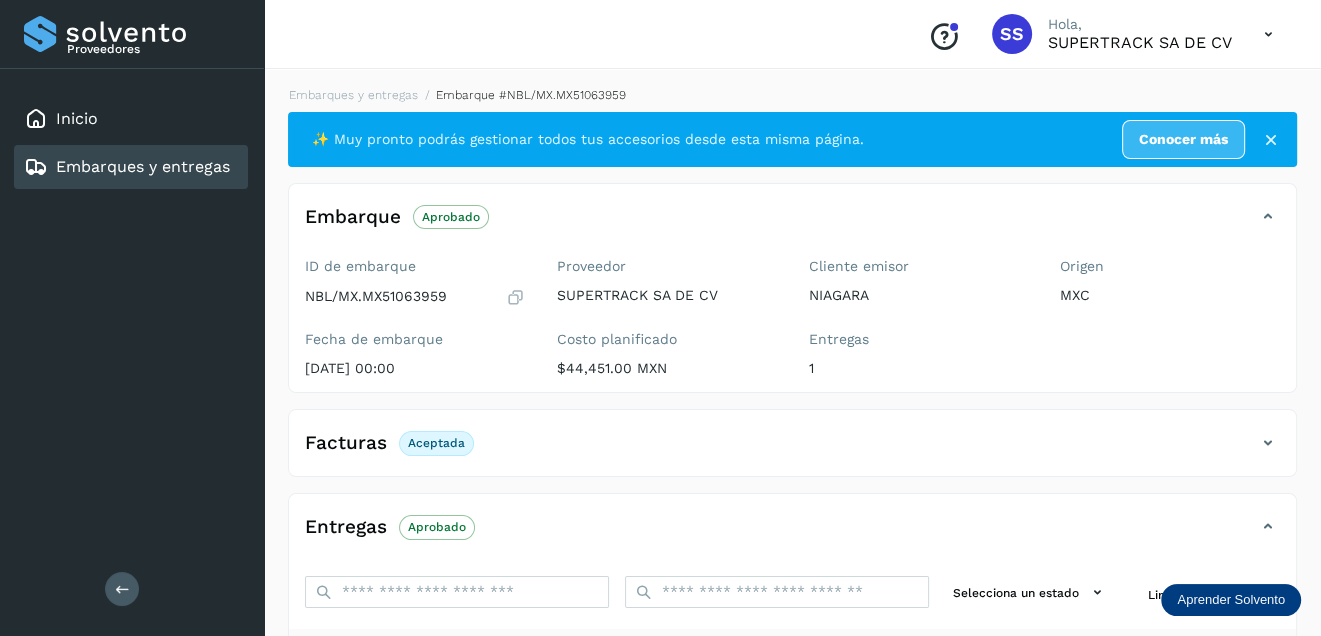 click on "Embarques y entregas" at bounding box center [143, 166] 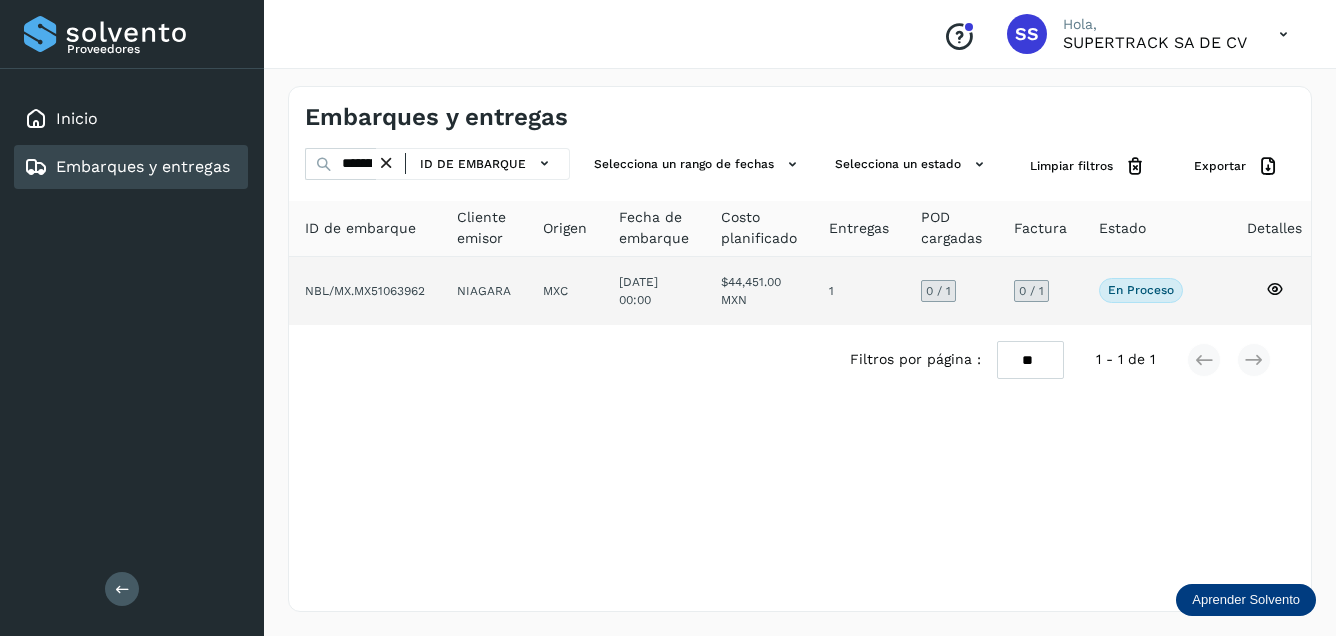 click on "NBL/MX.MX51063962" 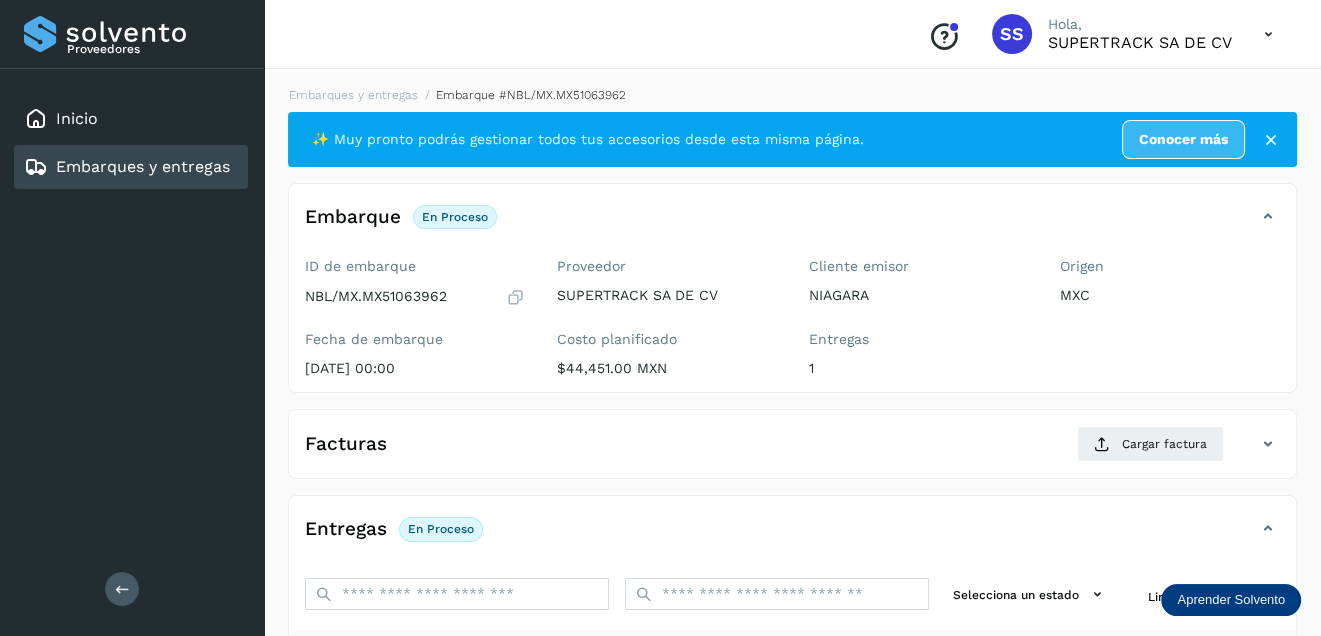 scroll, scrollTop: 200, scrollLeft: 0, axis: vertical 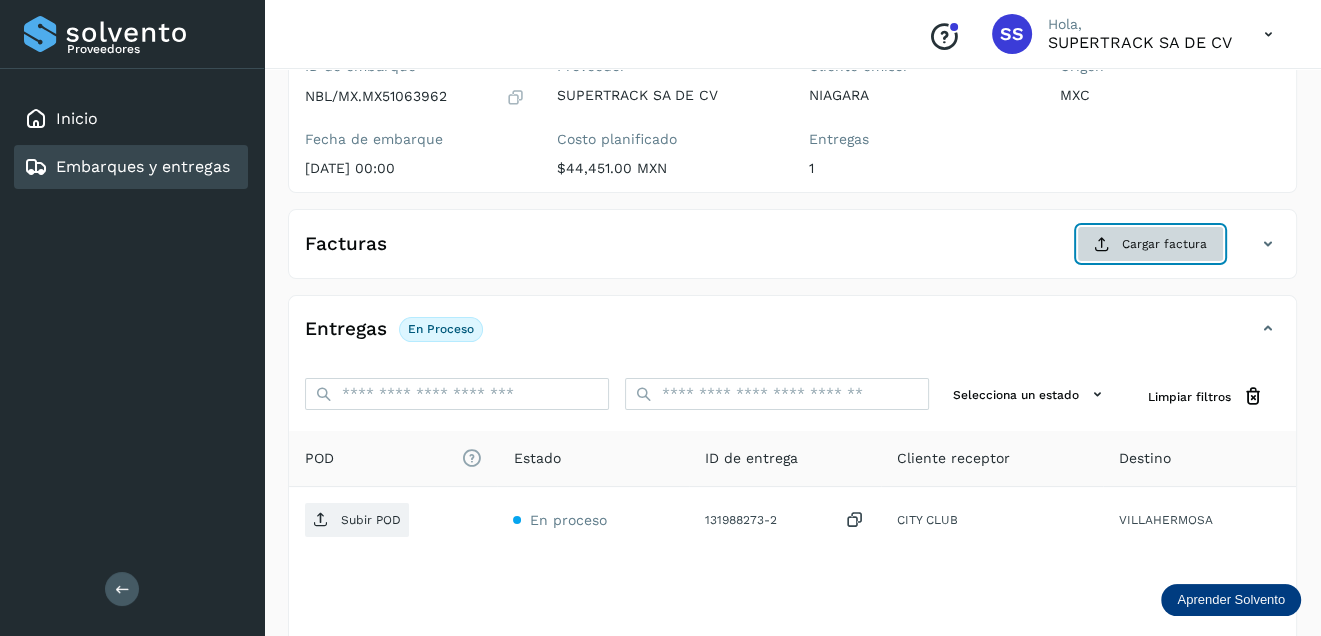 click on "Cargar factura" at bounding box center [1150, 244] 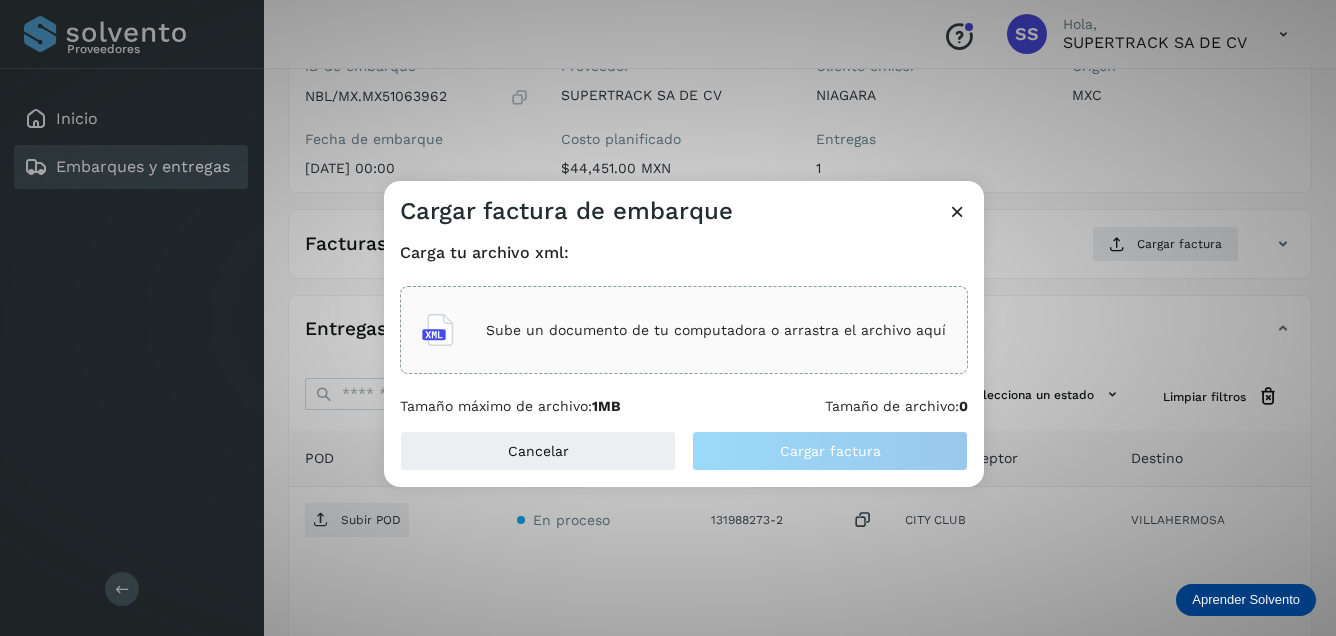click on "Sube un documento de tu computadora o arrastra el archivo aquí" at bounding box center [716, 330] 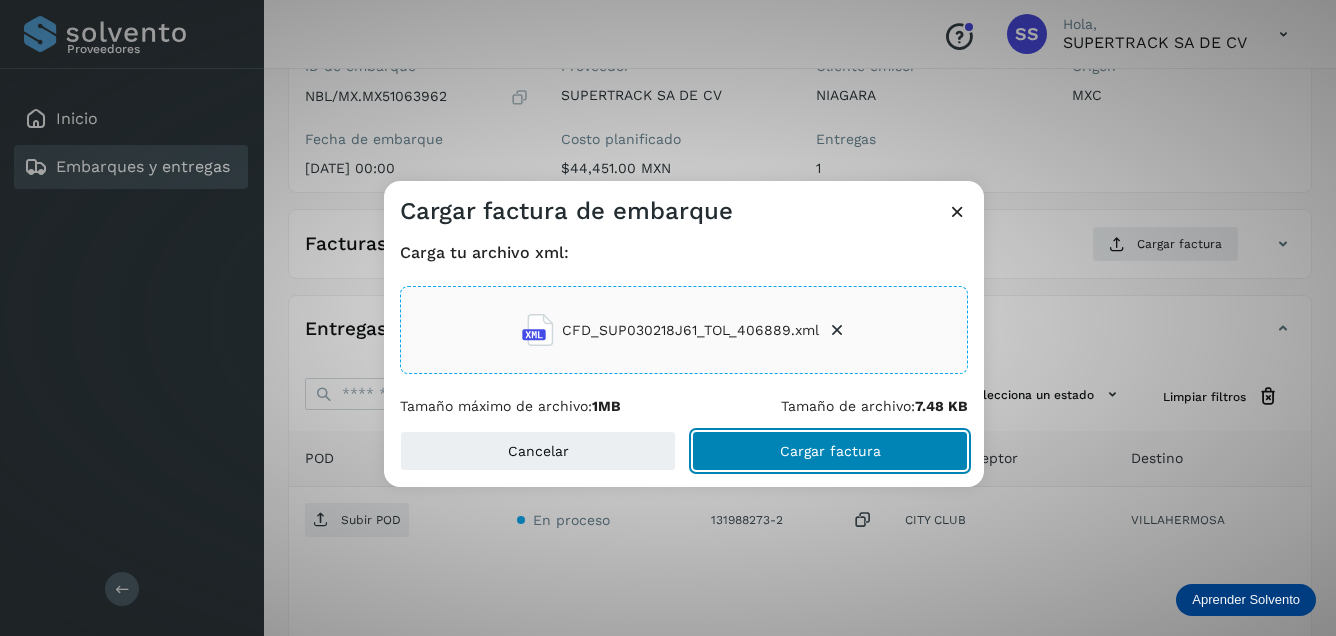 click on "Cargar factura" 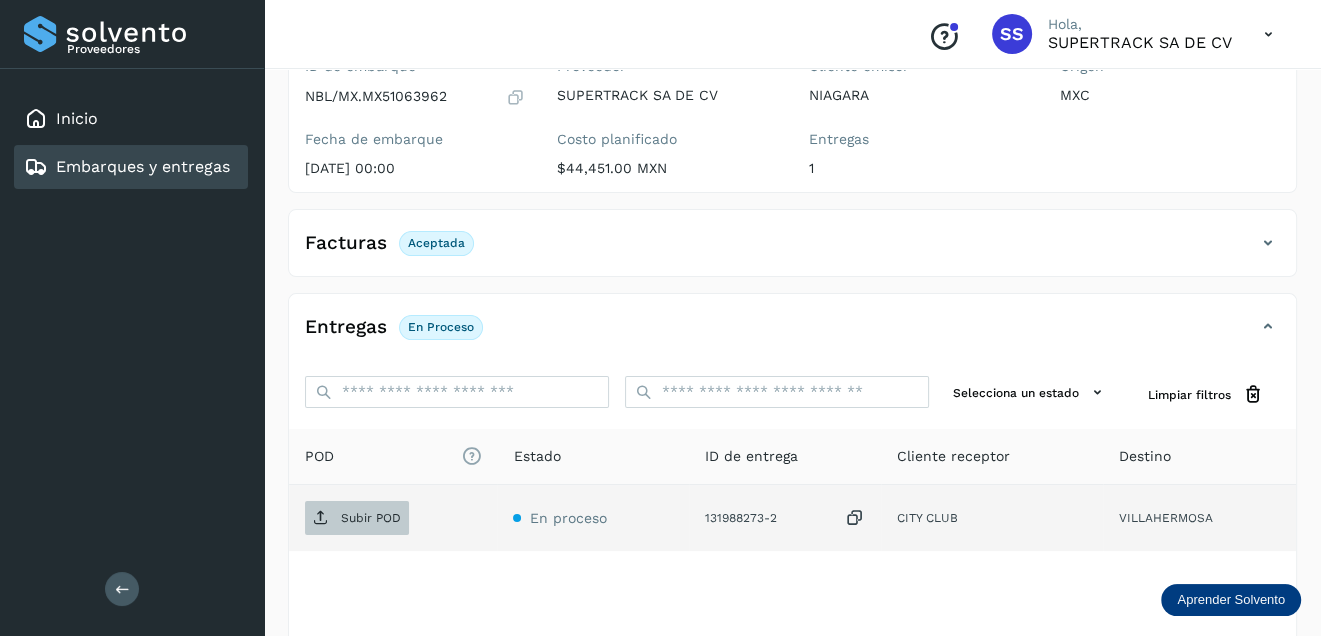 click on "Subir POD" at bounding box center (371, 518) 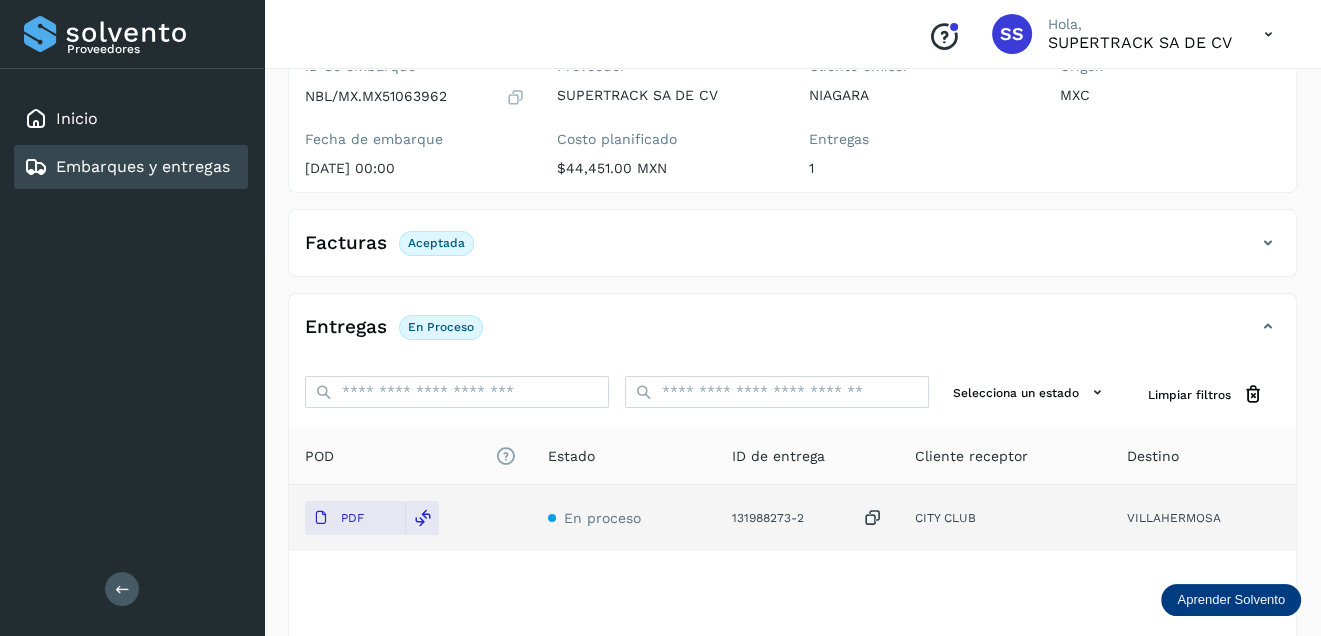 click on "Embarques y entregas" at bounding box center (143, 166) 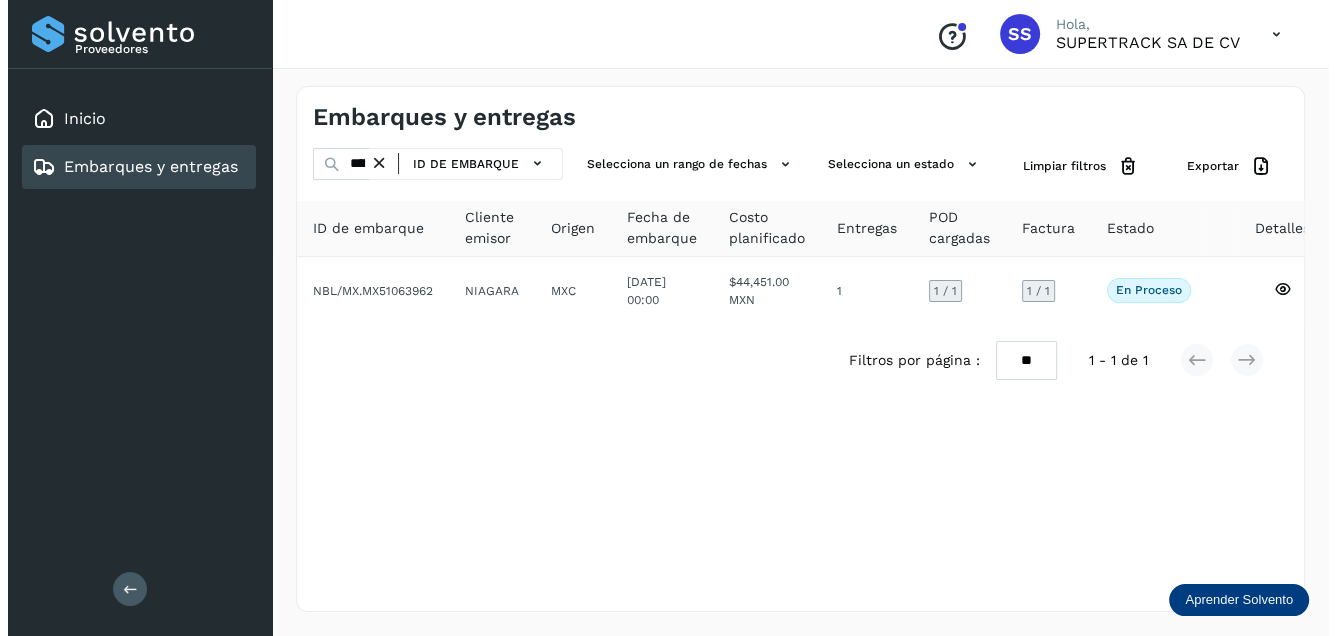 scroll, scrollTop: 0, scrollLeft: 0, axis: both 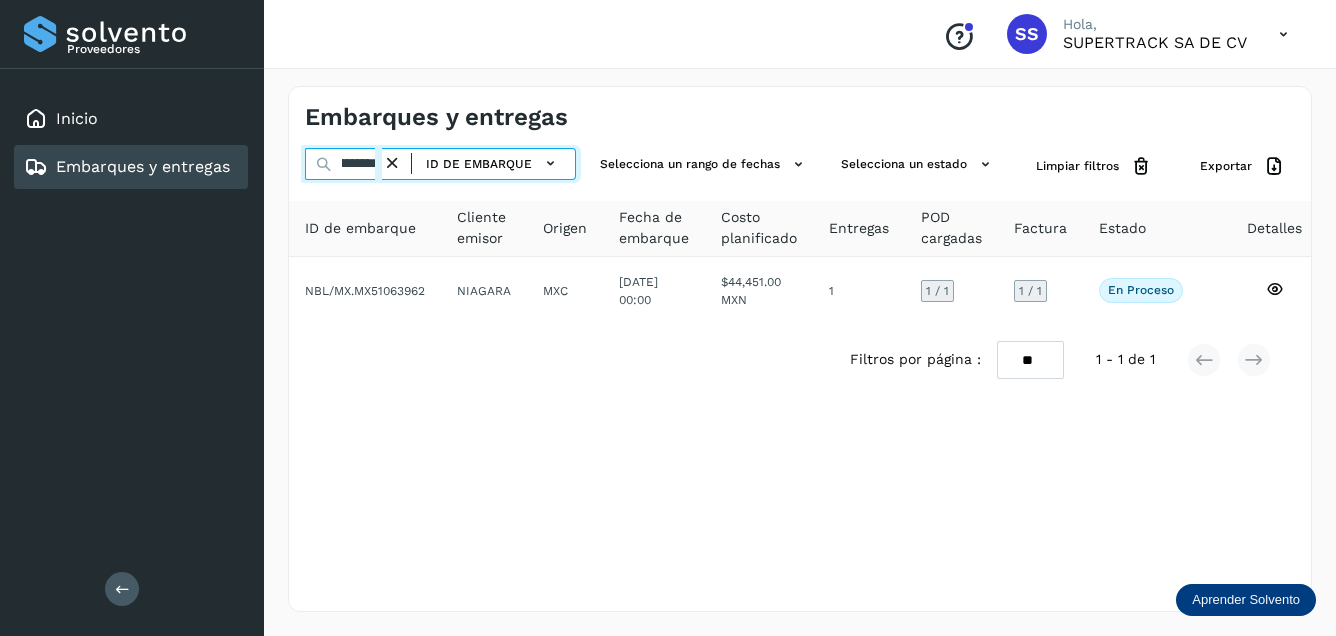 drag, startPoint x: 364, startPoint y: 165, endPoint x: 663, endPoint y: 215, distance: 303.15176 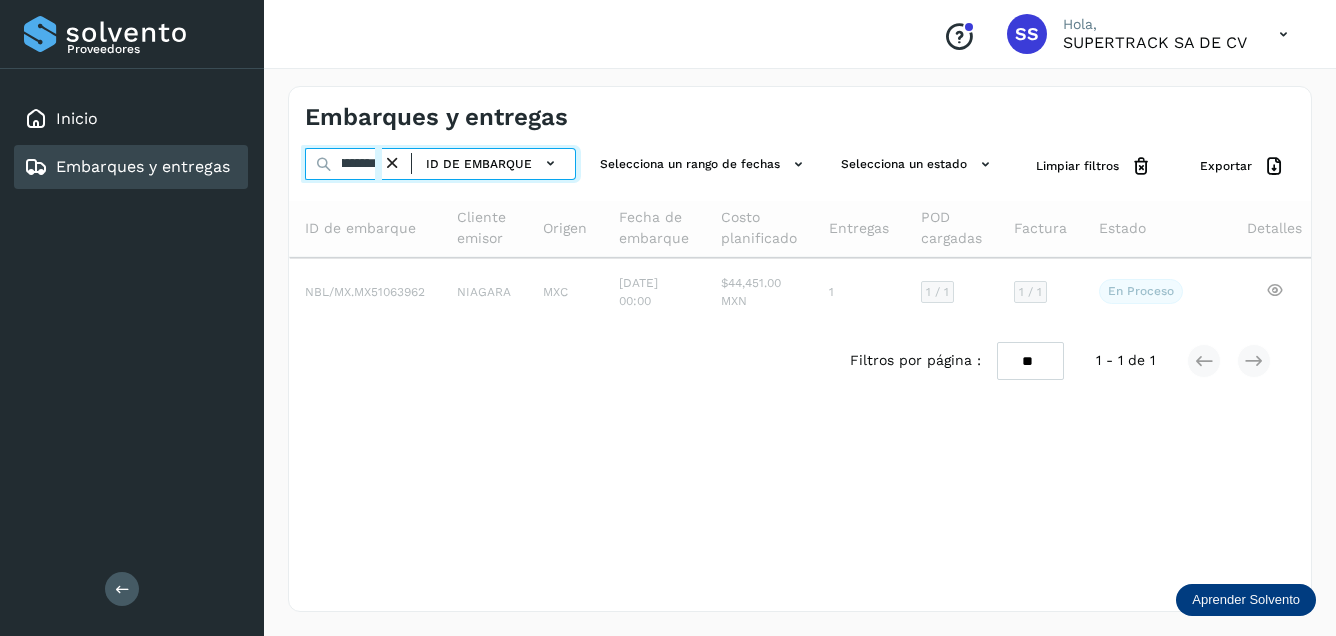 scroll, scrollTop: 0, scrollLeft: 46, axis: horizontal 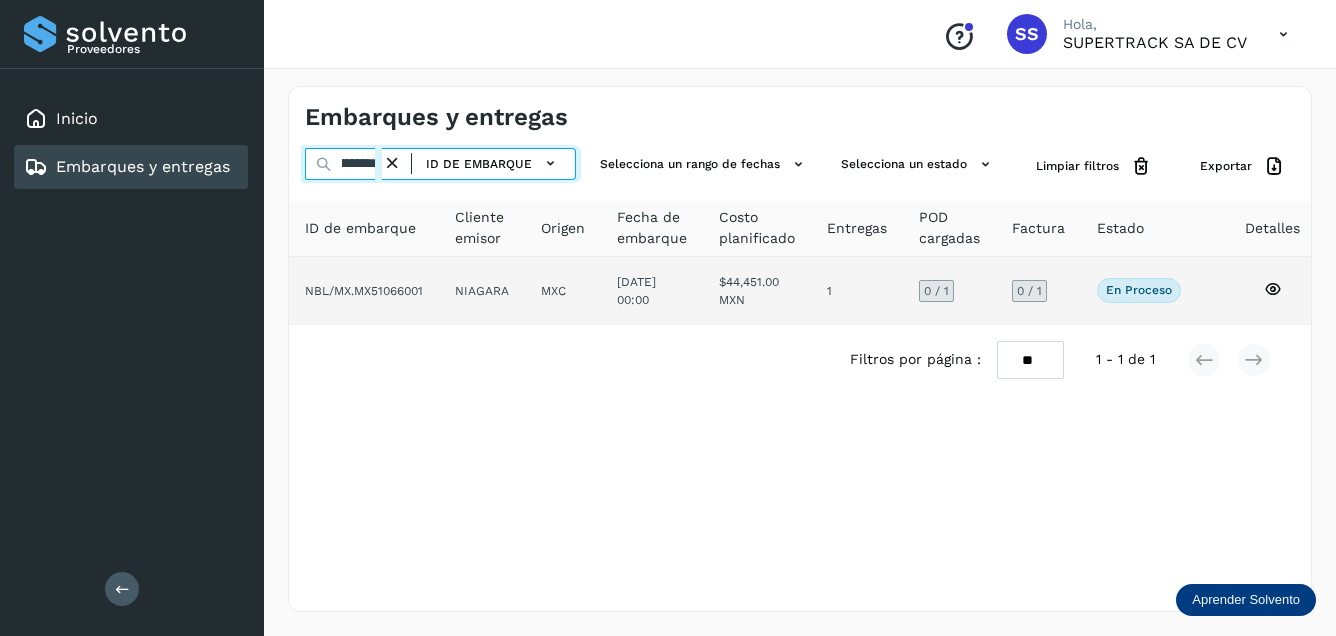 type on "**********" 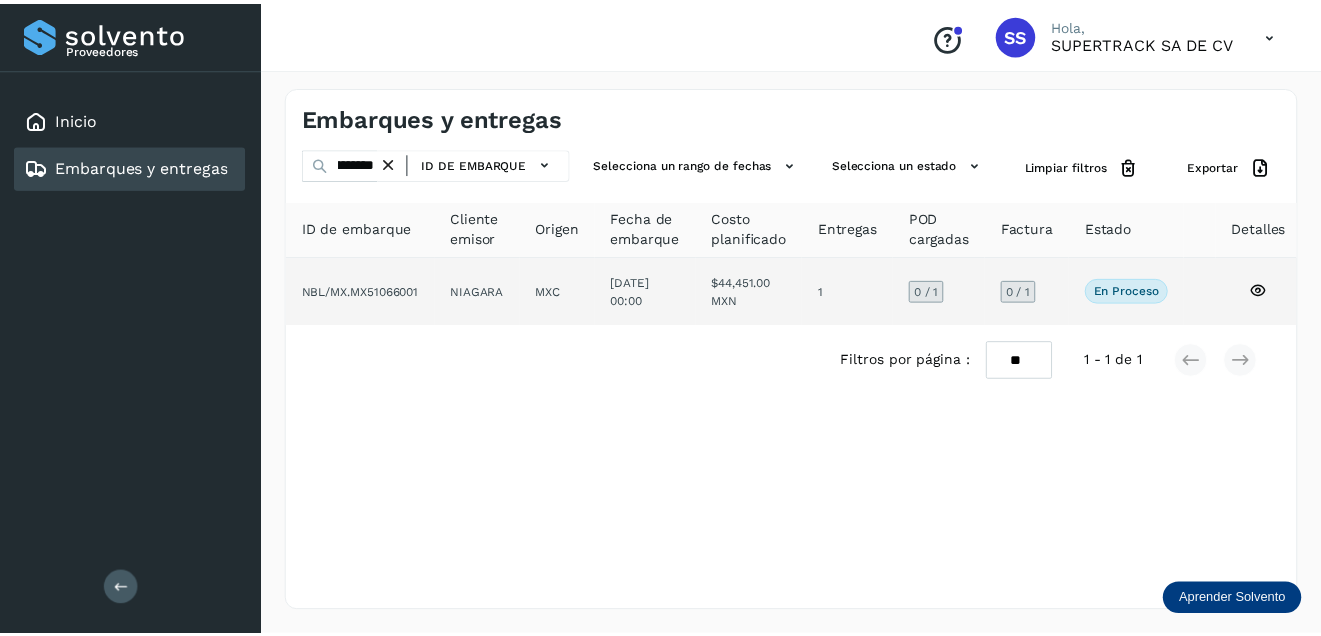 scroll, scrollTop: 0, scrollLeft: 0, axis: both 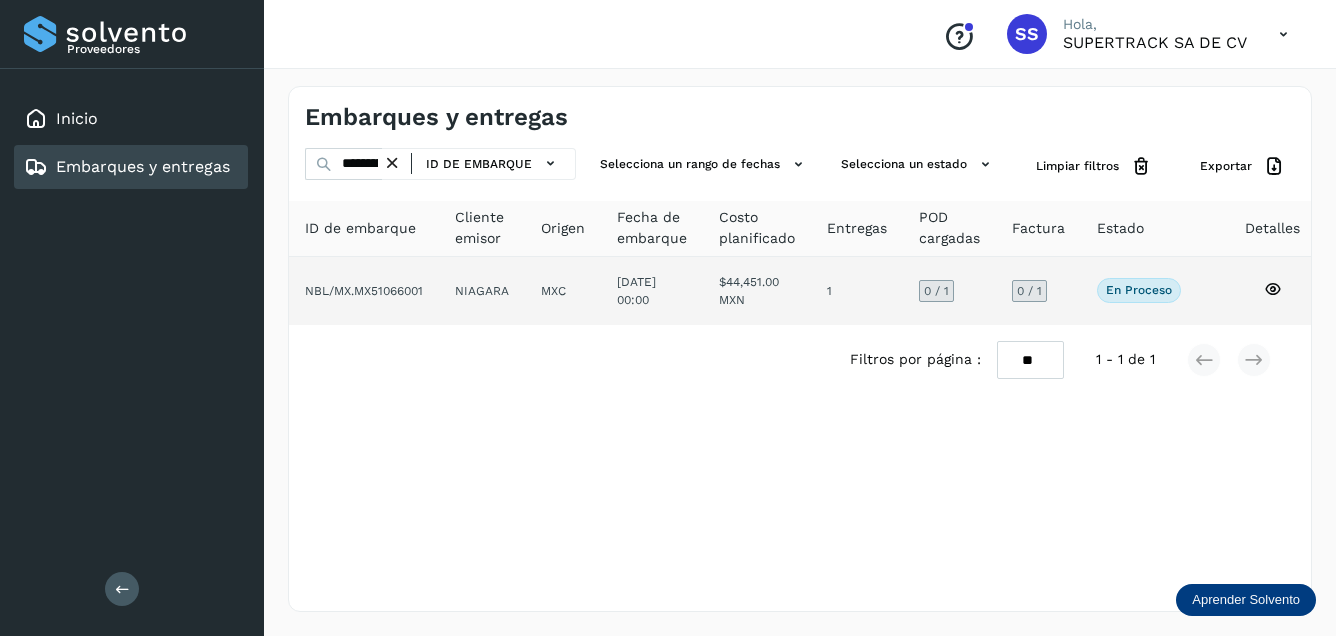 click on "NIAGARA" 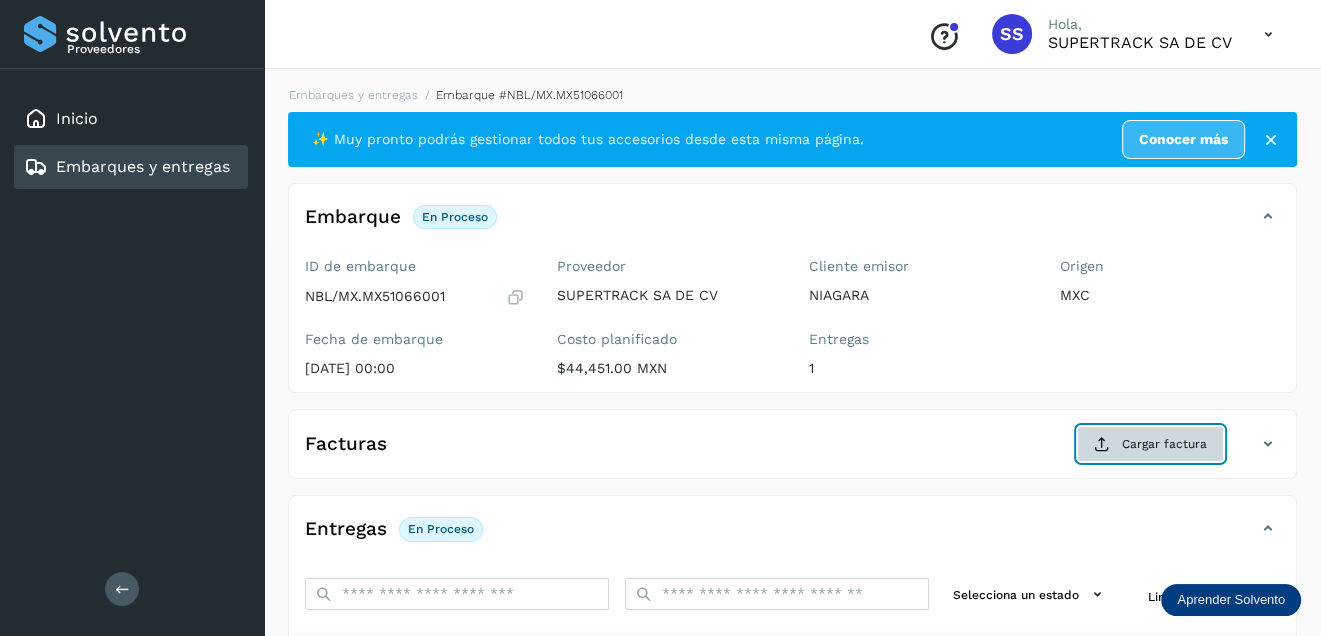 click on "Cargar factura" 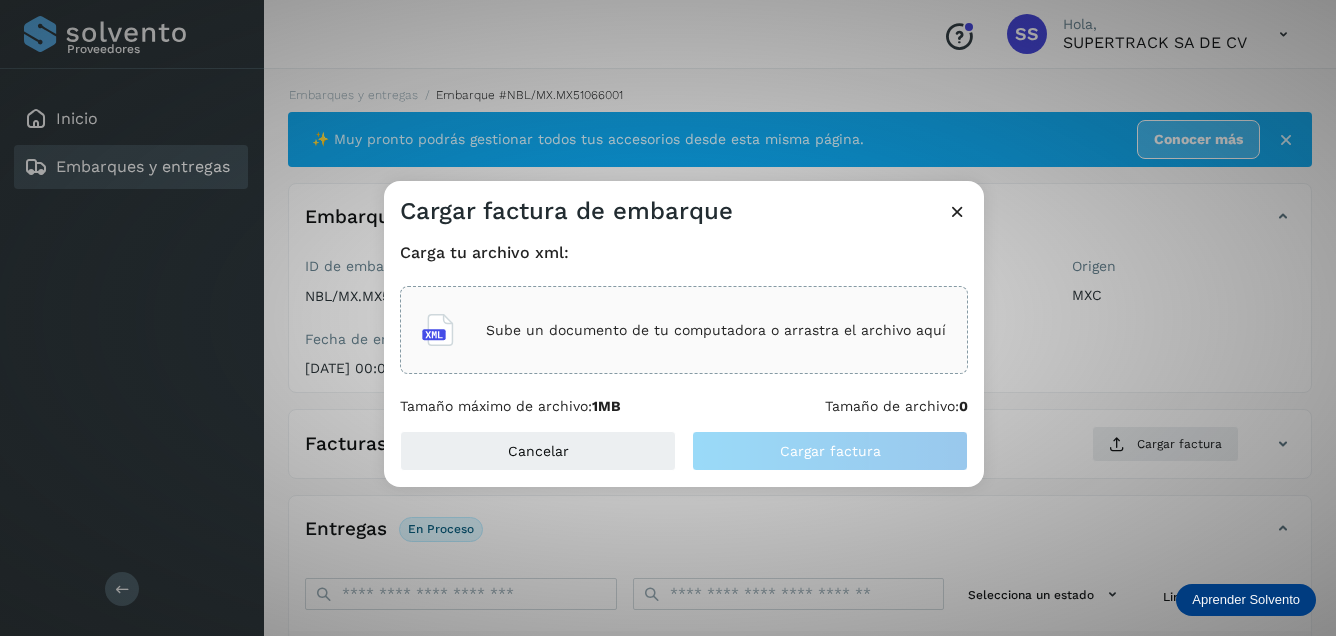 click on "Sube un documento de tu computadora o arrastra el archivo aquí" at bounding box center [716, 330] 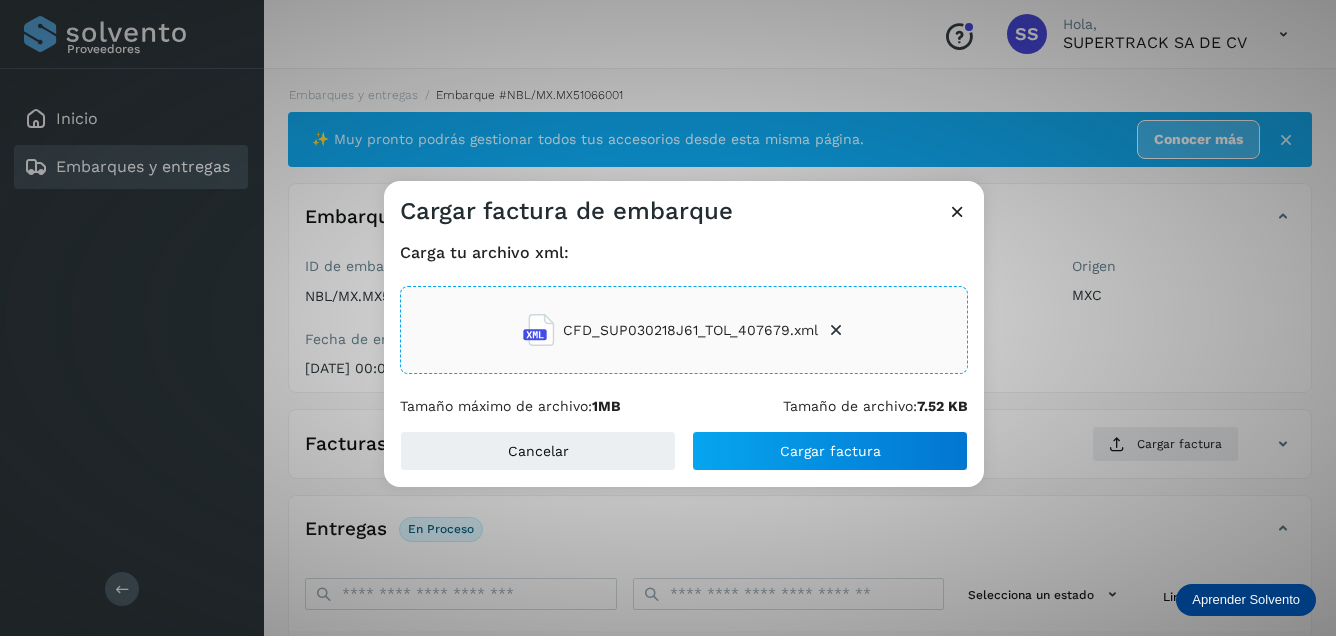 click on "Cancelar Cargar factura" at bounding box center [684, 459] 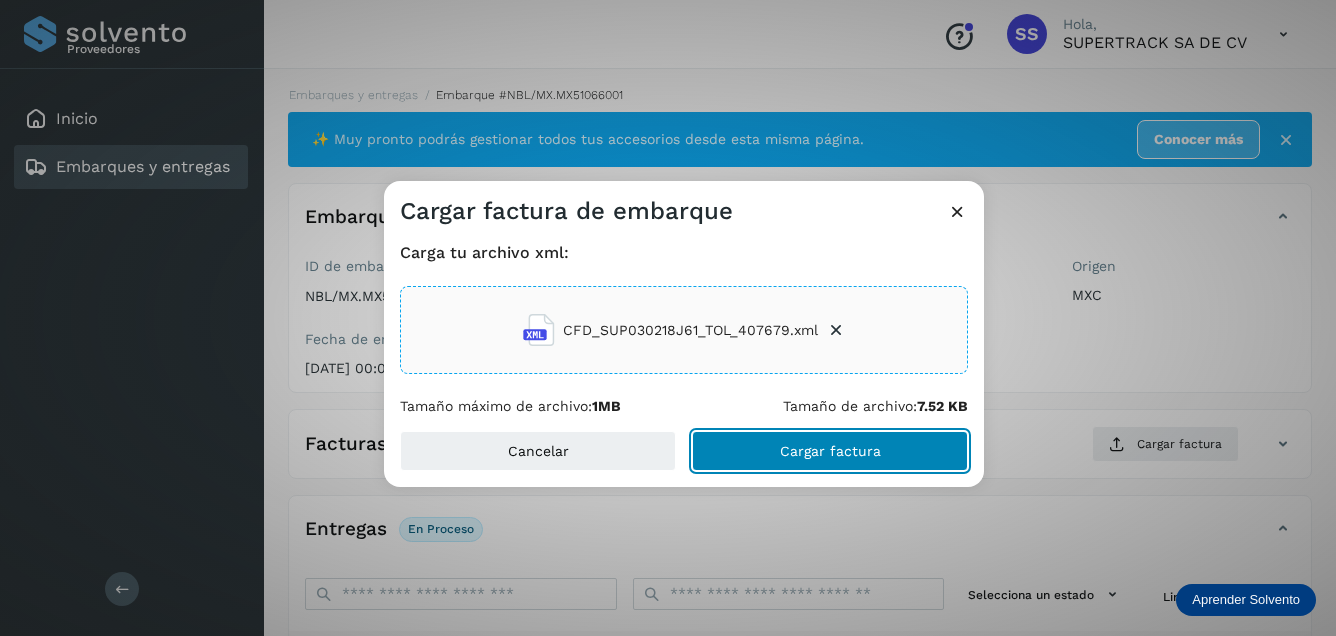 click on "Cargar factura" 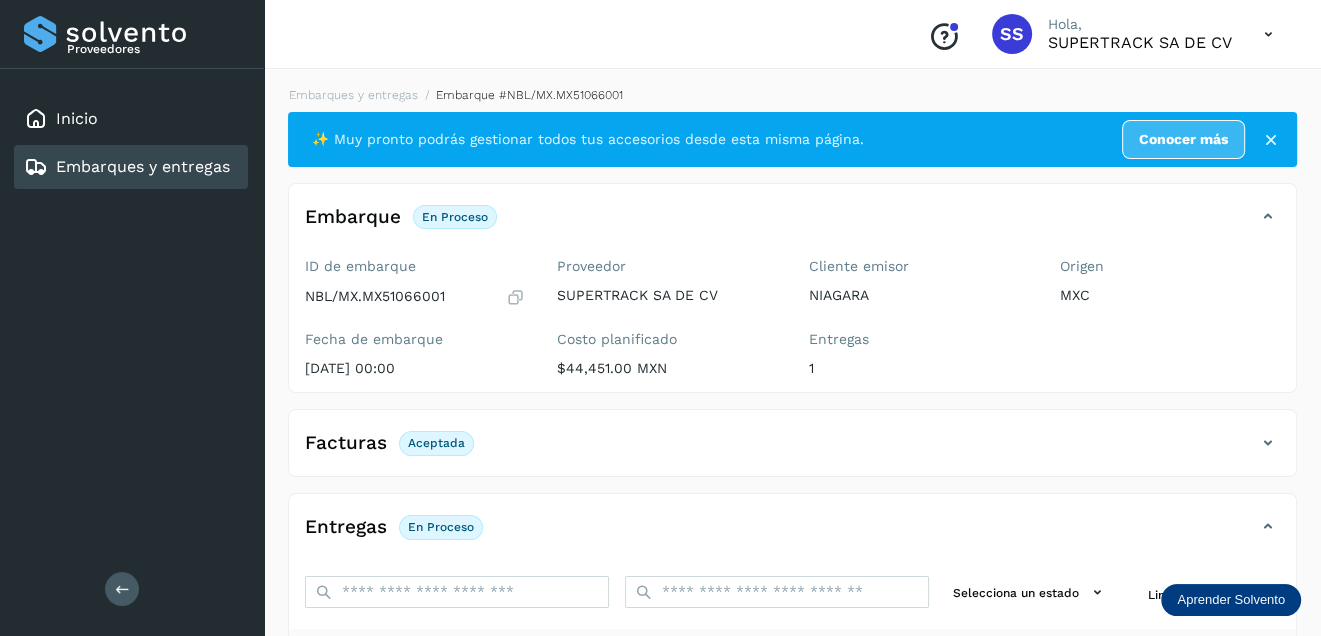 scroll, scrollTop: 200, scrollLeft: 0, axis: vertical 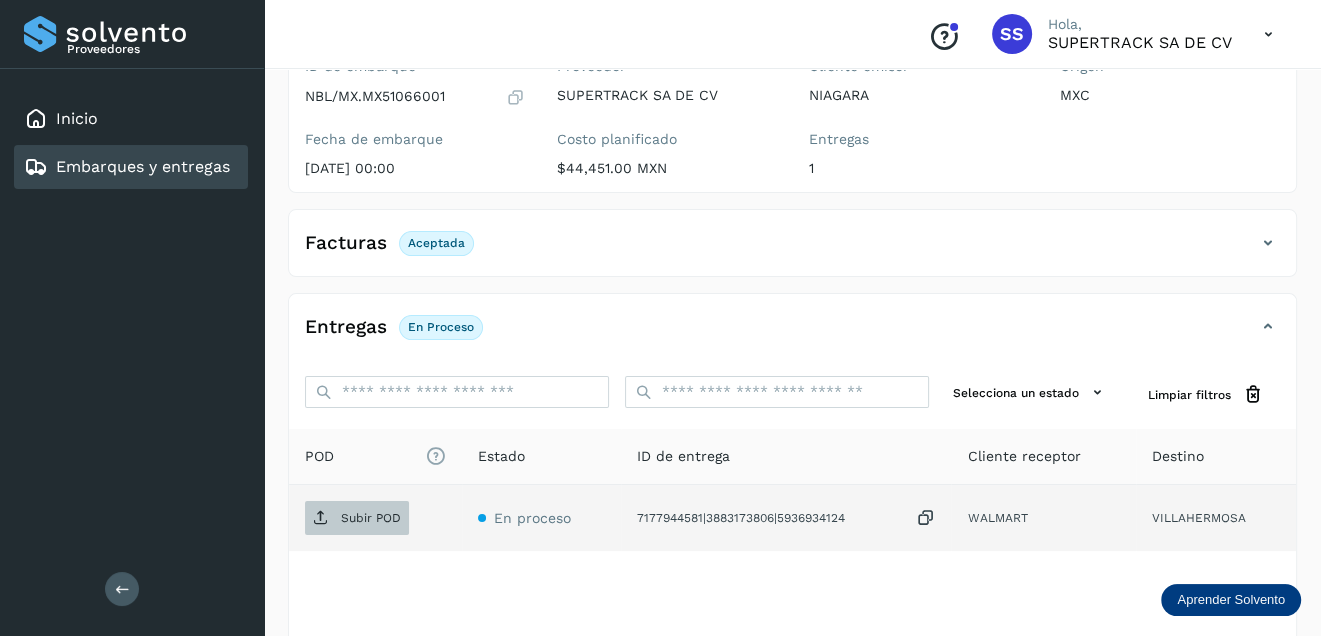 click on "Subir POD" at bounding box center (371, 518) 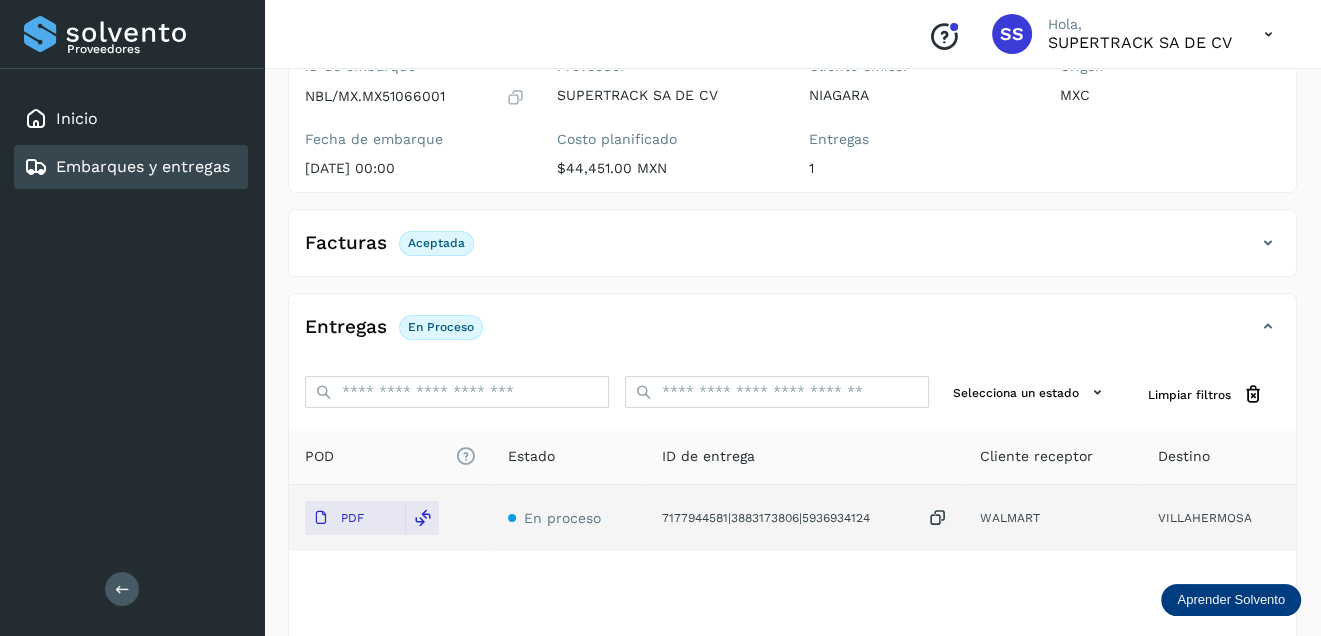 click on "Embarques y entregas" at bounding box center (143, 166) 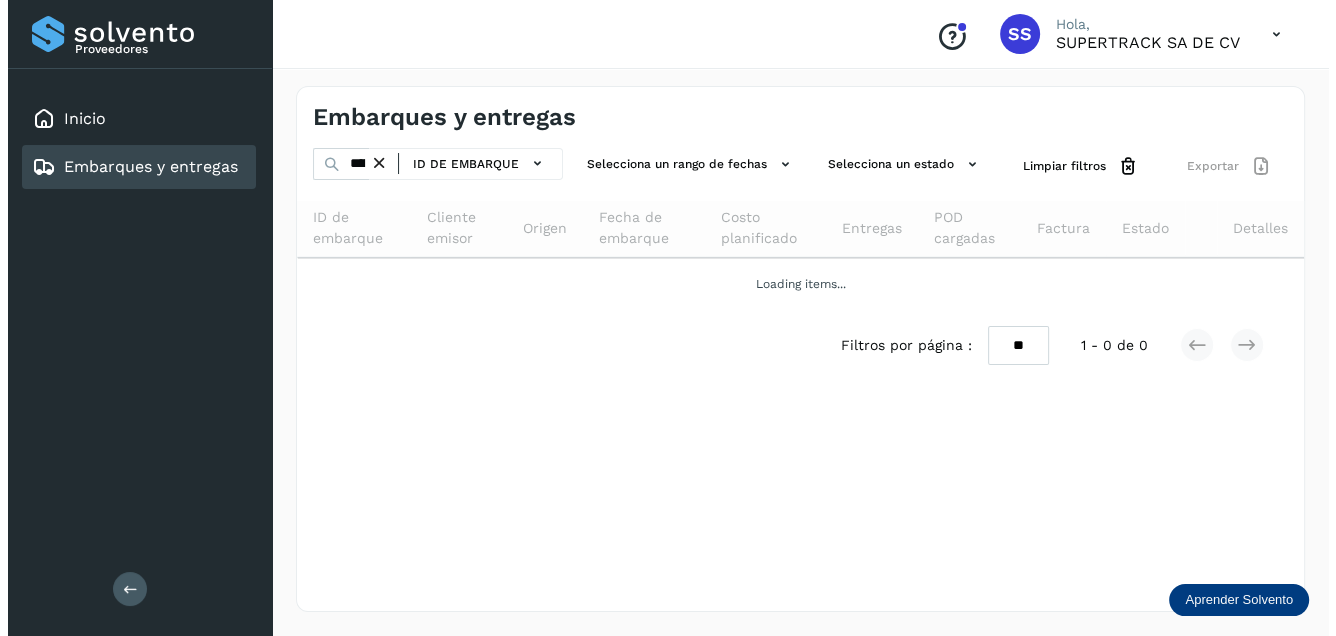 scroll, scrollTop: 0, scrollLeft: 0, axis: both 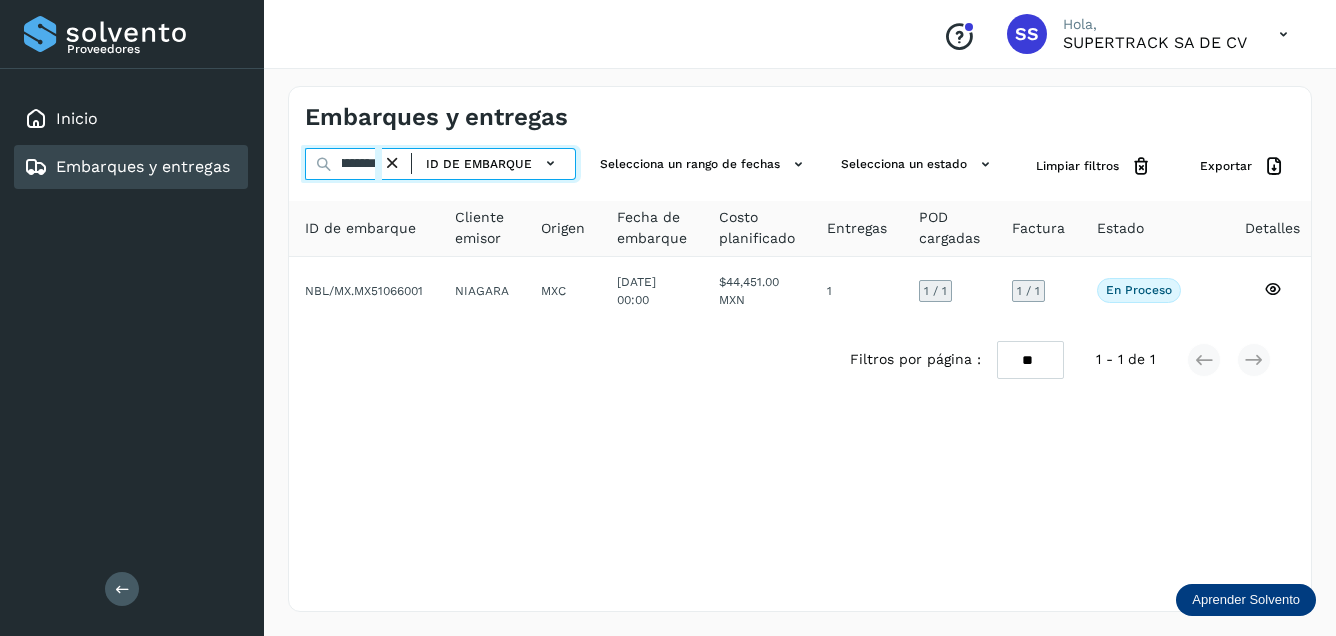 drag, startPoint x: 360, startPoint y: 164, endPoint x: 1339, endPoint y: 267, distance: 984.4034 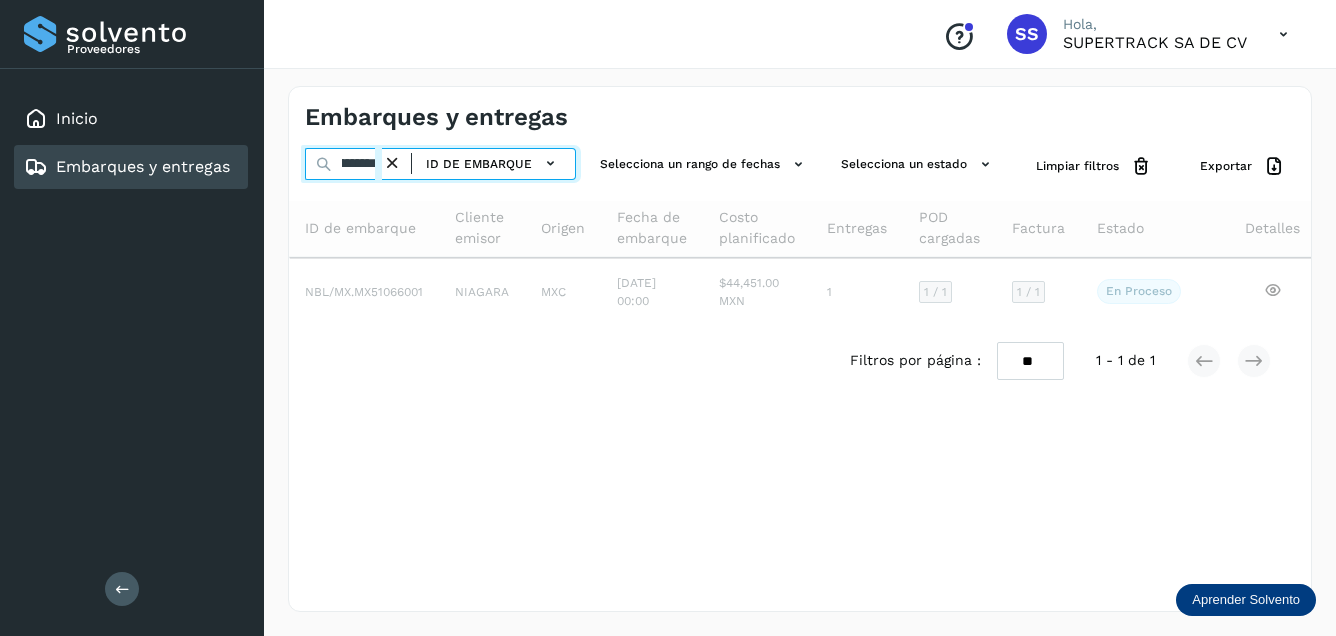 scroll, scrollTop: 0, scrollLeft: 48, axis: horizontal 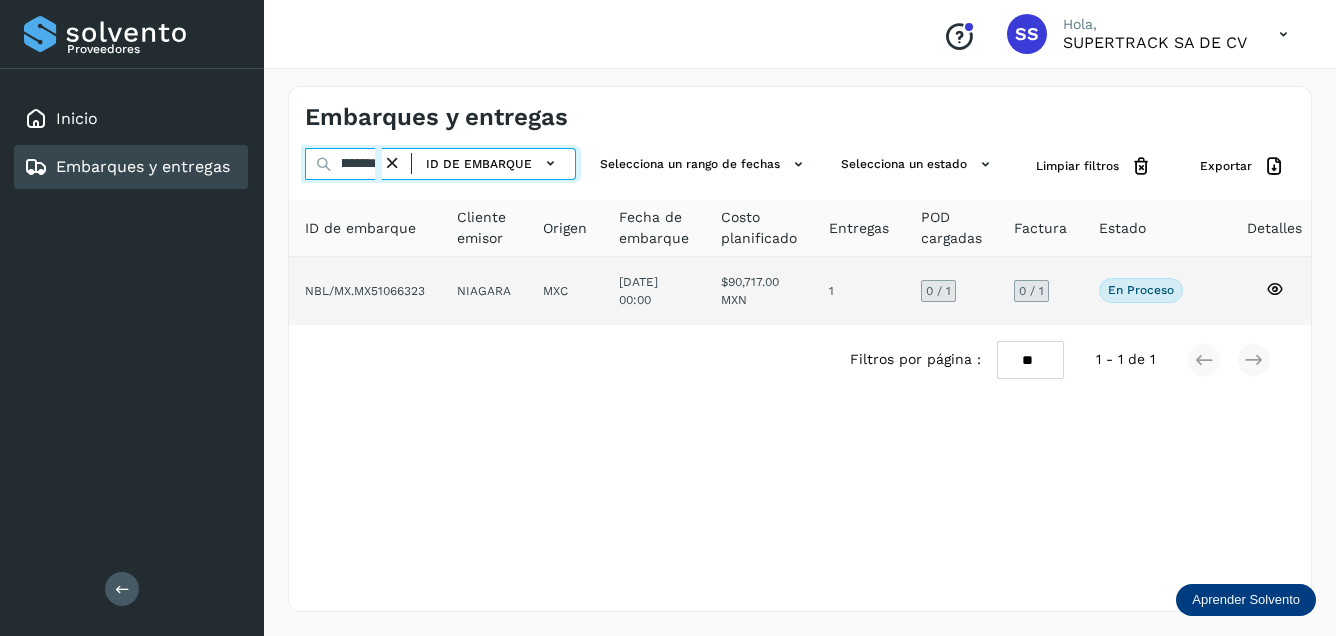 type on "**********" 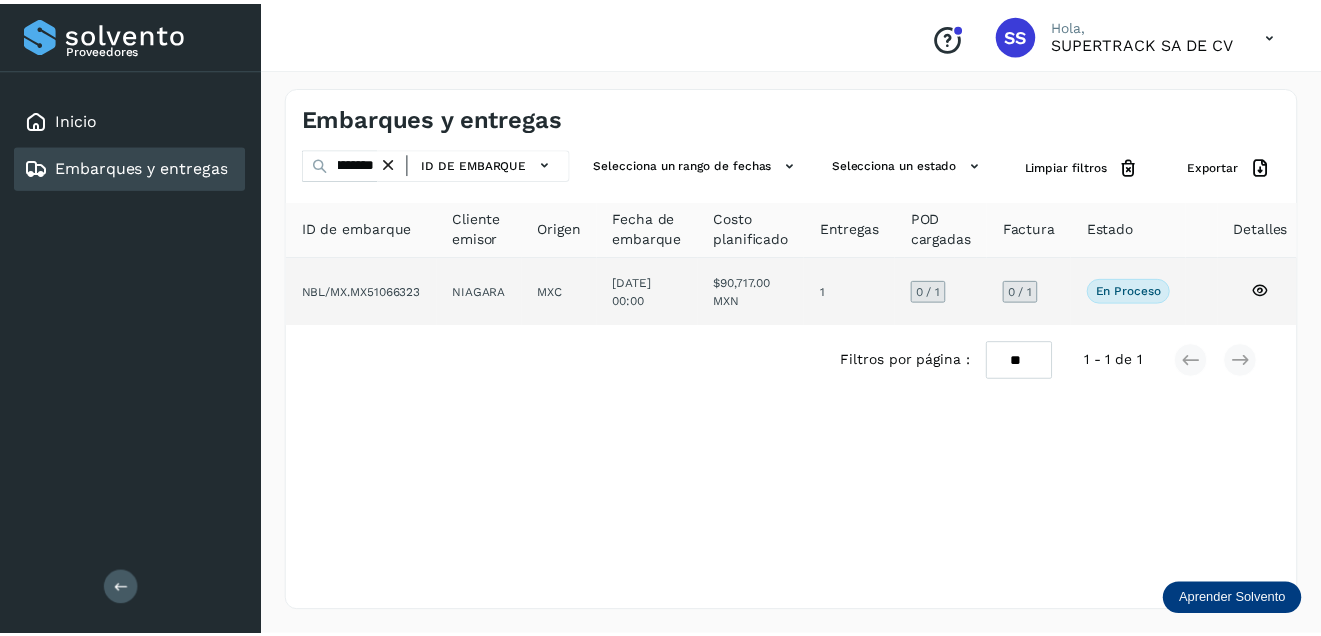 scroll, scrollTop: 0, scrollLeft: 0, axis: both 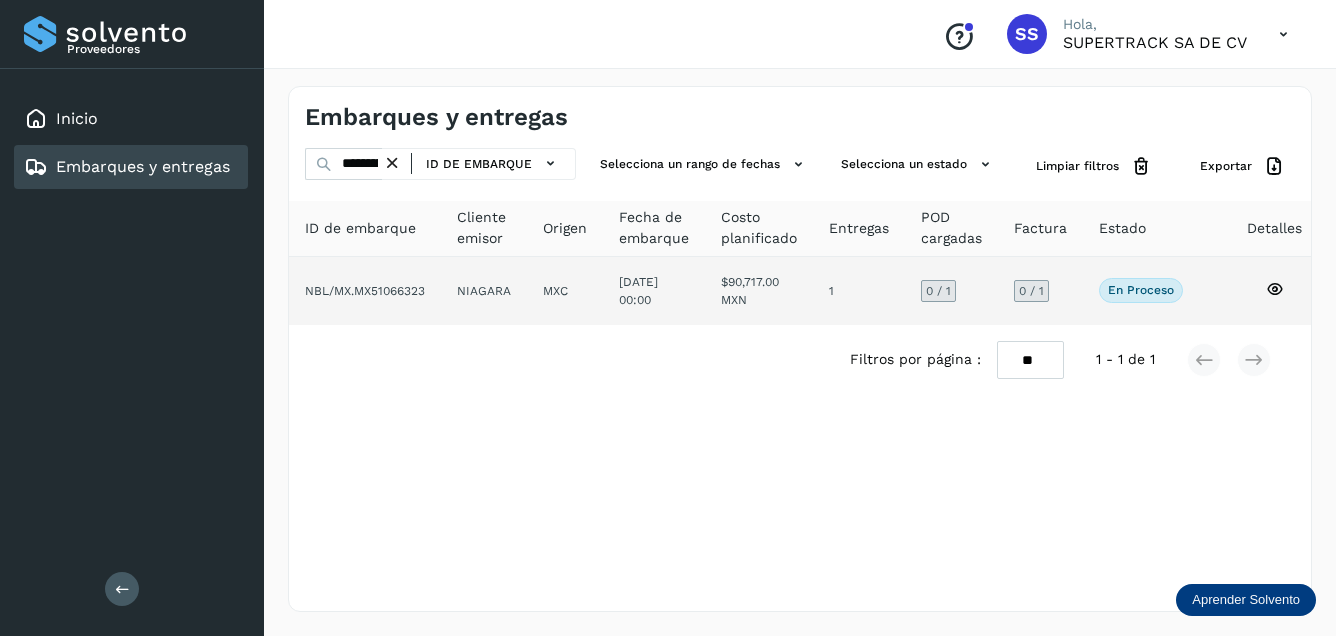 click on "1" 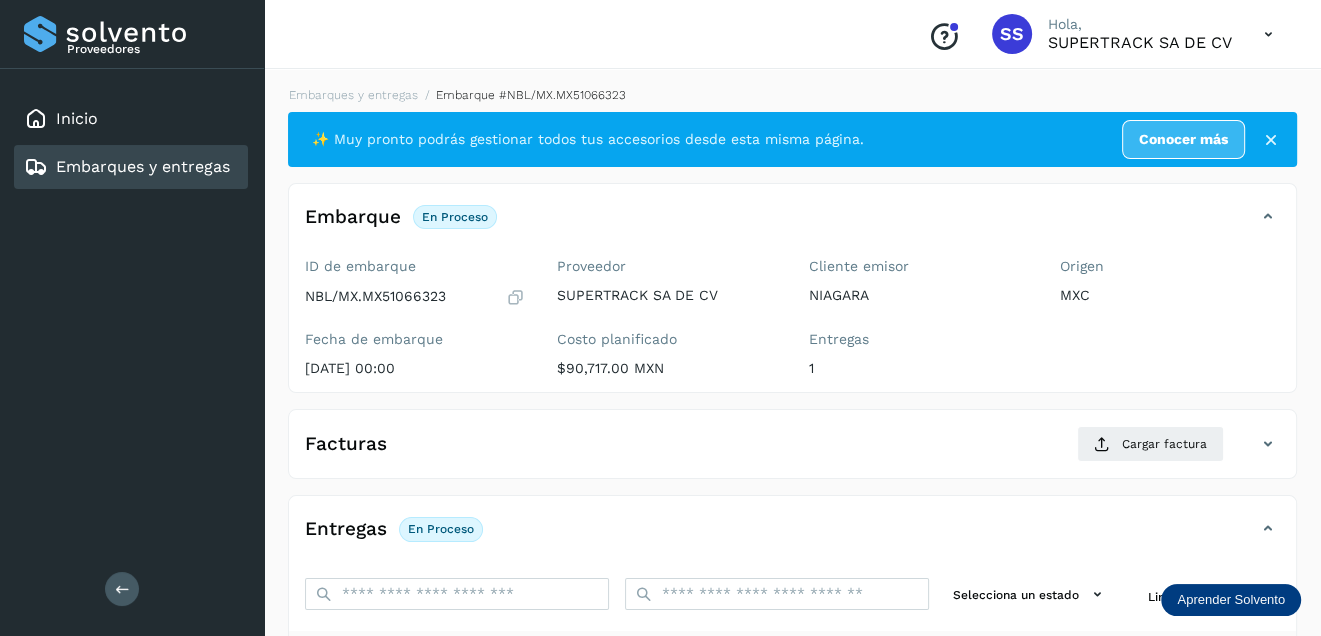 scroll, scrollTop: 100, scrollLeft: 0, axis: vertical 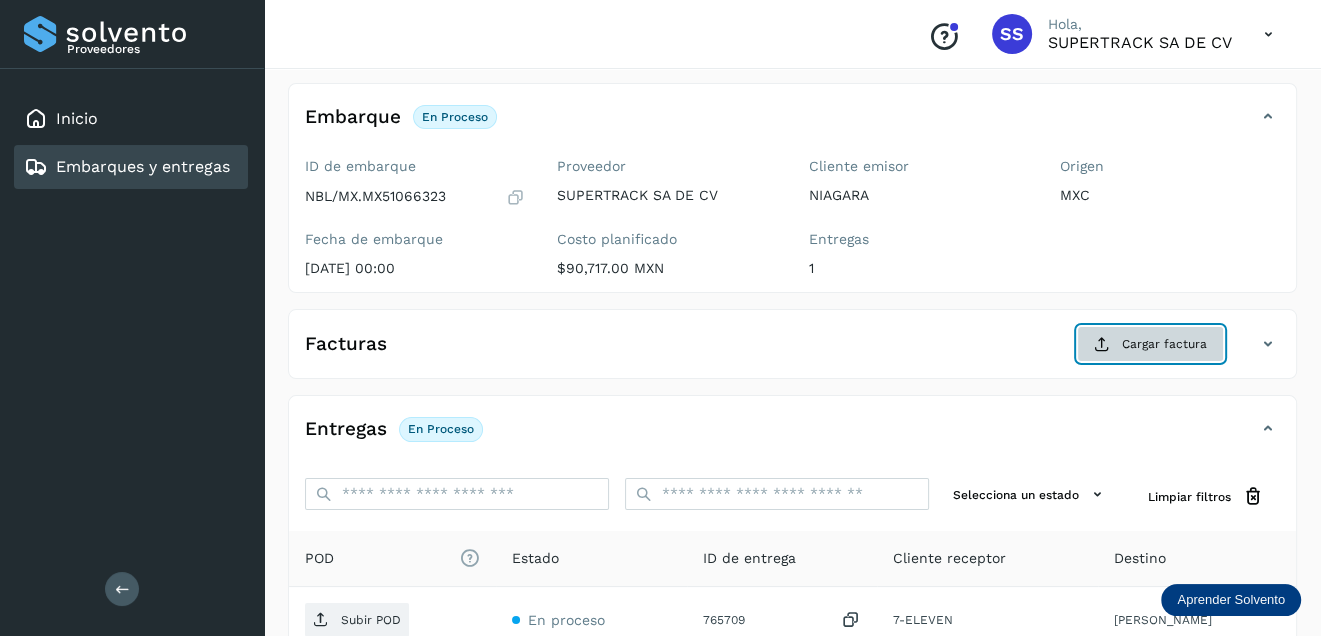 click on "Cargar factura" 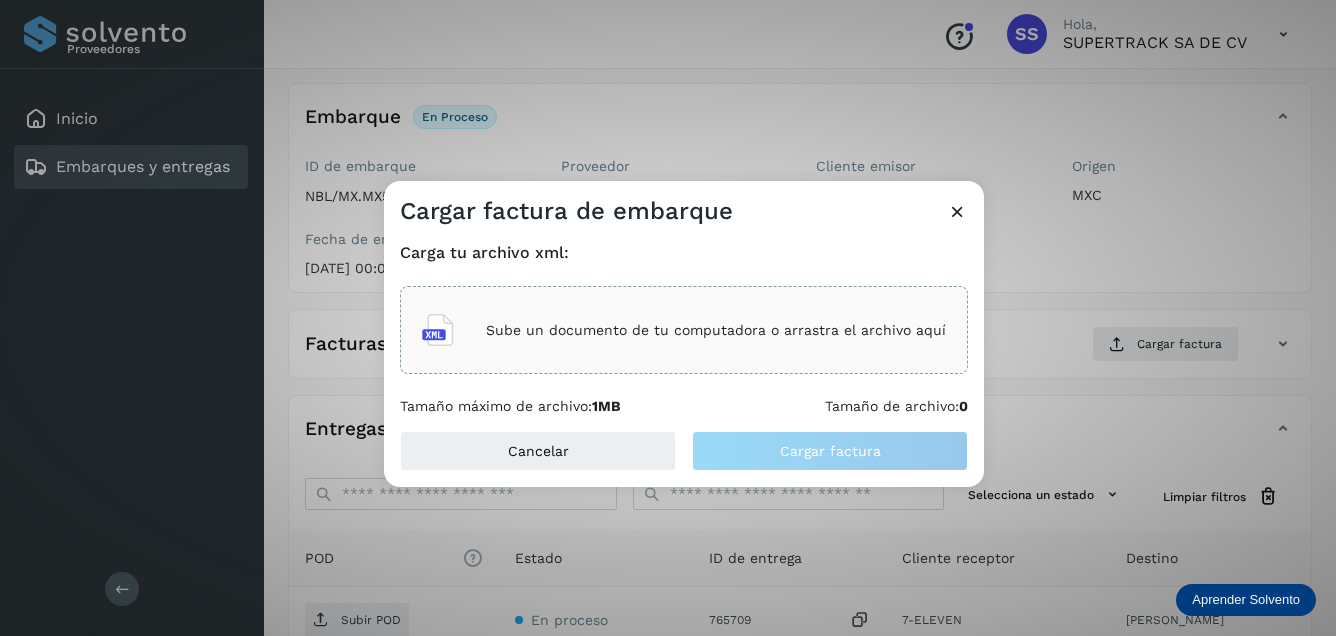 click on "Sube un documento de tu computadora o arrastra el archivo aquí" 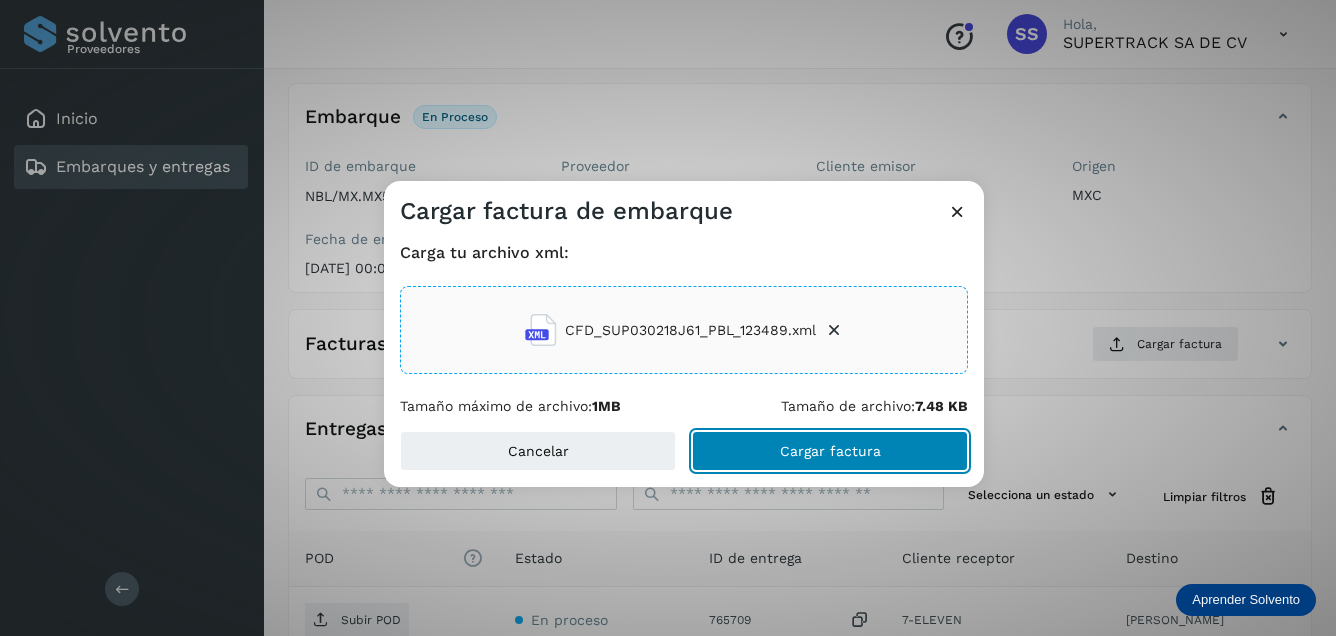 click on "Cargar factura" 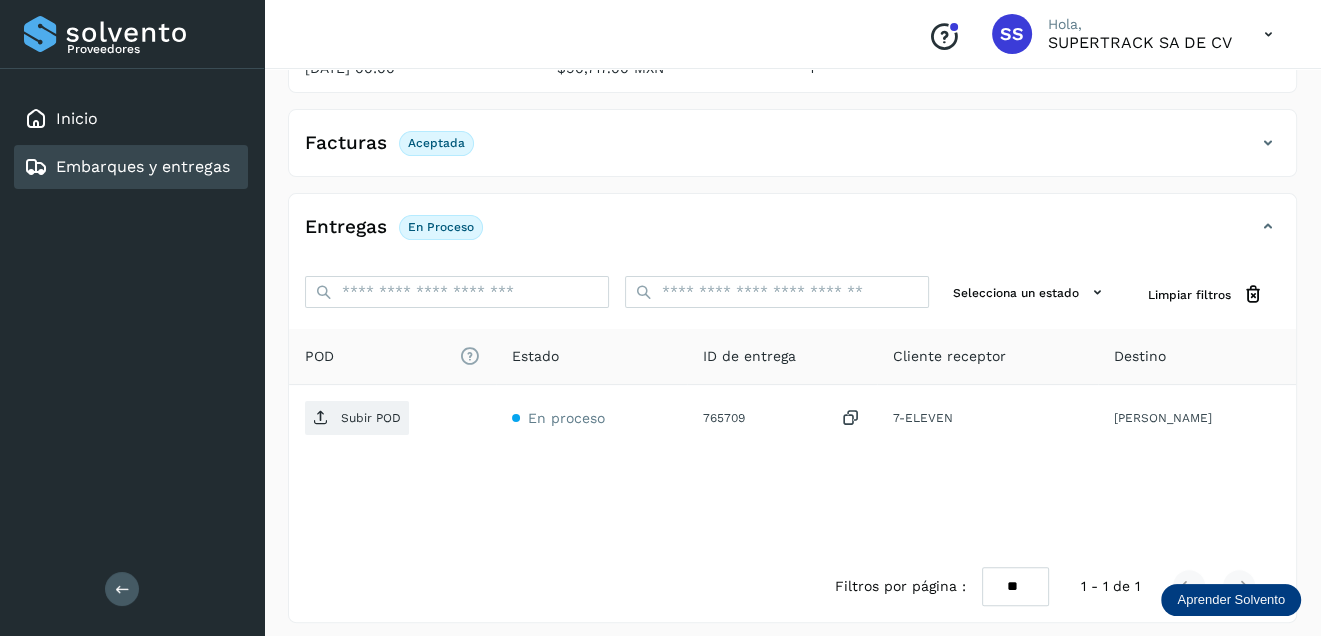 scroll, scrollTop: 309, scrollLeft: 0, axis: vertical 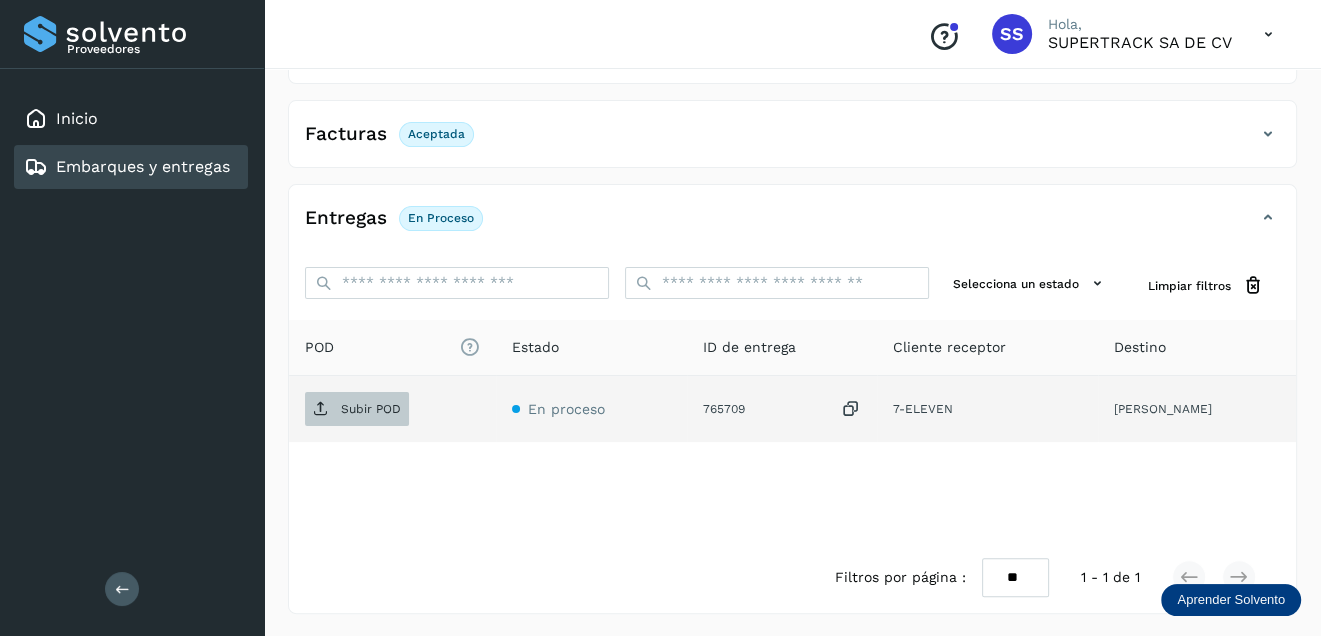 click on "Subir POD" at bounding box center [371, 409] 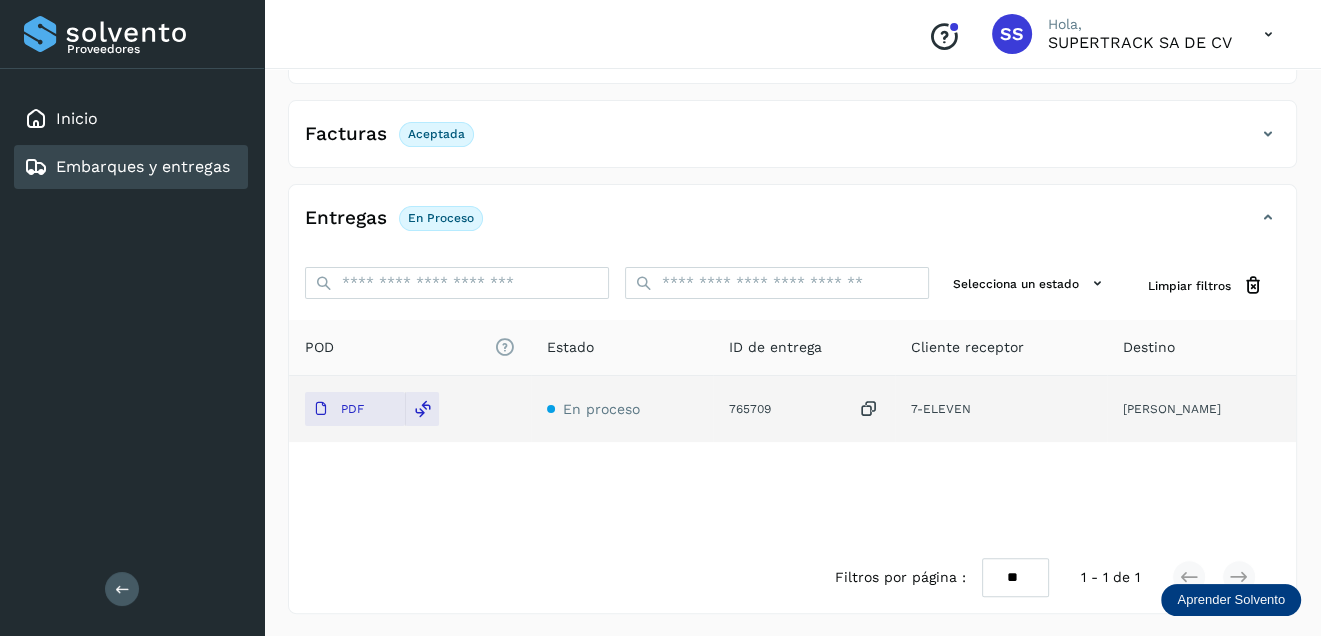 click on "Embarques y entregas" at bounding box center [143, 166] 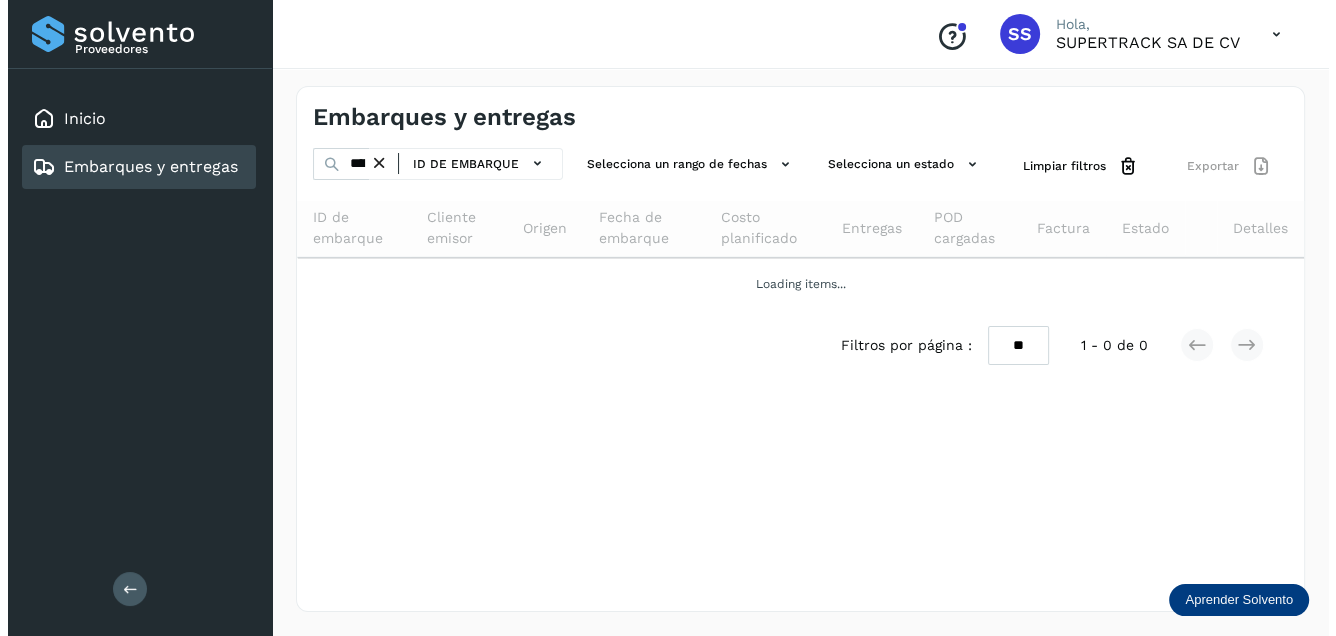 scroll, scrollTop: 0, scrollLeft: 0, axis: both 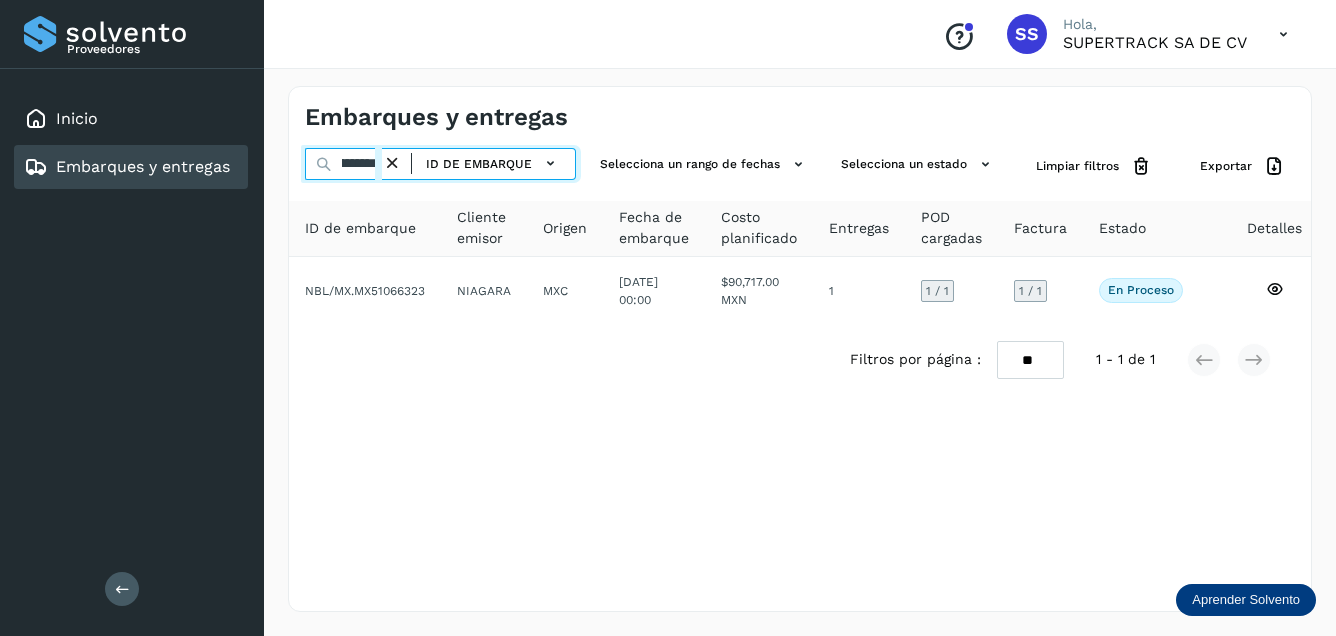 drag, startPoint x: 361, startPoint y: 167, endPoint x: 749, endPoint y: 242, distance: 395.18225 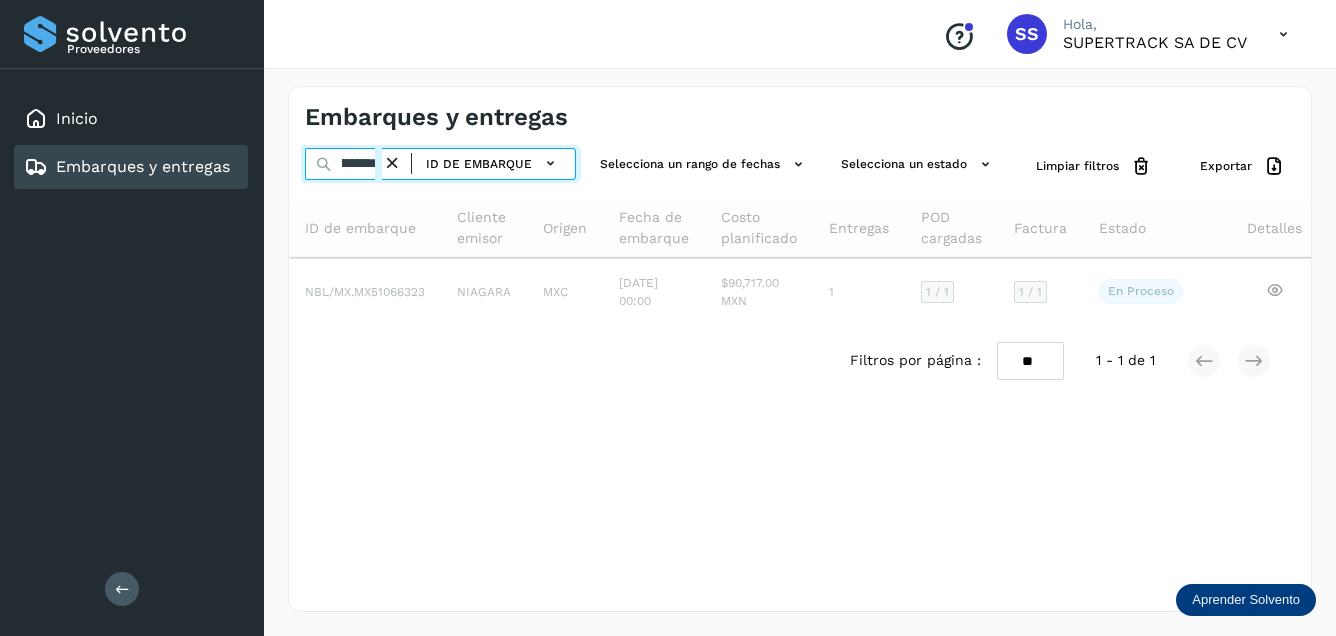 scroll, scrollTop: 0, scrollLeft: 48, axis: horizontal 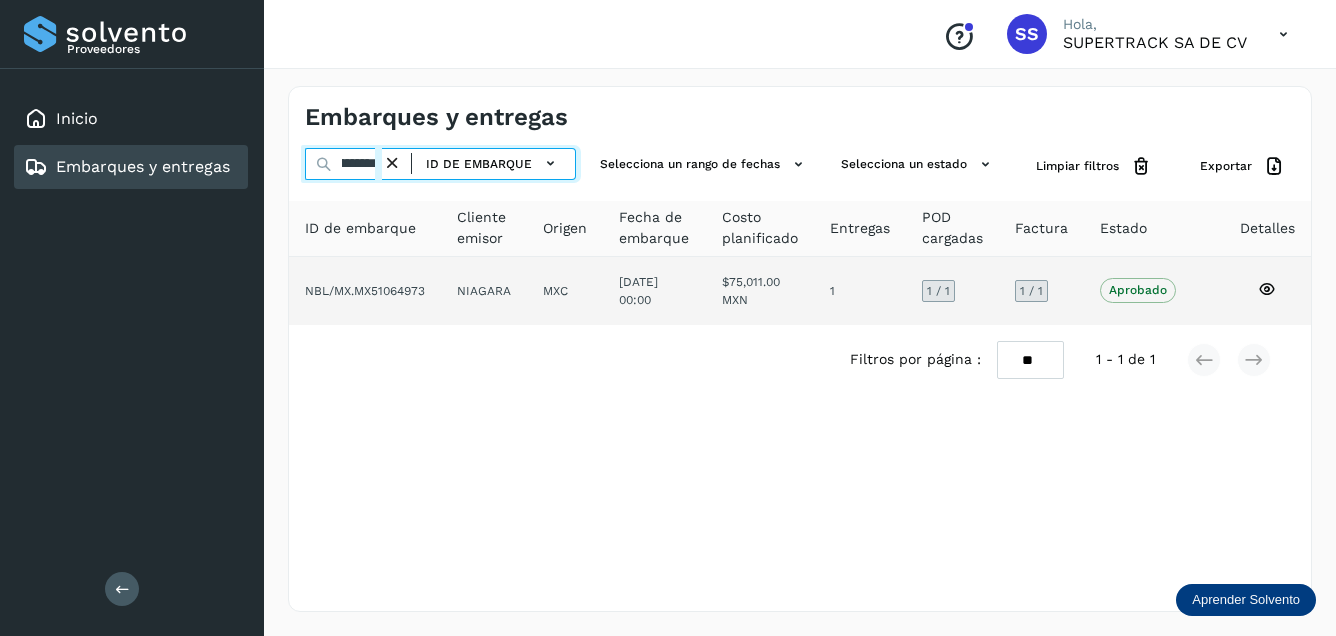 type on "**********" 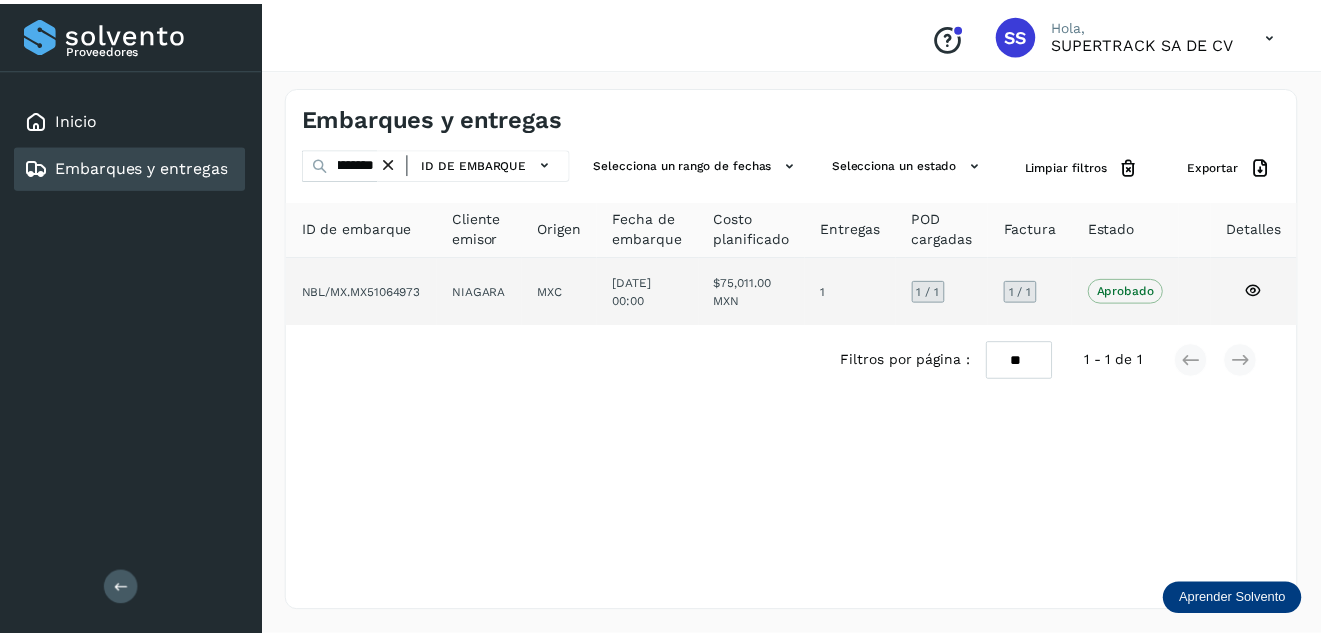 scroll, scrollTop: 0, scrollLeft: 0, axis: both 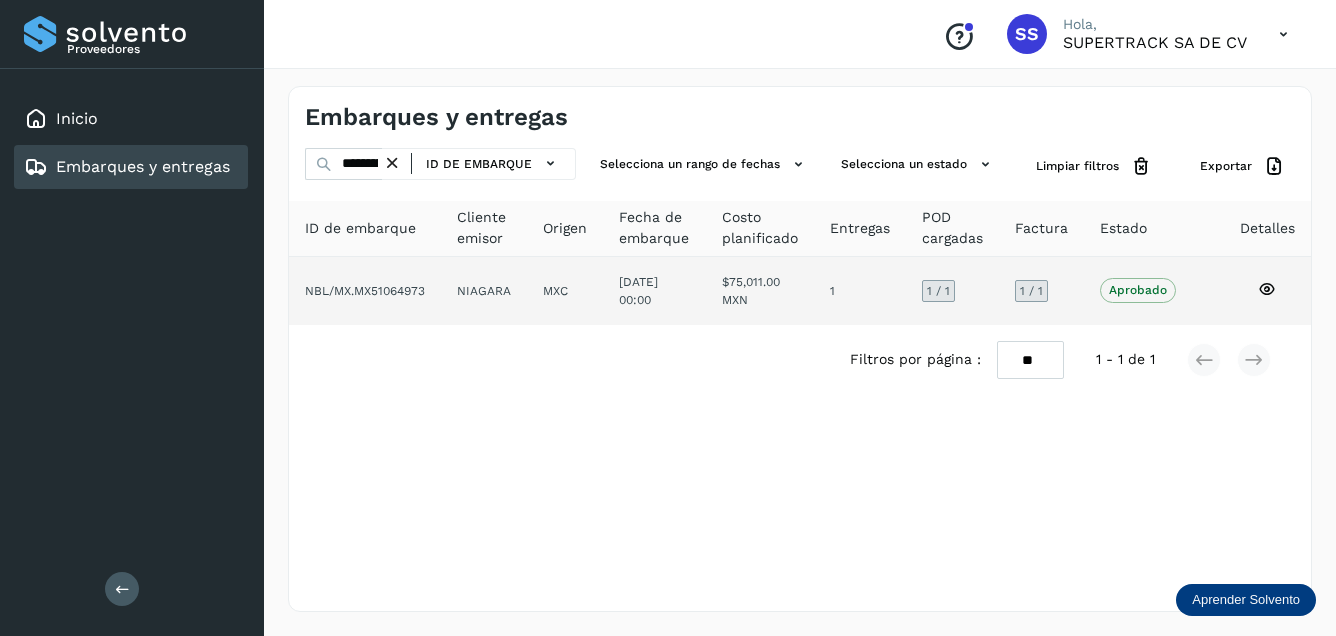 click on "MXC" 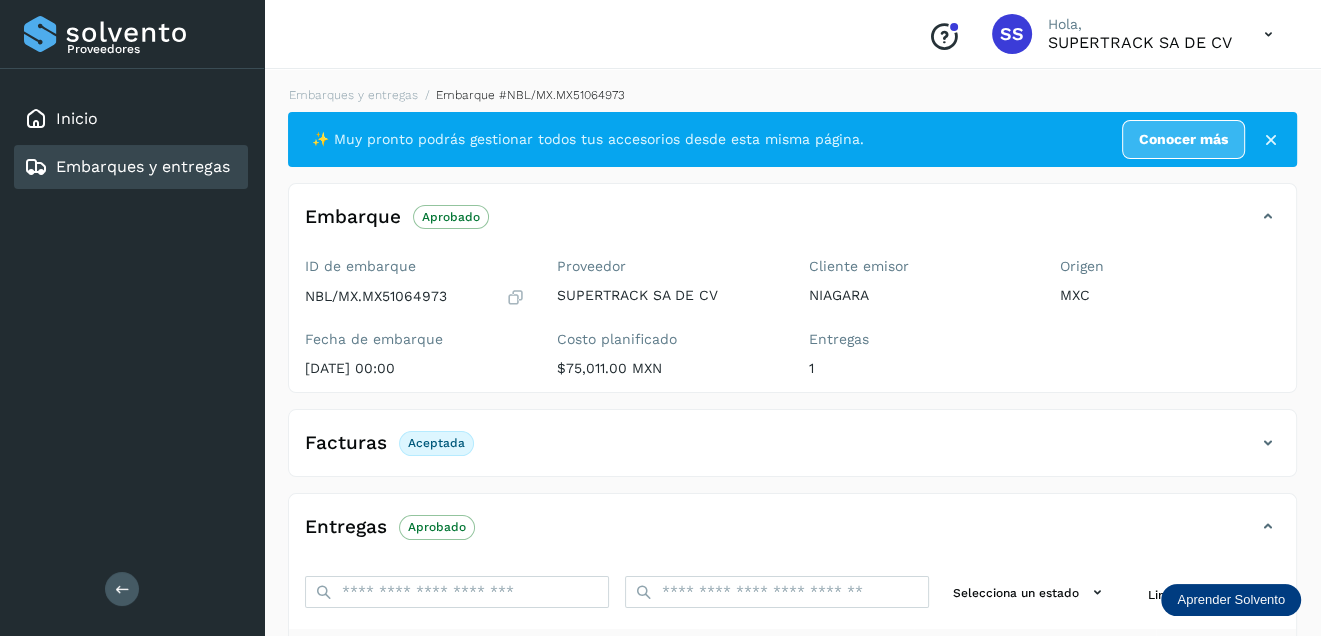 click on "NBL/MX.MX51064973" at bounding box center [376, 296] 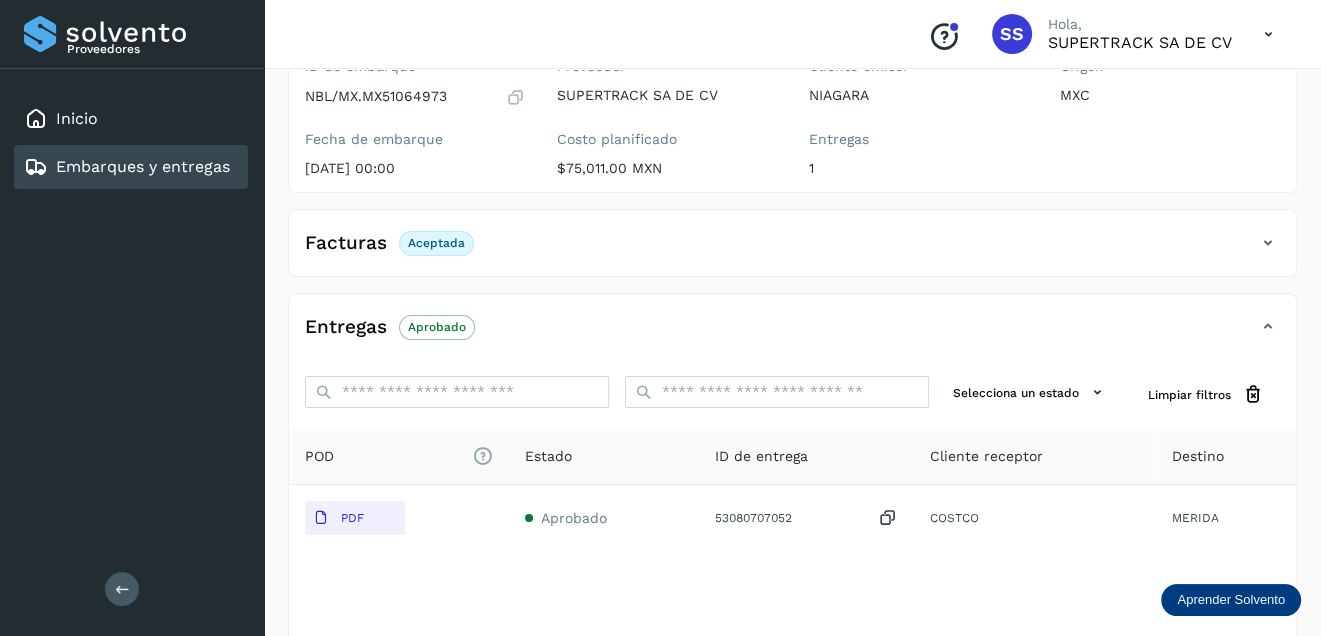 scroll, scrollTop: 300, scrollLeft: 0, axis: vertical 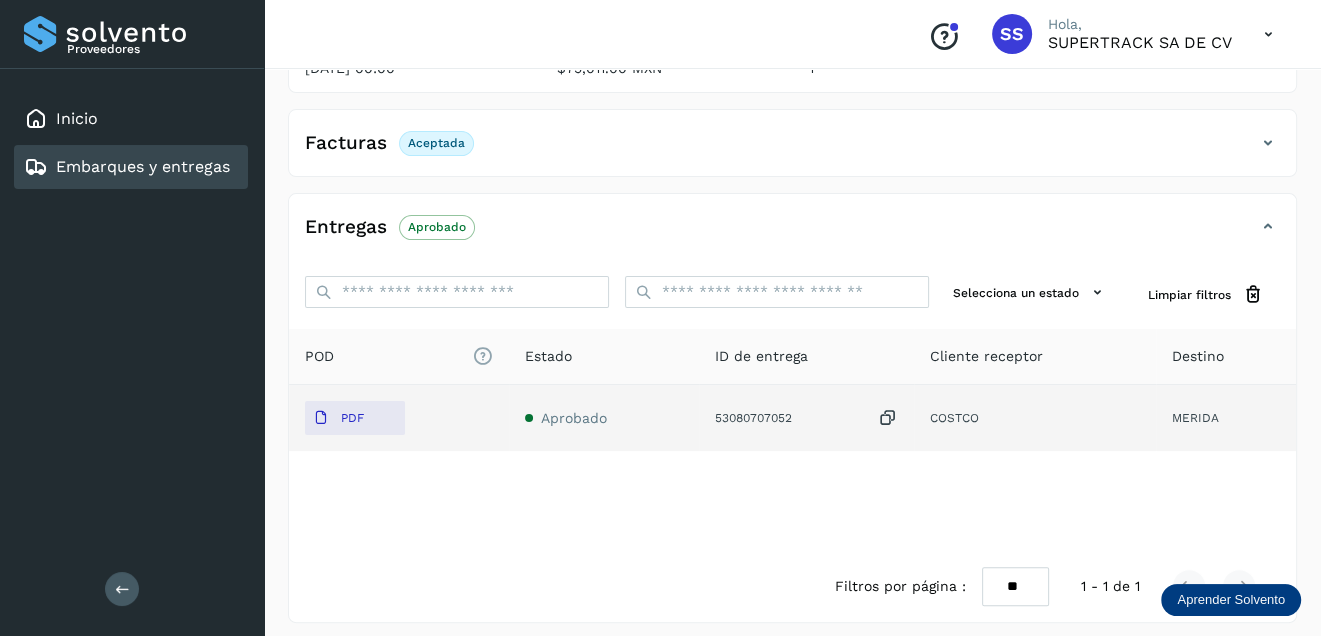 click on "53080707052" 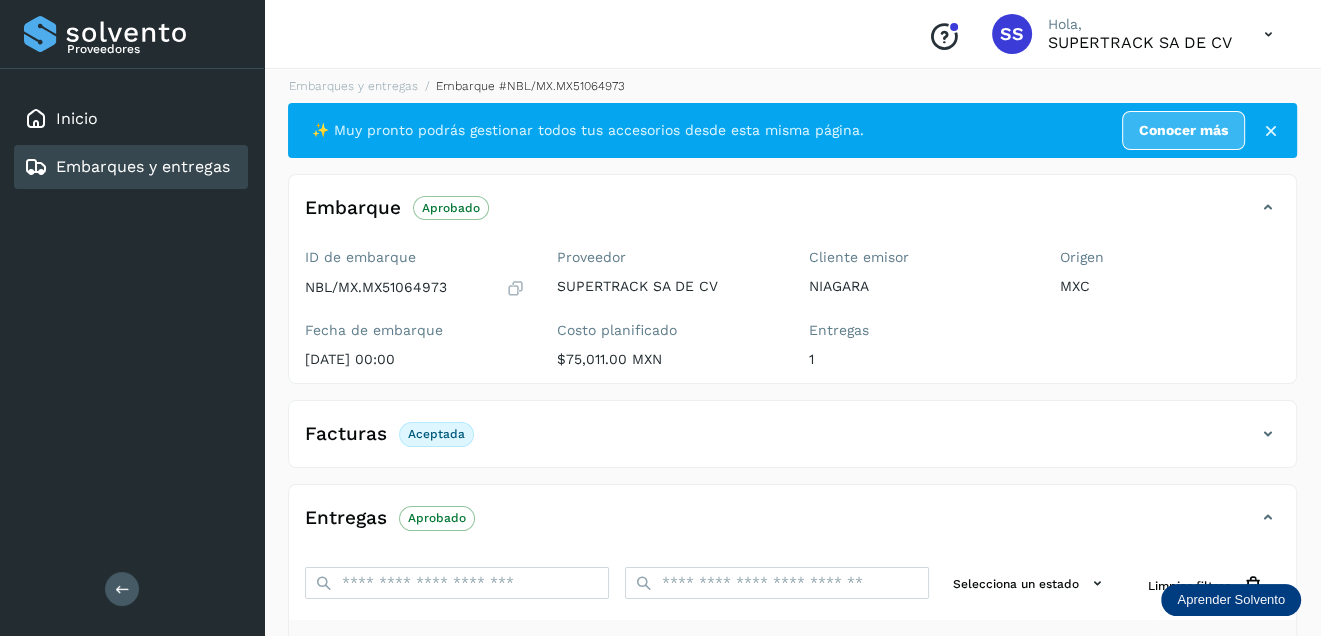 scroll, scrollTop: 309, scrollLeft: 0, axis: vertical 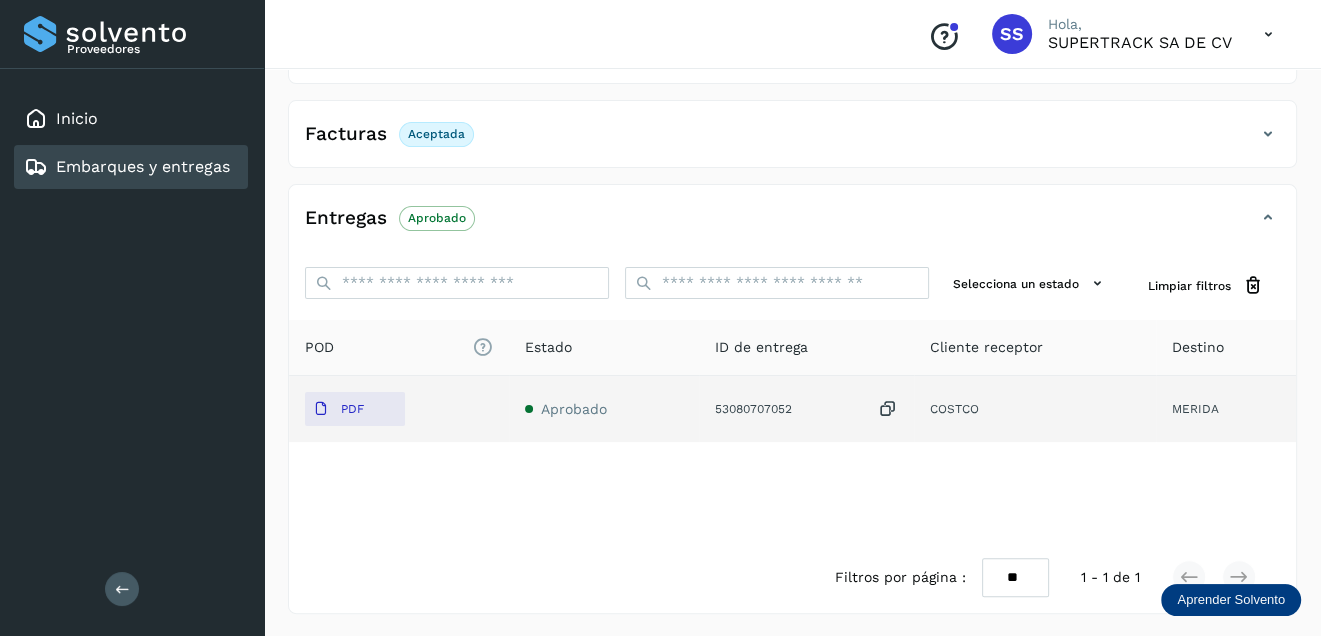 click on "53080707052" 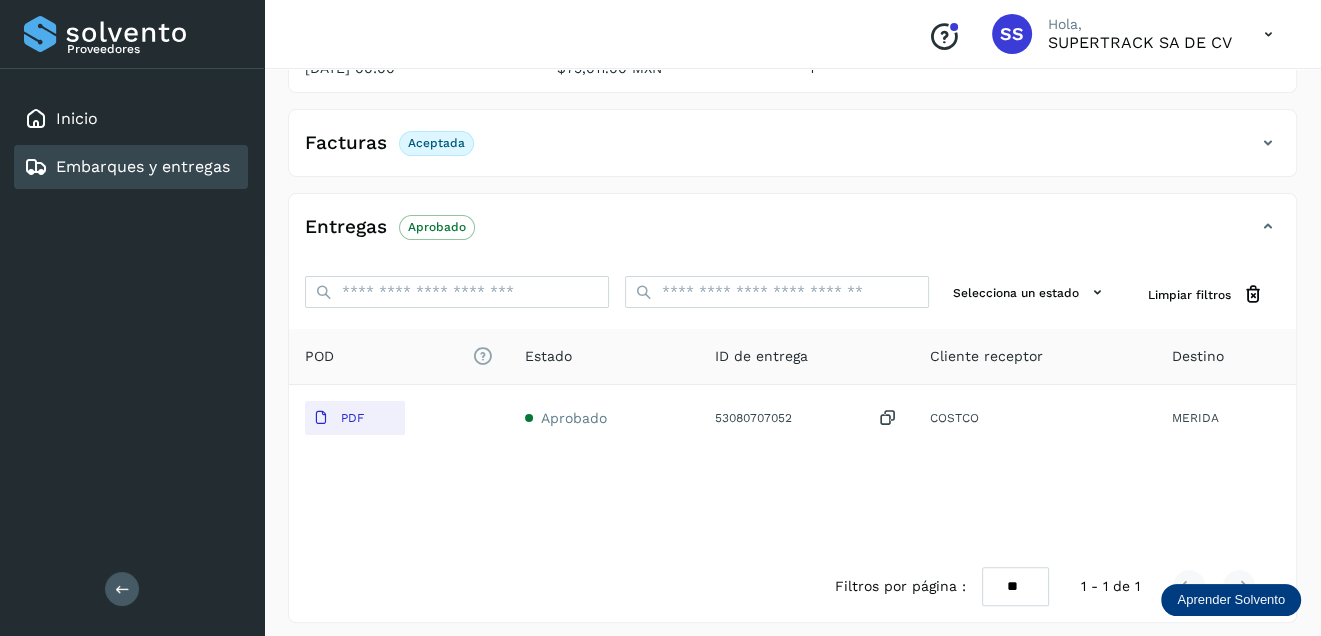 scroll, scrollTop: 309, scrollLeft: 0, axis: vertical 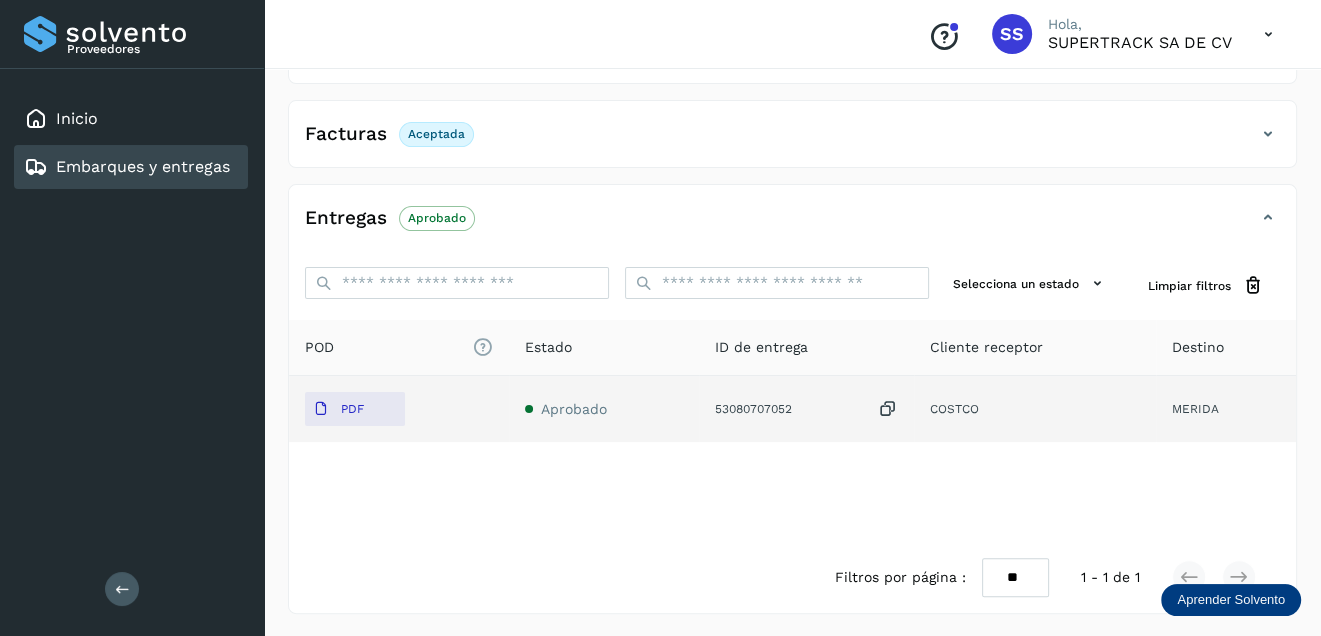 click on "53080707052" 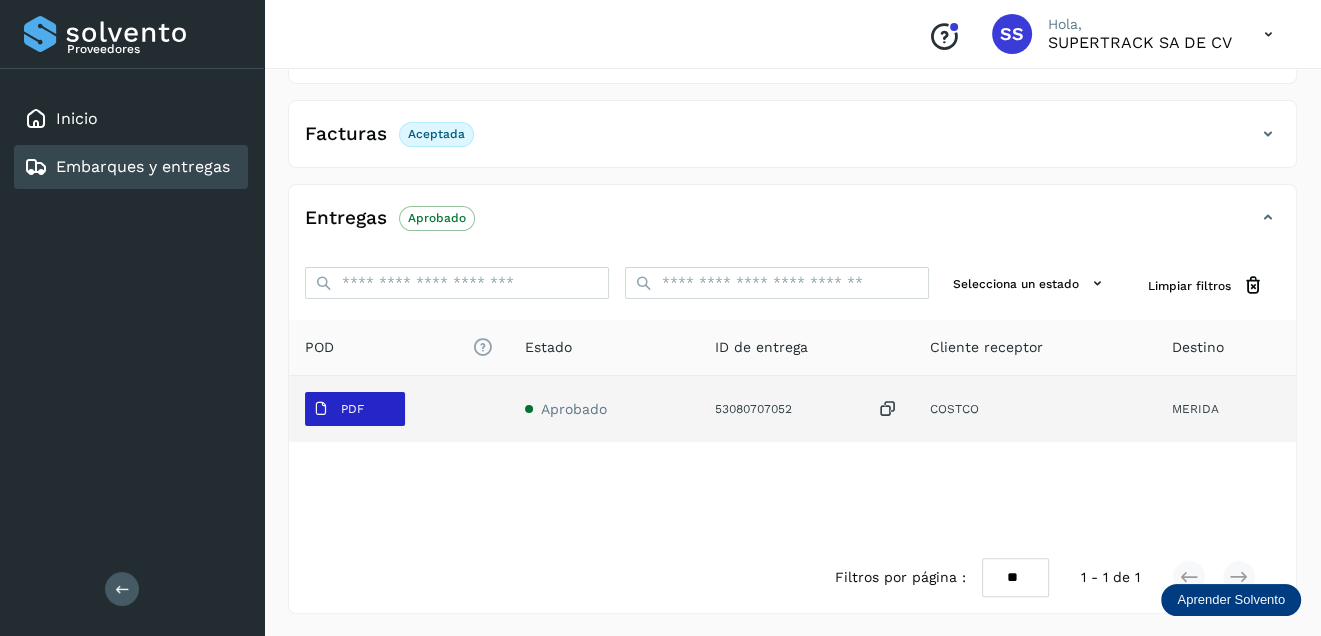 click on "PDF" at bounding box center [338, 409] 